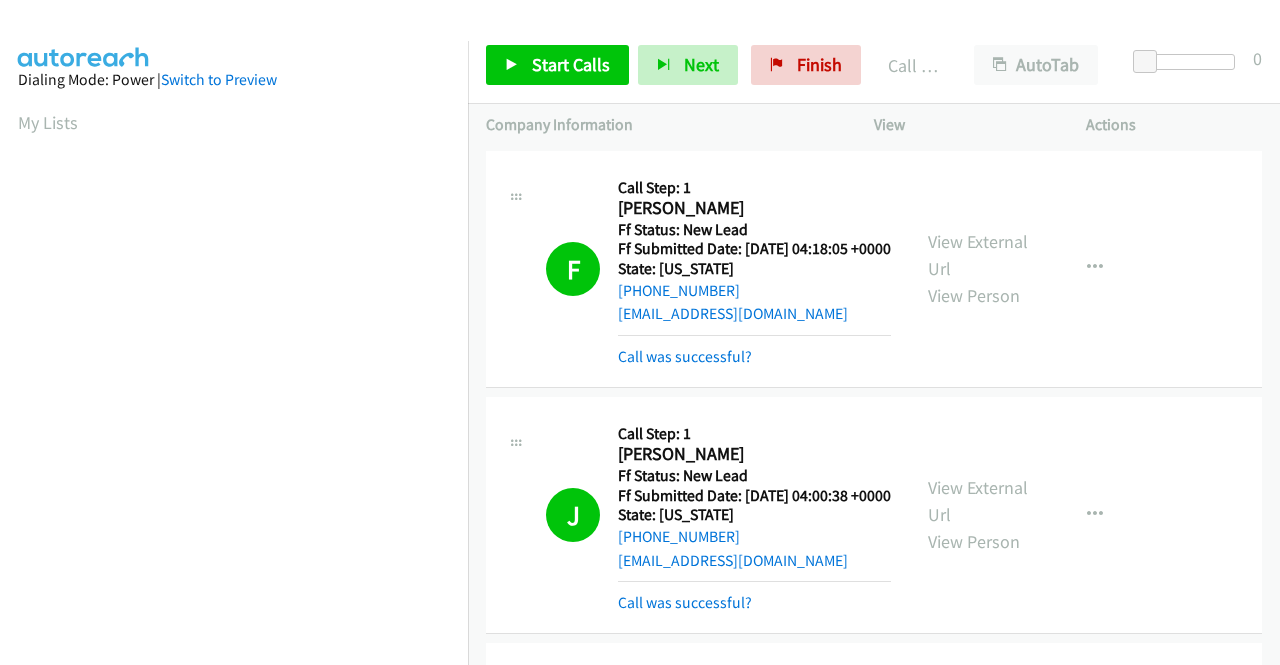 scroll, scrollTop: 0, scrollLeft: 0, axis: both 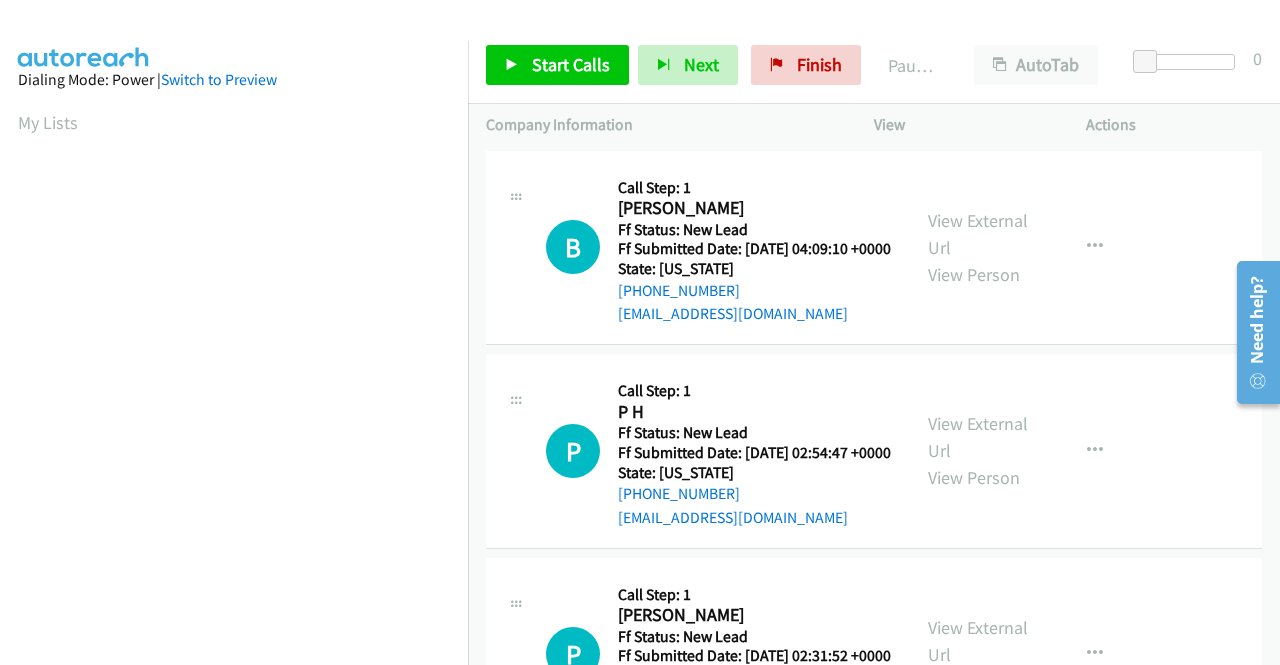 click on "B
Callback Scheduled
Call Step: 1
Blade Hildebrand
America/Phoenix
Ff Status: New Lead
Ff Submitted Date: 2025-07-24 04:09:10 +0000
State: Arizona
+1 951-310-3596
185lauren@gmail.com
Call was successful?
View External Url
View Person
View External Url
Email
Schedule/Manage Callback
Skip Call
Add to do not call list" at bounding box center [874, 248] 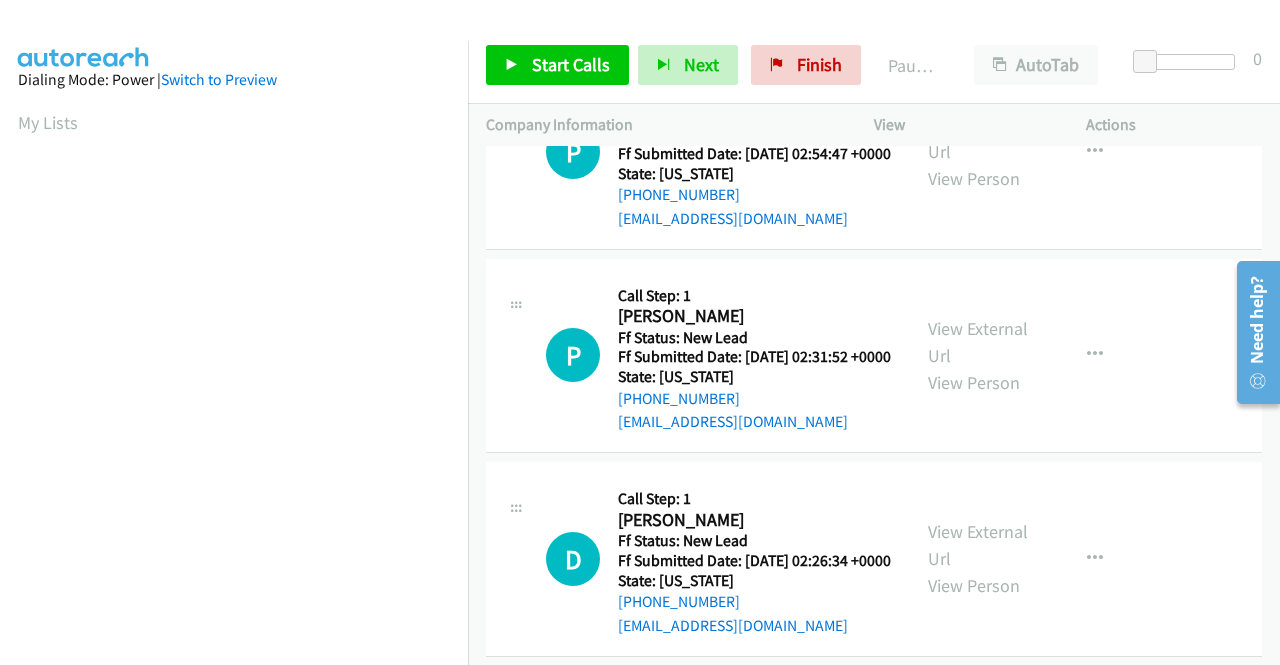 scroll, scrollTop: 300, scrollLeft: 0, axis: vertical 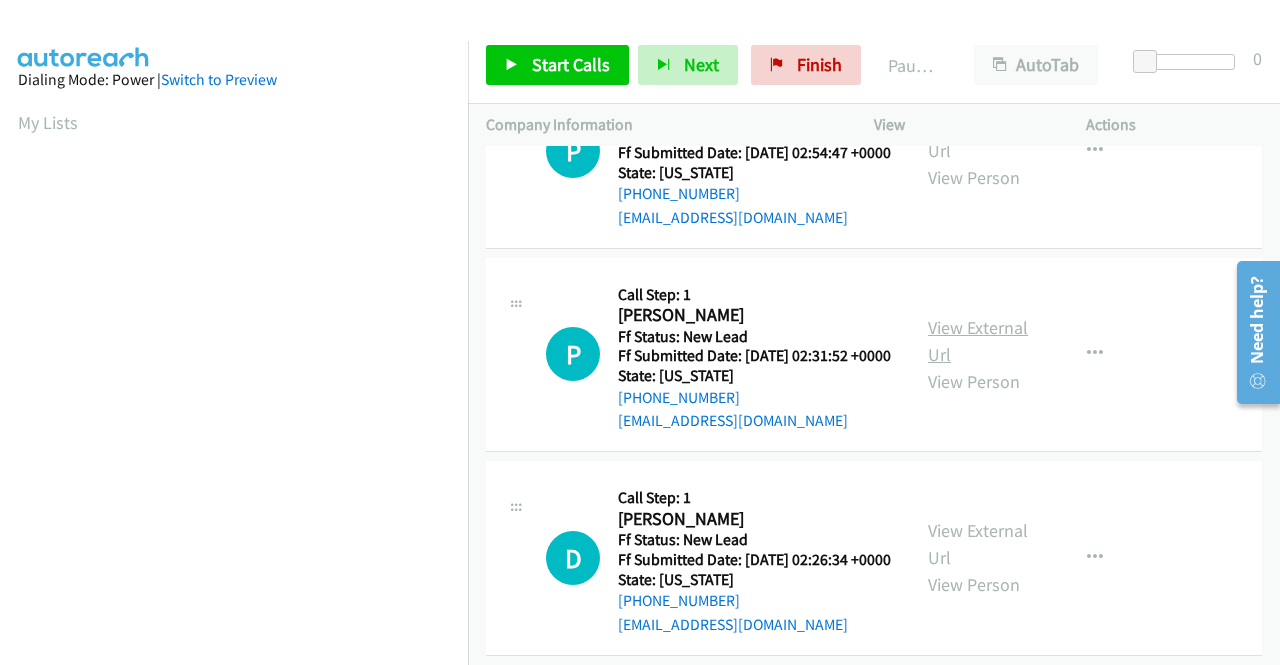 click on "View External Url" at bounding box center (978, 341) 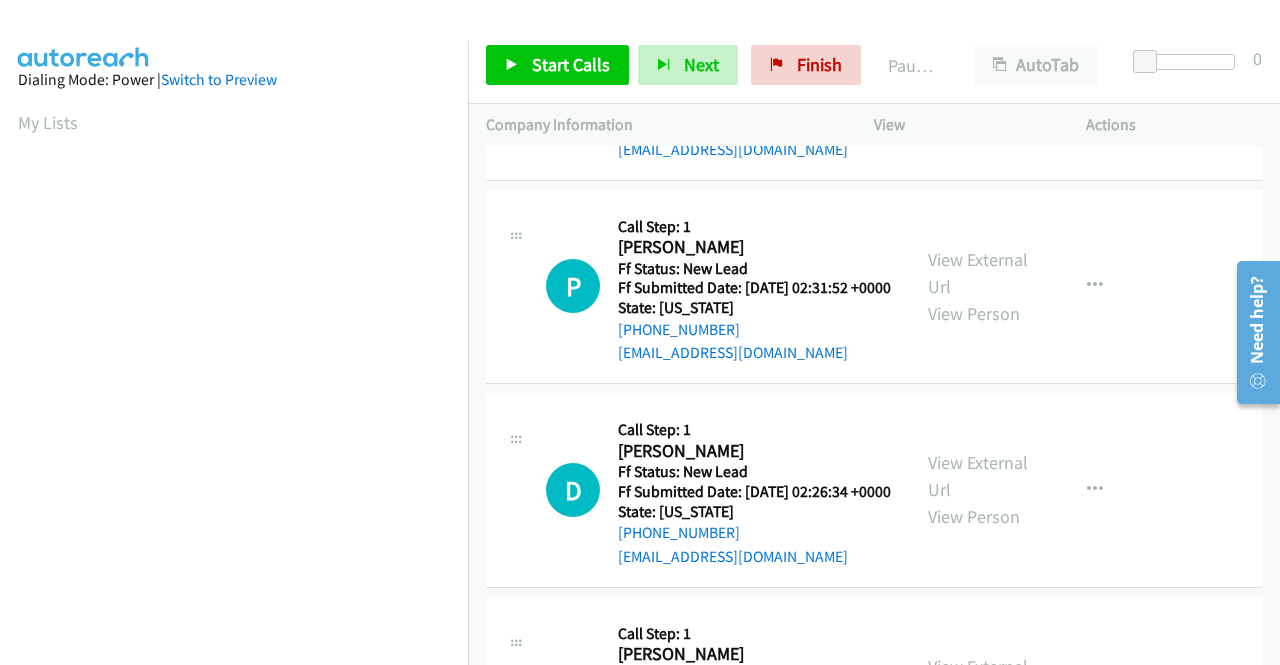 scroll, scrollTop: 400, scrollLeft: 0, axis: vertical 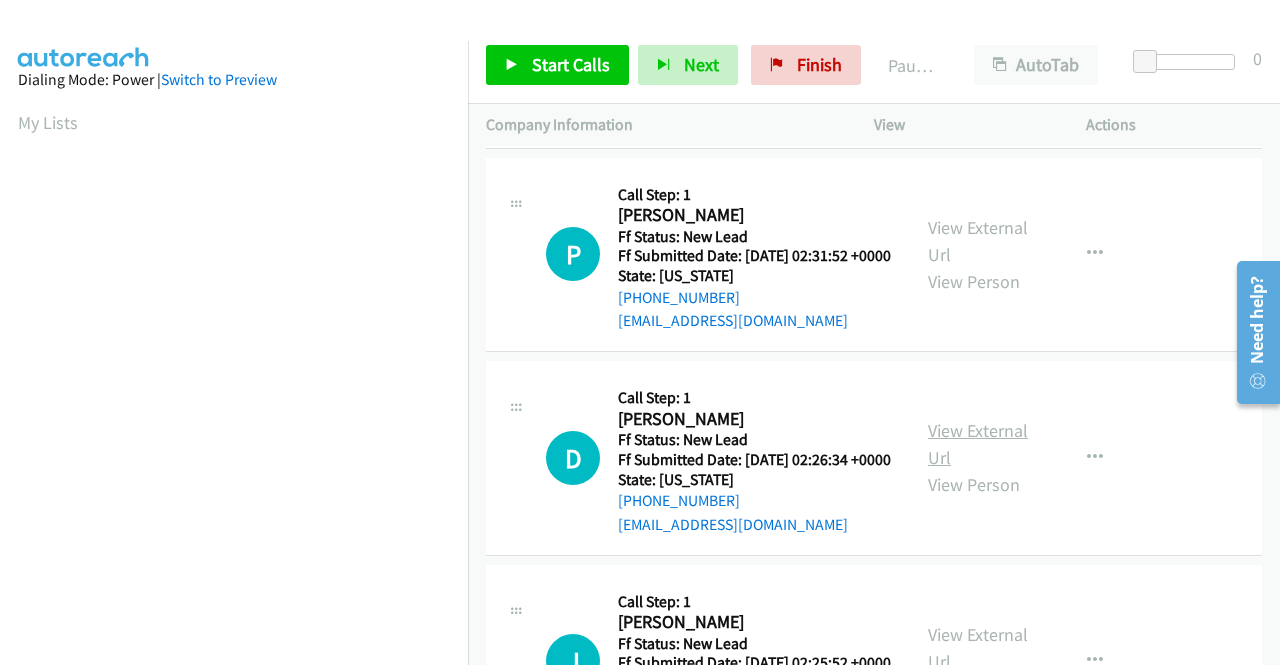 click on "View External Url" at bounding box center (978, 444) 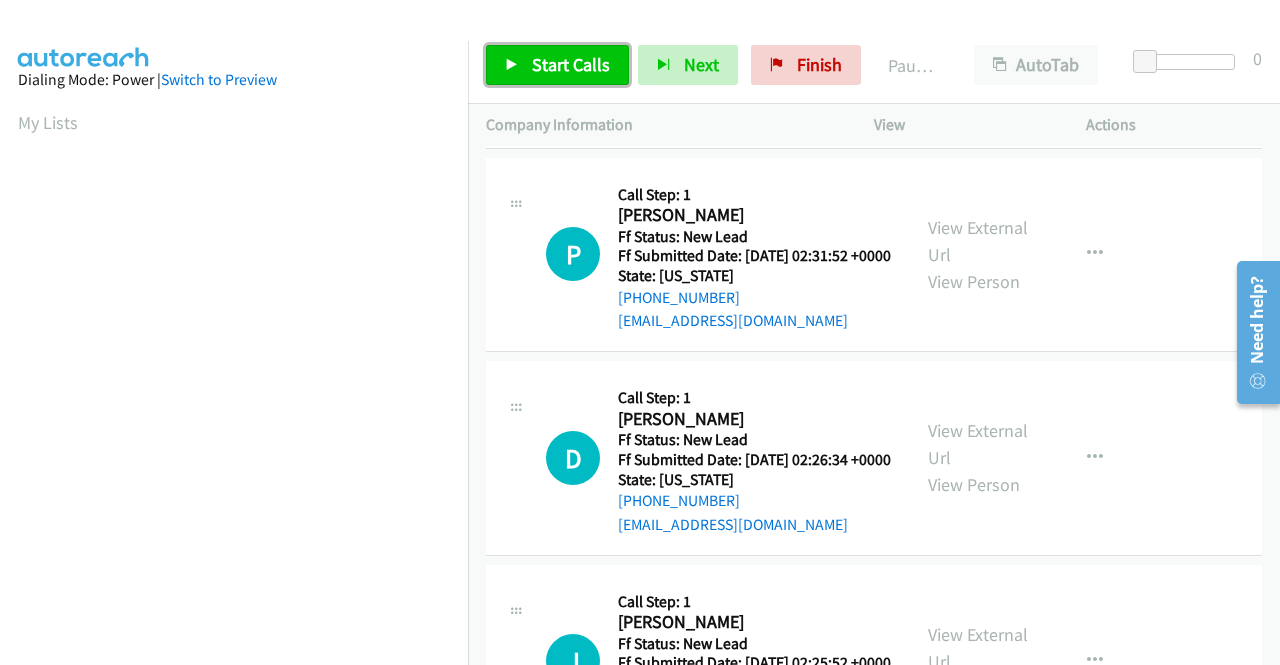 click on "Start Calls" at bounding box center [571, 64] 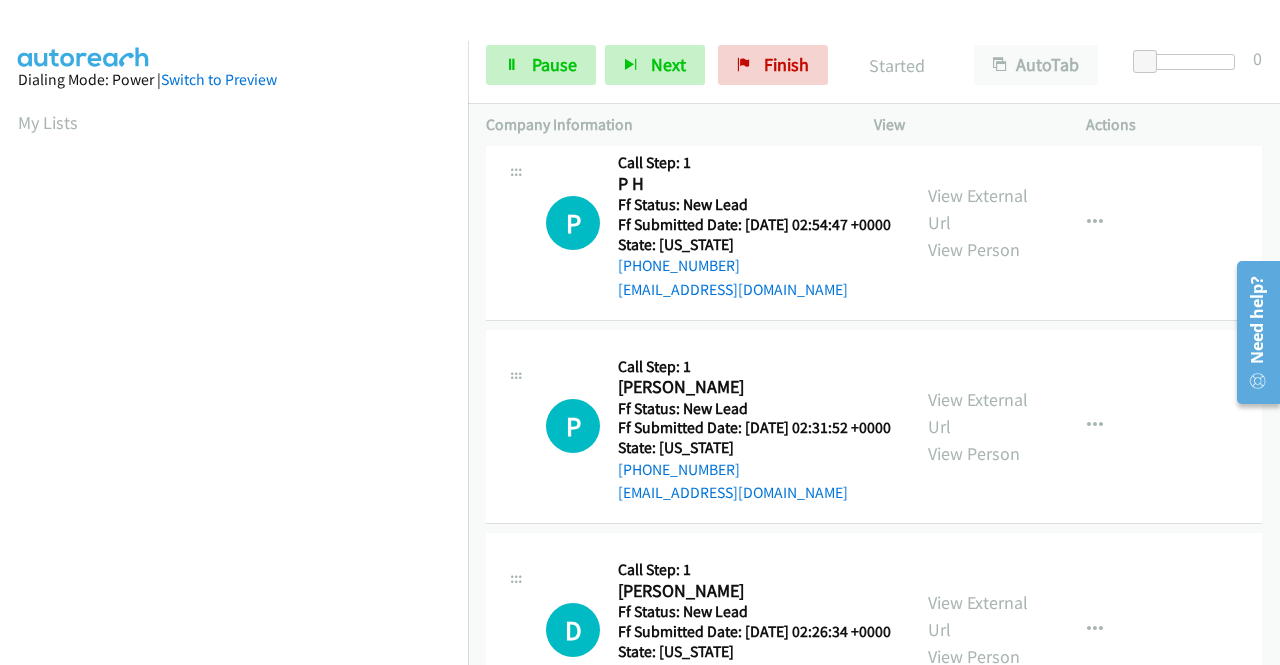scroll, scrollTop: 0, scrollLeft: 0, axis: both 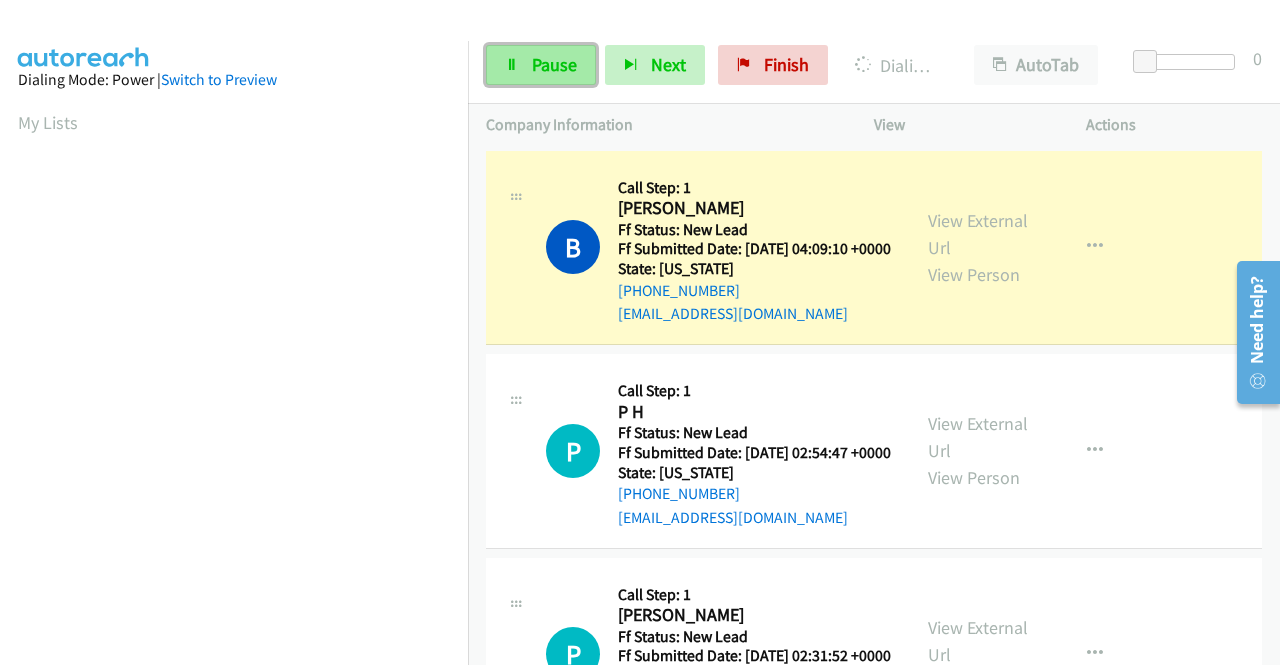click on "Pause" at bounding box center [554, 64] 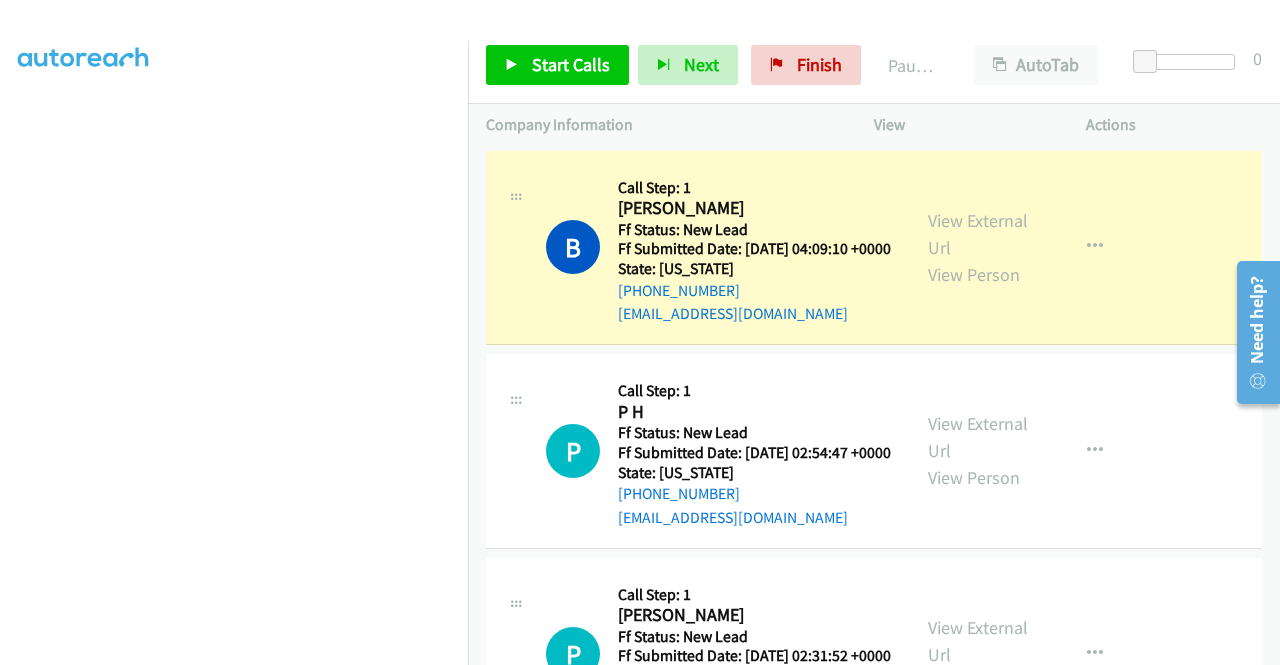 scroll, scrollTop: 456, scrollLeft: 0, axis: vertical 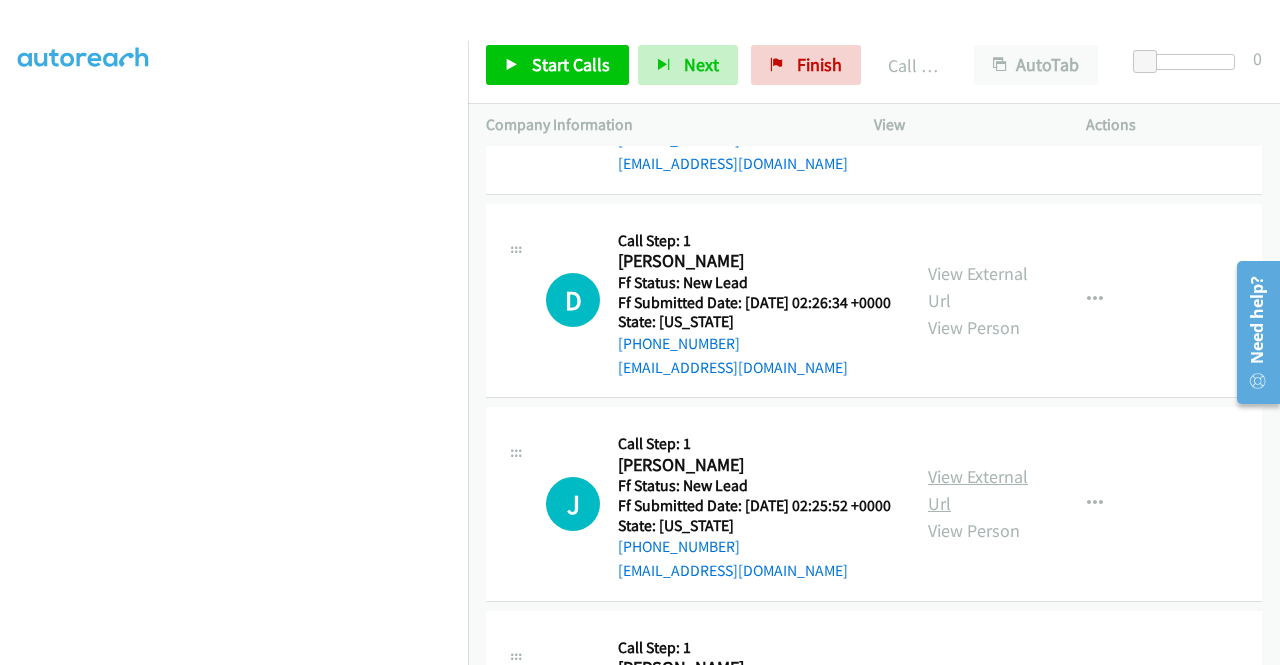 click on "View External Url" at bounding box center [978, 490] 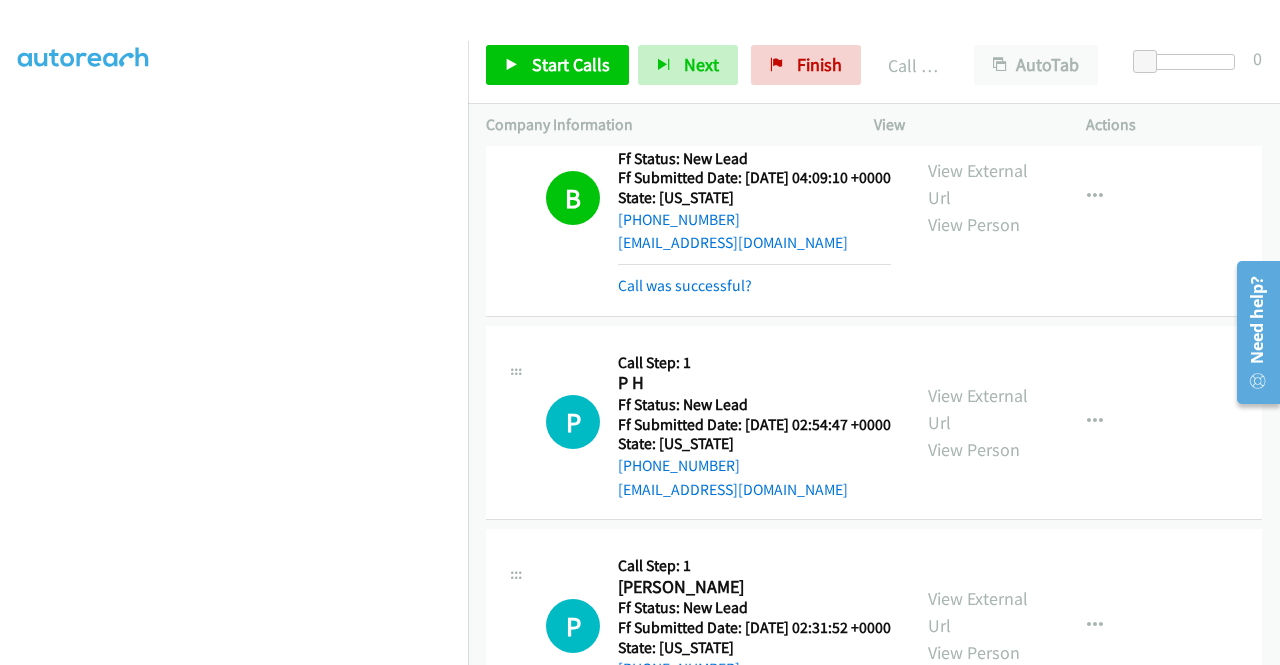 scroll, scrollTop: 0, scrollLeft: 0, axis: both 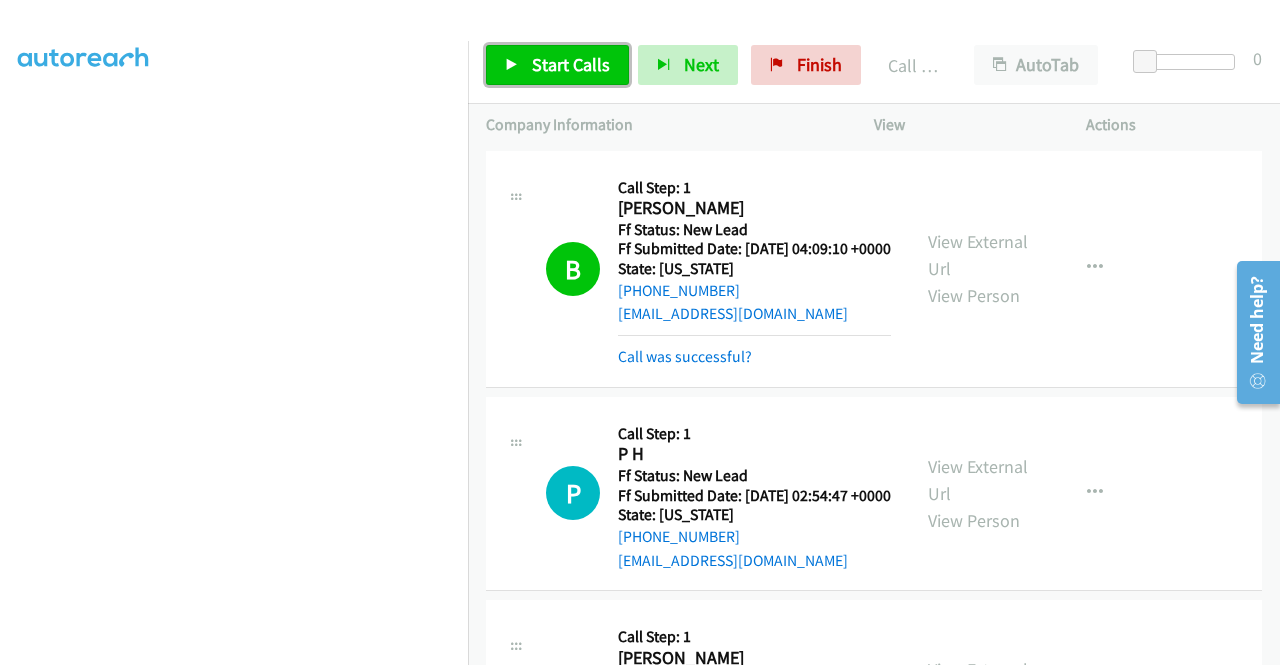 click on "Start Calls" at bounding box center (571, 64) 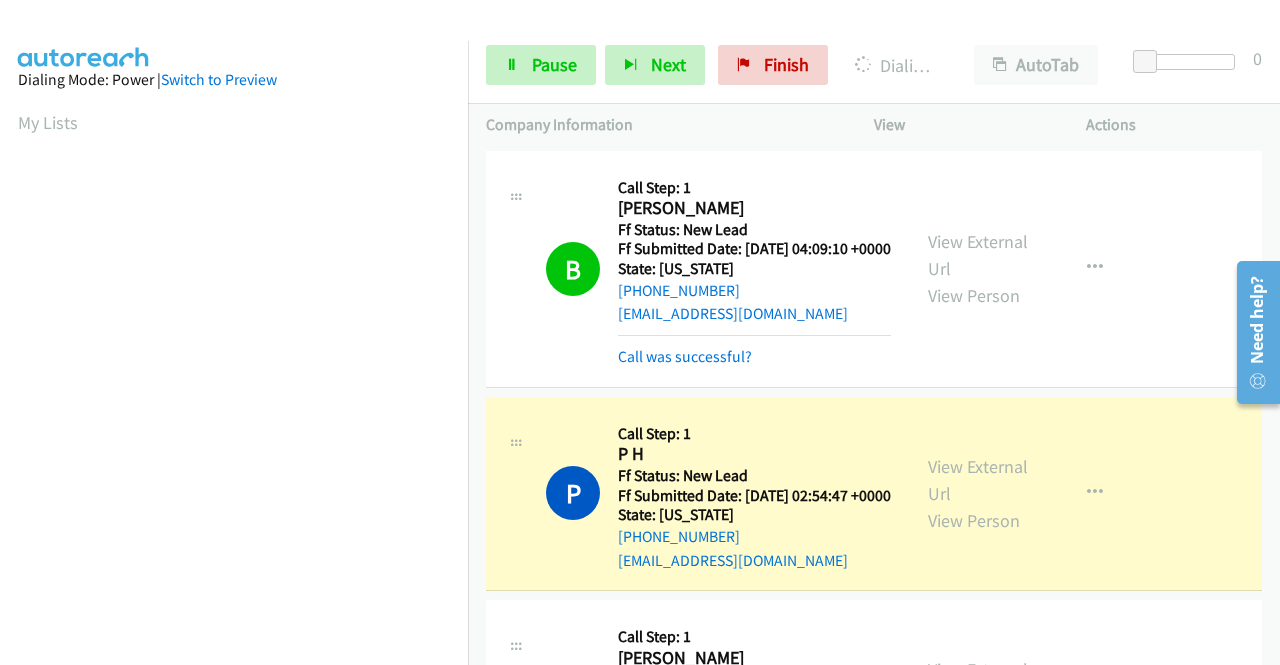 scroll, scrollTop: 456, scrollLeft: 0, axis: vertical 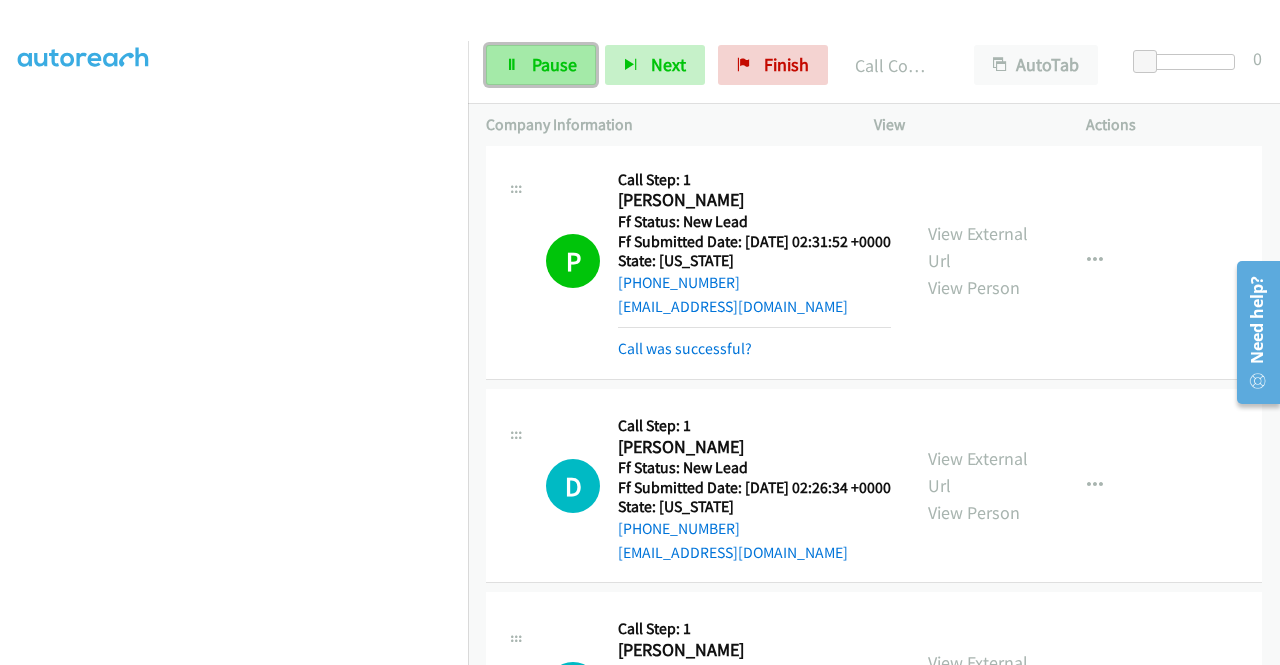 click on "Pause" at bounding box center [554, 64] 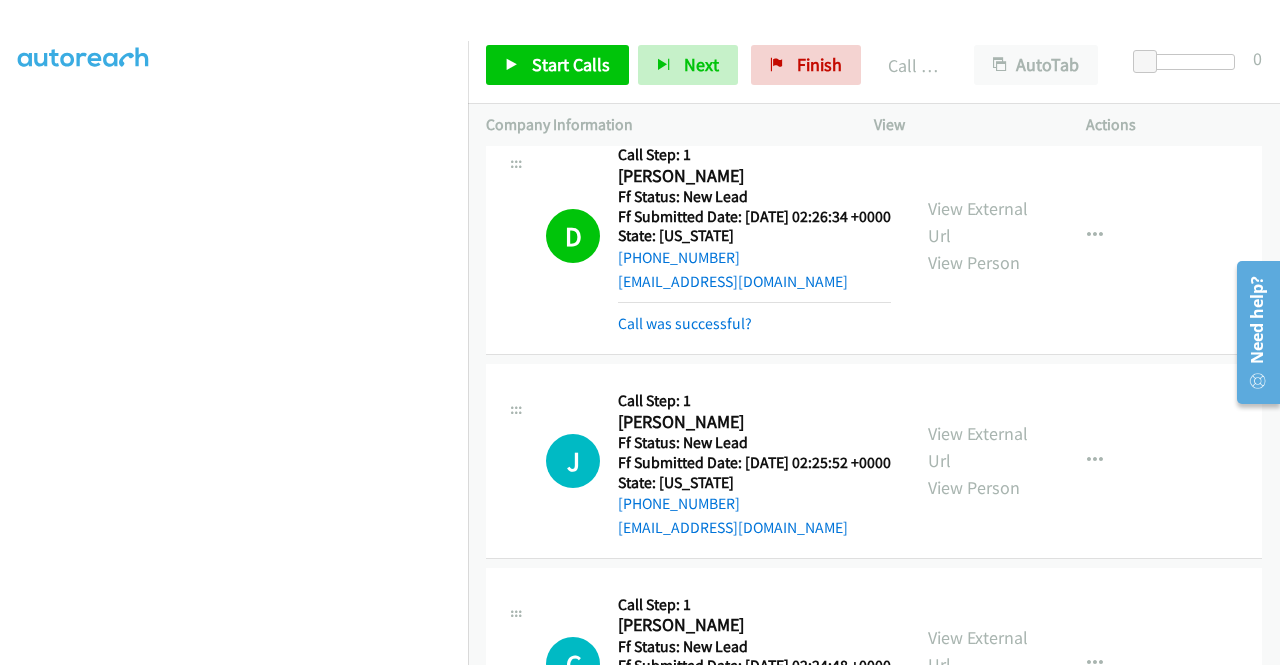 scroll, scrollTop: 800, scrollLeft: 0, axis: vertical 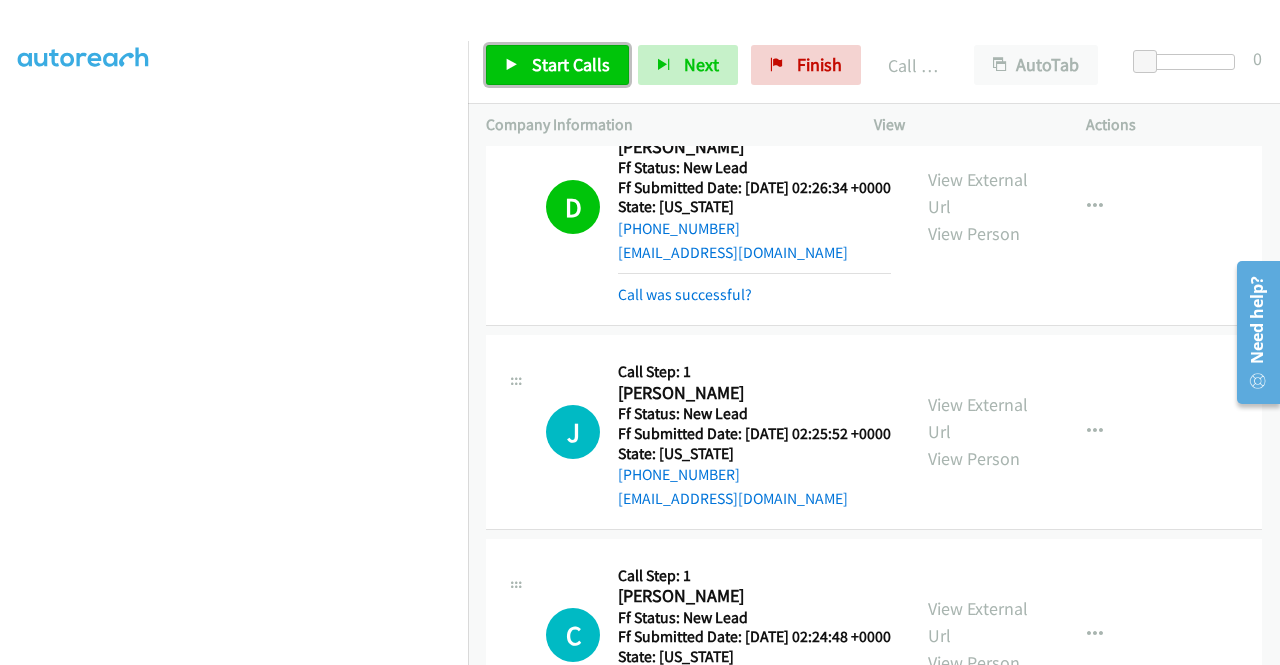 click on "Start Calls" at bounding box center (571, 64) 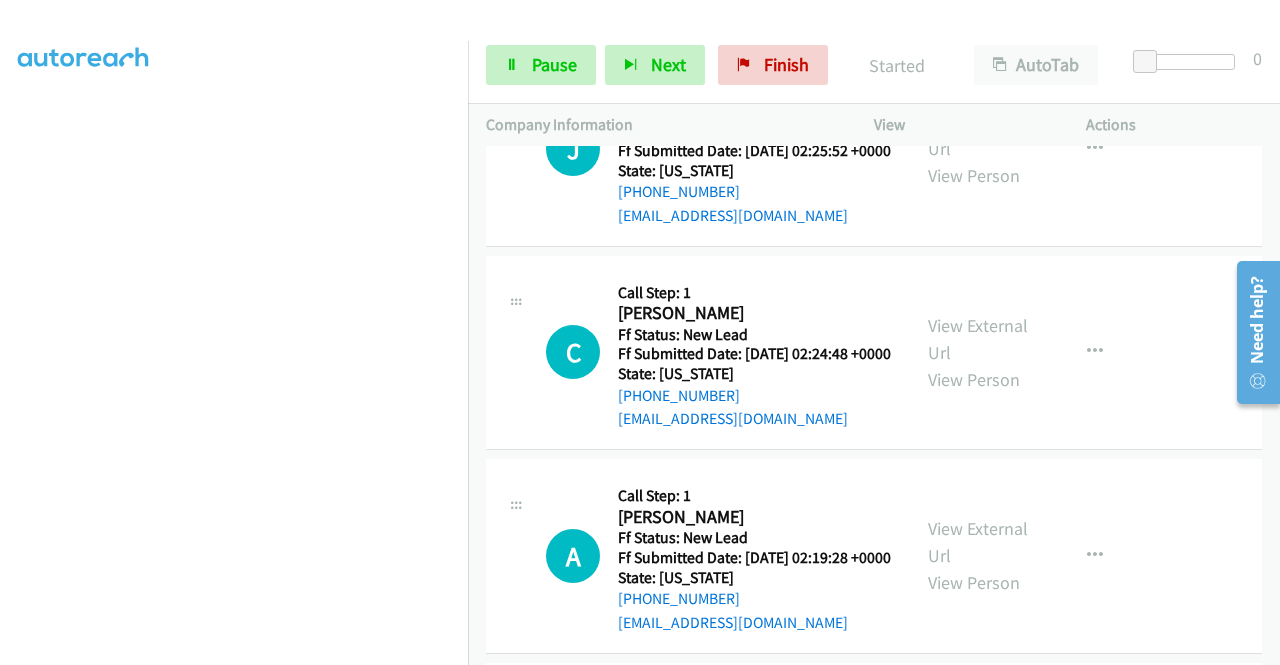 scroll, scrollTop: 1100, scrollLeft: 0, axis: vertical 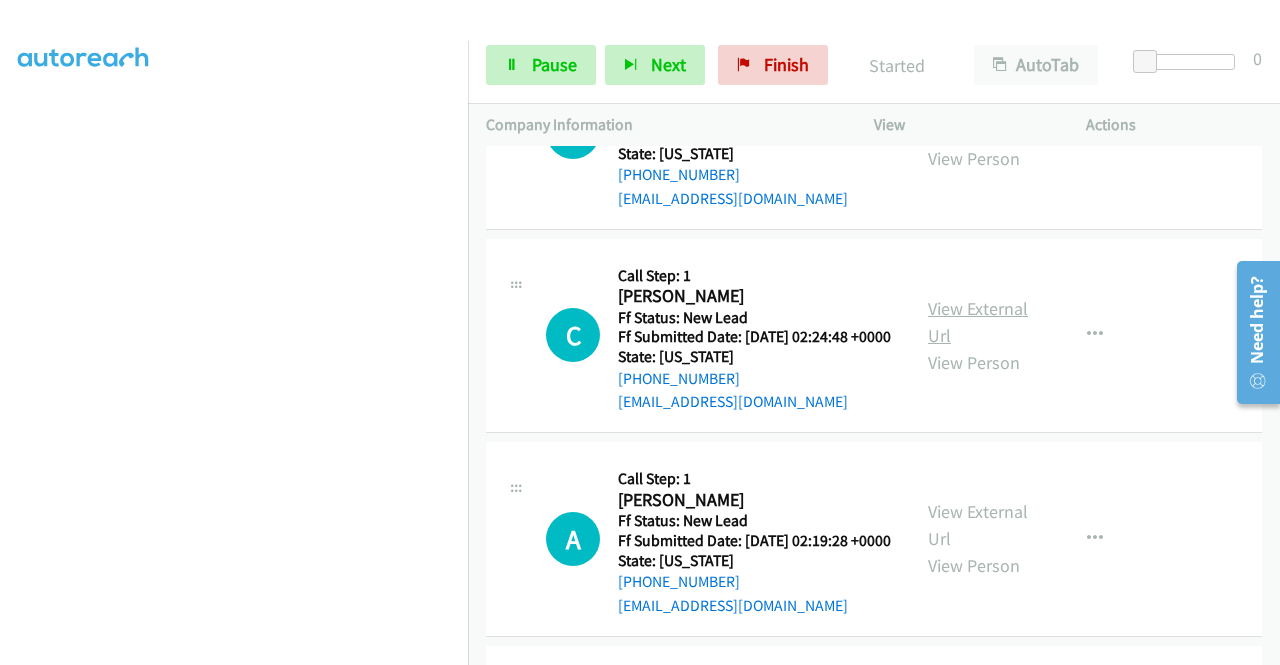 click on "View External Url" at bounding box center (978, 322) 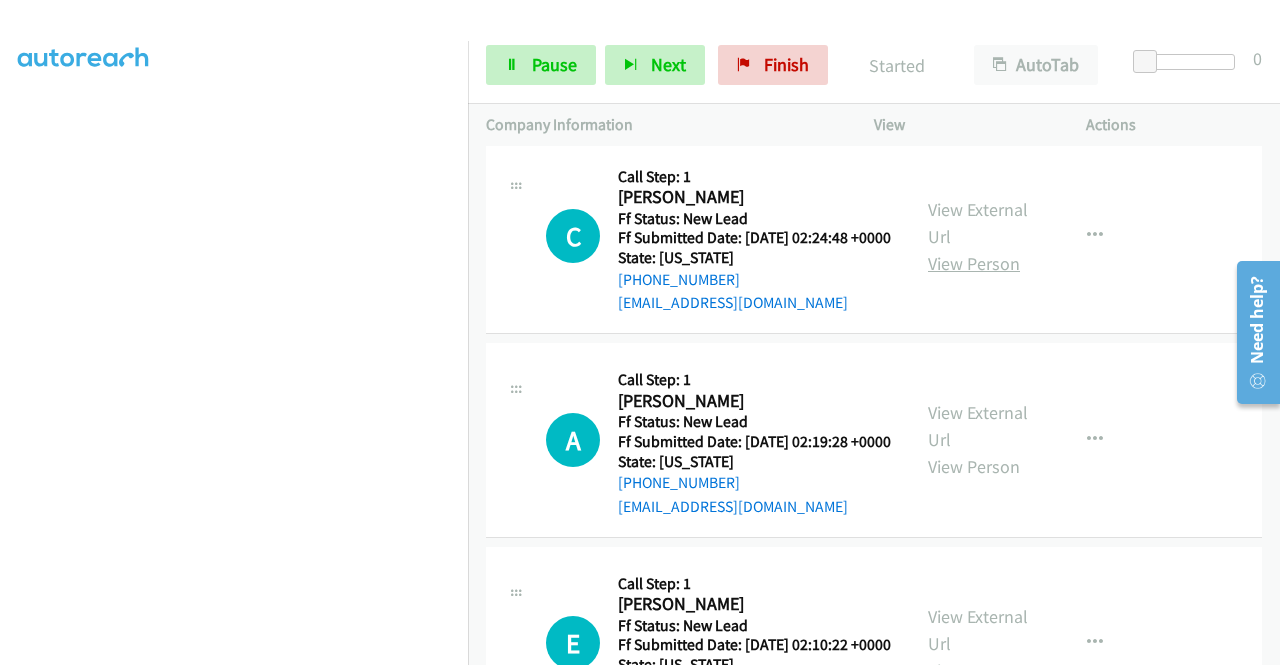 scroll, scrollTop: 1400, scrollLeft: 0, axis: vertical 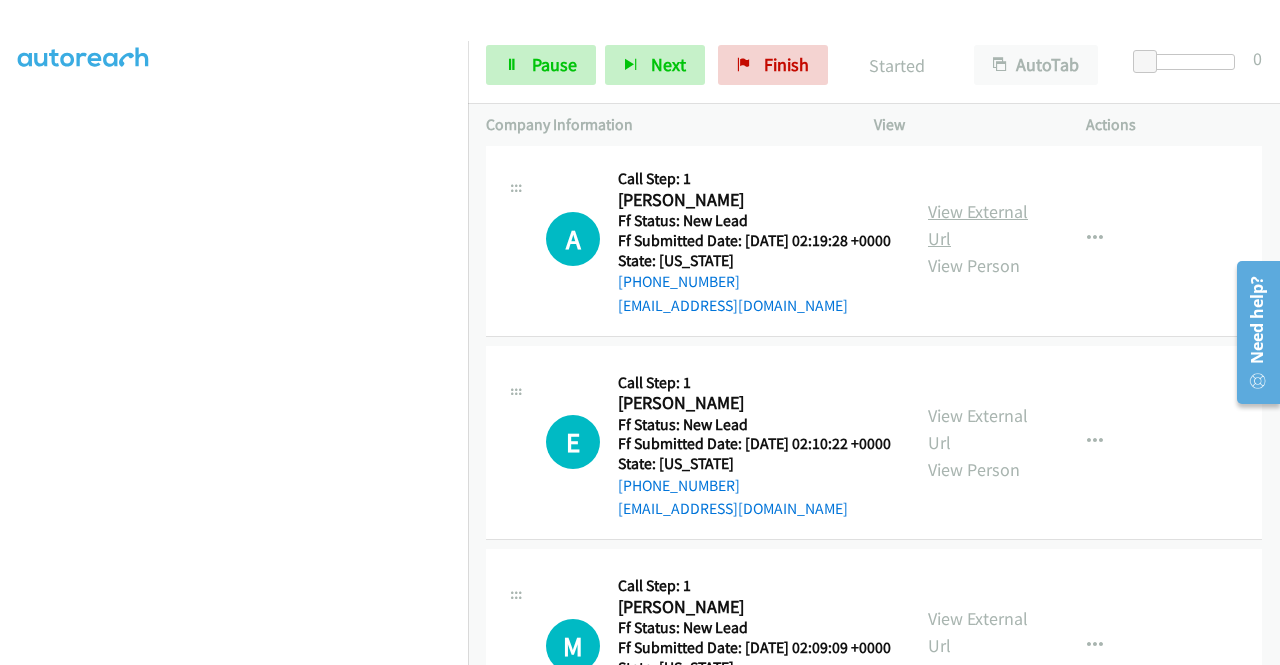 click on "View External Url" at bounding box center (978, 225) 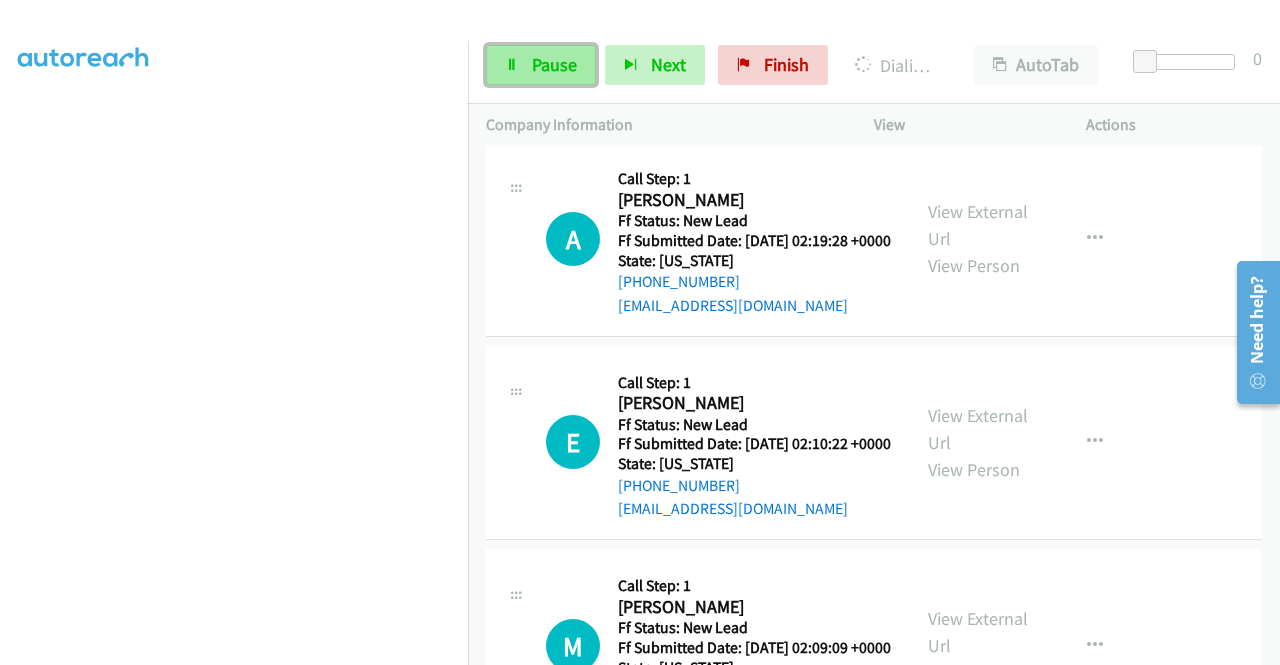 click on "Pause" at bounding box center (554, 64) 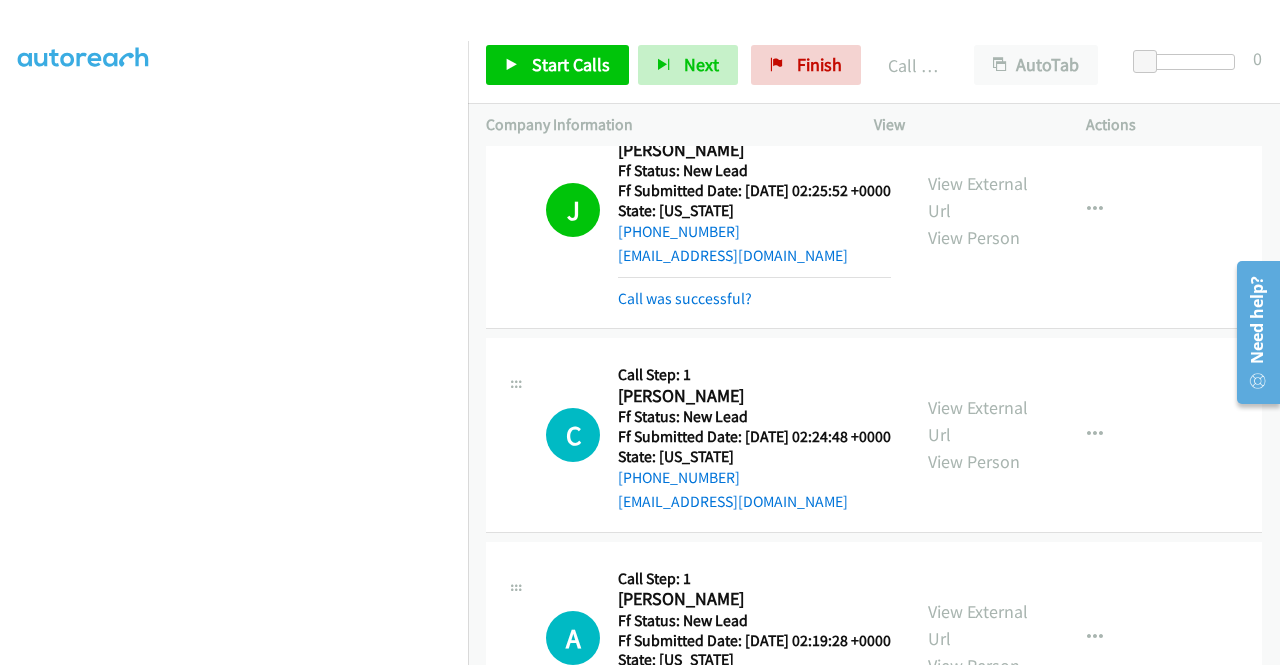 scroll, scrollTop: 1100, scrollLeft: 0, axis: vertical 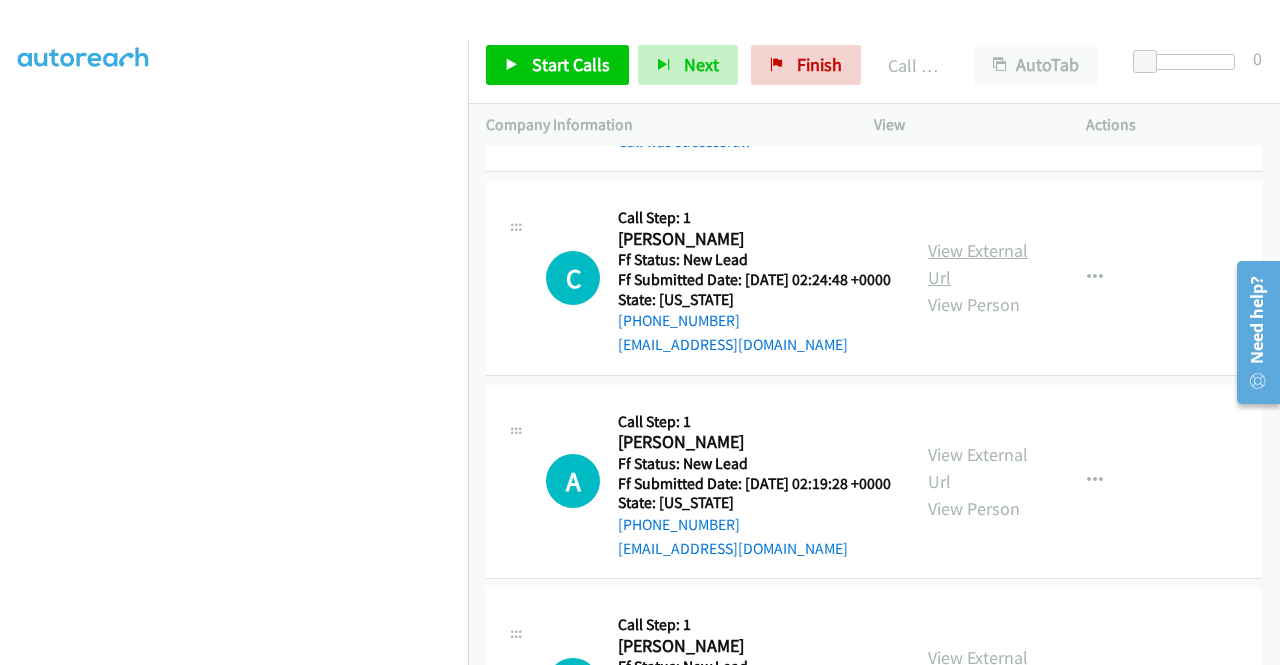 click on "View External Url" at bounding box center [978, 264] 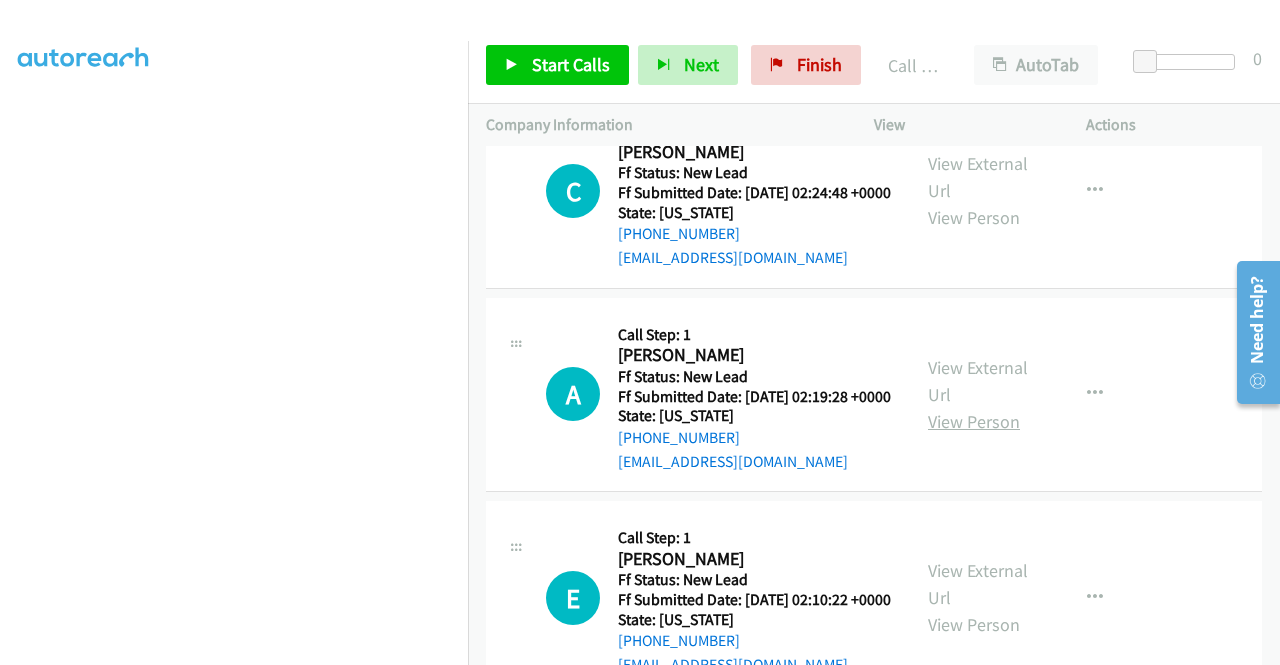 scroll, scrollTop: 1400, scrollLeft: 0, axis: vertical 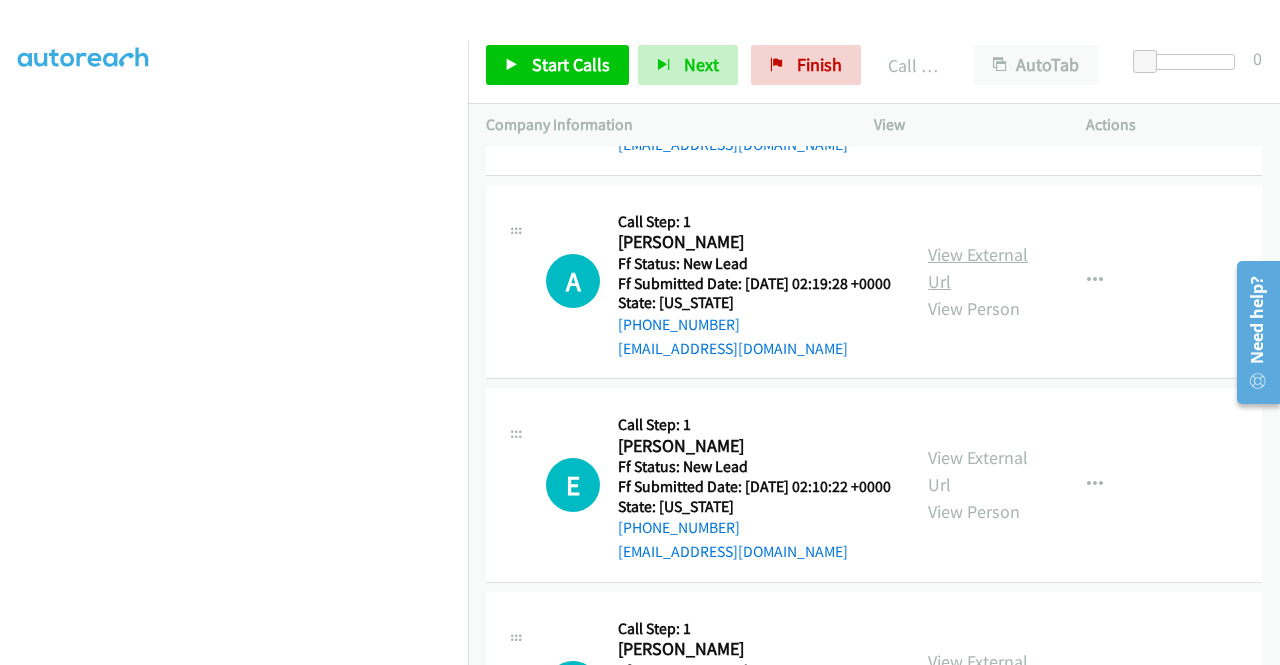 click on "View External Url" at bounding box center (978, 268) 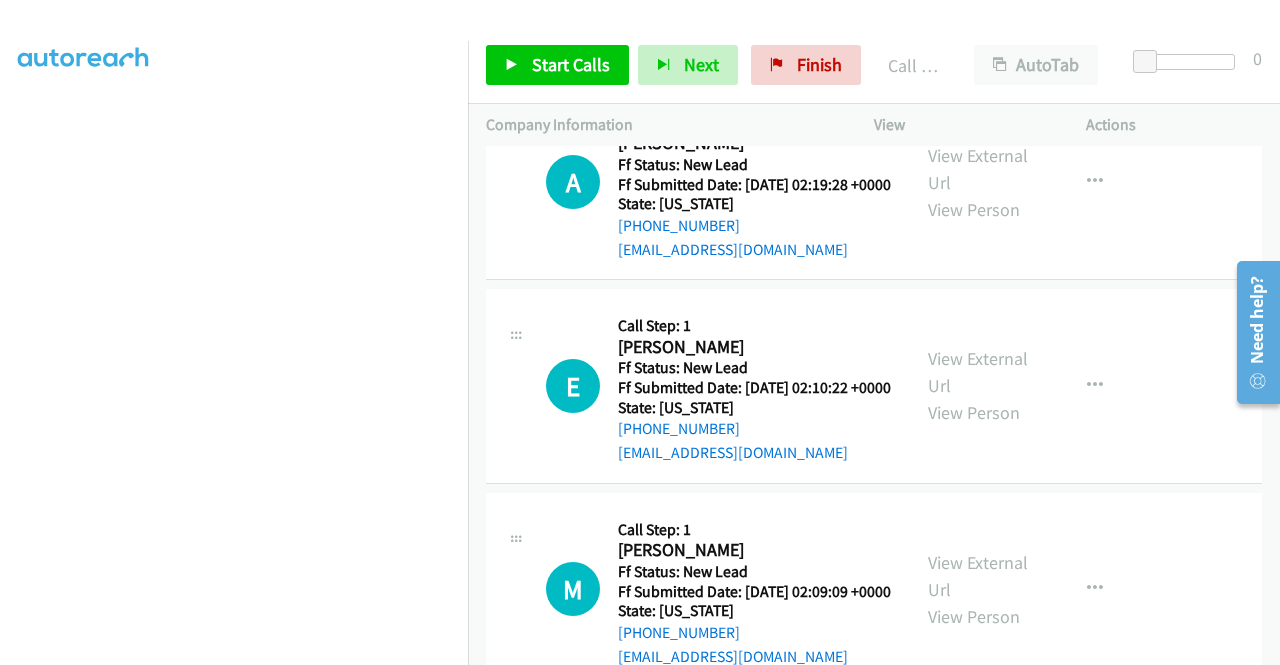 scroll, scrollTop: 1500, scrollLeft: 0, axis: vertical 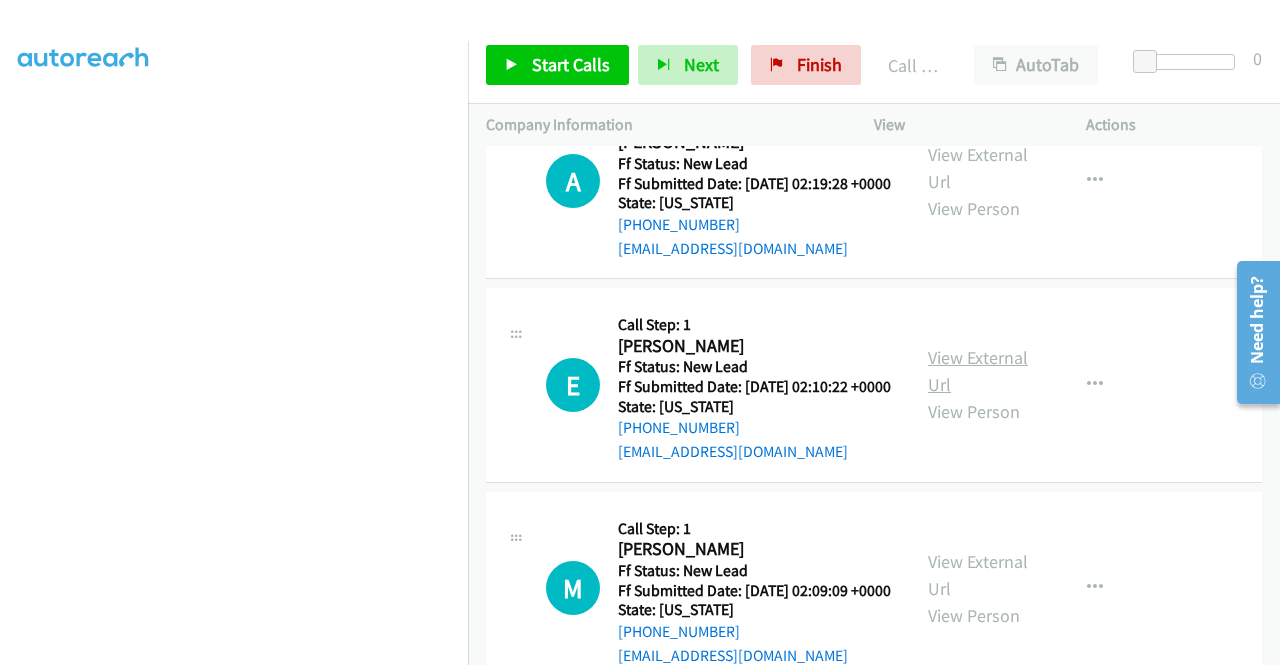 click on "View External Url" at bounding box center [978, 371] 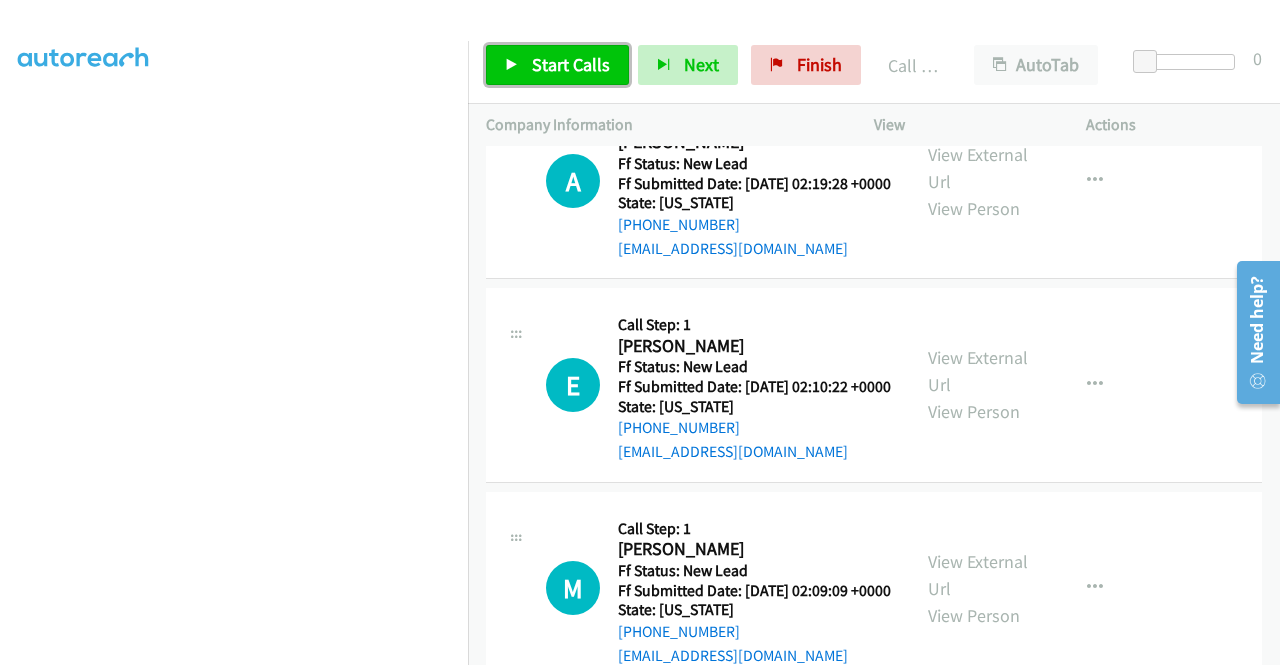 click on "Start Calls" at bounding box center (571, 64) 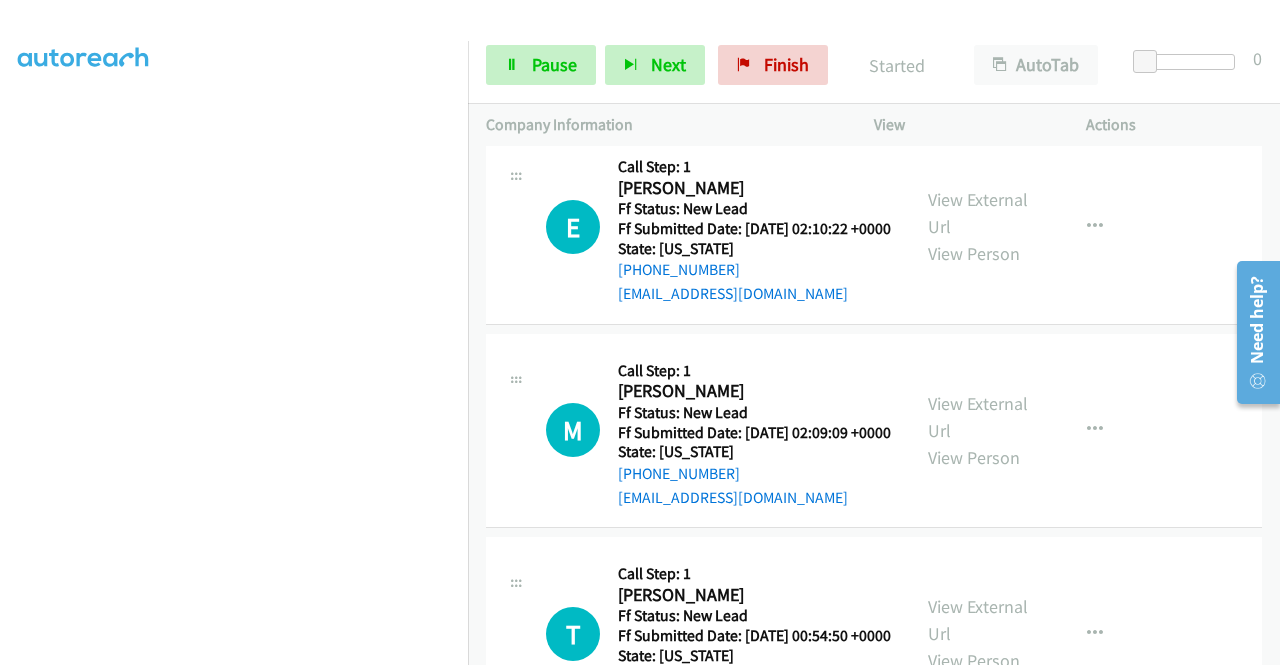 scroll, scrollTop: 1700, scrollLeft: 0, axis: vertical 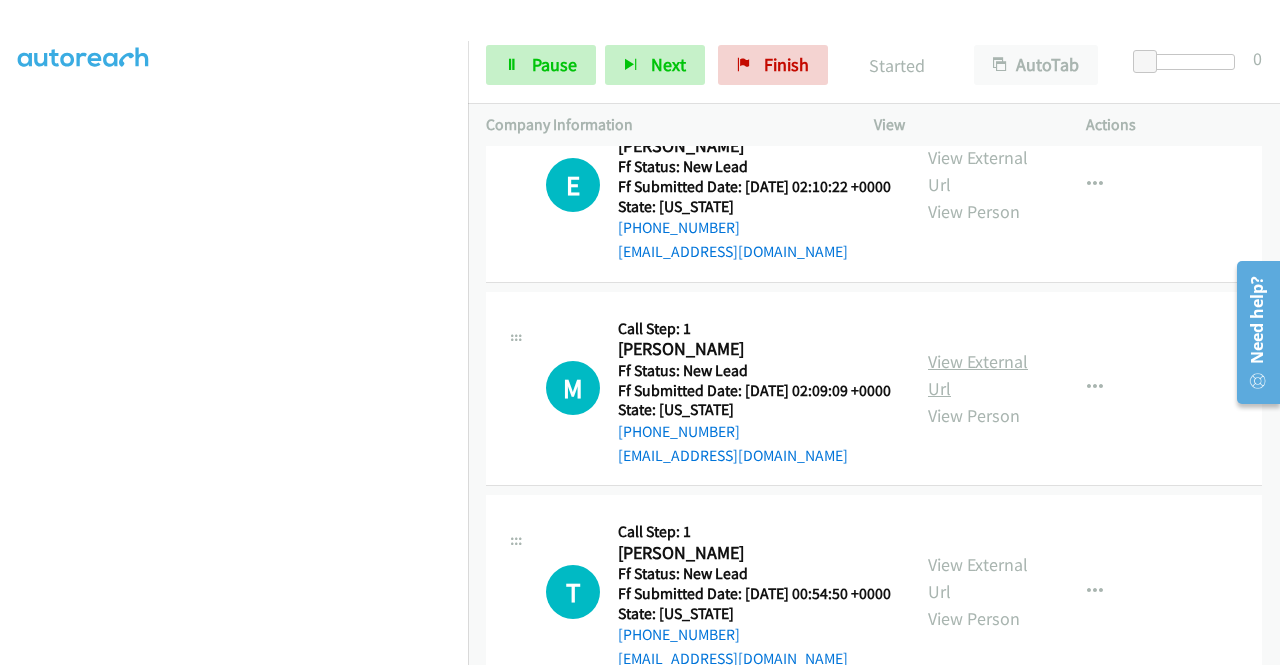 click on "View External Url" at bounding box center [978, 375] 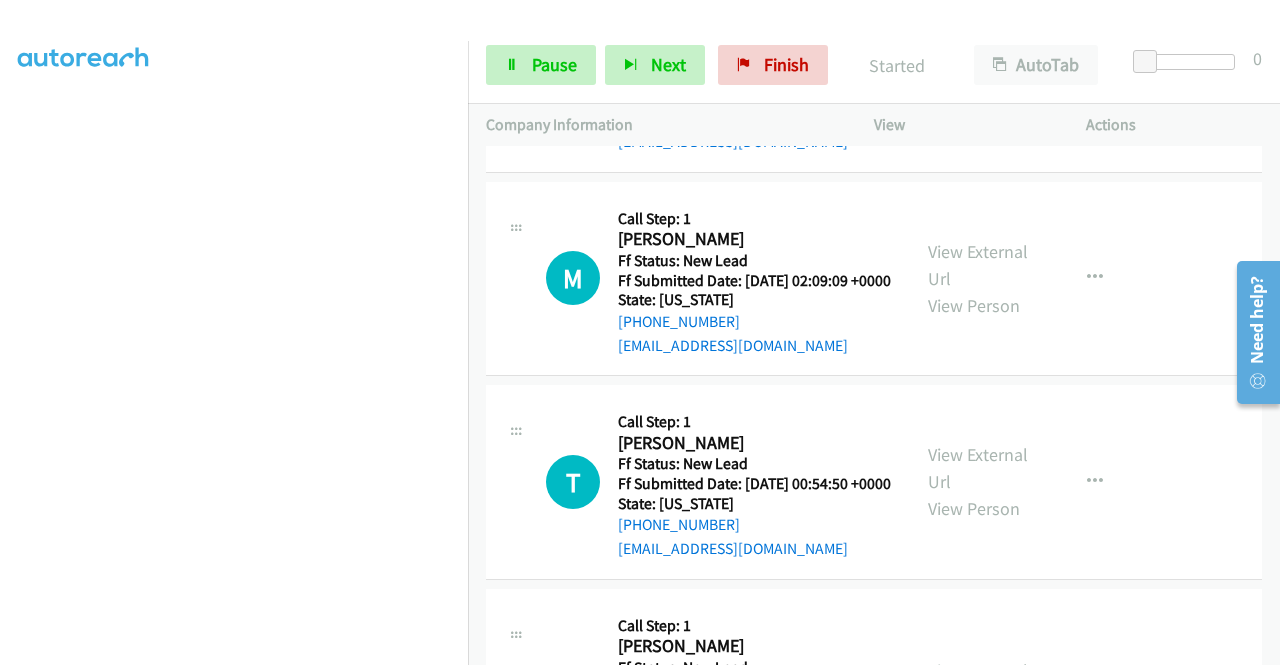 scroll, scrollTop: 1900, scrollLeft: 0, axis: vertical 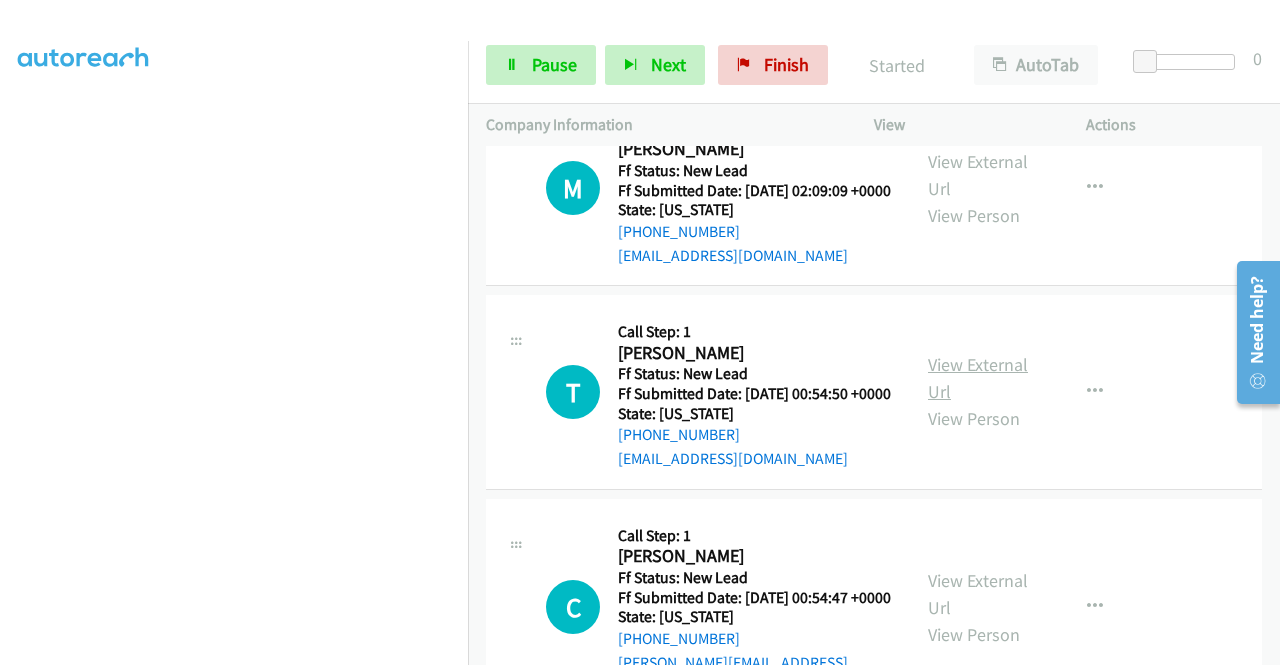 click on "View External Url" at bounding box center (978, 378) 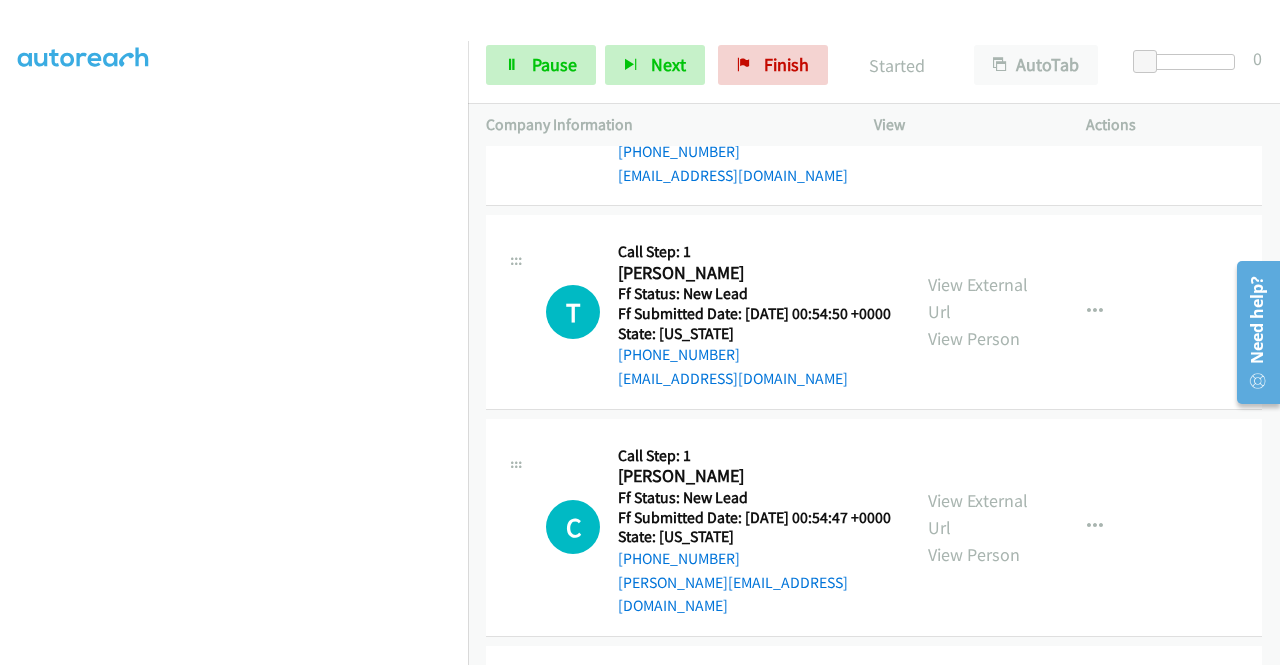 scroll, scrollTop: 2100, scrollLeft: 0, axis: vertical 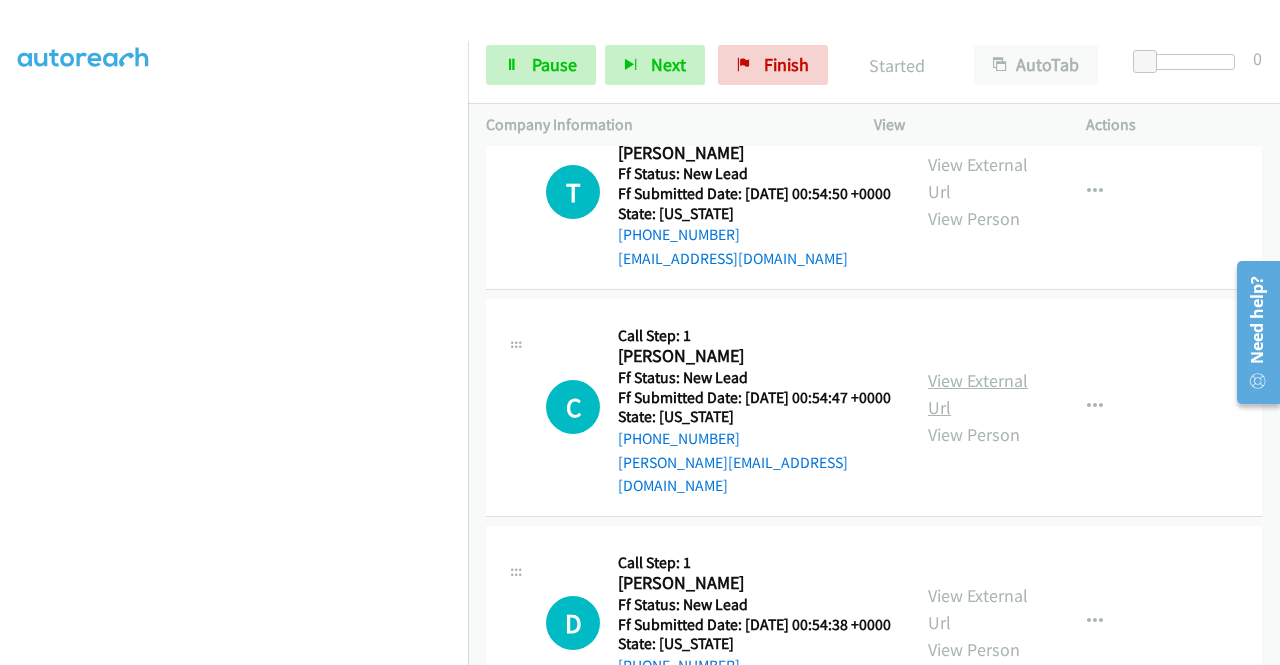 click on "View External Url" at bounding box center (978, 394) 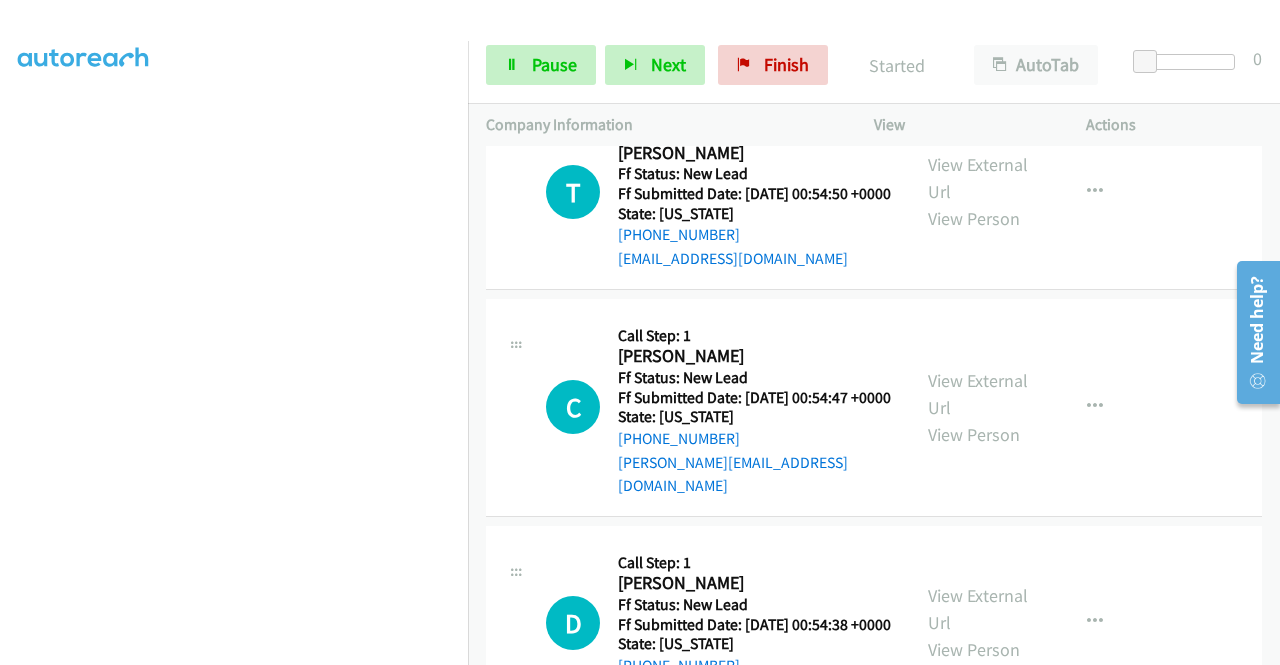 scroll, scrollTop: 2500, scrollLeft: 0, axis: vertical 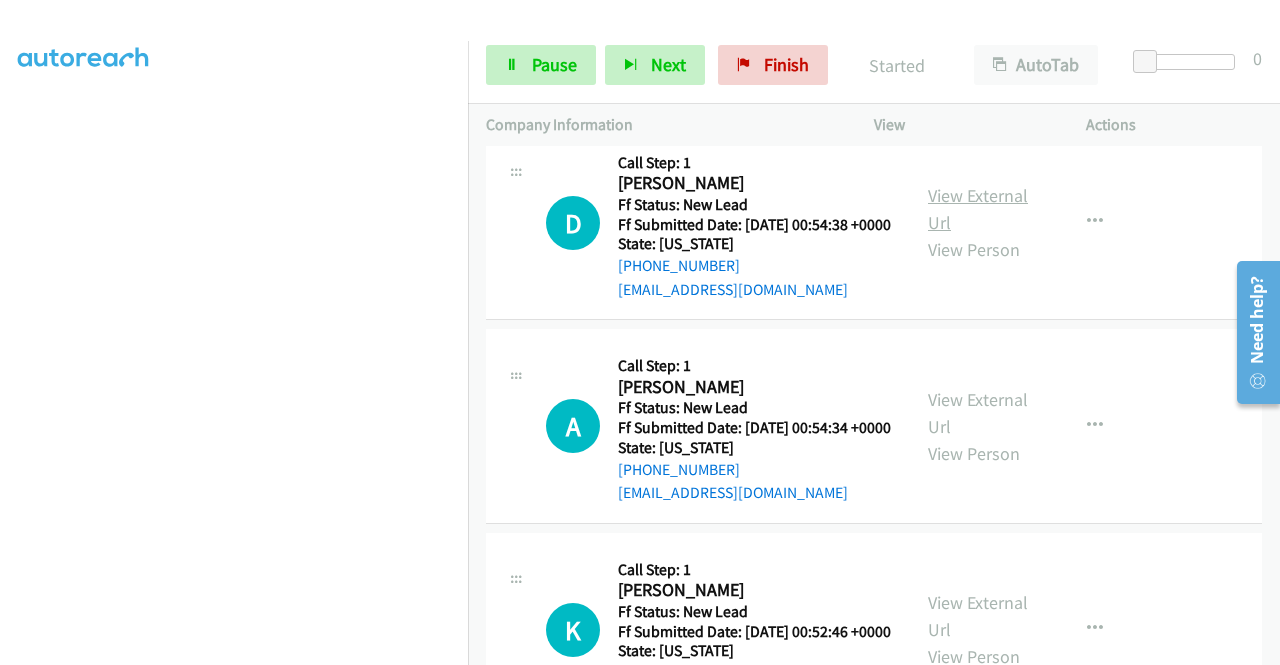 click on "View External Url" at bounding box center [978, 209] 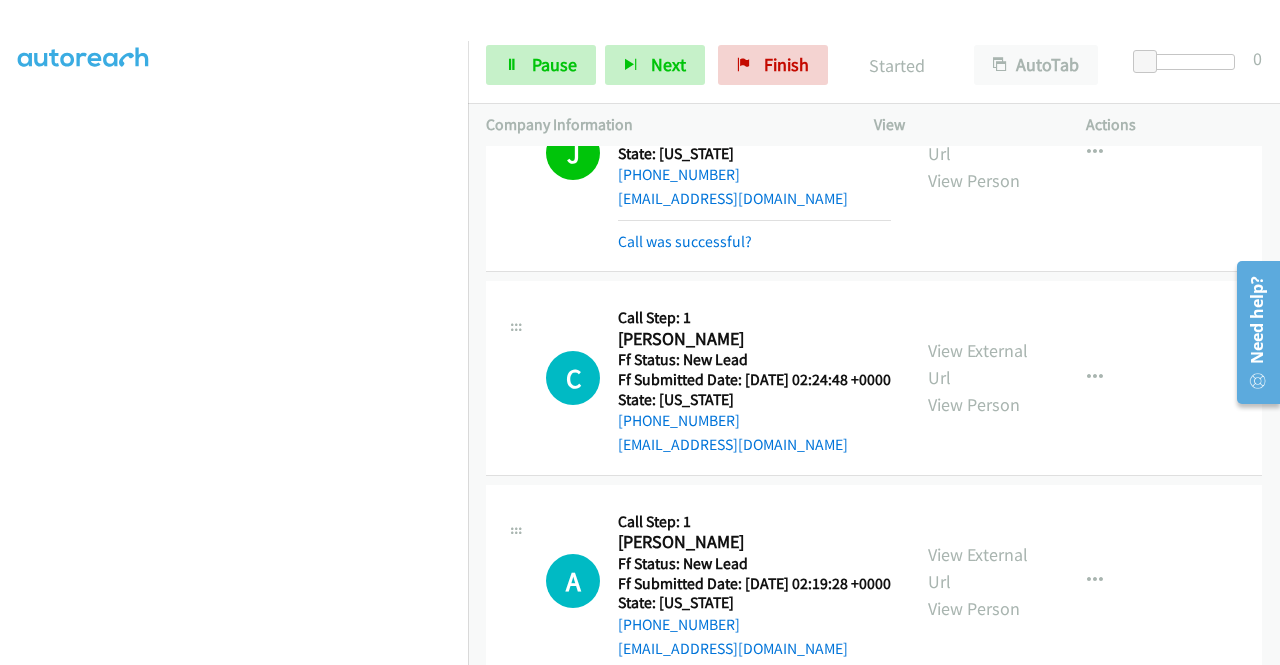 scroll, scrollTop: 1300, scrollLeft: 0, axis: vertical 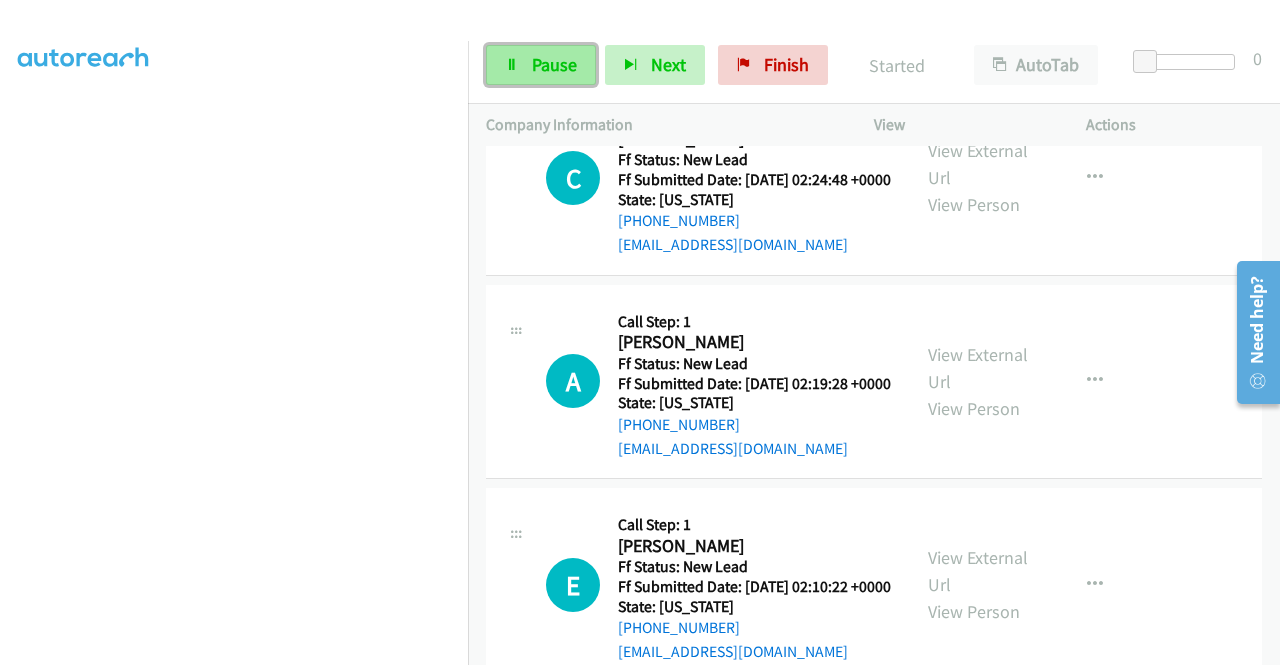 click on "Pause" at bounding box center [554, 64] 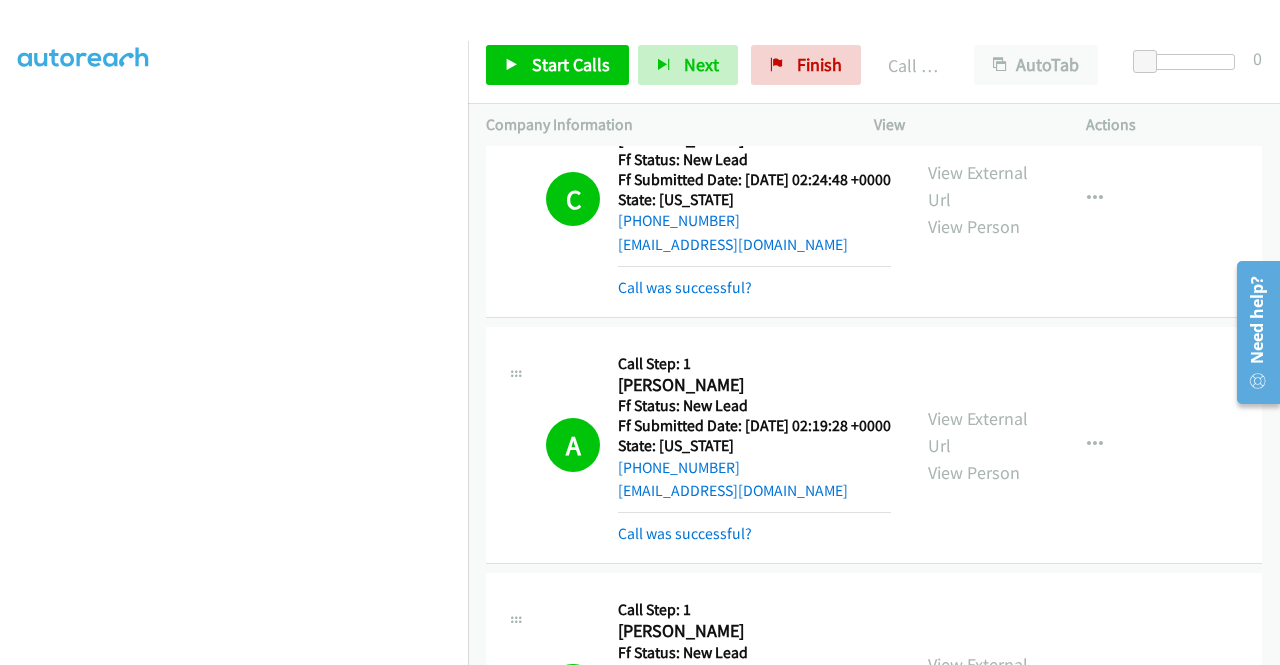scroll, scrollTop: 456, scrollLeft: 0, axis: vertical 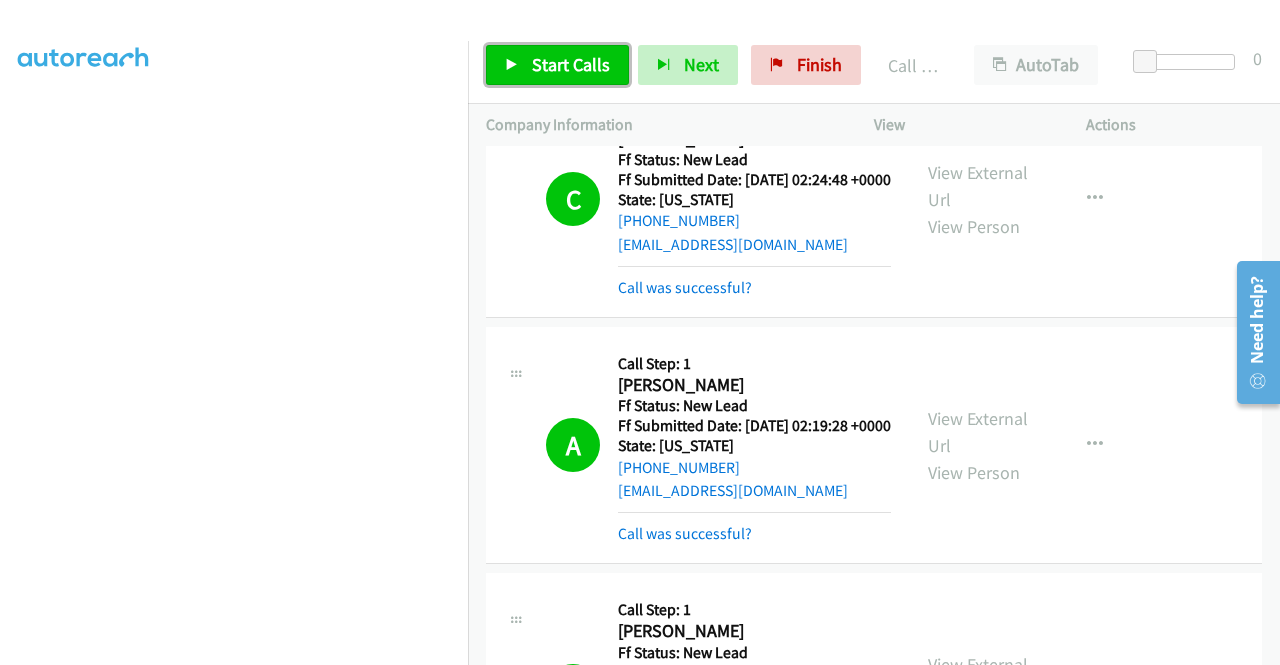 click on "Start Calls" at bounding box center (571, 64) 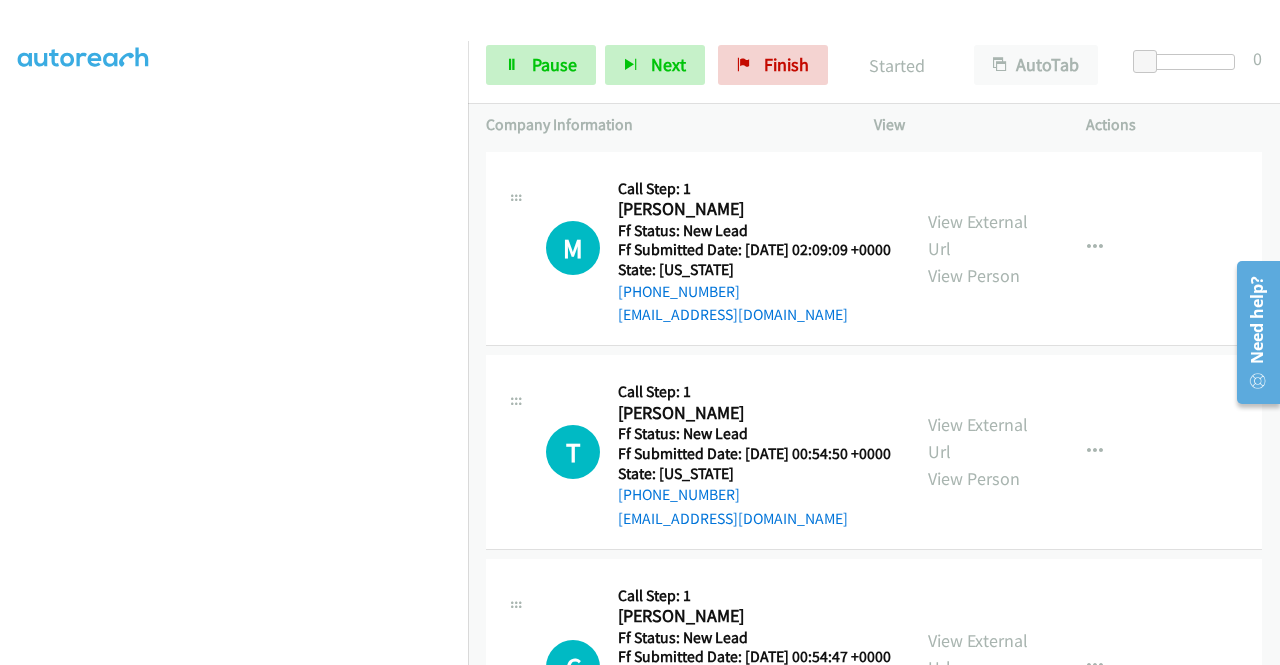 scroll, scrollTop: 2000, scrollLeft: 0, axis: vertical 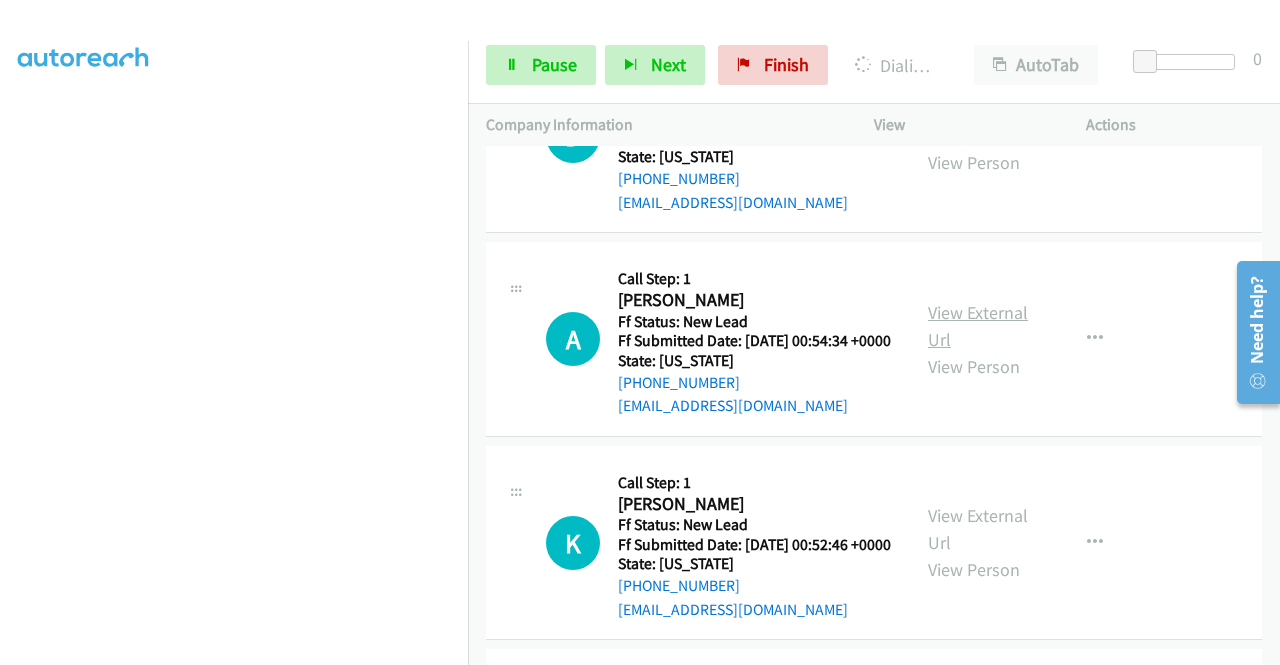 click on "View External Url" at bounding box center [978, 326] 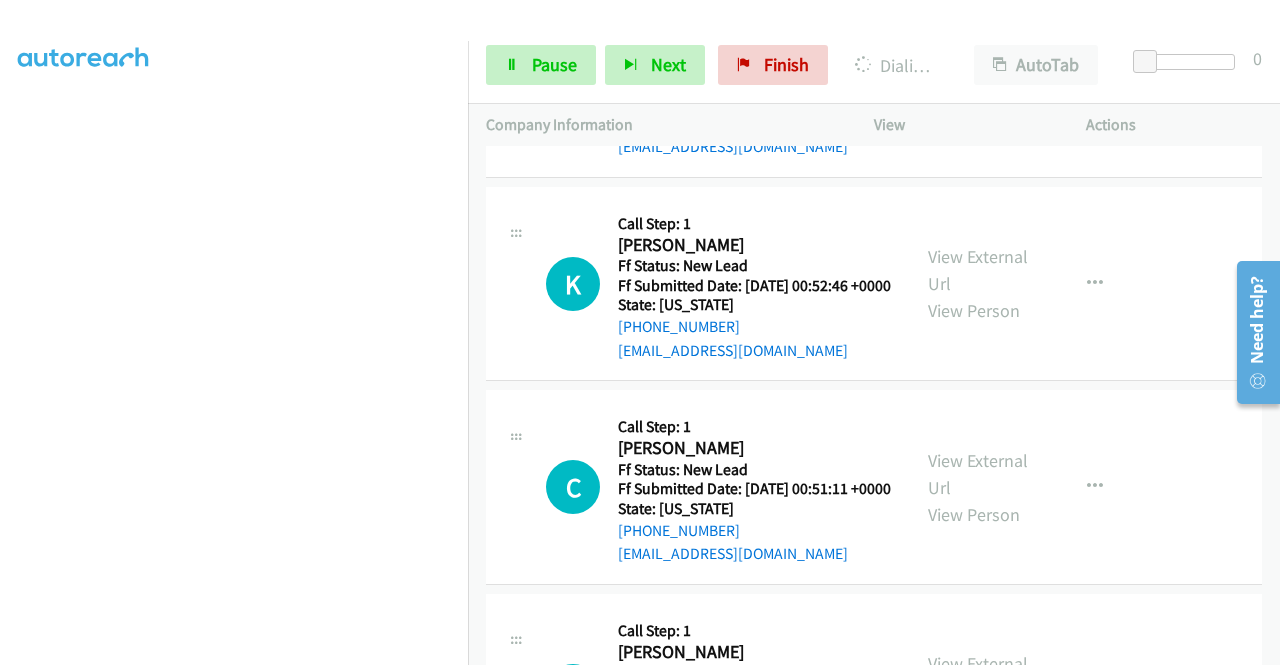 scroll, scrollTop: 3100, scrollLeft: 0, axis: vertical 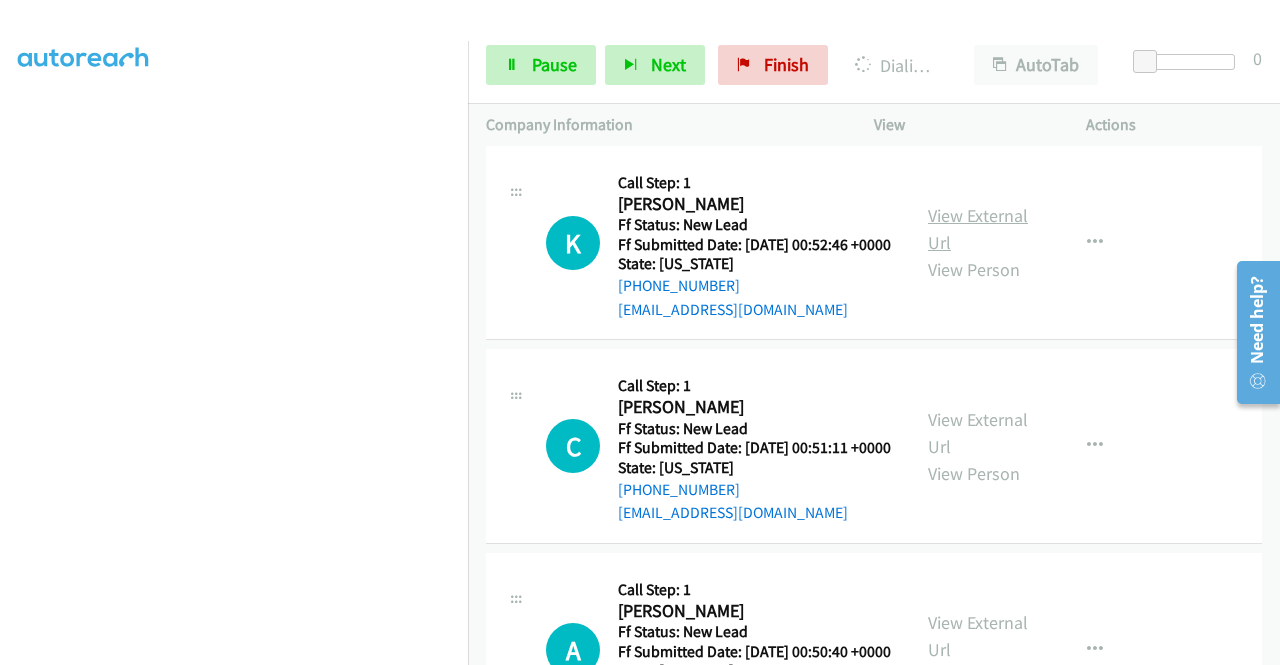 click on "View External Url" at bounding box center (978, 229) 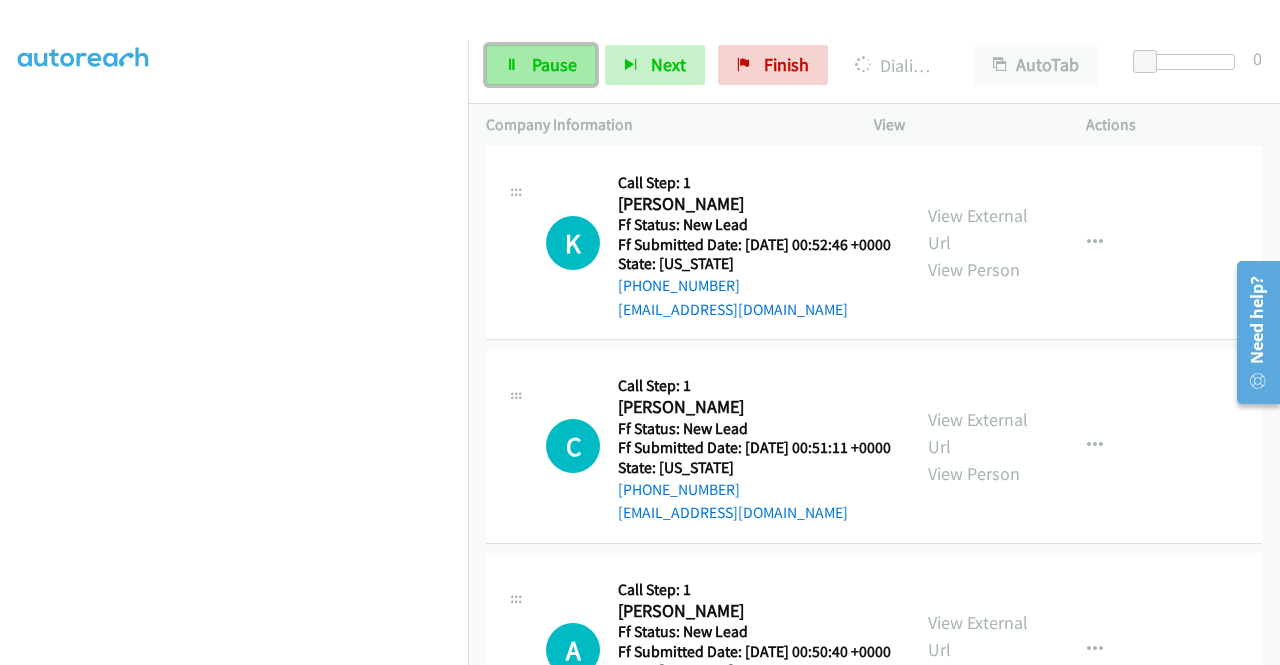 click on "Pause" at bounding box center [541, 65] 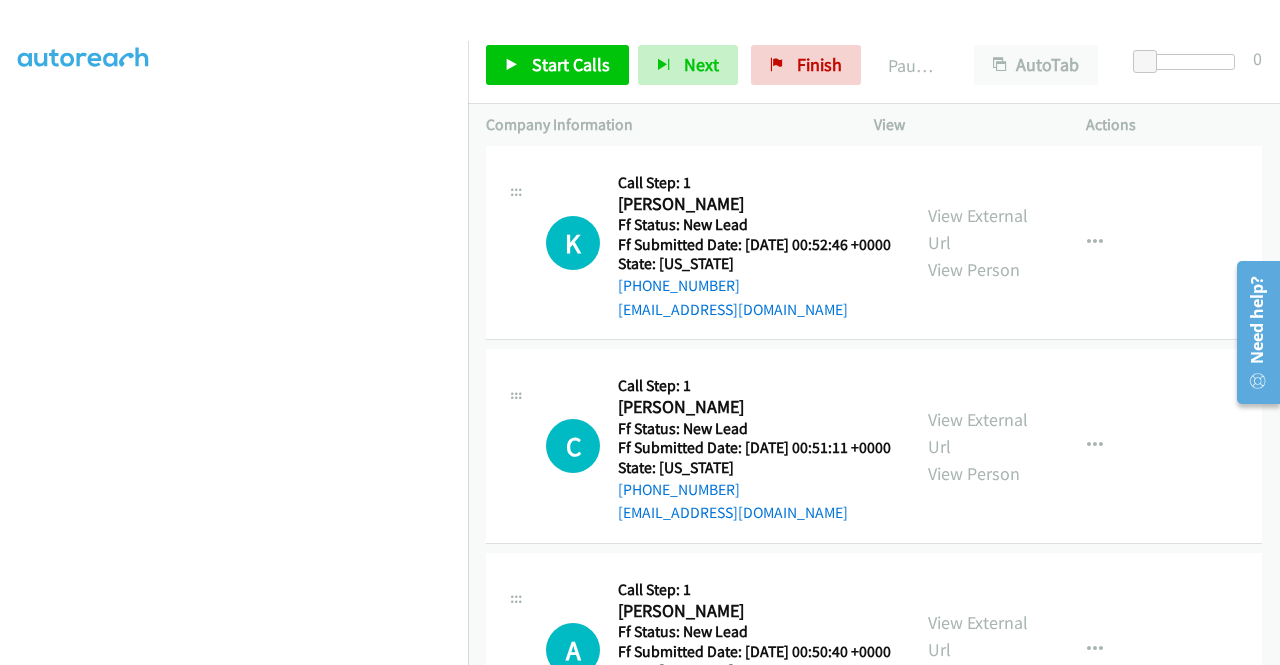 scroll, scrollTop: 456, scrollLeft: 0, axis: vertical 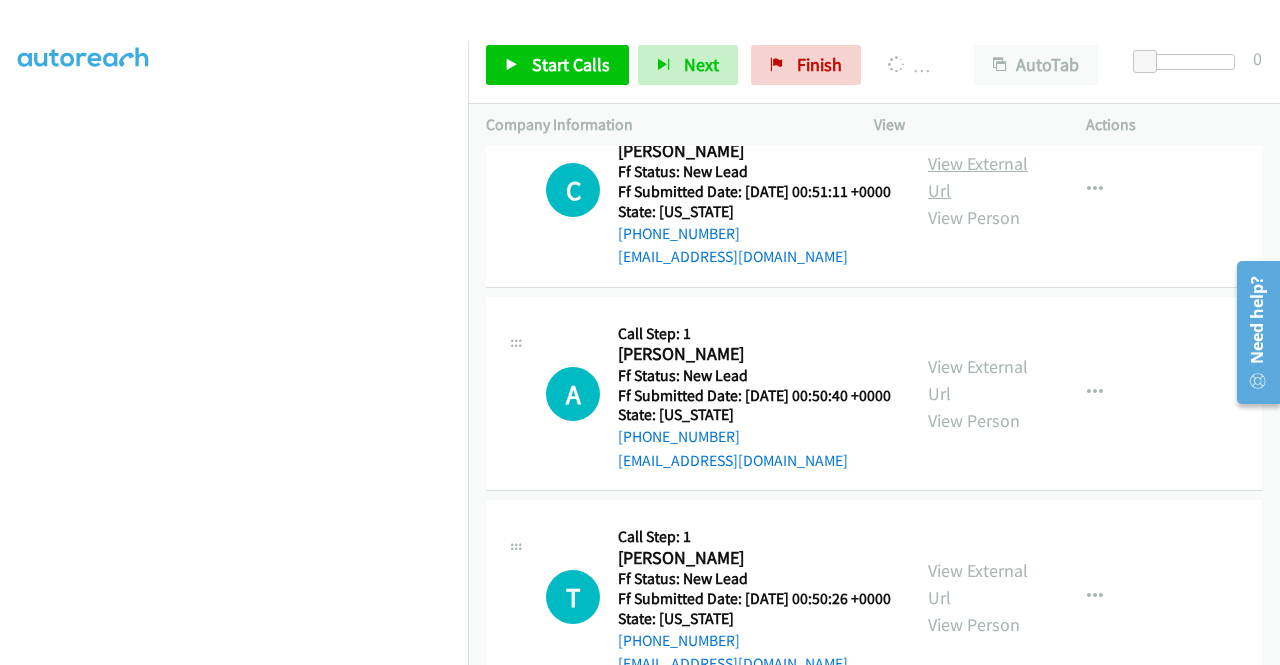 click on "View External Url" at bounding box center [978, 177] 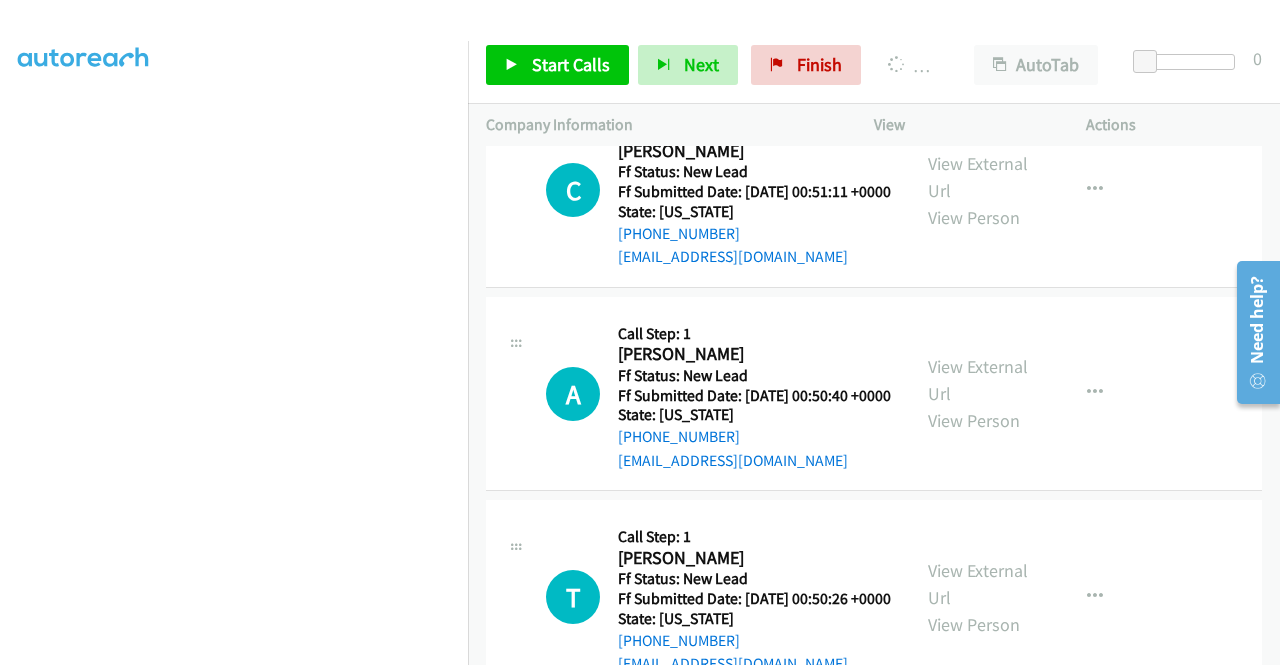 scroll, scrollTop: 3584, scrollLeft: 0, axis: vertical 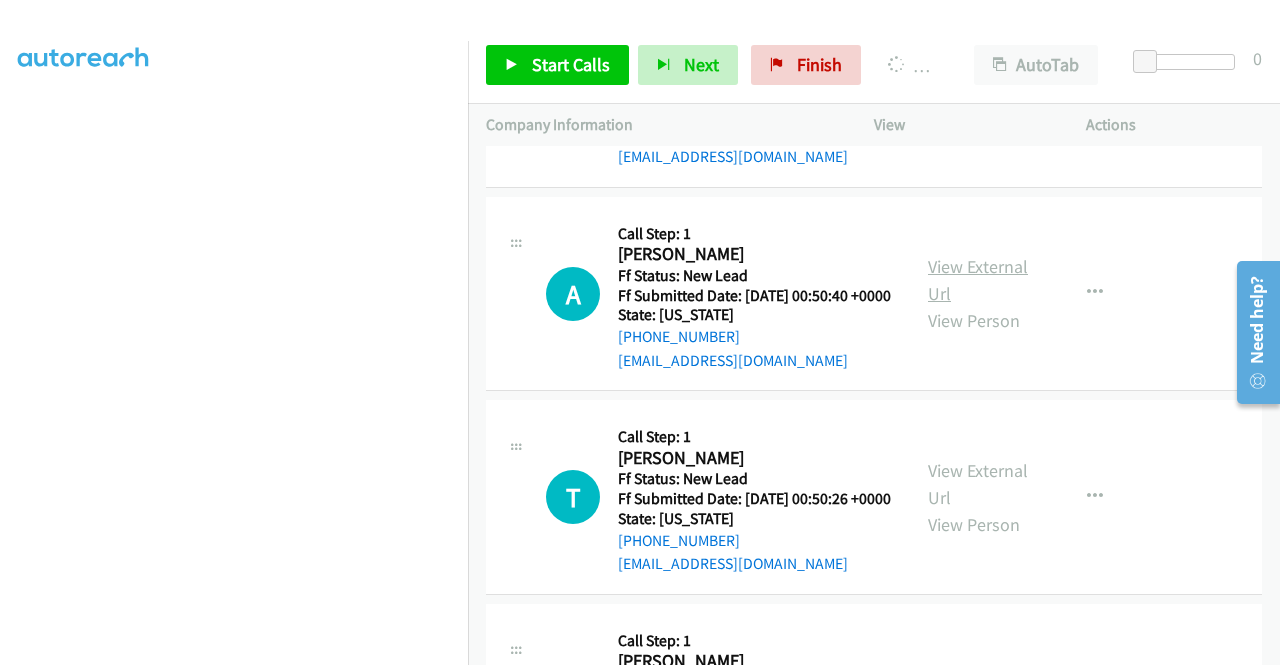 click on "View External Url" at bounding box center (978, 280) 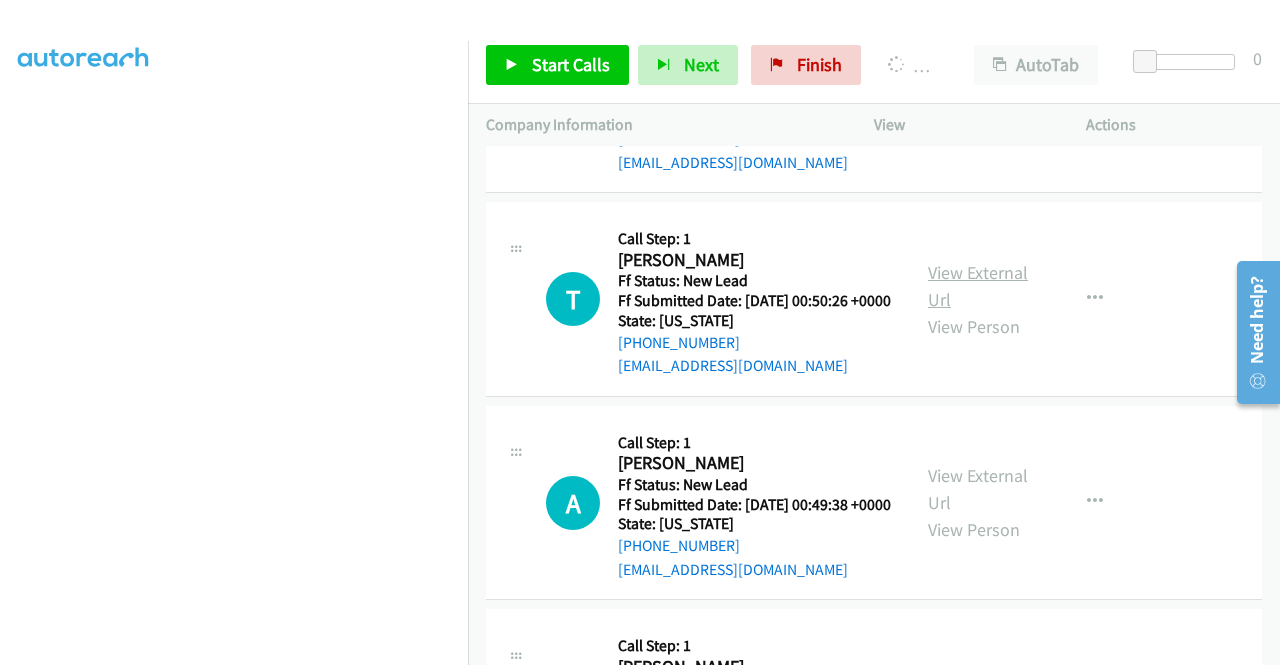 scroll, scrollTop: 3784, scrollLeft: 0, axis: vertical 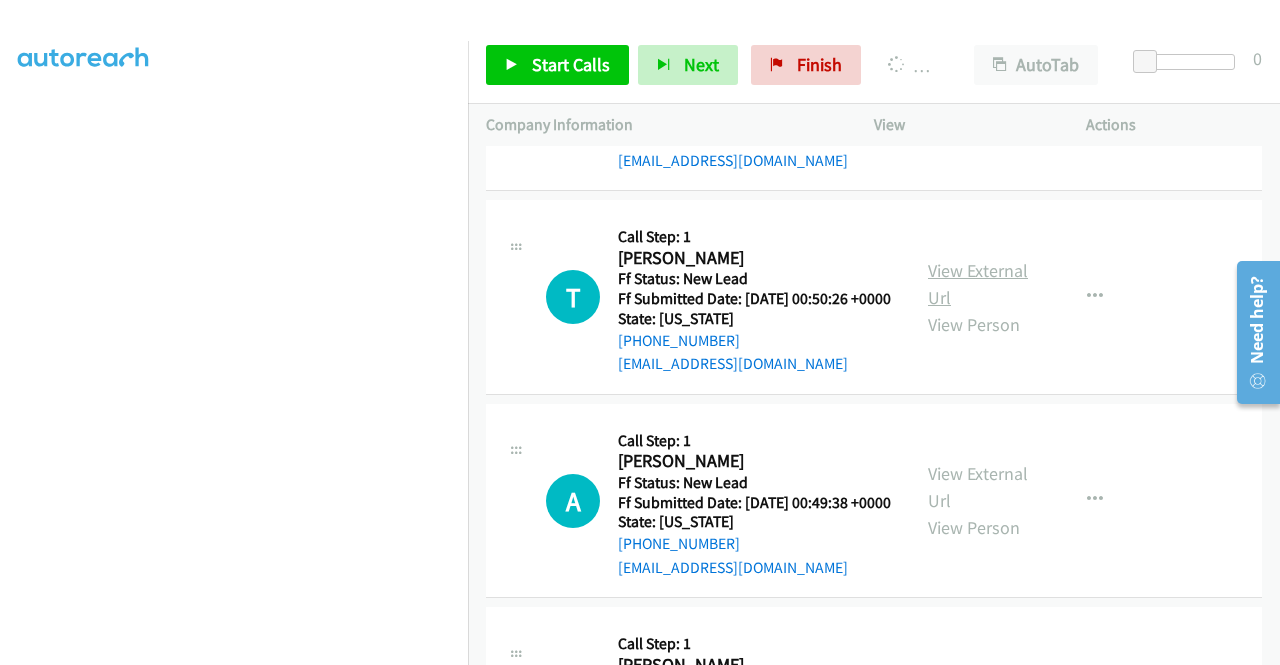 click on "View External Url" at bounding box center [978, 284] 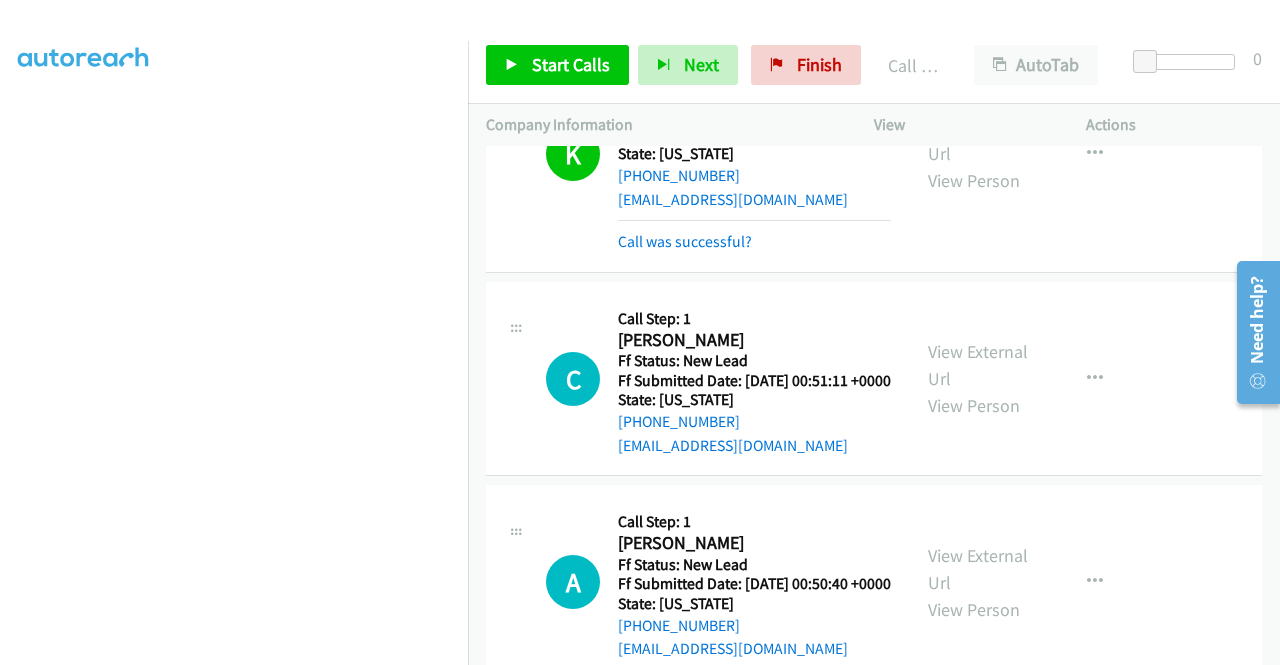 scroll, scrollTop: 3326, scrollLeft: 0, axis: vertical 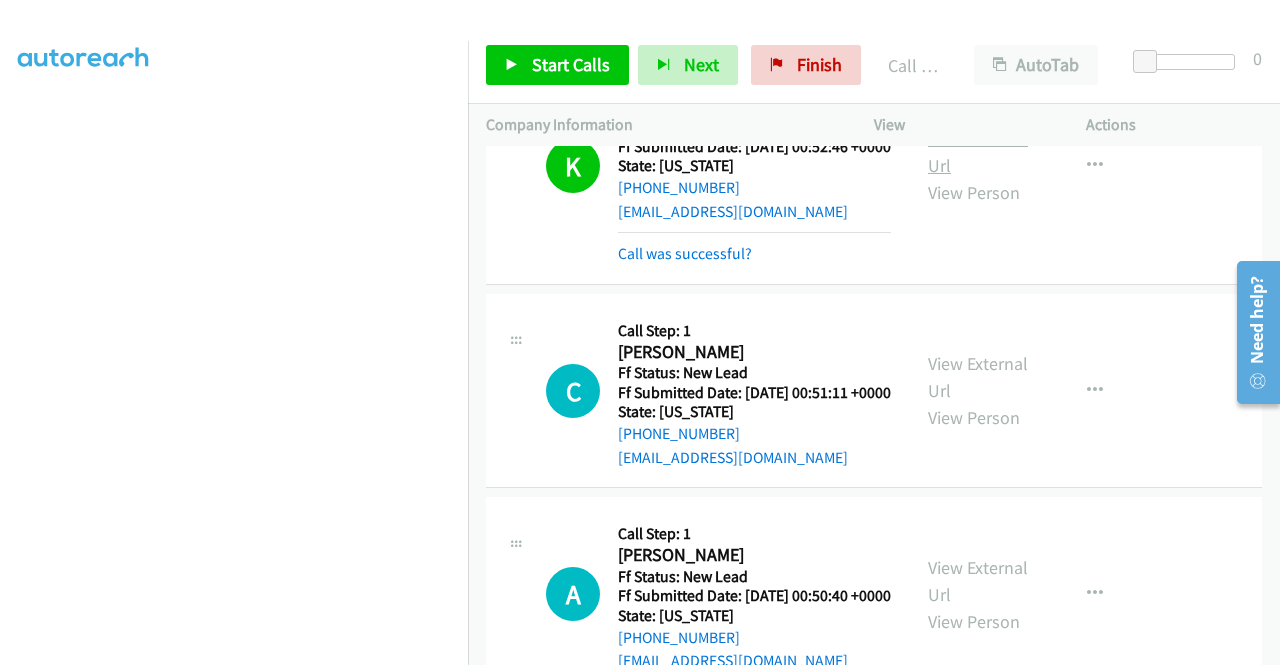 click on "View External Url" at bounding box center [978, 152] 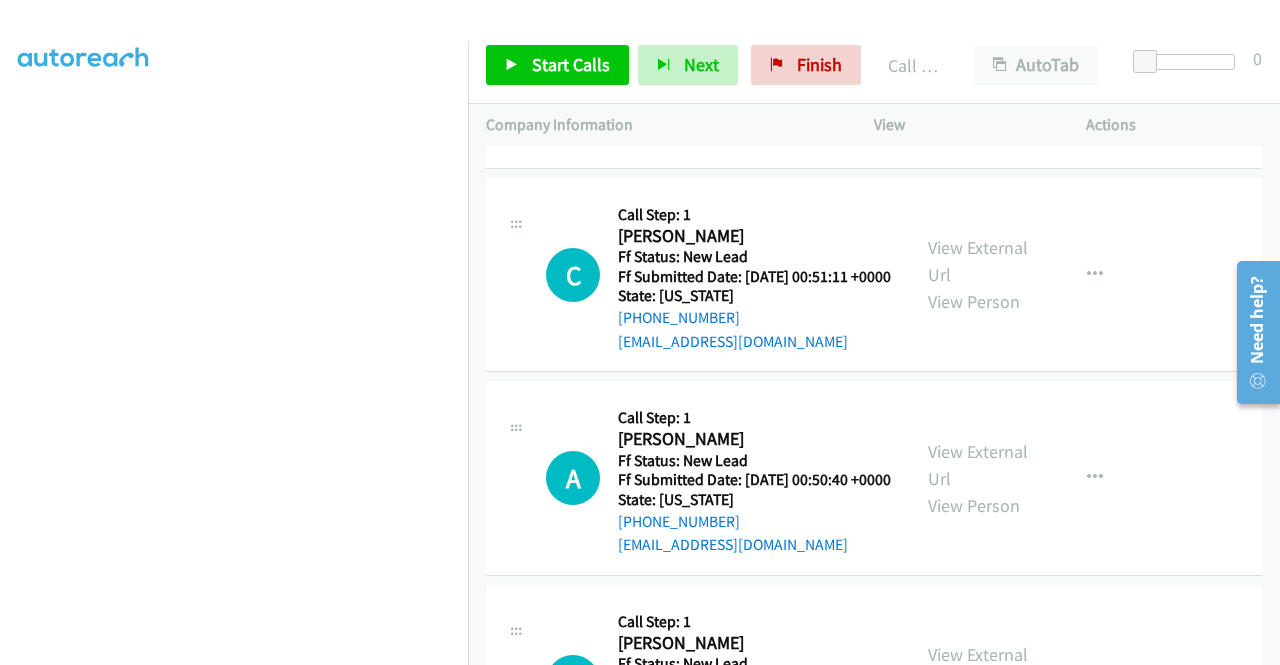 scroll, scrollTop: 3626, scrollLeft: 0, axis: vertical 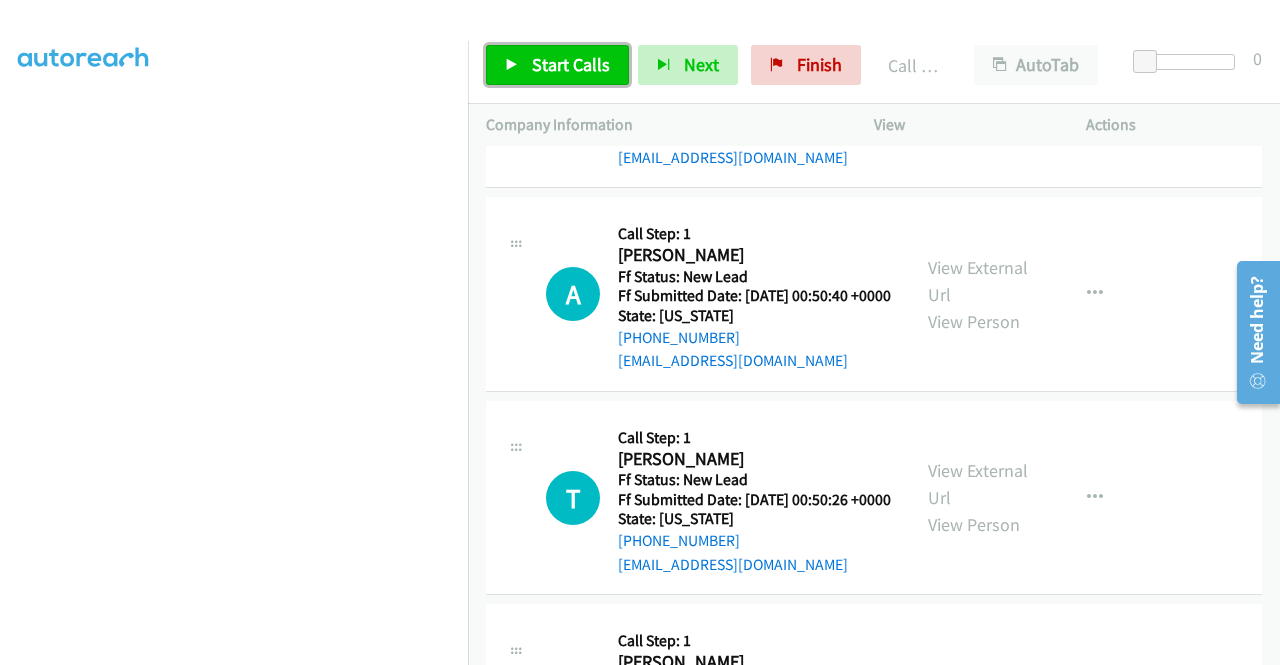 click on "Start Calls" at bounding box center [571, 64] 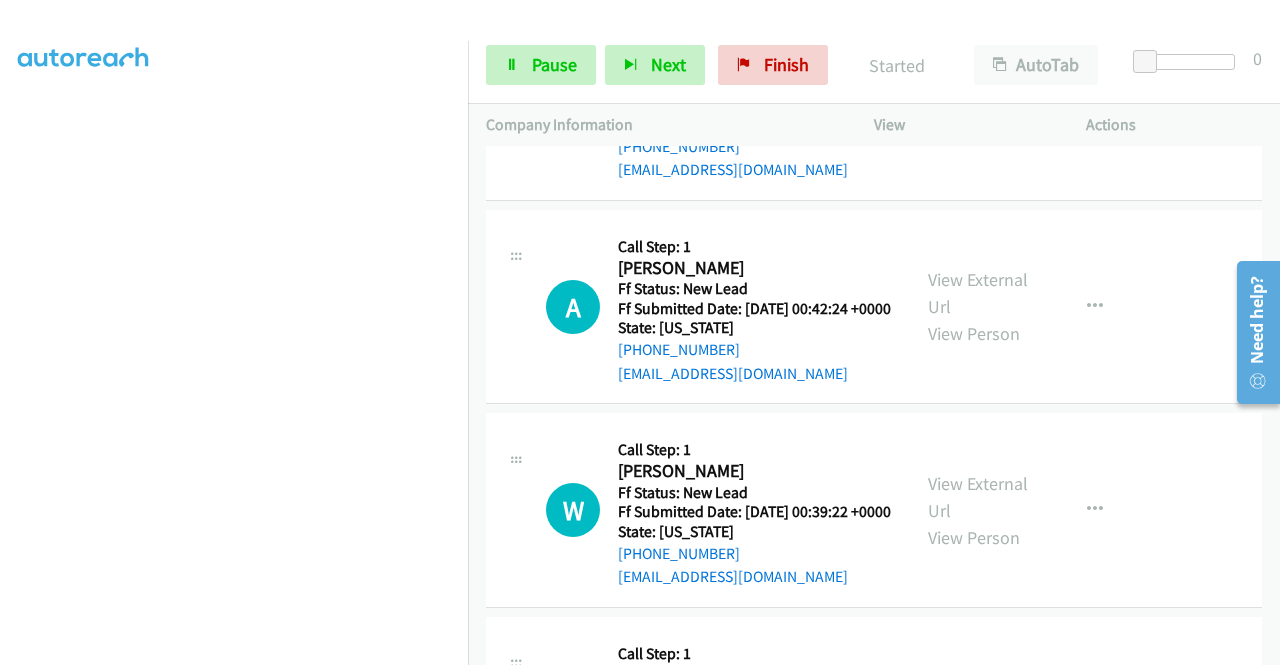 scroll, scrollTop: 4226, scrollLeft: 0, axis: vertical 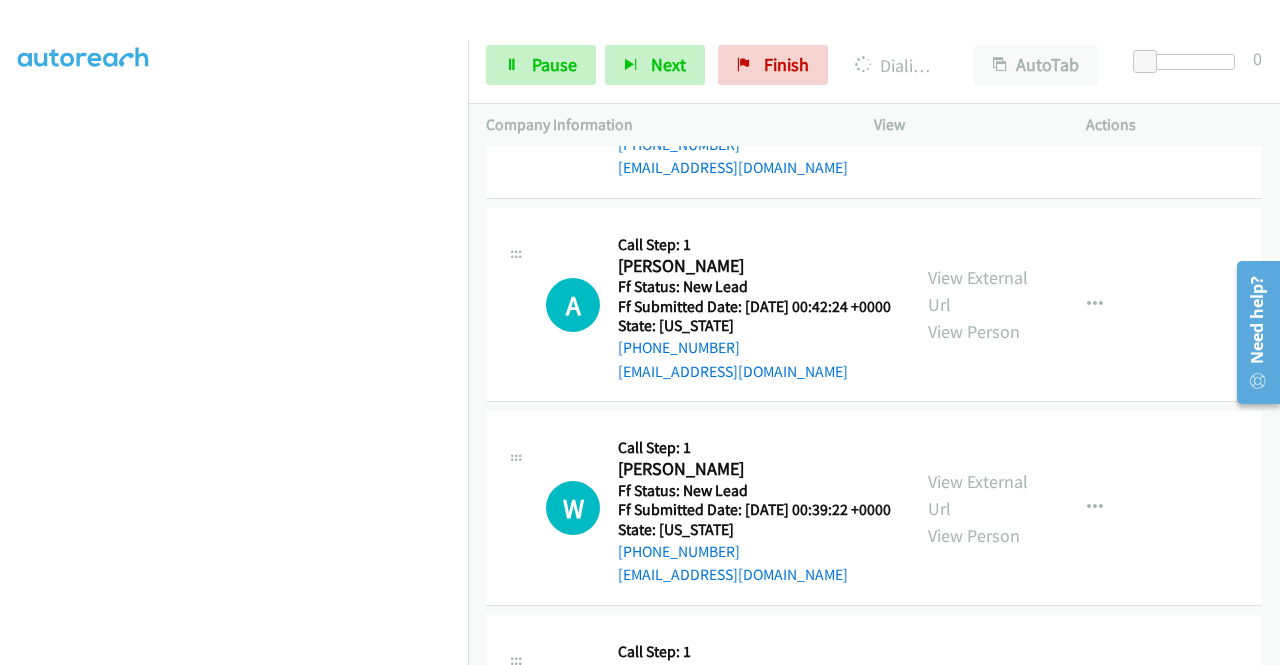 click on "View External Url" at bounding box center [978, 88] 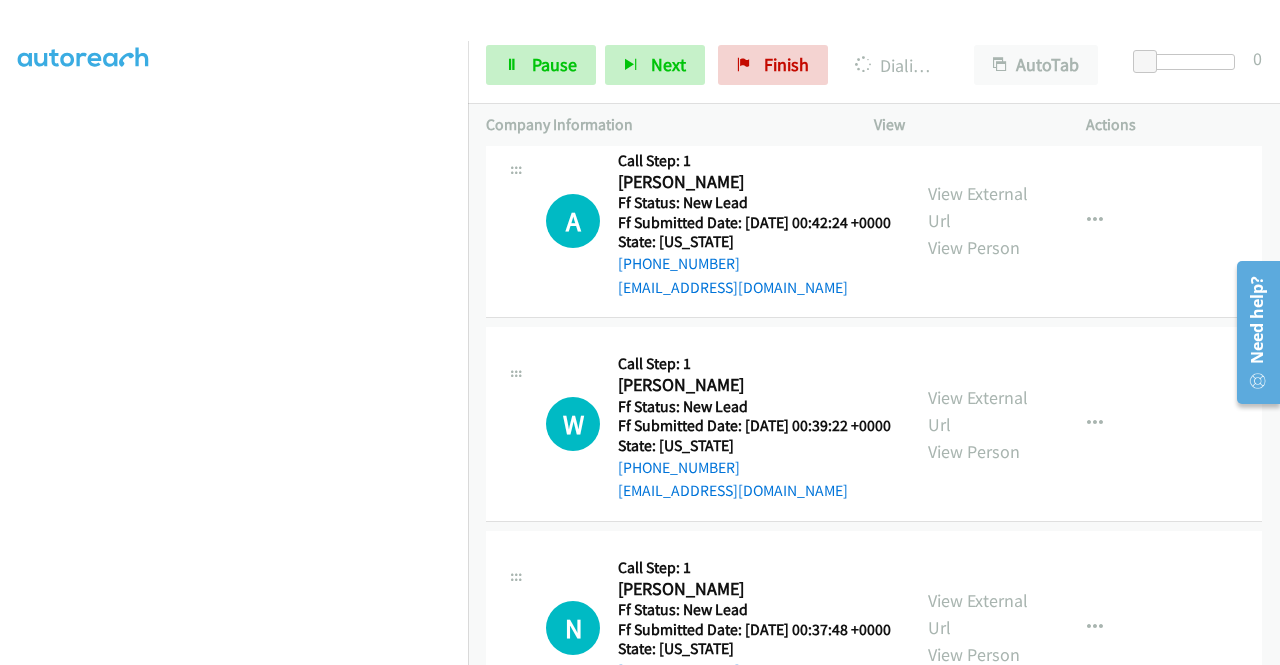 scroll, scrollTop: 4426, scrollLeft: 0, axis: vertical 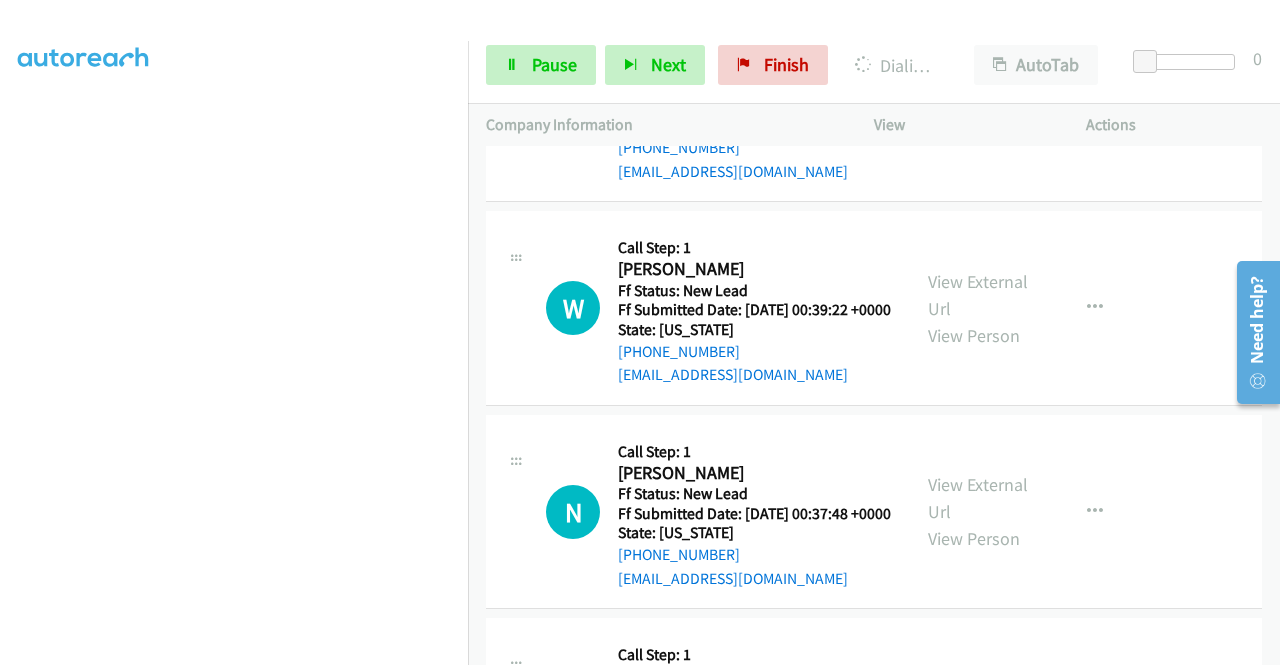 click on "View External Url" at bounding box center (978, 91) 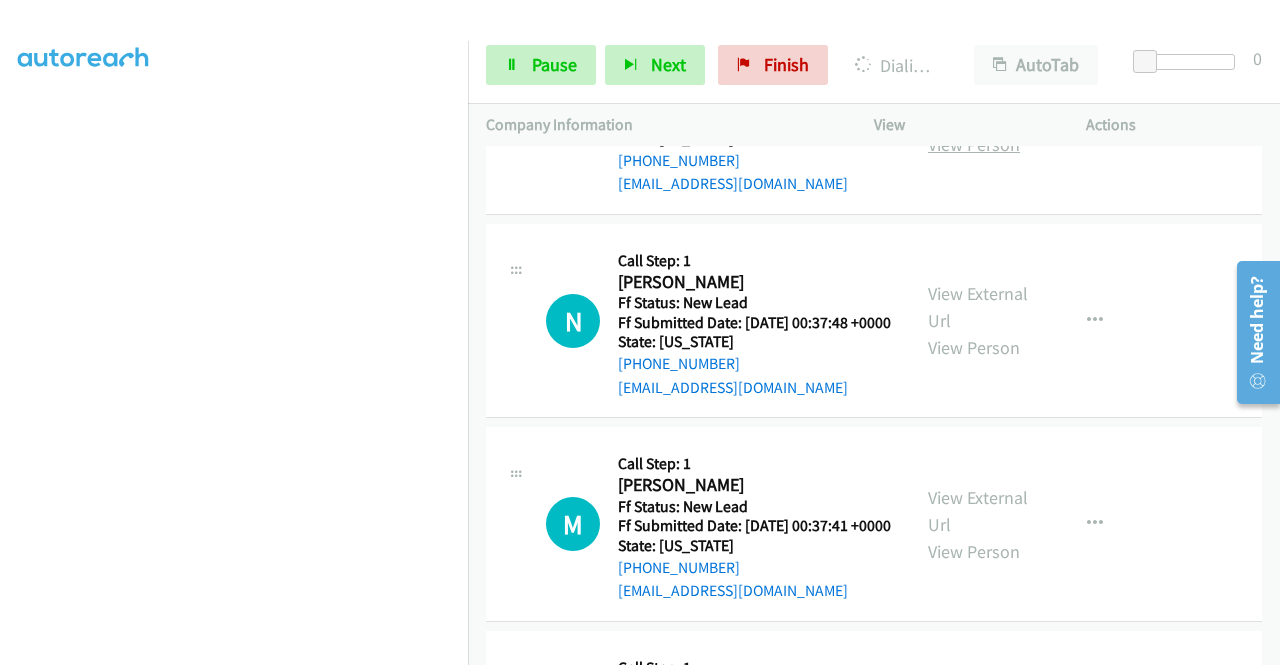 scroll, scrollTop: 4626, scrollLeft: 0, axis: vertical 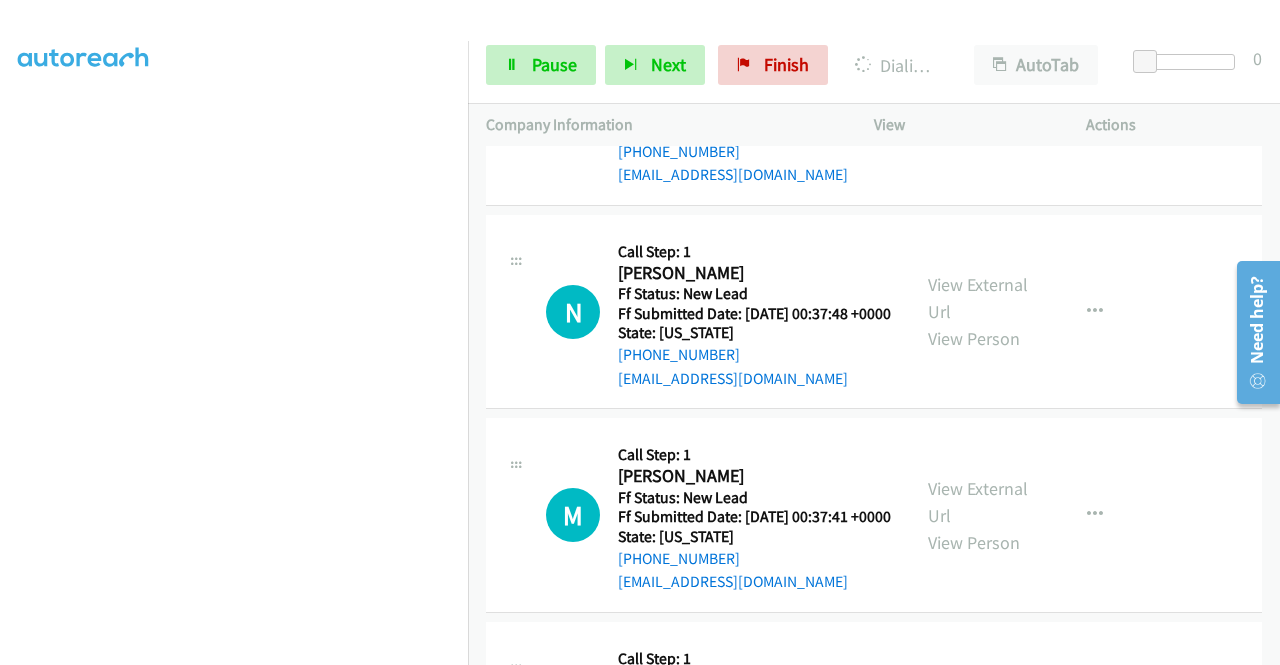click on "View External Url" at bounding box center [978, 95] 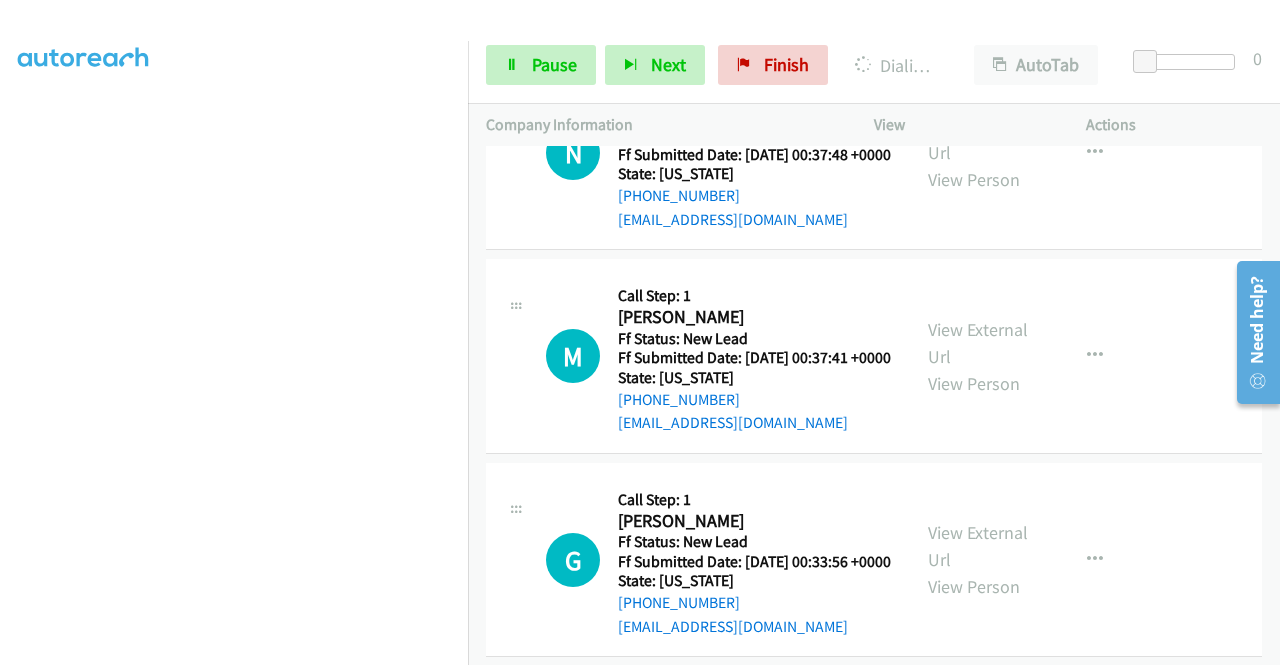 scroll, scrollTop: 4926, scrollLeft: 0, axis: vertical 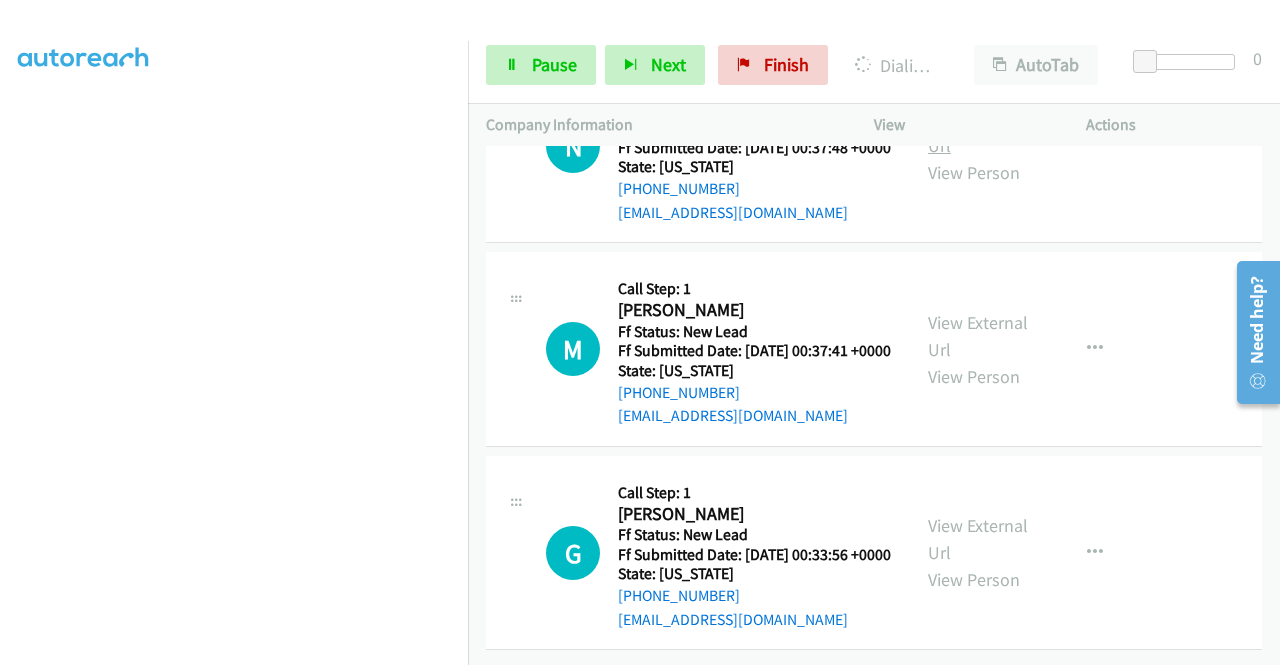 click on "View External Url" at bounding box center (978, 132) 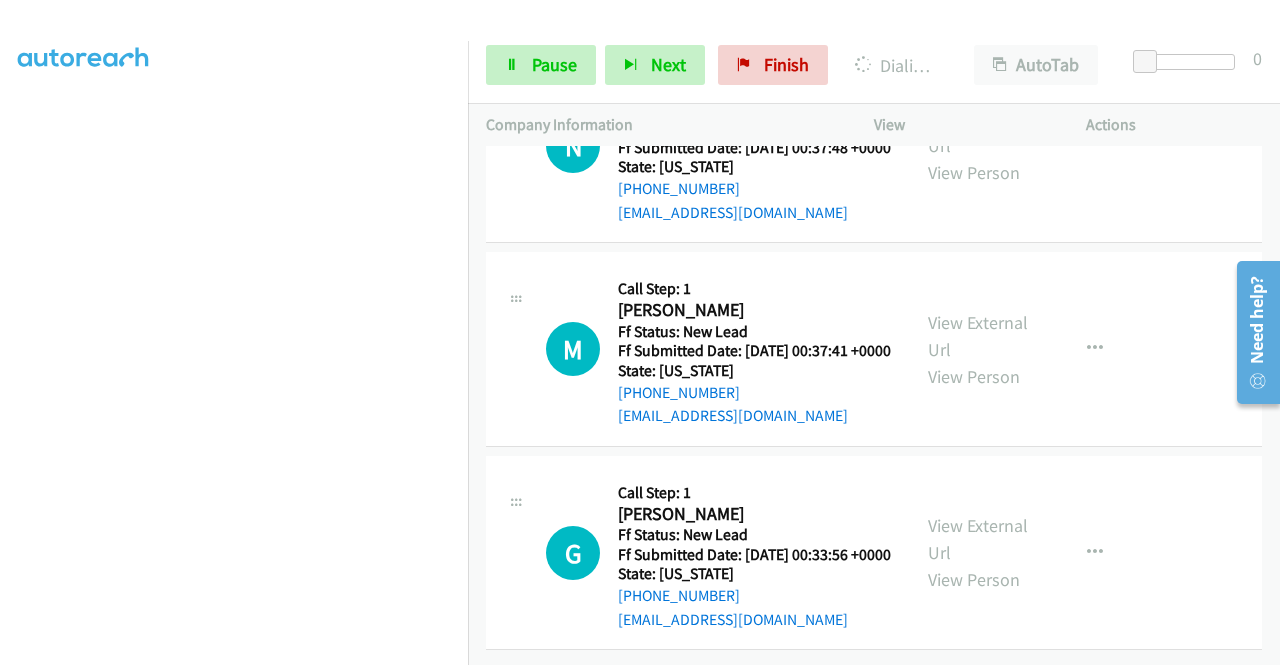 scroll, scrollTop: 5126, scrollLeft: 0, axis: vertical 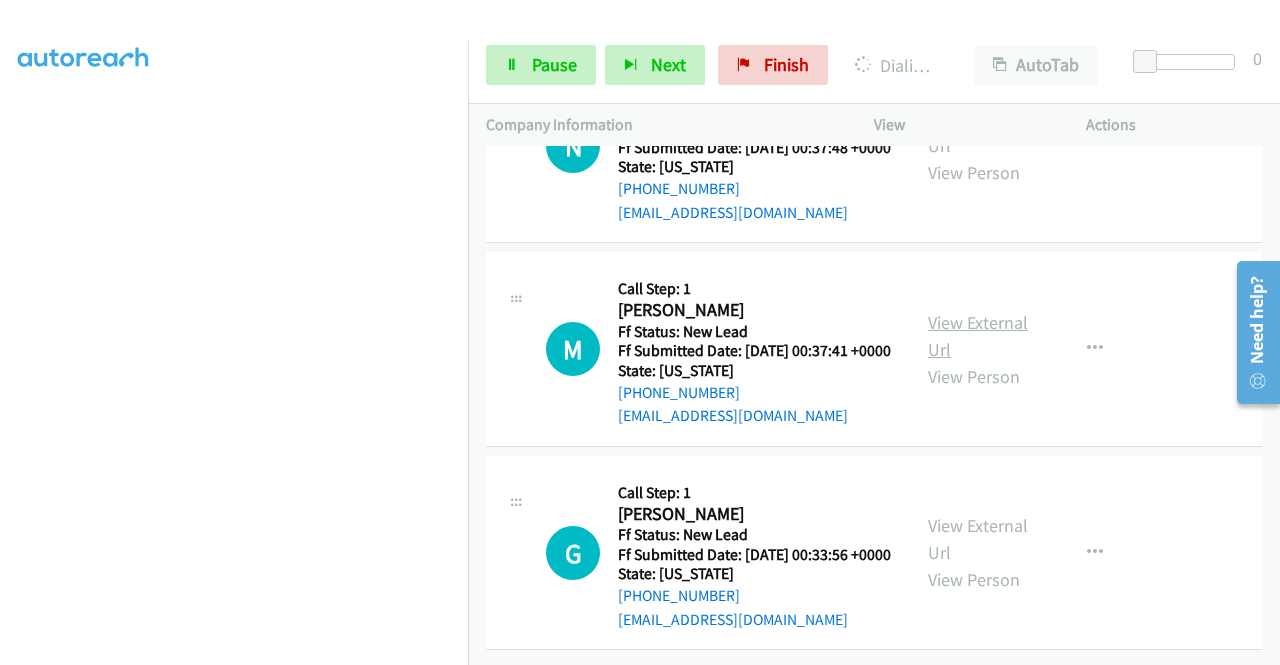 click on "View External Url" at bounding box center (978, 336) 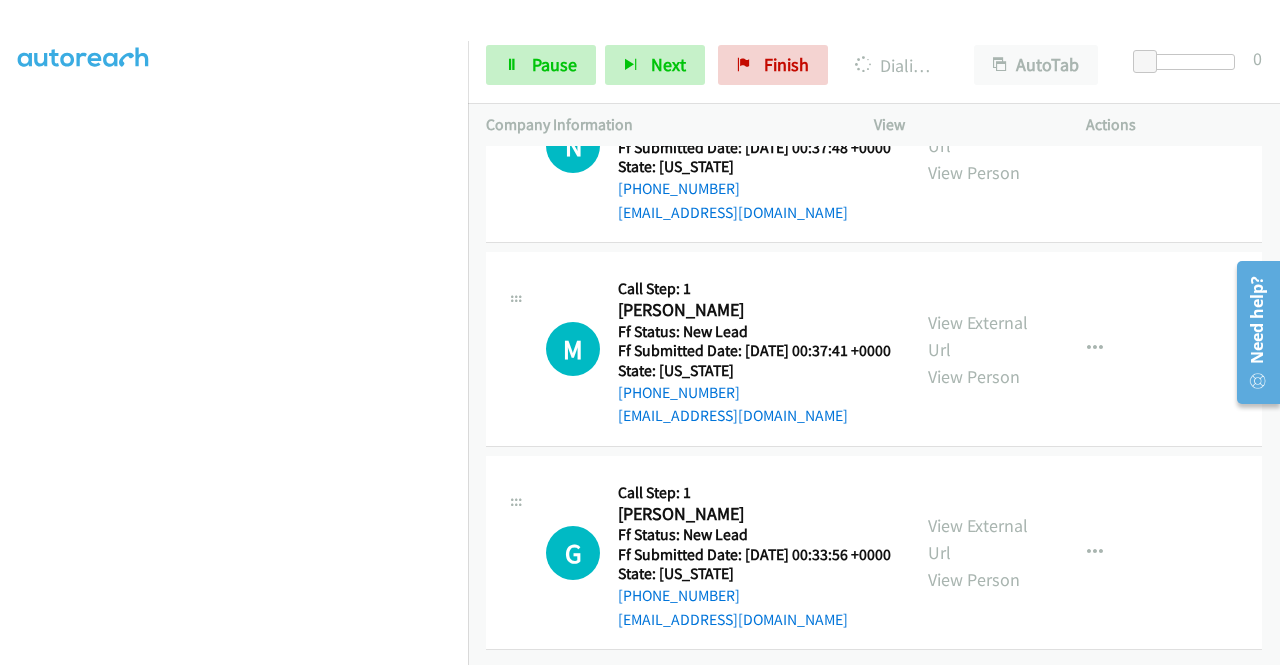 scroll, scrollTop: 5224, scrollLeft: 0, axis: vertical 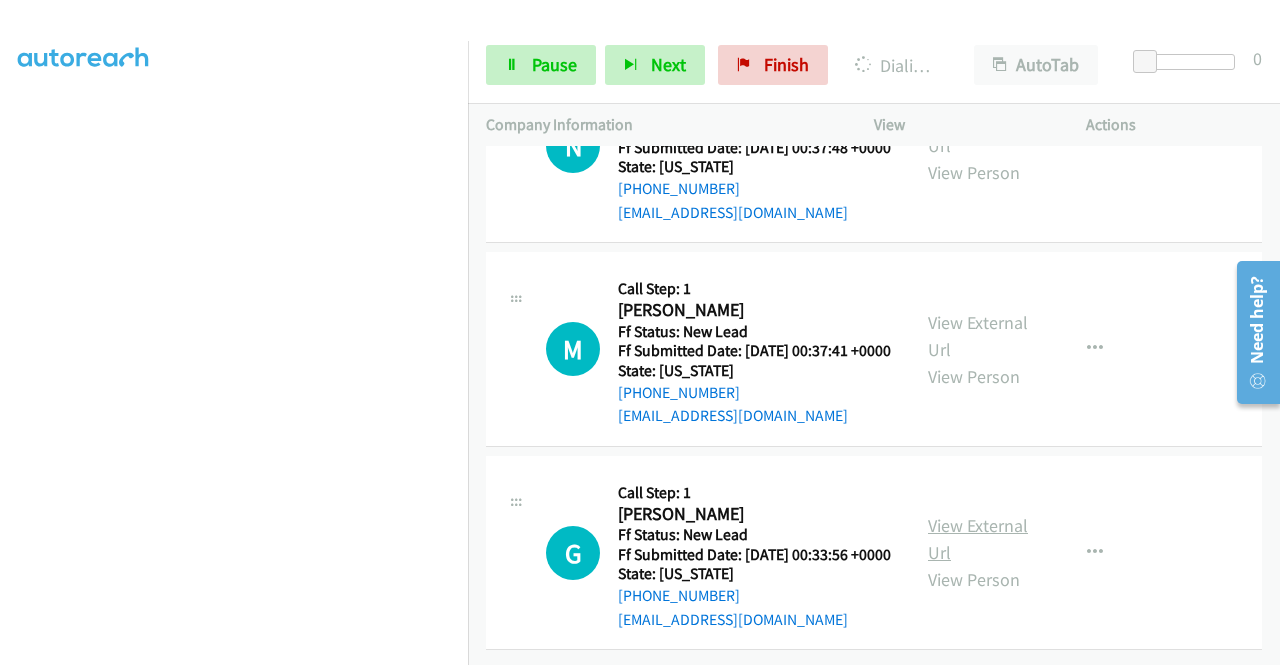 click on "View External Url" at bounding box center (978, 539) 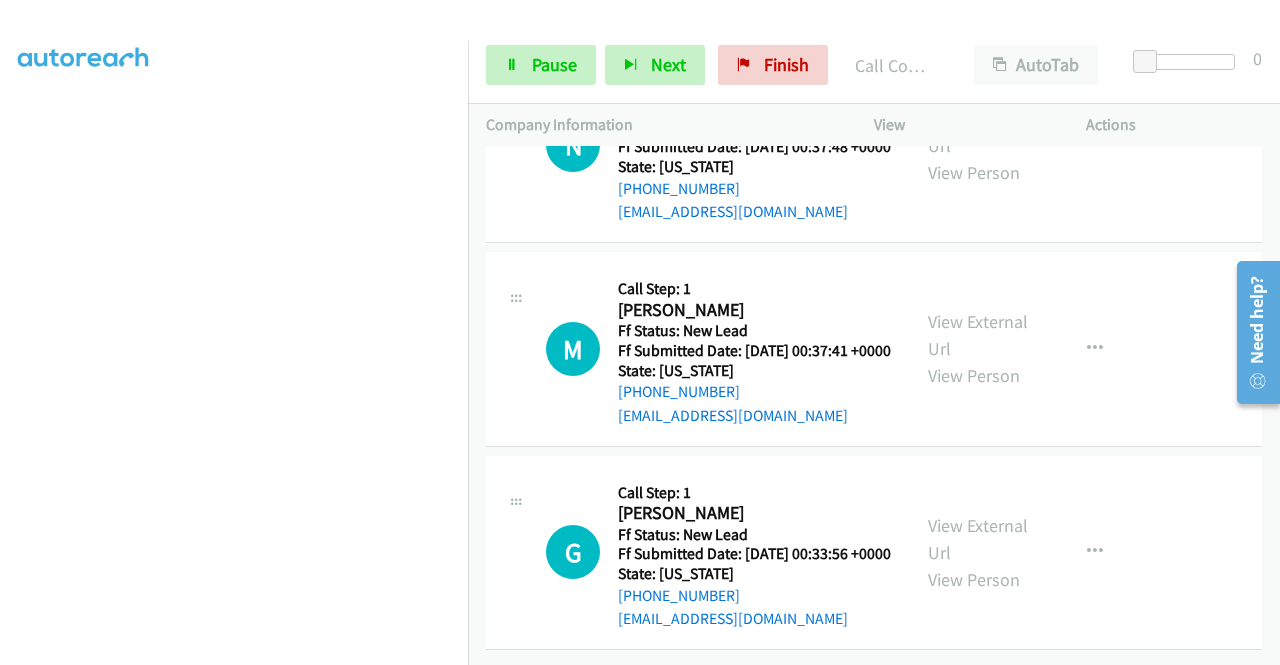 scroll, scrollTop: 5266, scrollLeft: 0, axis: vertical 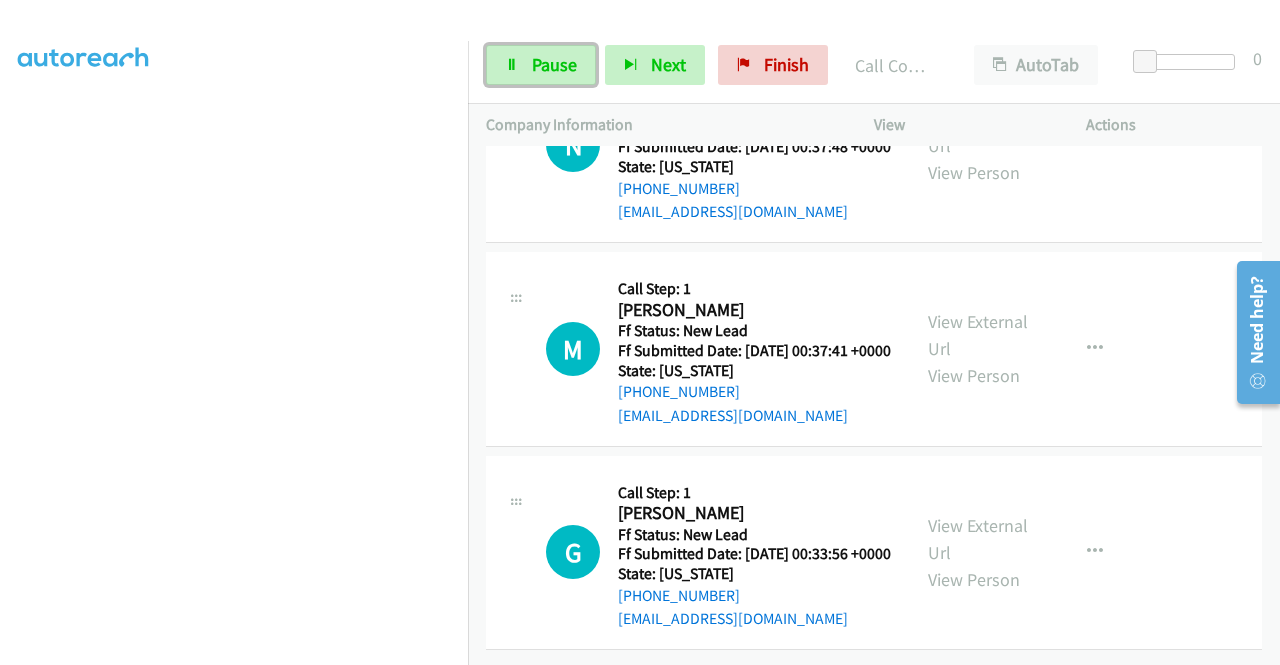 click on "Pause" at bounding box center [554, 64] 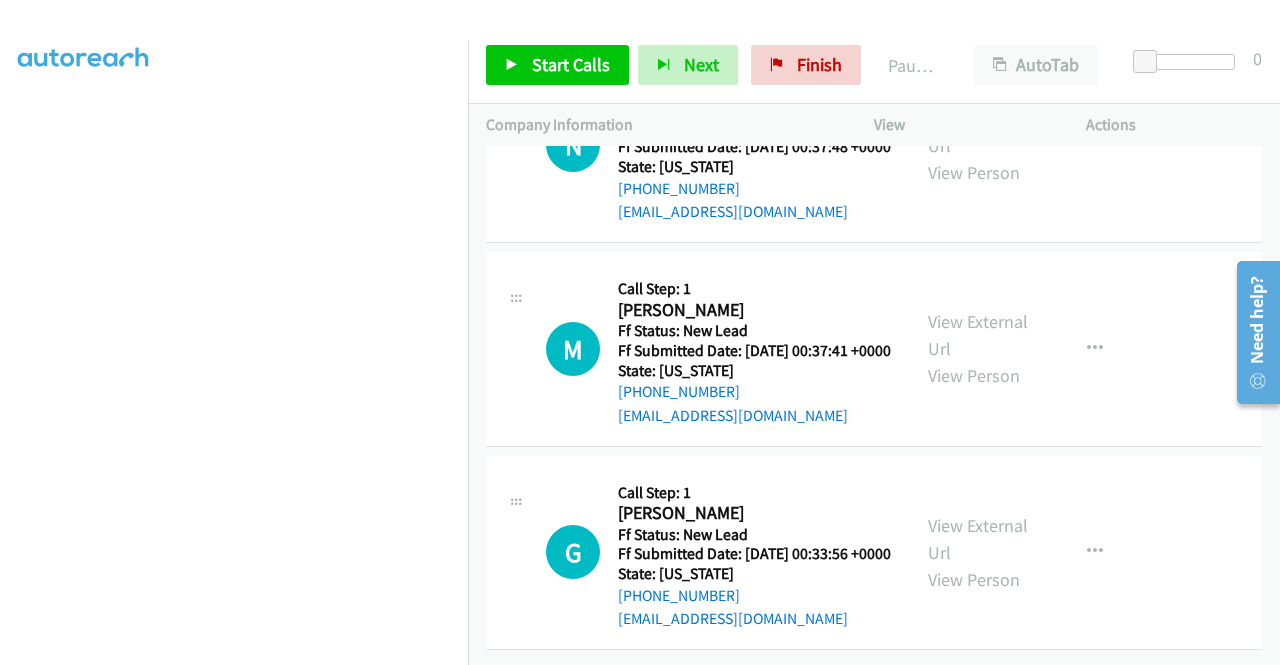 scroll, scrollTop: 4766, scrollLeft: 0, axis: vertical 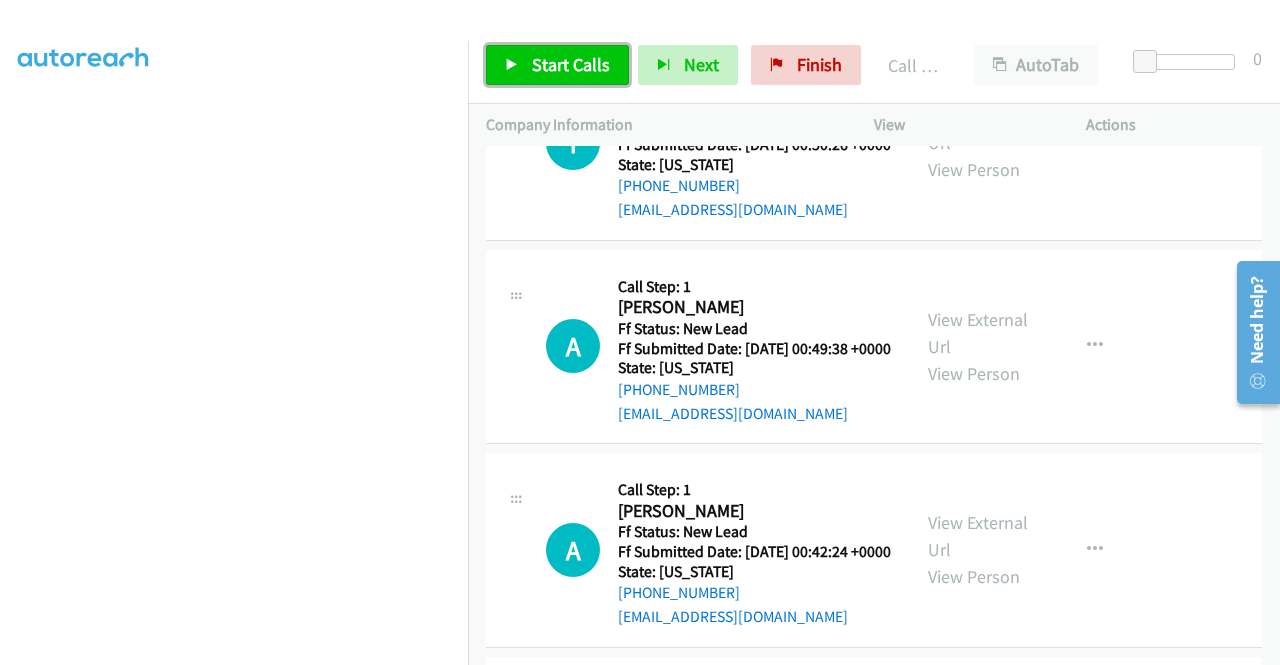 click on "Start Calls" at bounding box center (571, 64) 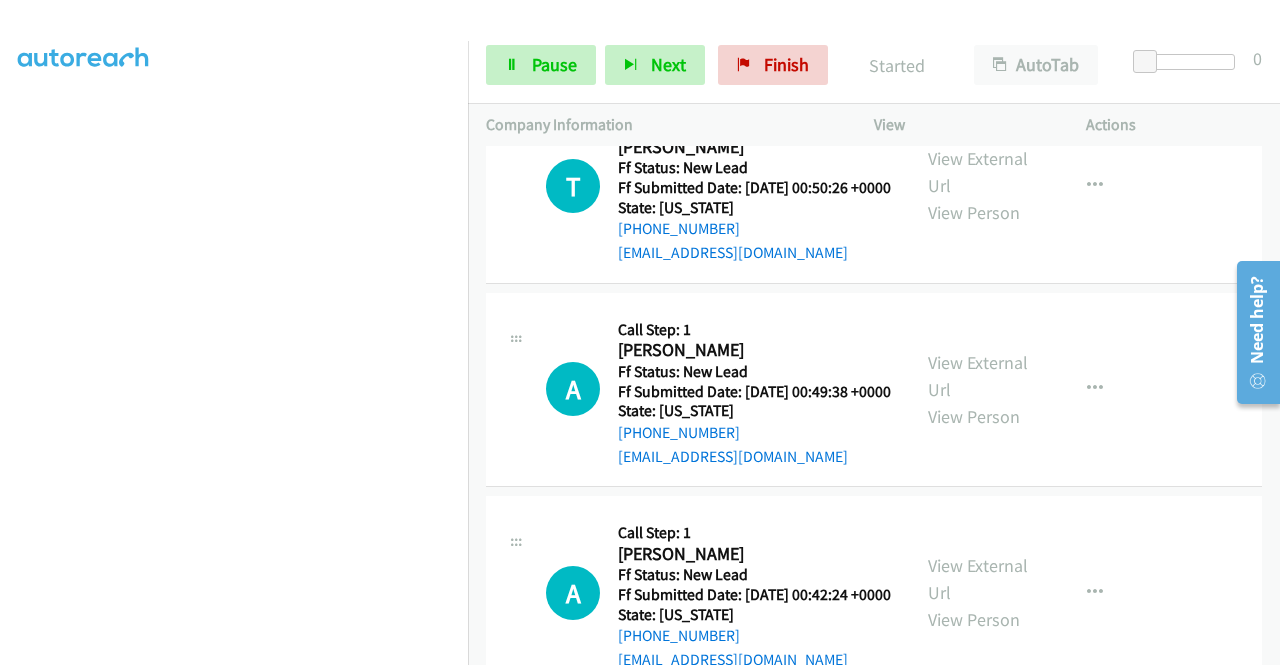 scroll, scrollTop: 4066, scrollLeft: 0, axis: vertical 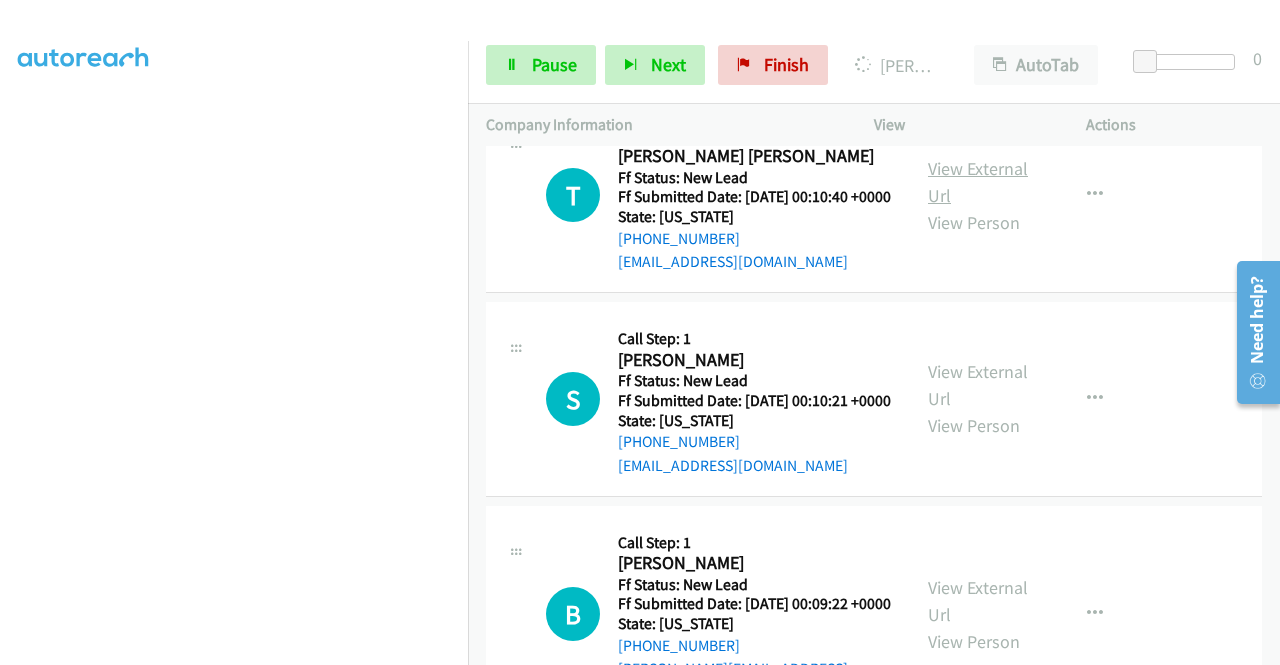 click on "View External Url" at bounding box center [978, 182] 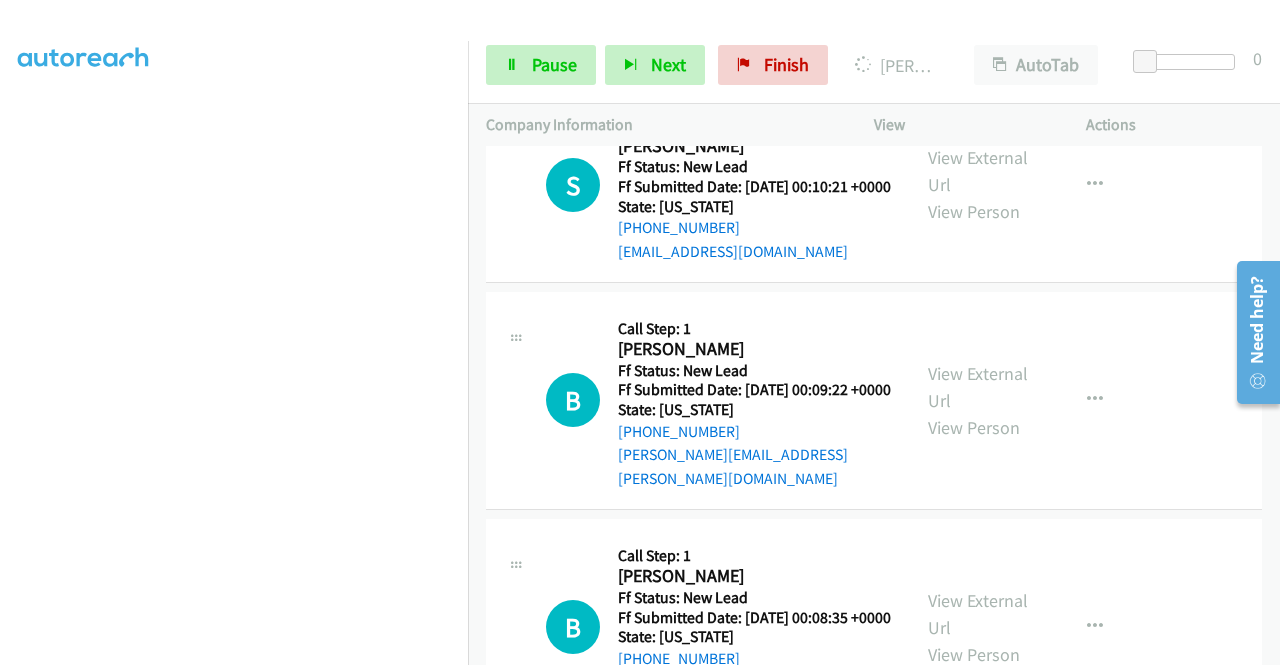 scroll, scrollTop: 5866, scrollLeft: 0, axis: vertical 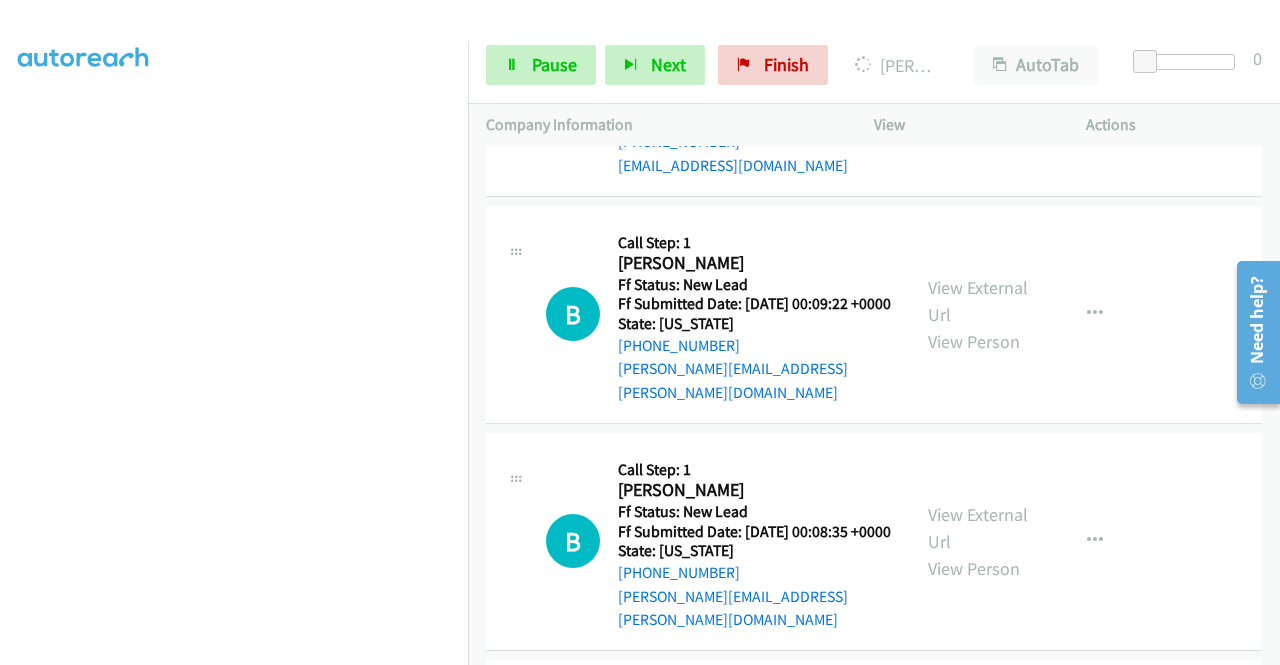 click on "View External Url" at bounding box center [978, 85] 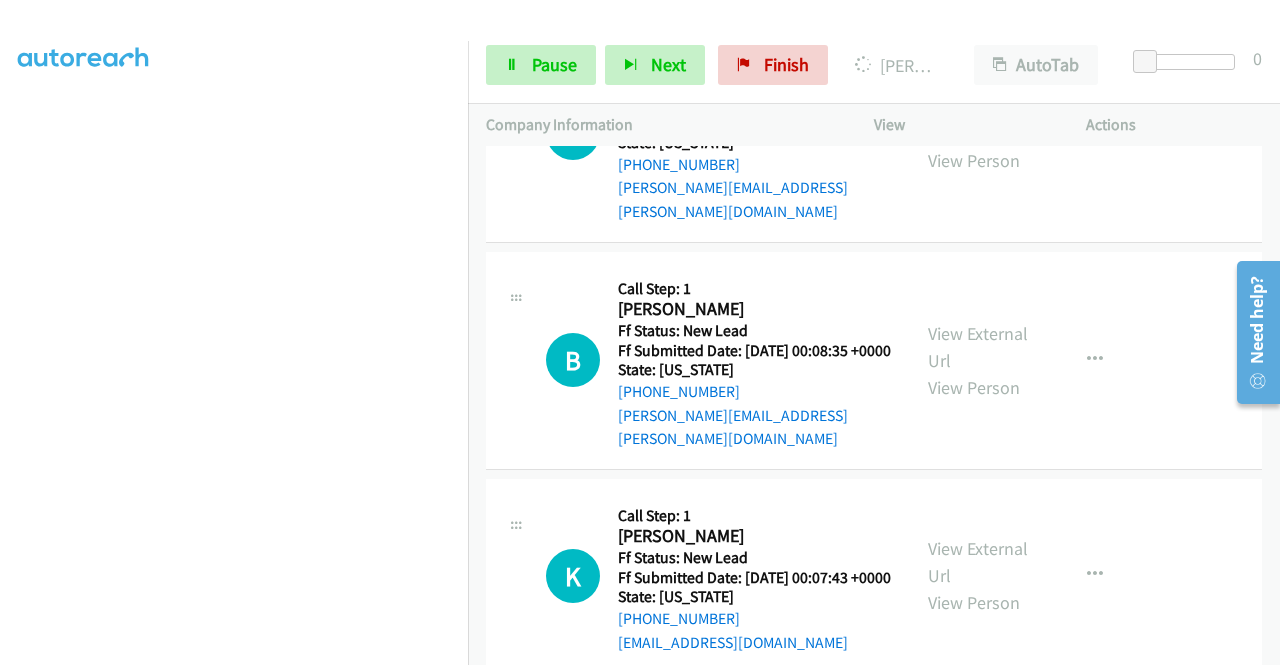 scroll, scrollTop: 6066, scrollLeft: 0, axis: vertical 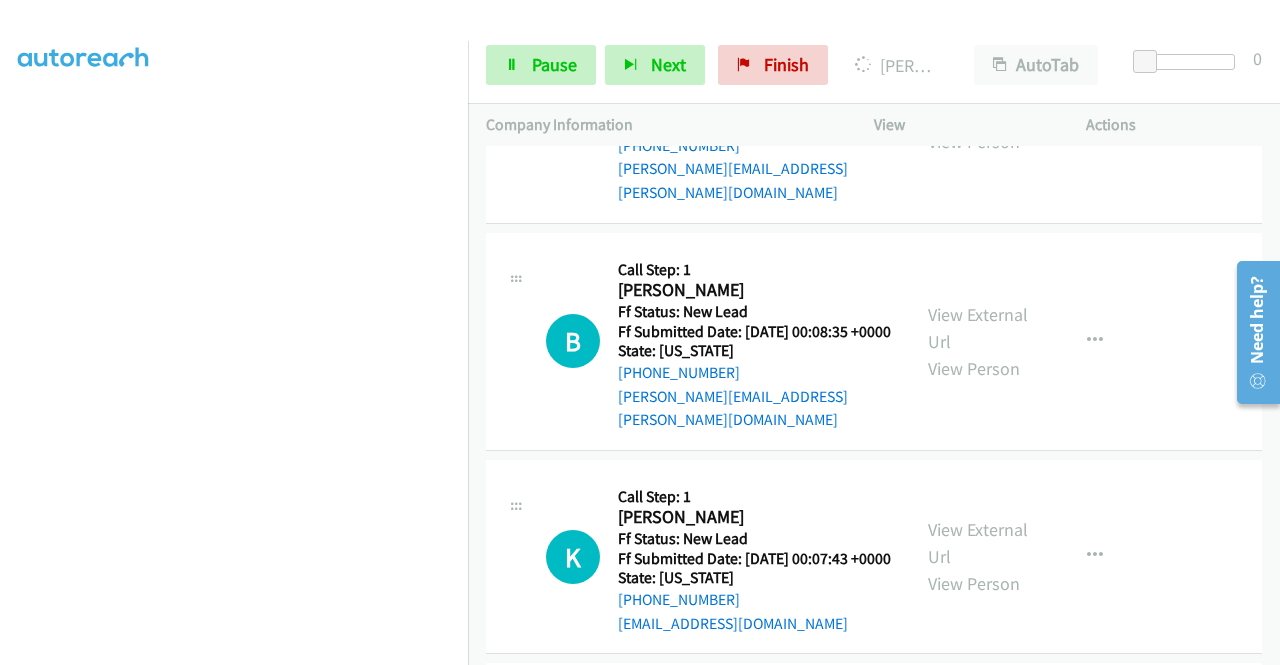 click on "View External Url" at bounding box center (978, 101) 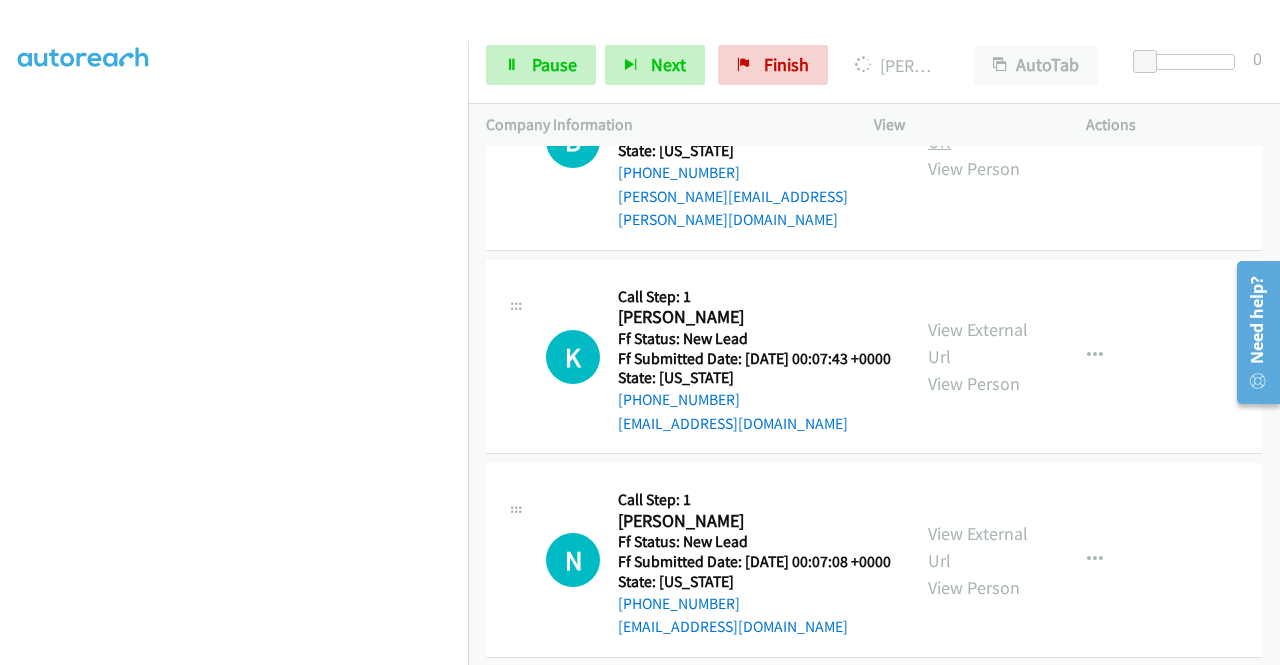 click on "View External Url" at bounding box center (978, 128) 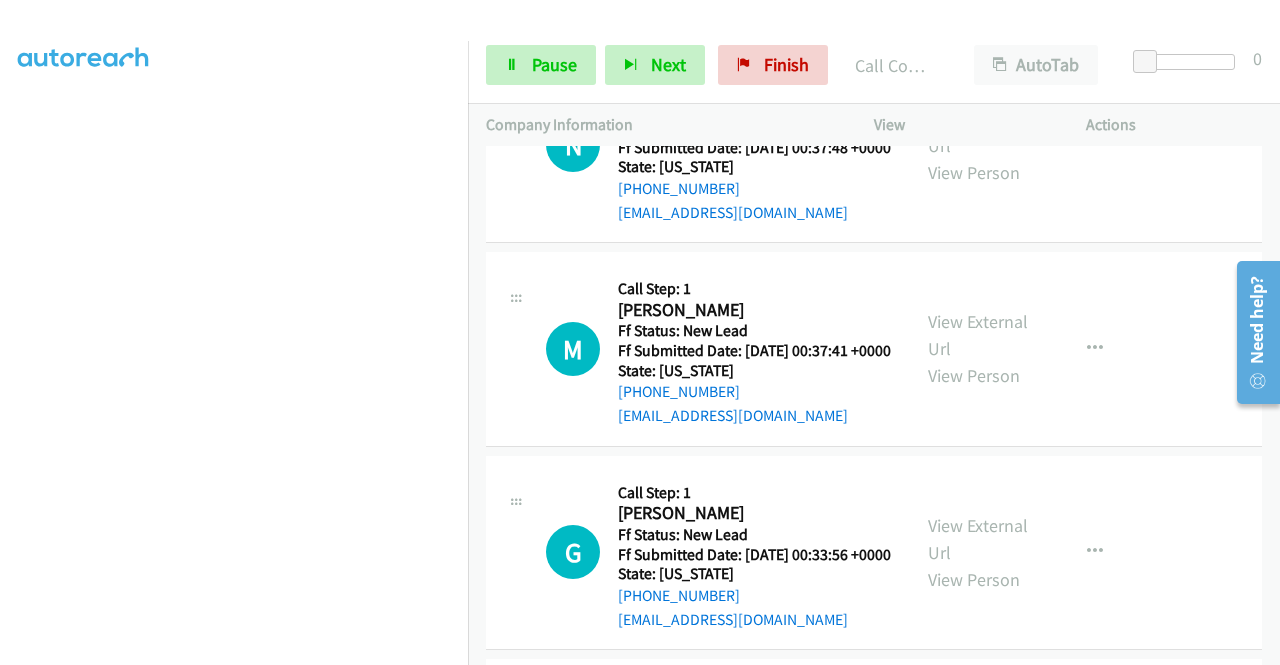 scroll, scrollTop: 5066, scrollLeft: 0, axis: vertical 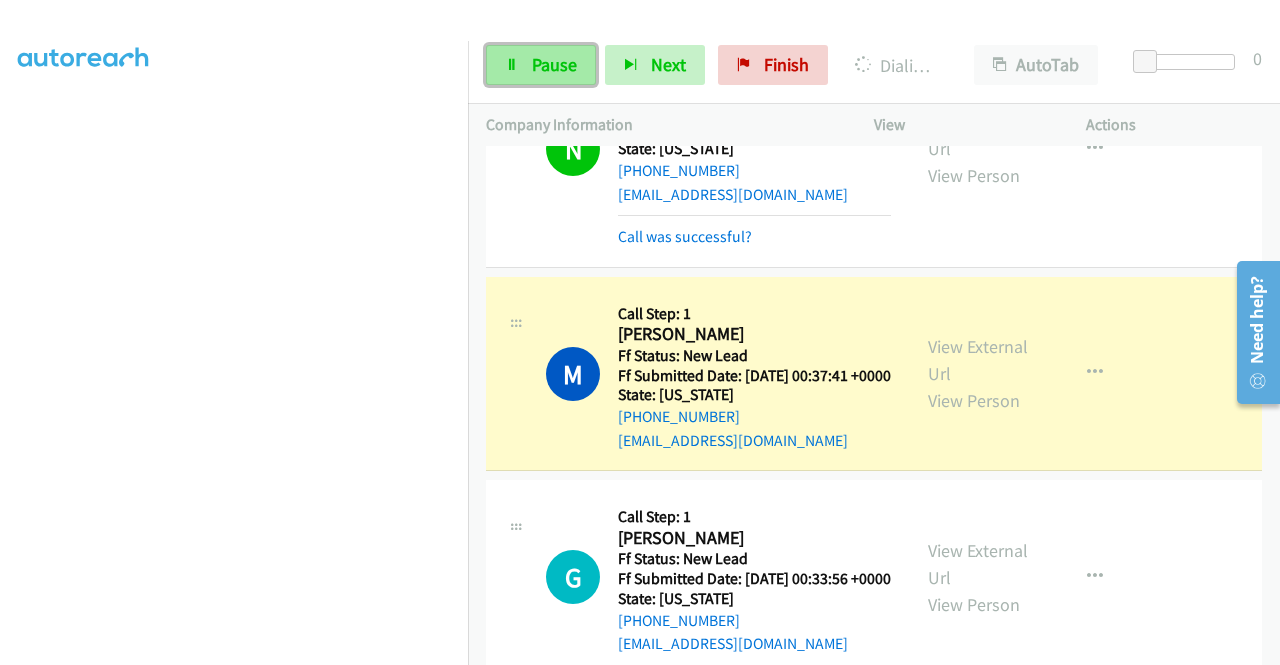 click on "Pause" at bounding box center [554, 64] 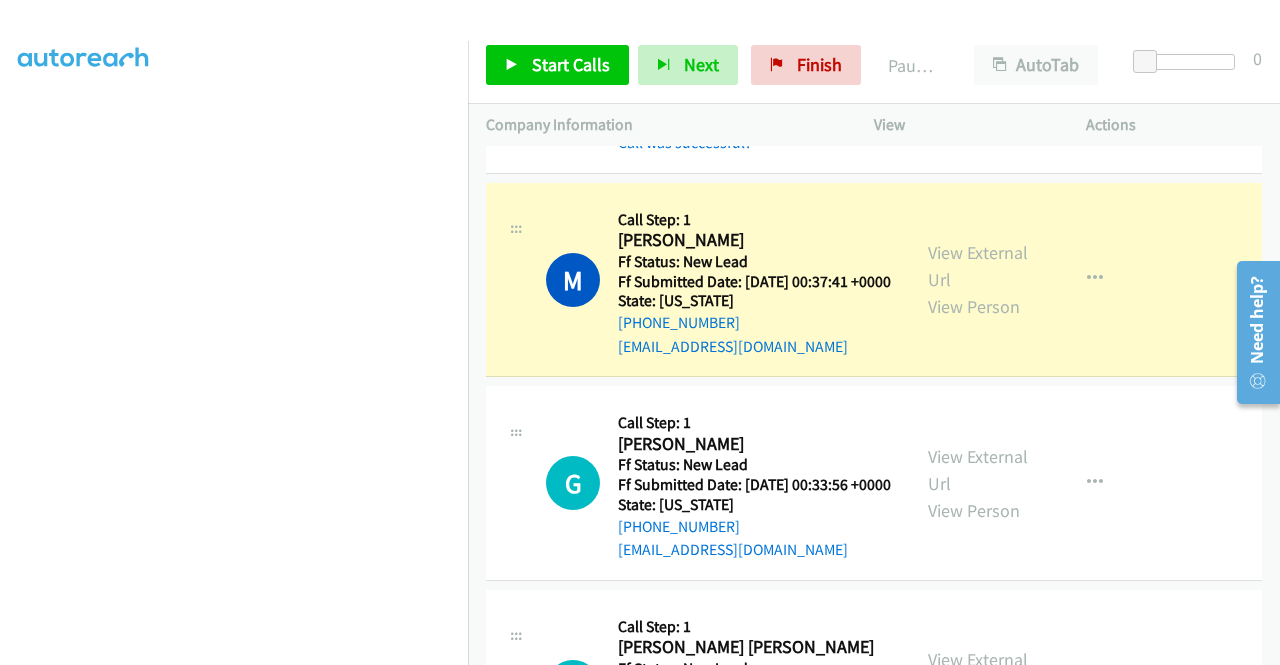 scroll, scrollTop: 5366, scrollLeft: 0, axis: vertical 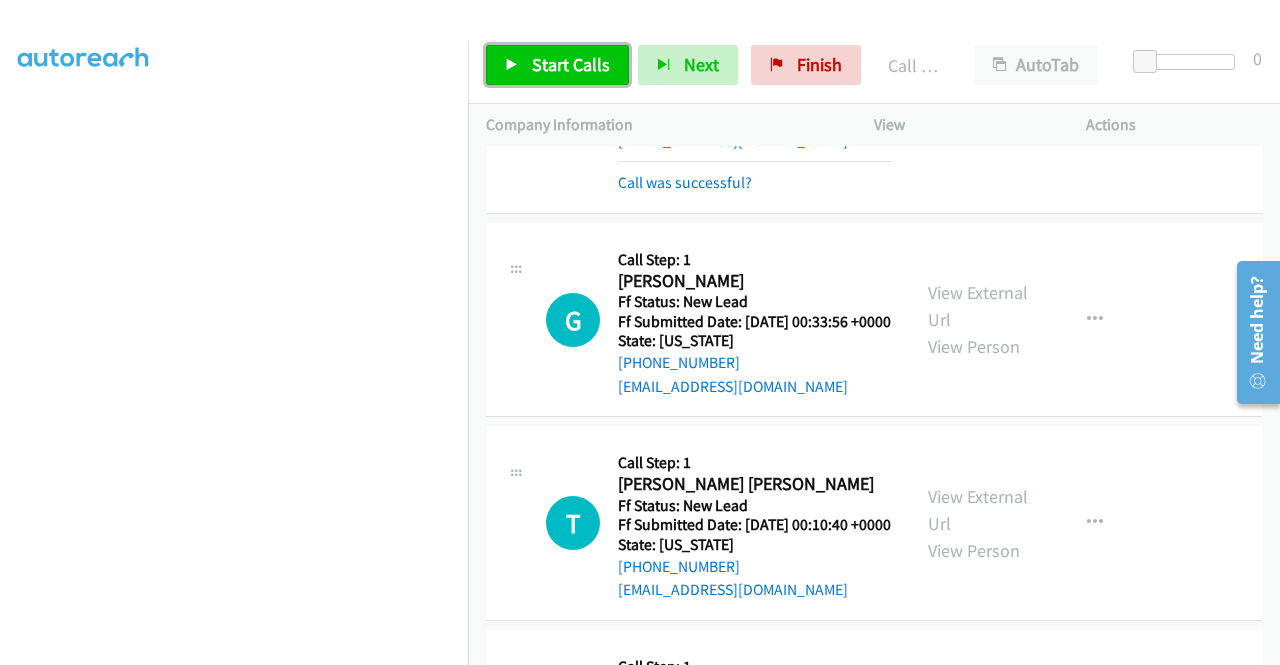 click on "Start Calls" at bounding box center [557, 65] 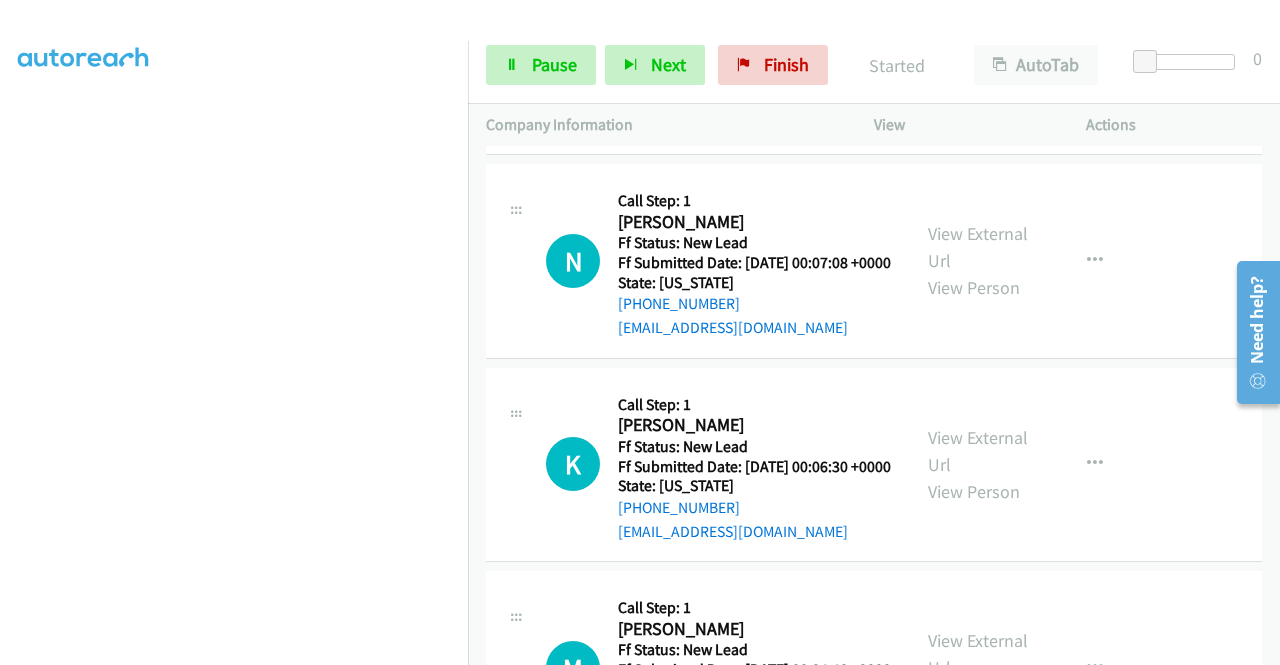 scroll, scrollTop: 6766, scrollLeft: 0, axis: vertical 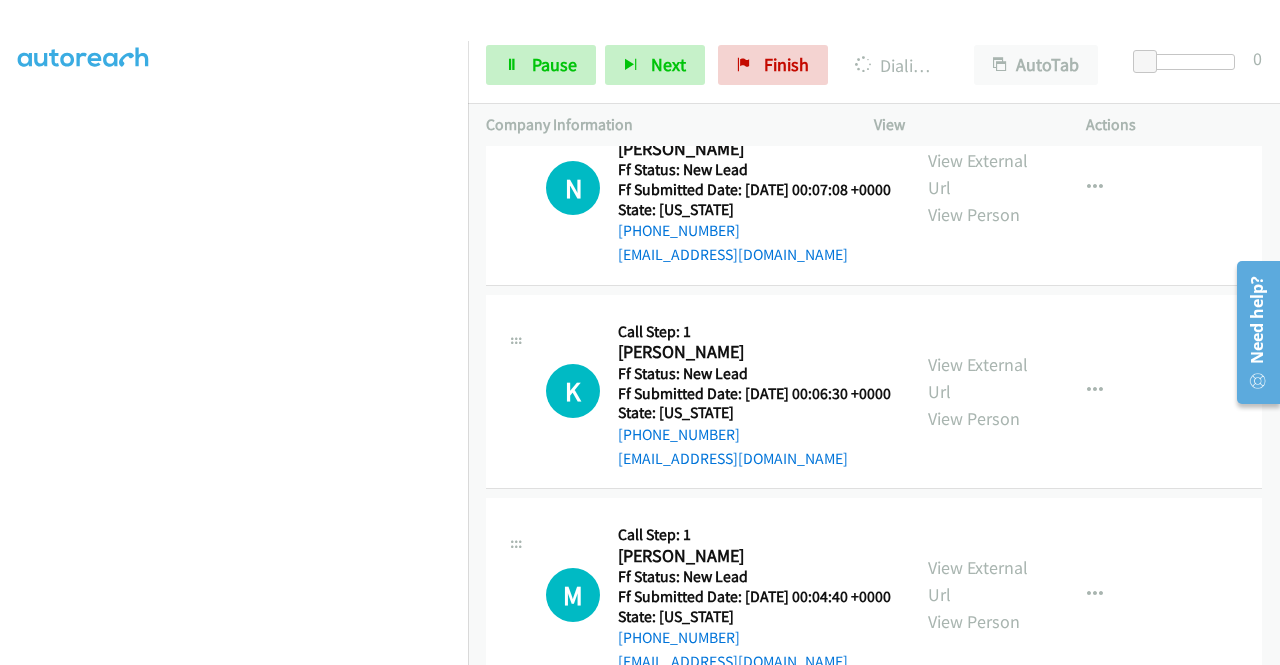 click on "View External Url" at bounding box center (978, -29) 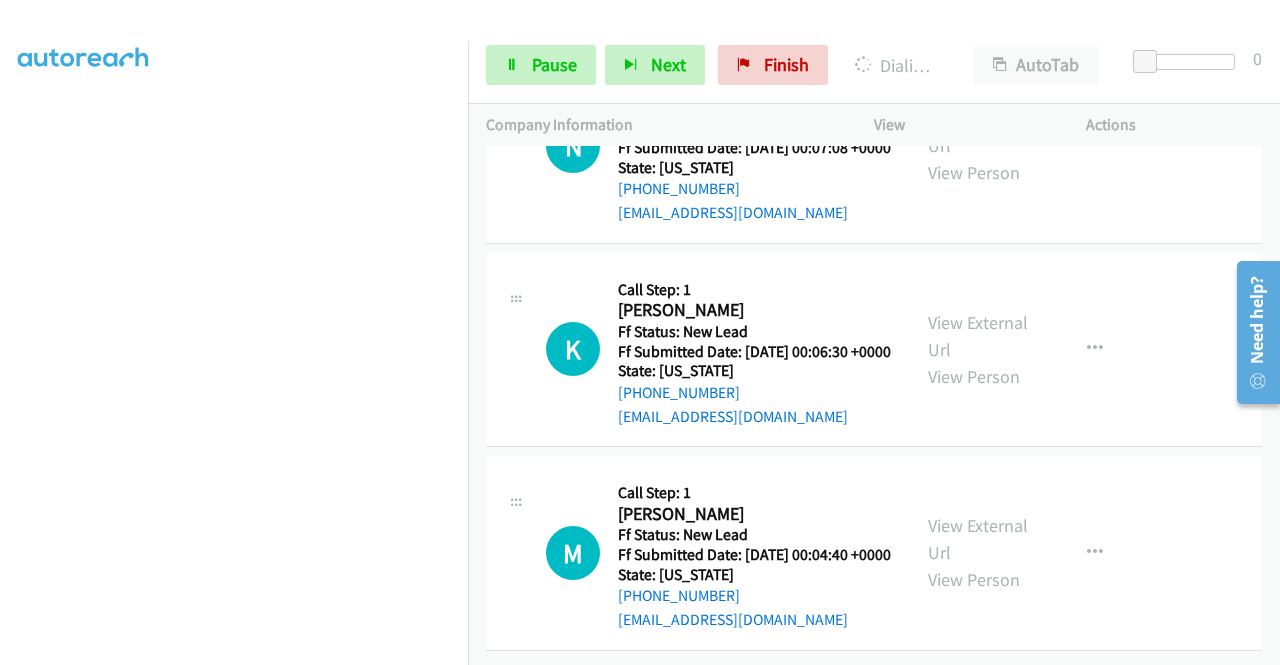 scroll, scrollTop: 6966, scrollLeft: 0, axis: vertical 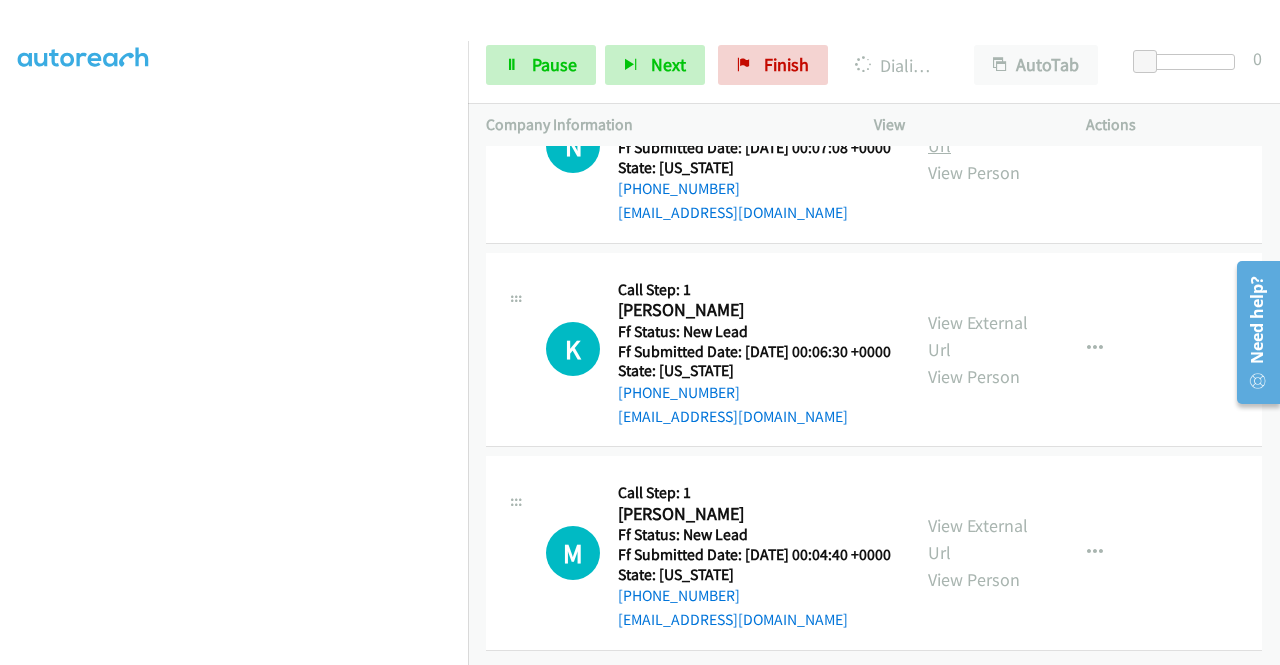 click on "View External Url" at bounding box center [978, 132] 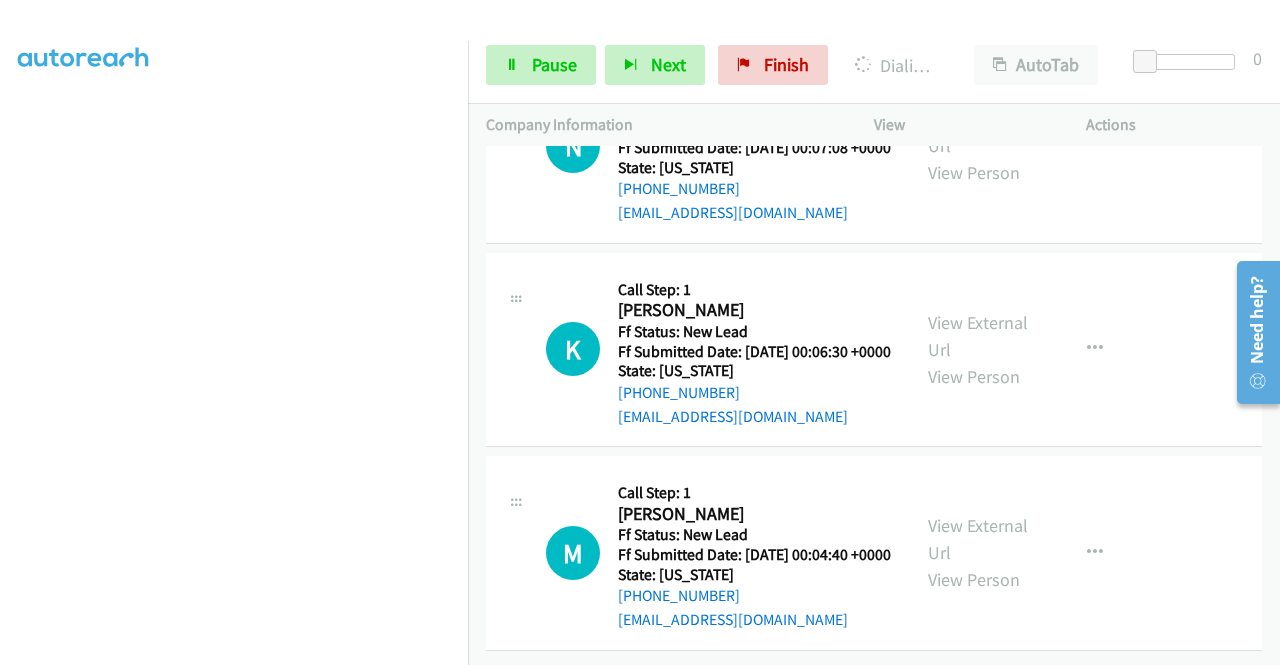 scroll, scrollTop: 7166, scrollLeft: 0, axis: vertical 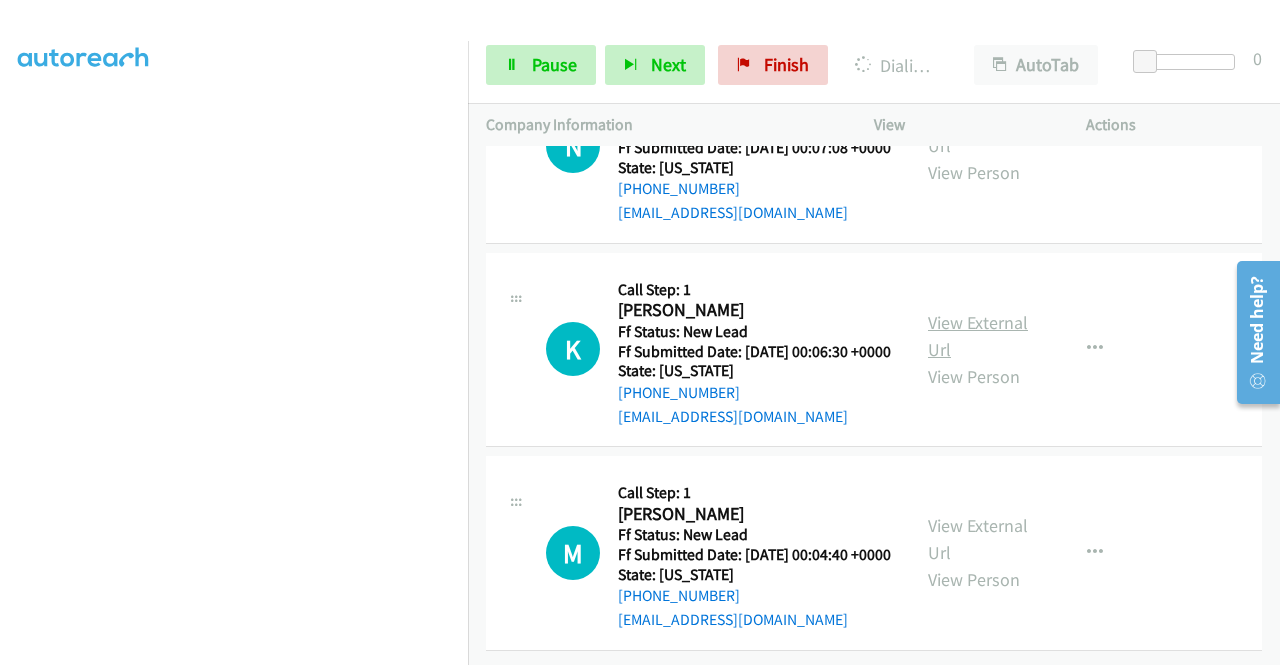 click on "View External Url" at bounding box center [978, 336] 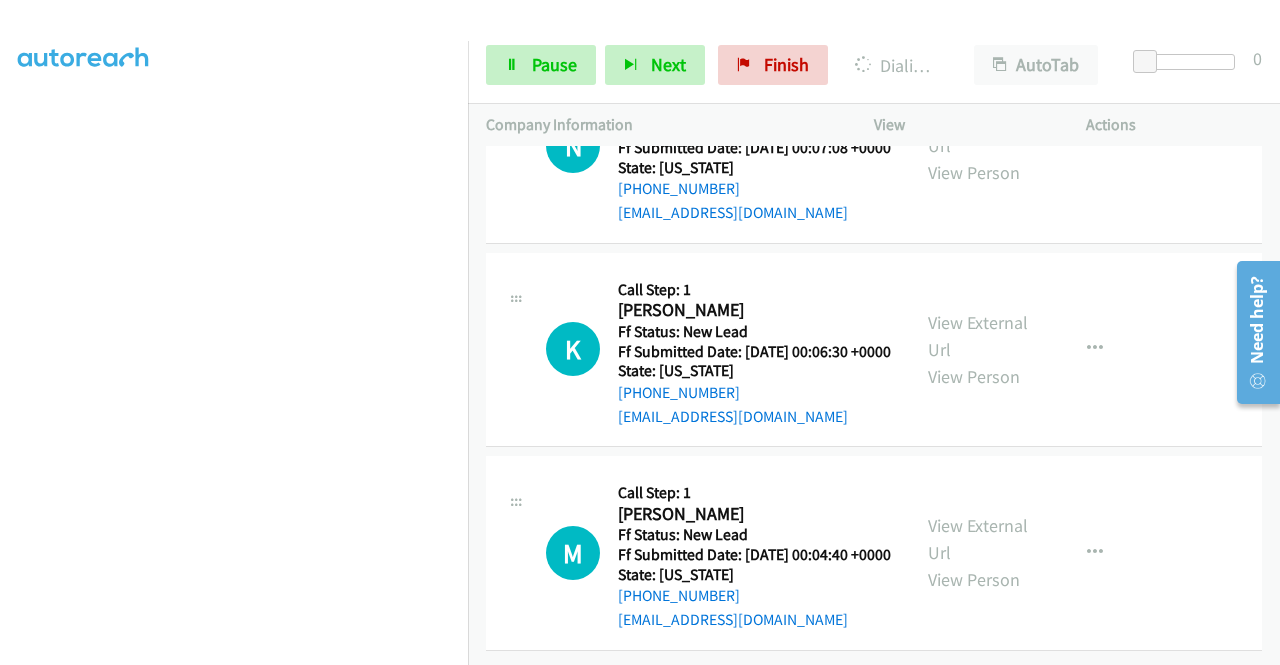 scroll, scrollTop: 7344, scrollLeft: 0, axis: vertical 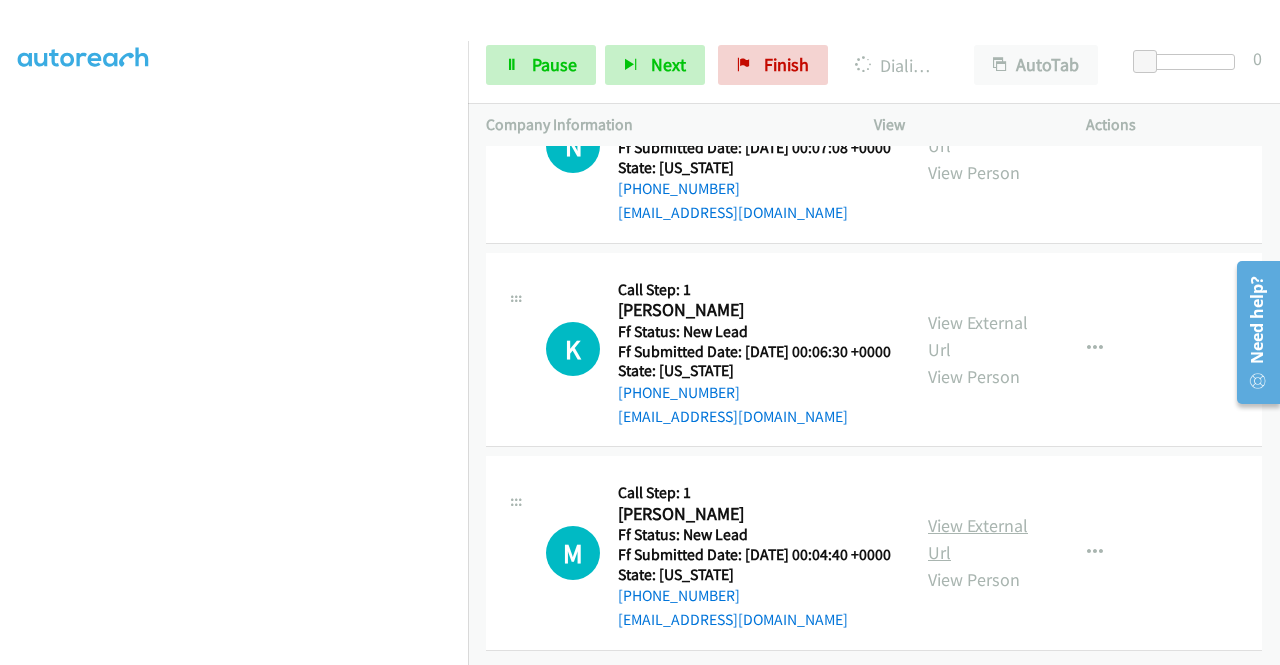 click on "View External Url" at bounding box center (978, 539) 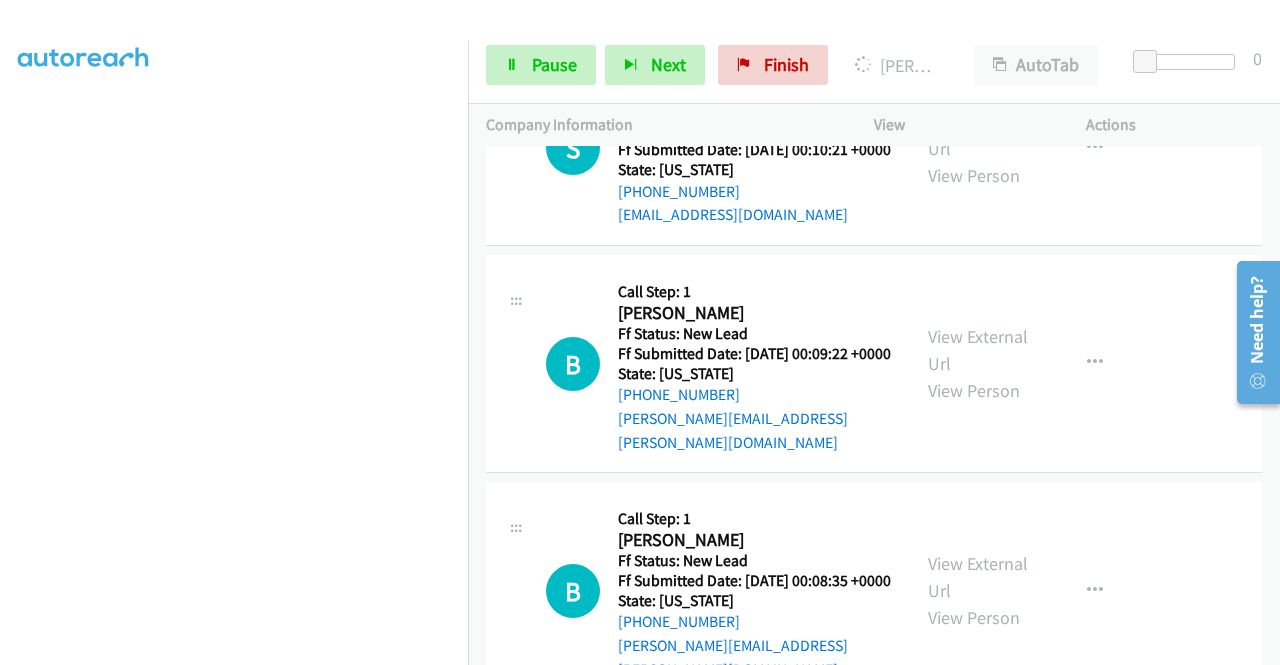scroll, scrollTop: 6087, scrollLeft: 0, axis: vertical 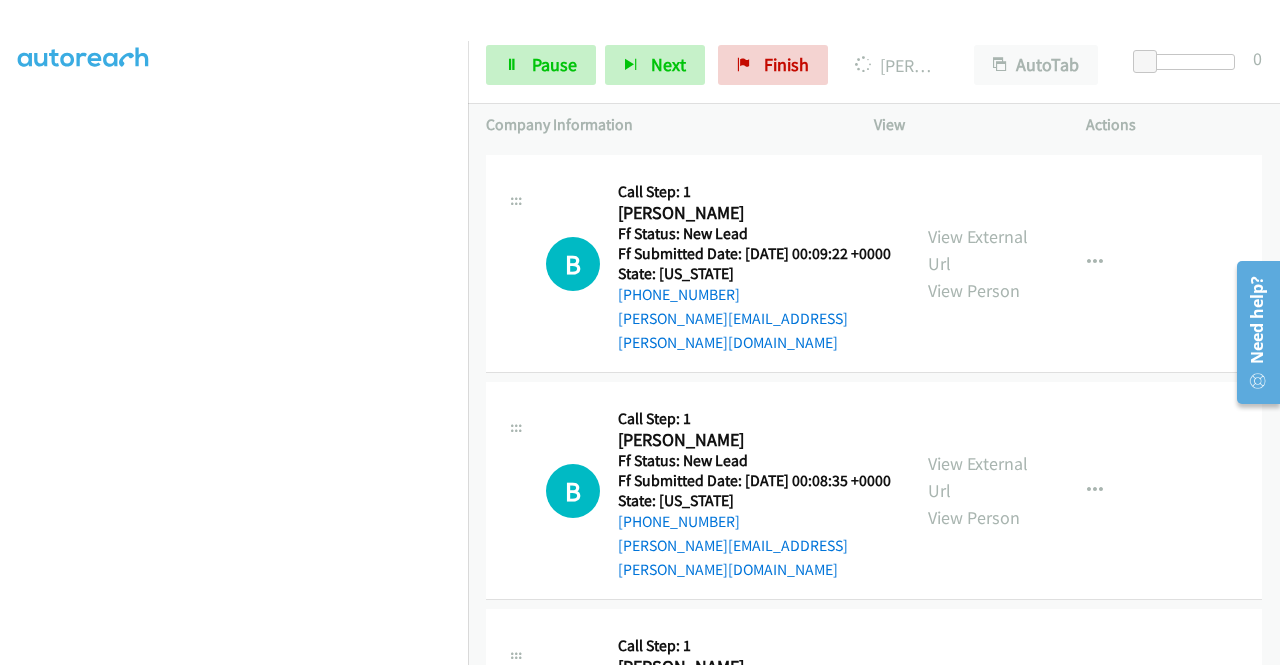 click on "T
Callback Scheduled
Call Step: 1
Trung Hieu Nguyen
America/New_York
Ff Status: New Lead
Ff Submitted Date: 2025-07-24 00:10:40 +0000
State: Florida
+1 772-828-9917
trunghieu8t@gmail.com
Call was successful?
View External Url
View Person
View External Url
Email
Schedule/Manage Callback
Skip Call
Add to do not call list" at bounding box center (874, -154) 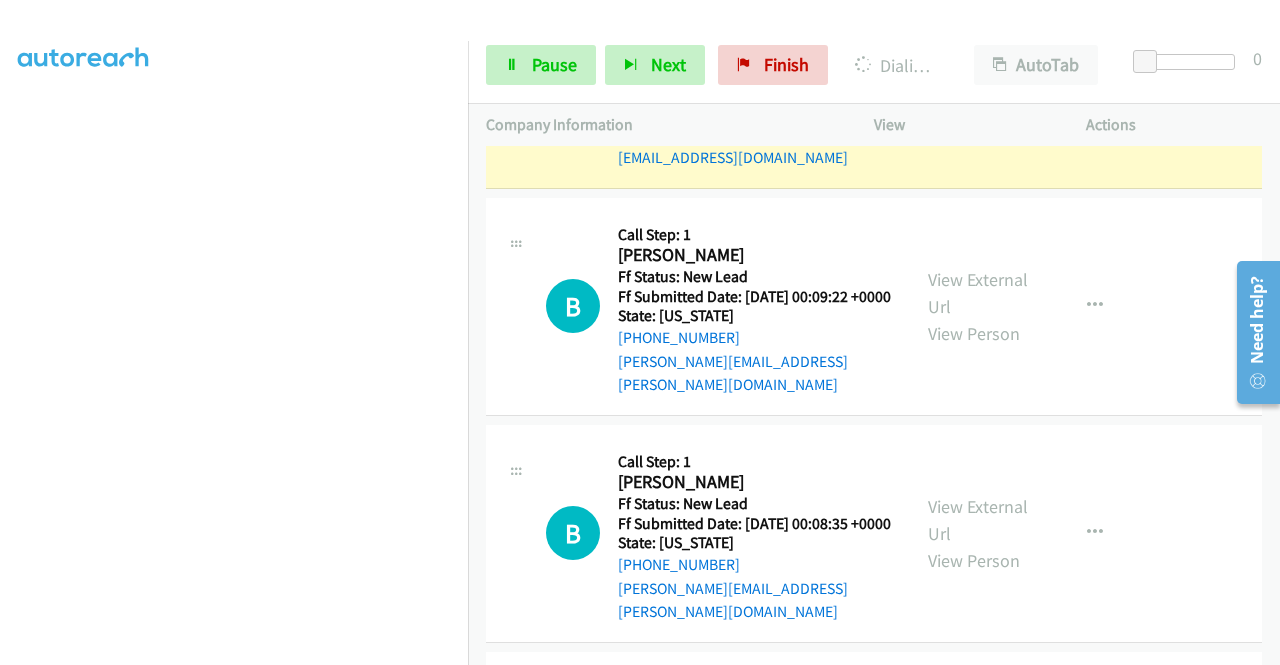 scroll, scrollTop: 456, scrollLeft: 0, axis: vertical 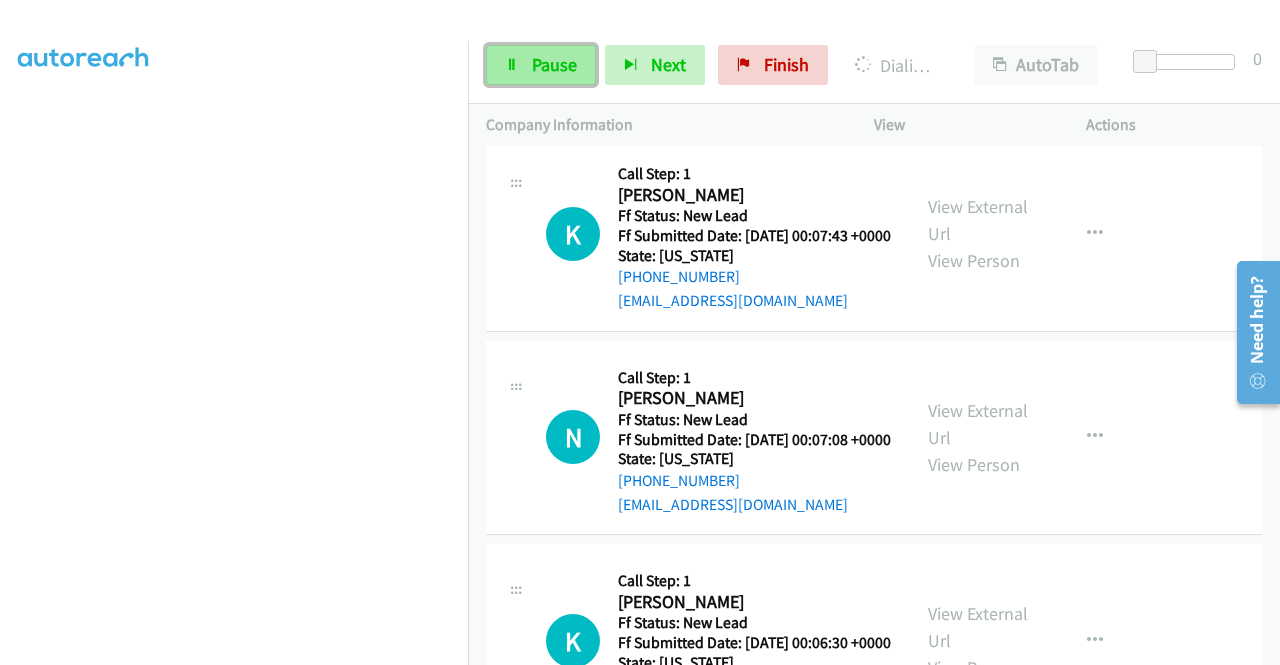 click on "Pause" at bounding box center [541, 65] 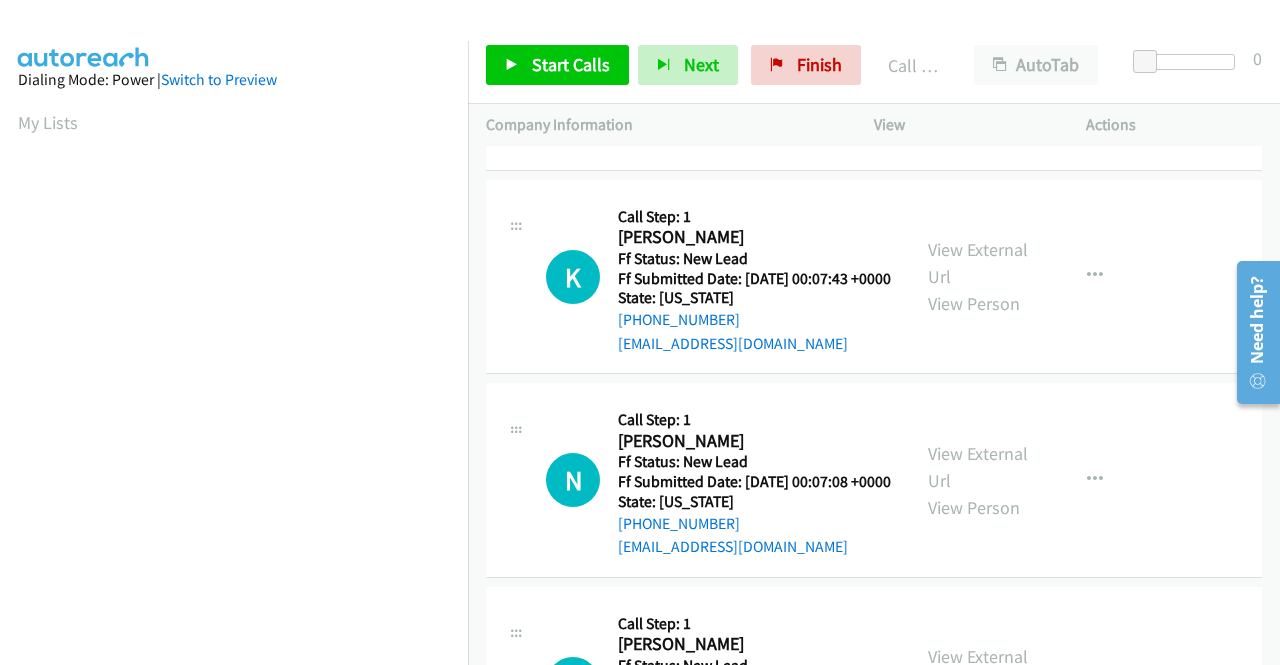 scroll, scrollTop: 456, scrollLeft: 0, axis: vertical 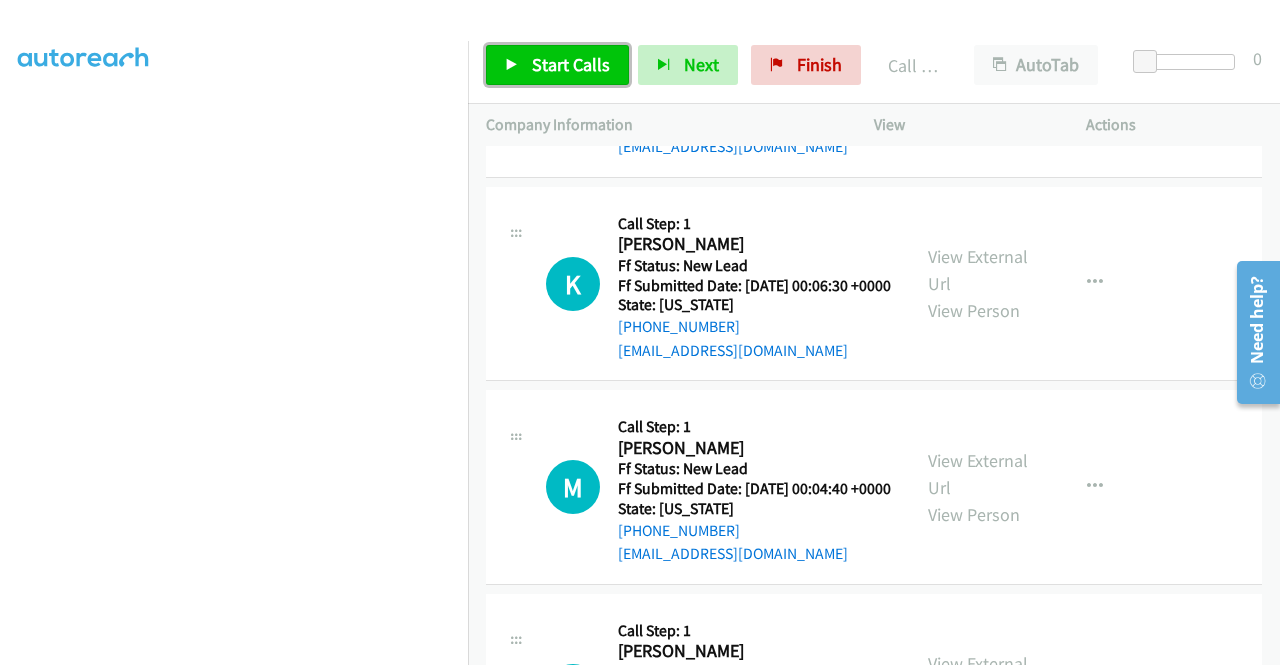 click on "Start Calls" at bounding box center (571, 64) 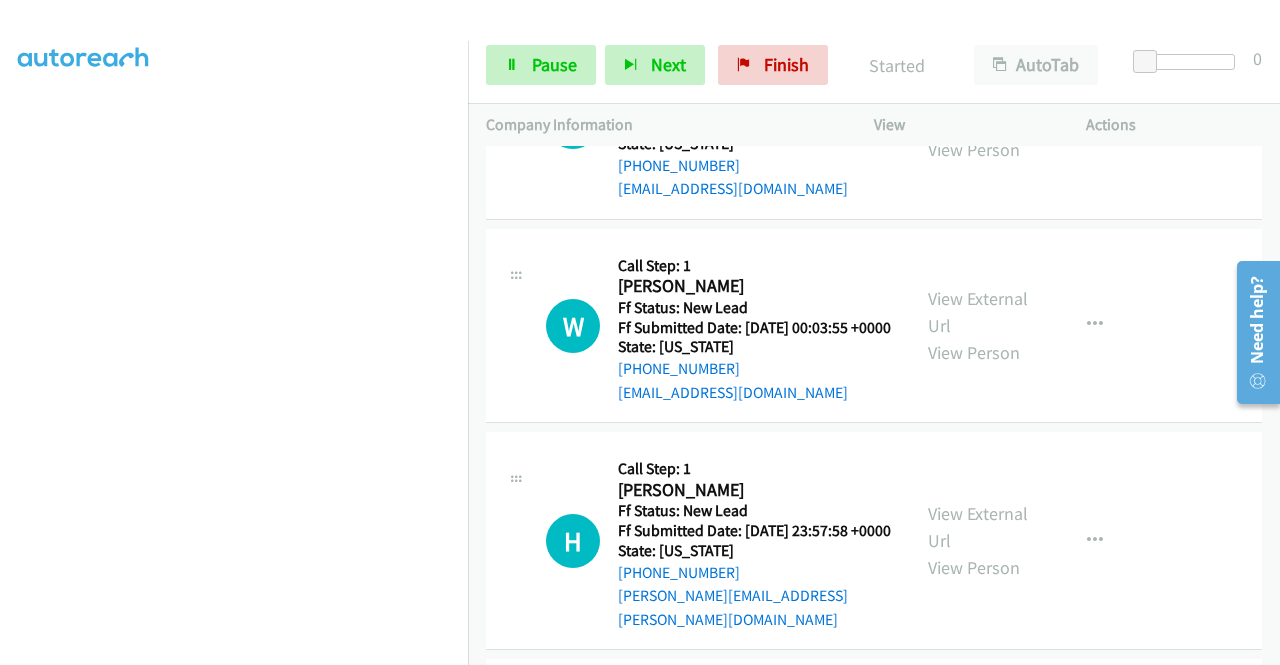 scroll, scrollTop: 7887, scrollLeft: 0, axis: vertical 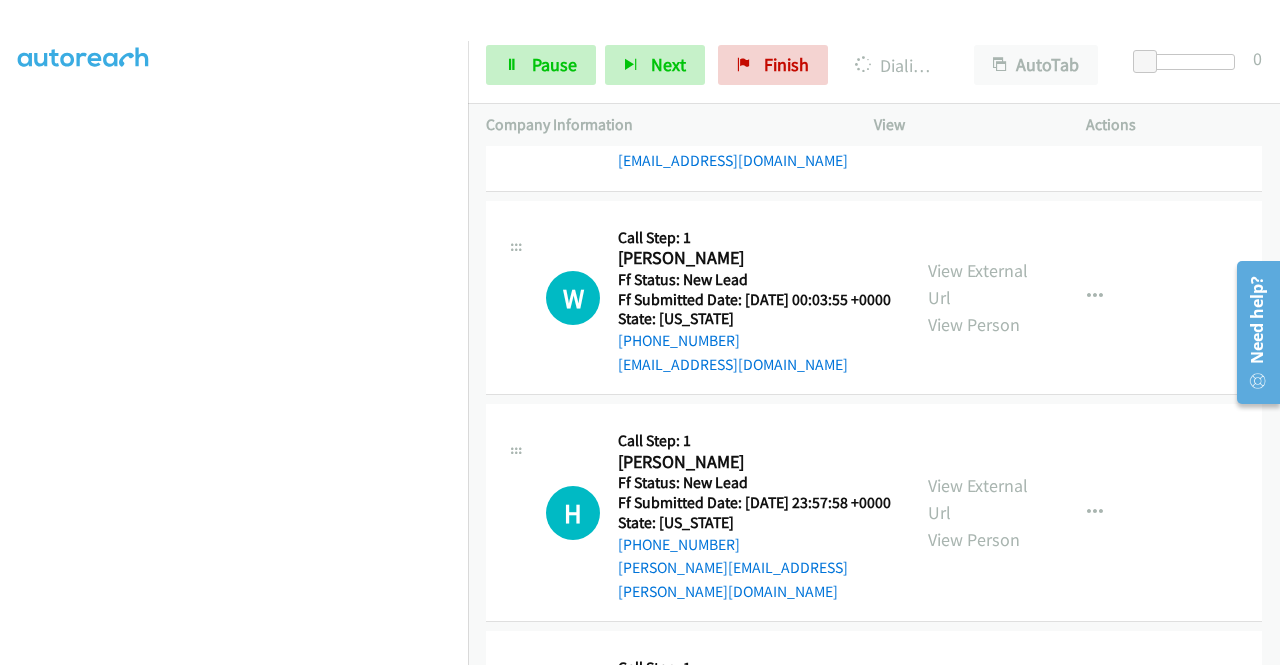 click on "View External Url" at bounding box center (978, -123) 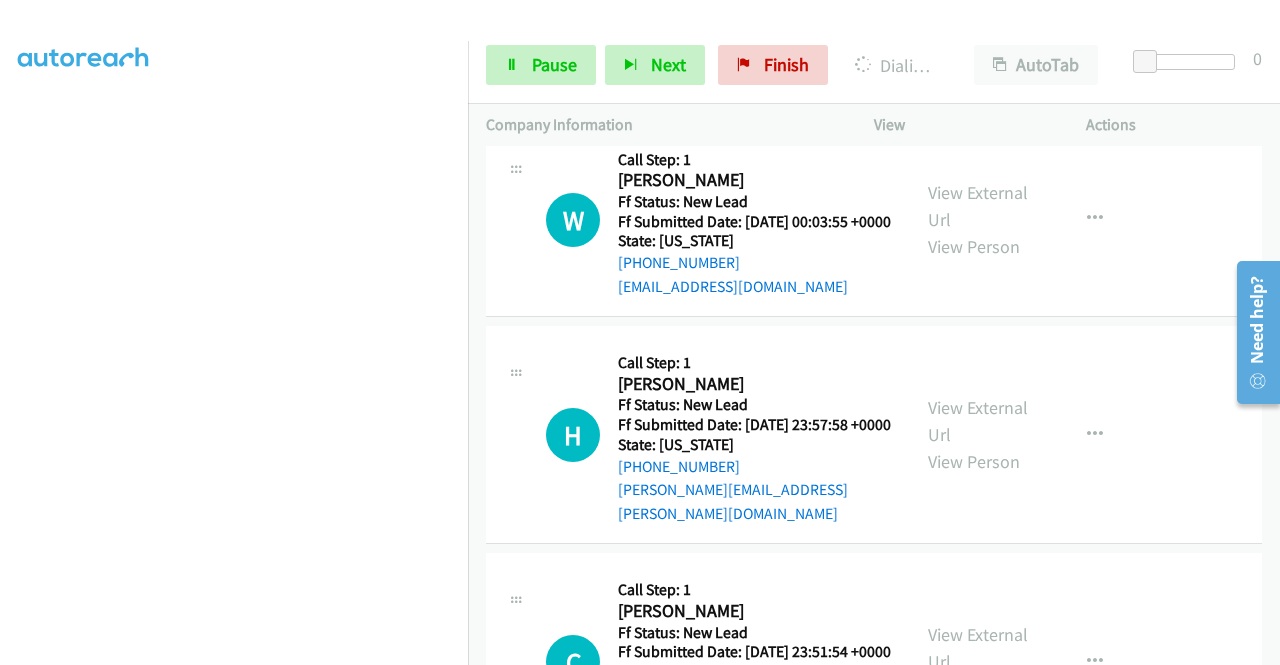 scroll, scrollTop: 8087, scrollLeft: 0, axis: vertical 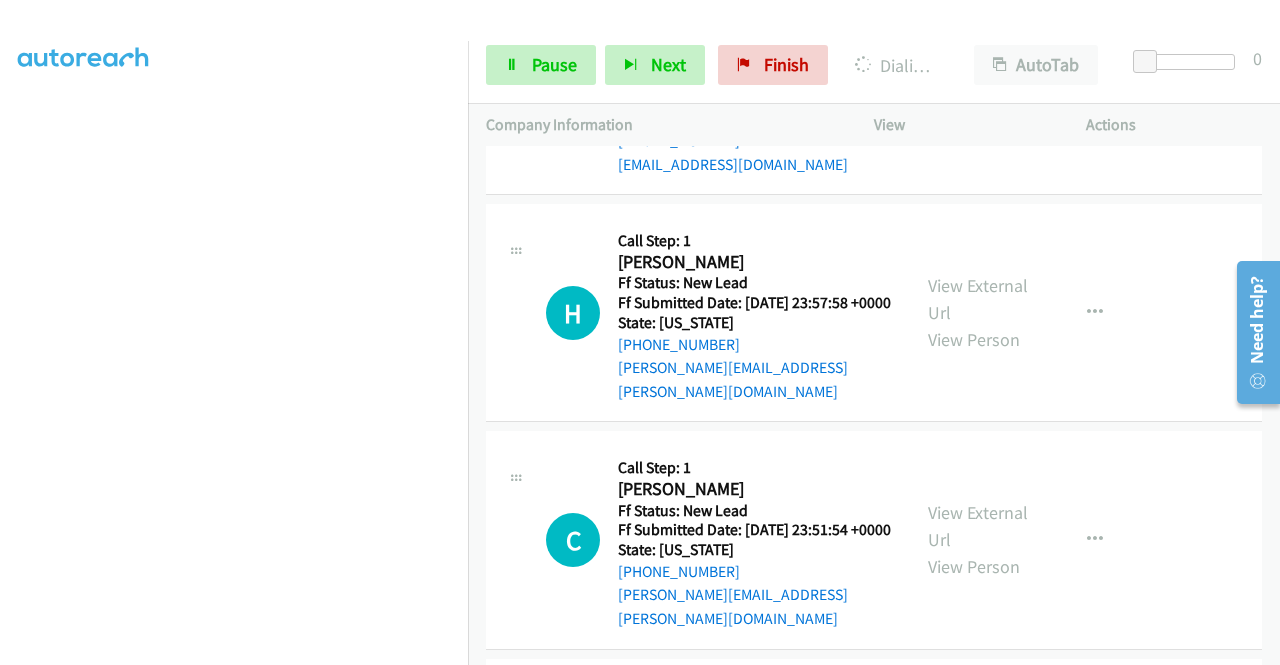 click on "View External Url" at bounding box center [978, -119] 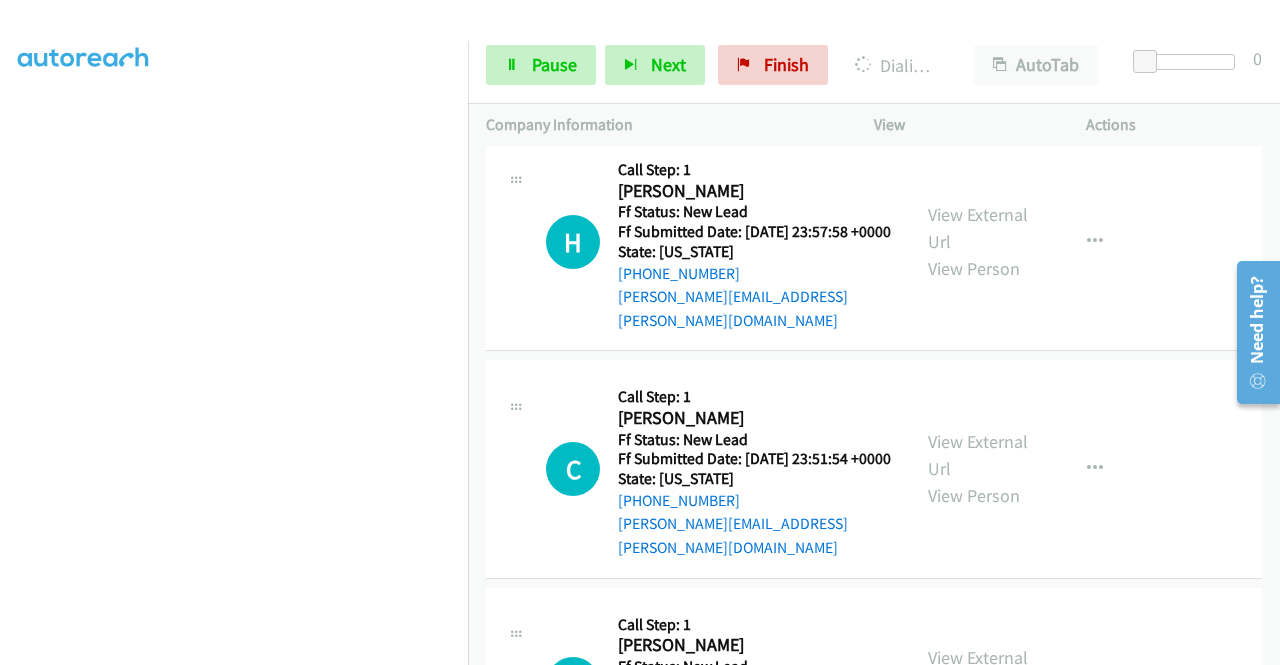 scroll, scrollTop: 8287, scrollLeft: 0, axis: vertical 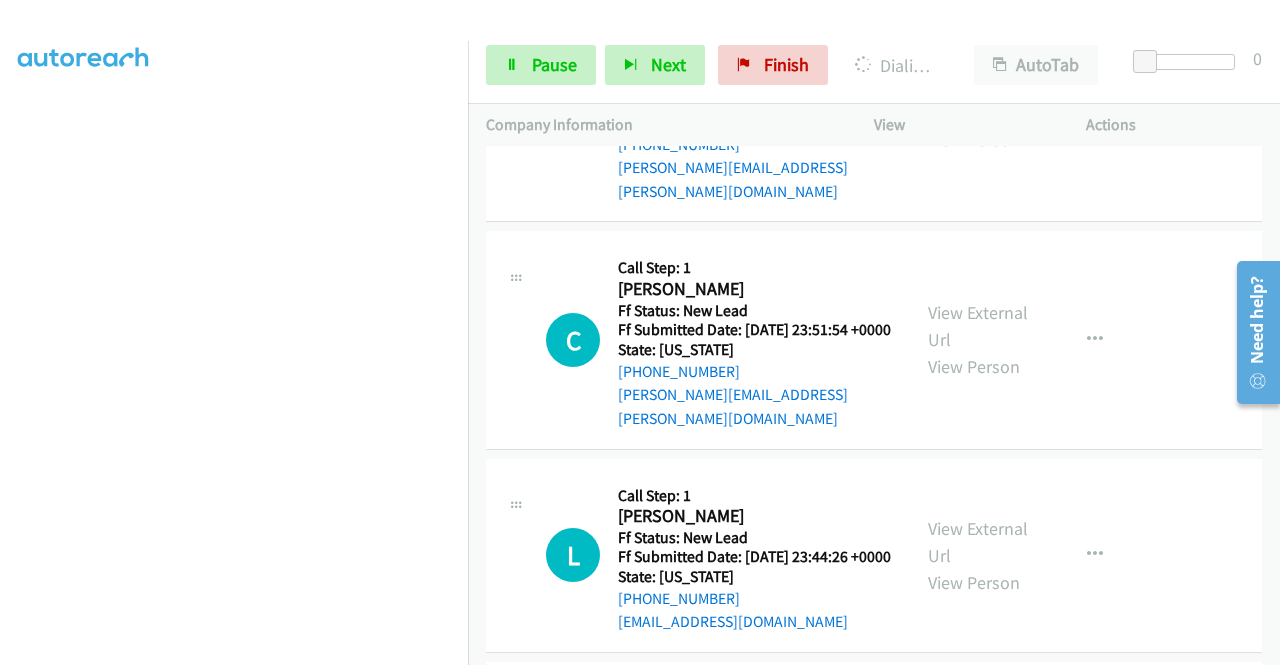 click on "View External Url" at bounding box center [978, -116] 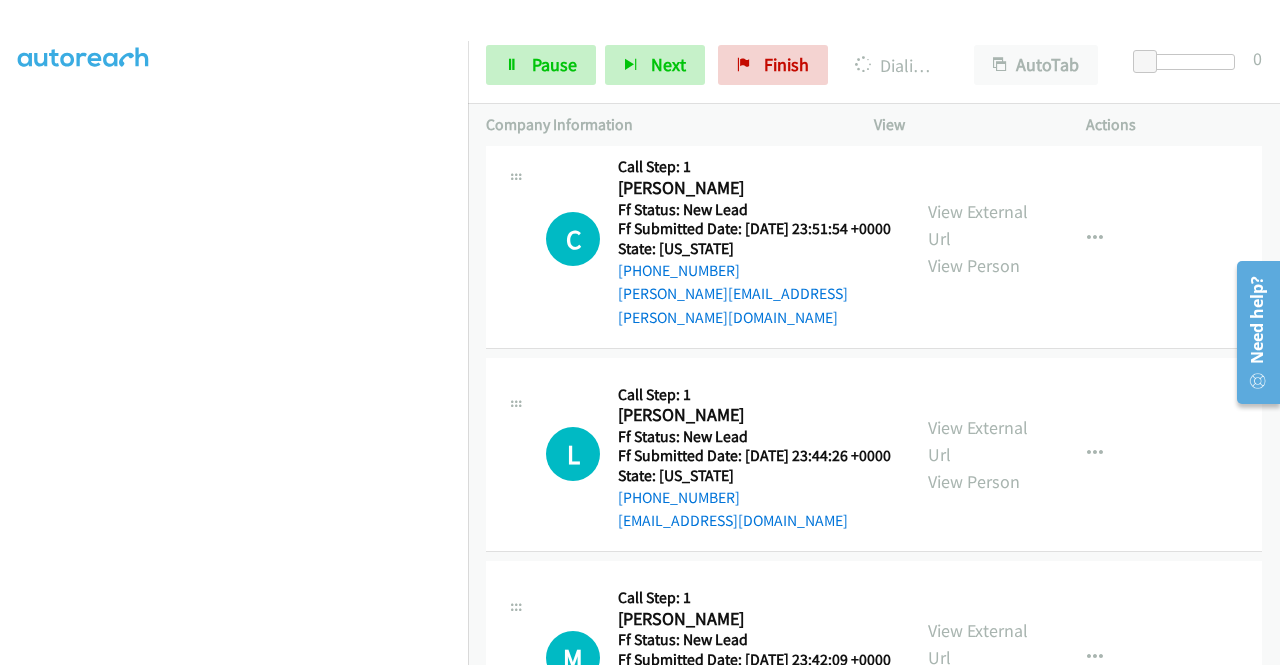 scroll, scrollTop: 8487, scrollLeft: 0, axis: vertical 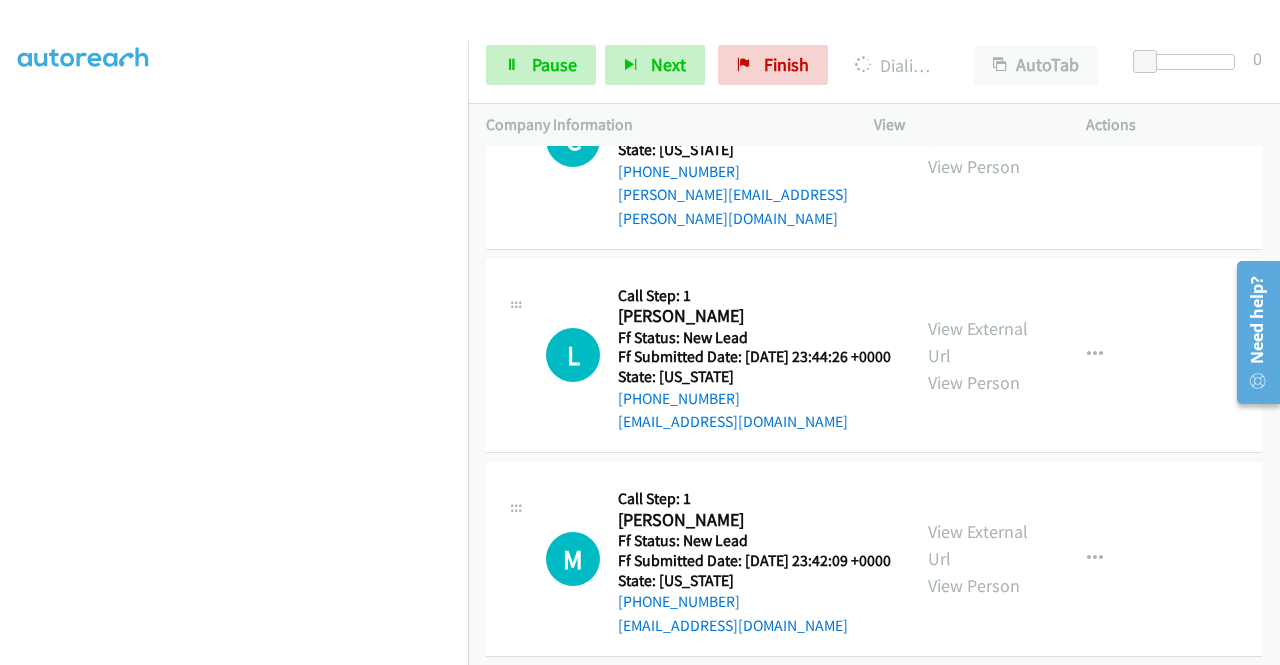 click on "View External Url" at bounding box center (978, -101) 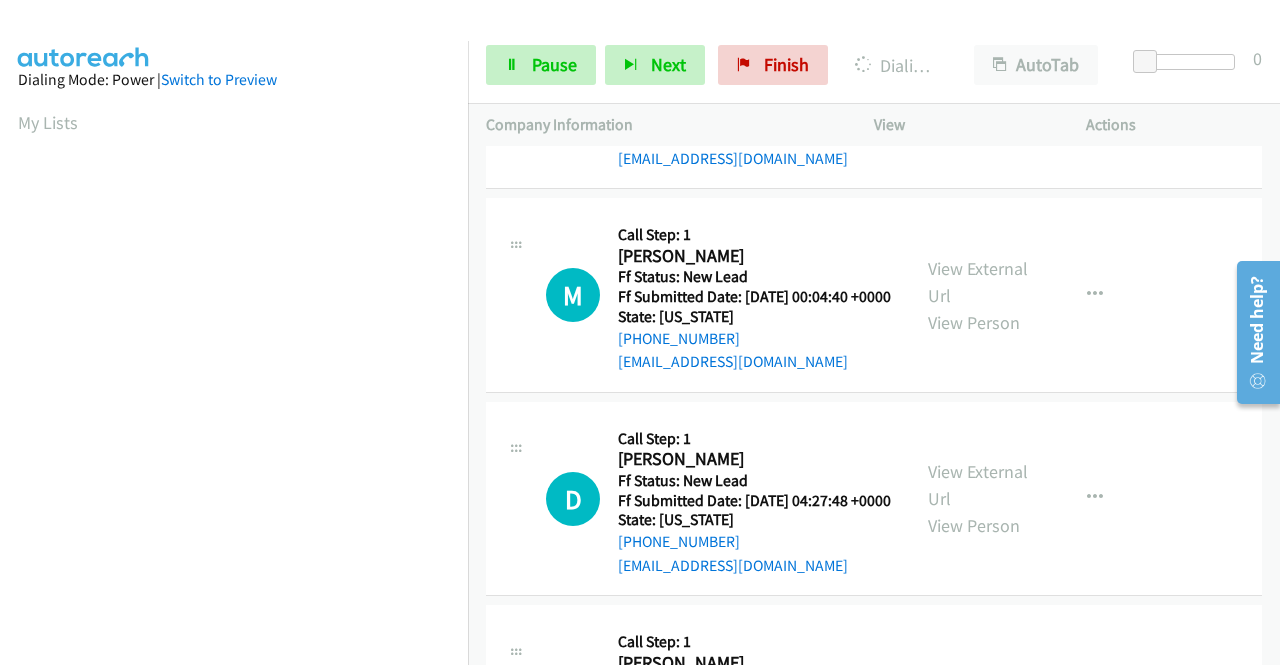 scroll, scrollTop: 7087, scrollLeft: 0, axis: vertical 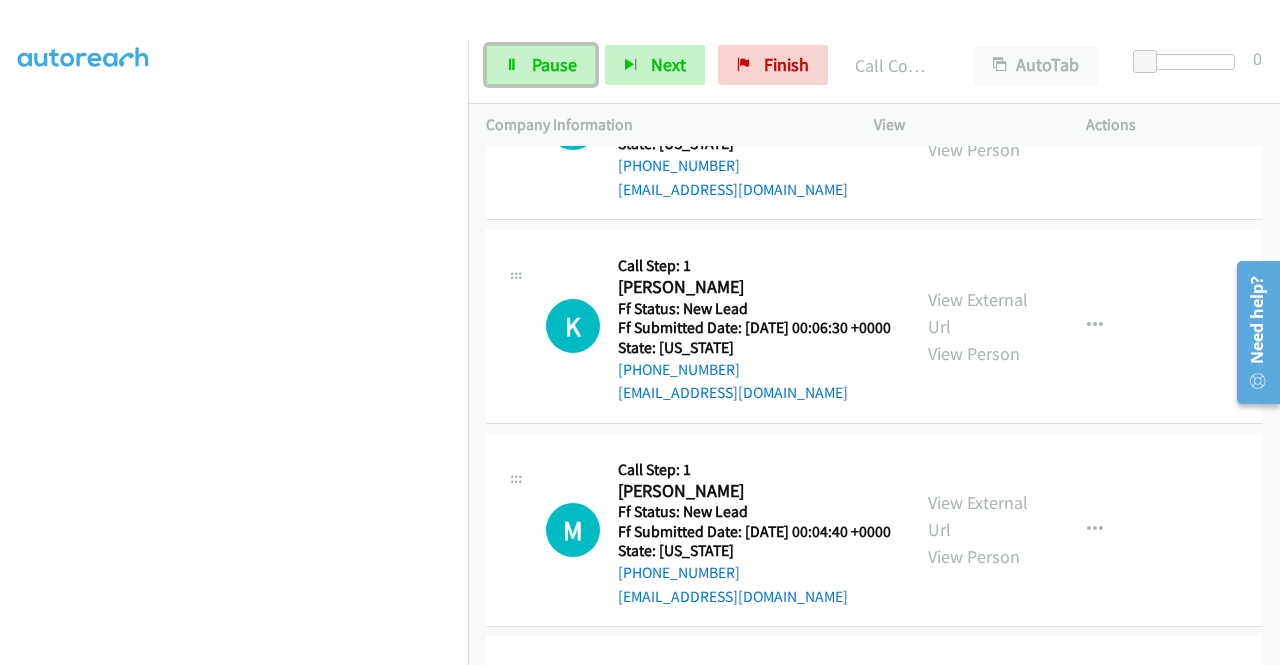 click on "Pause" at bounding box center (554, 64) 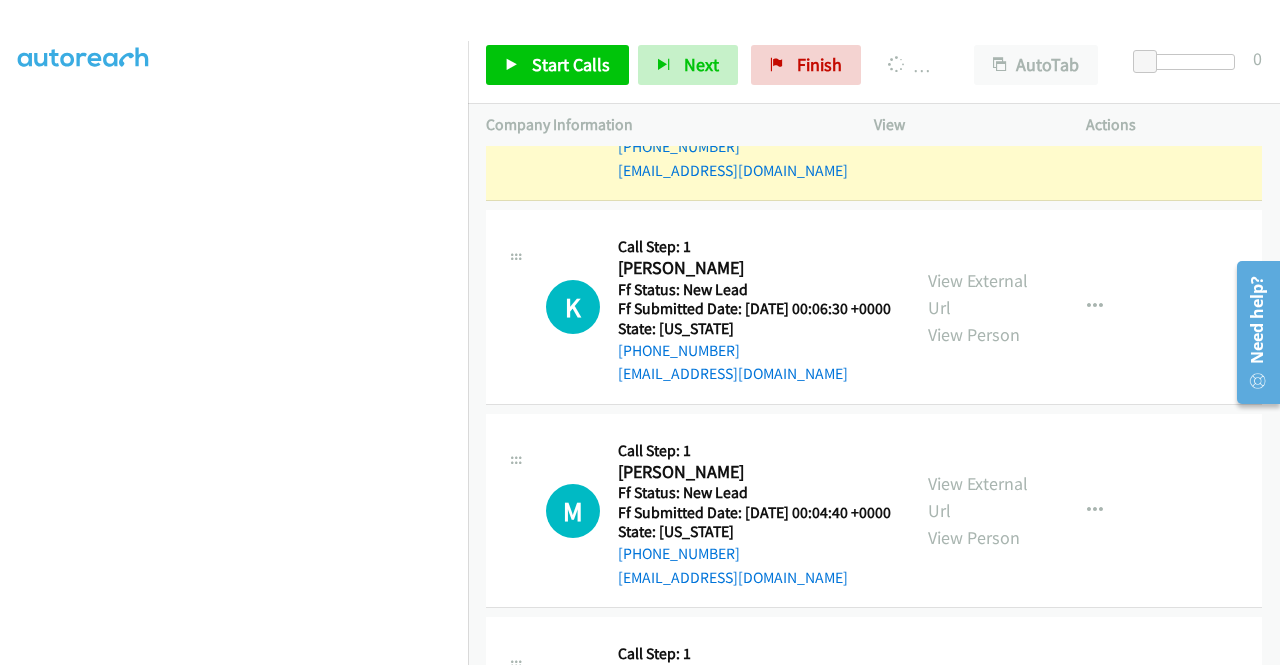 scroll, scrollTop: 7087, scrollLeft: 0, axis: vertical 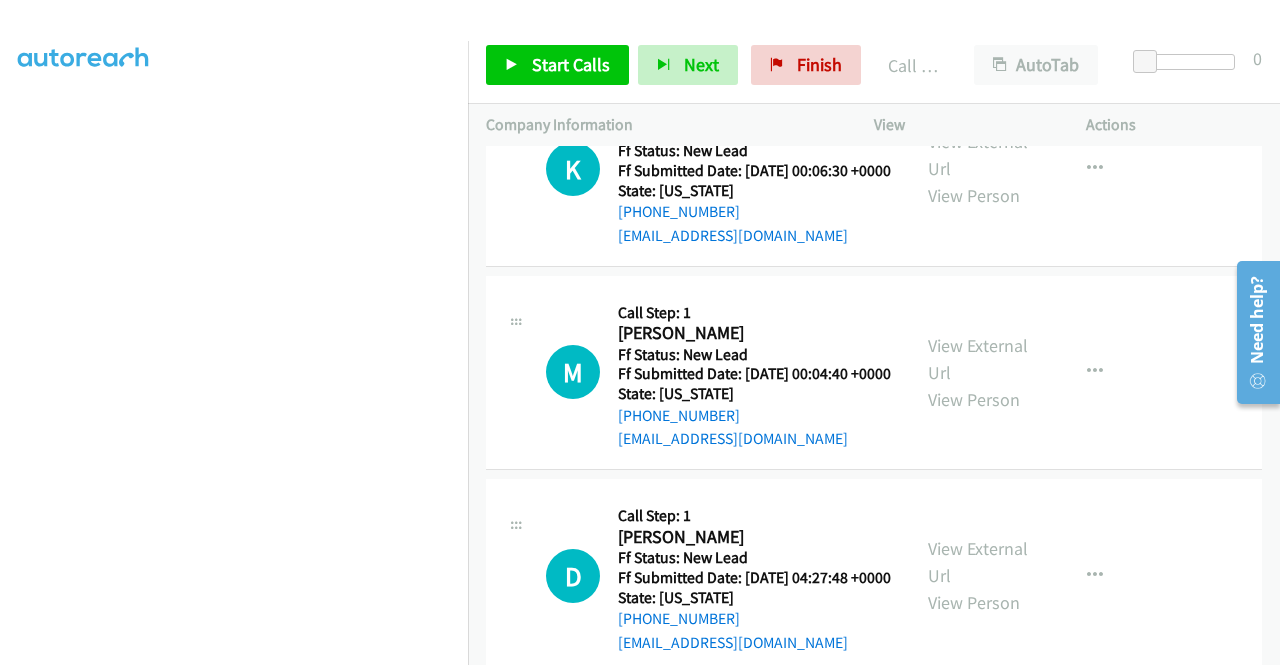 click on "View External Url" at bounding box center (978, -70) 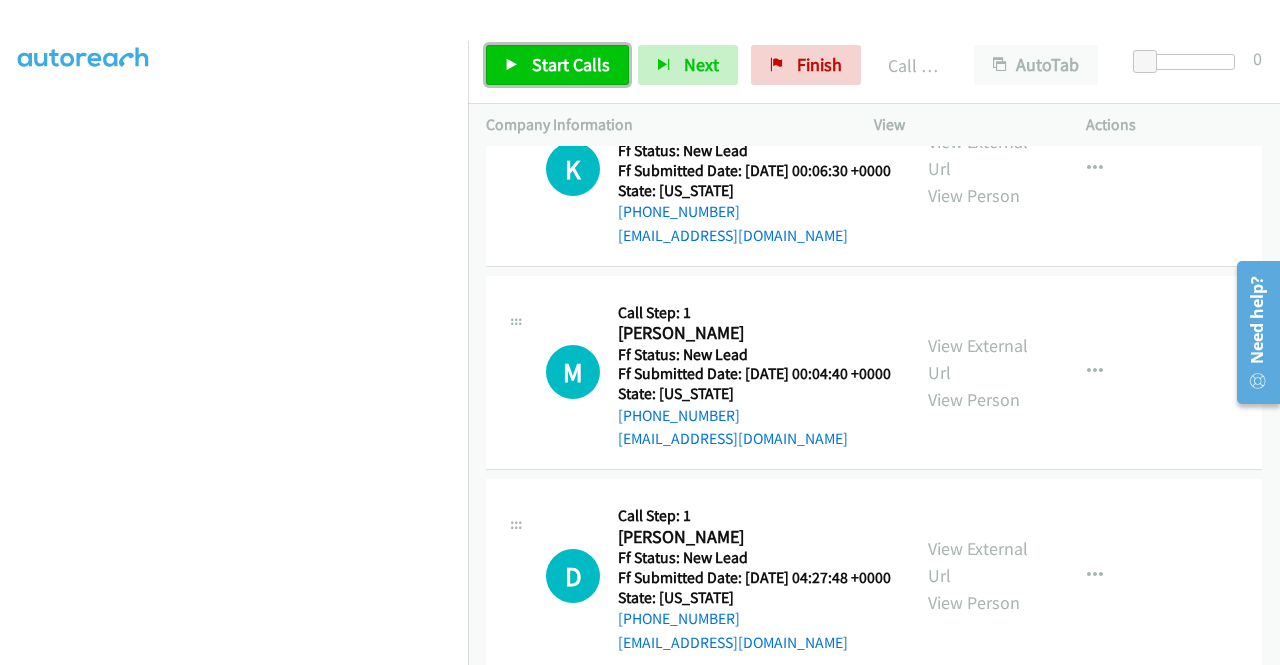 click on "Start Calls" at bounding box center [571, 64] 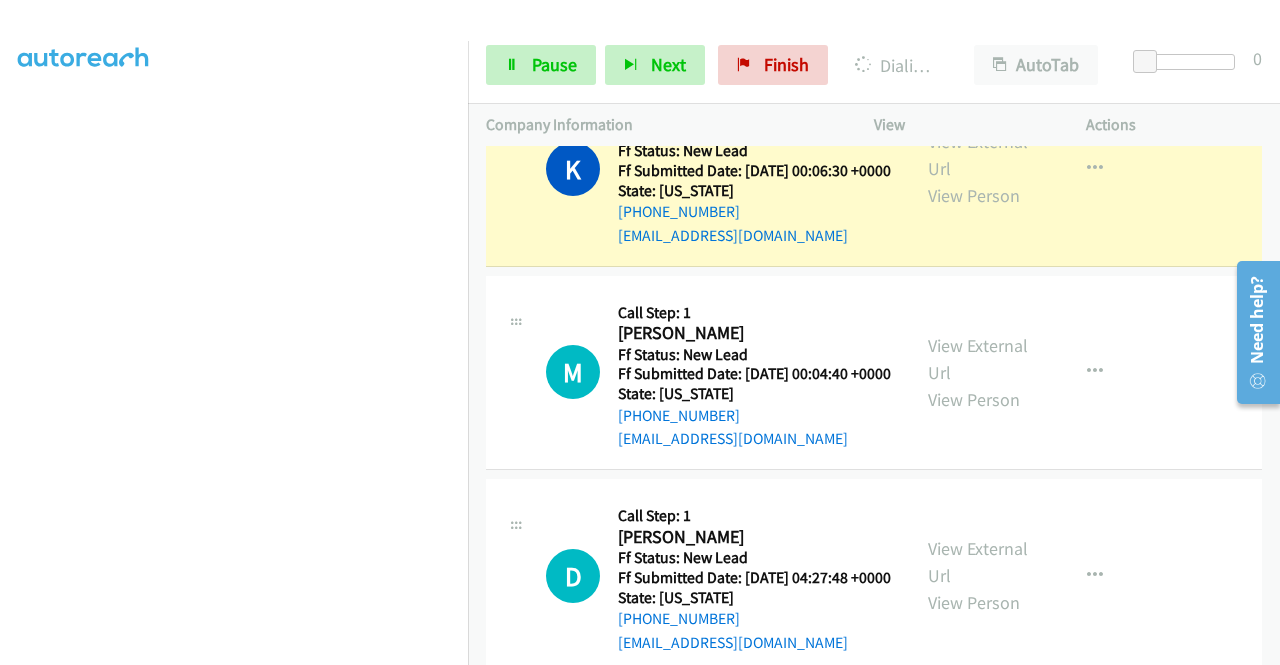 scroll, scrollTop: 7487, scrollLeft: 0, axis: vertical 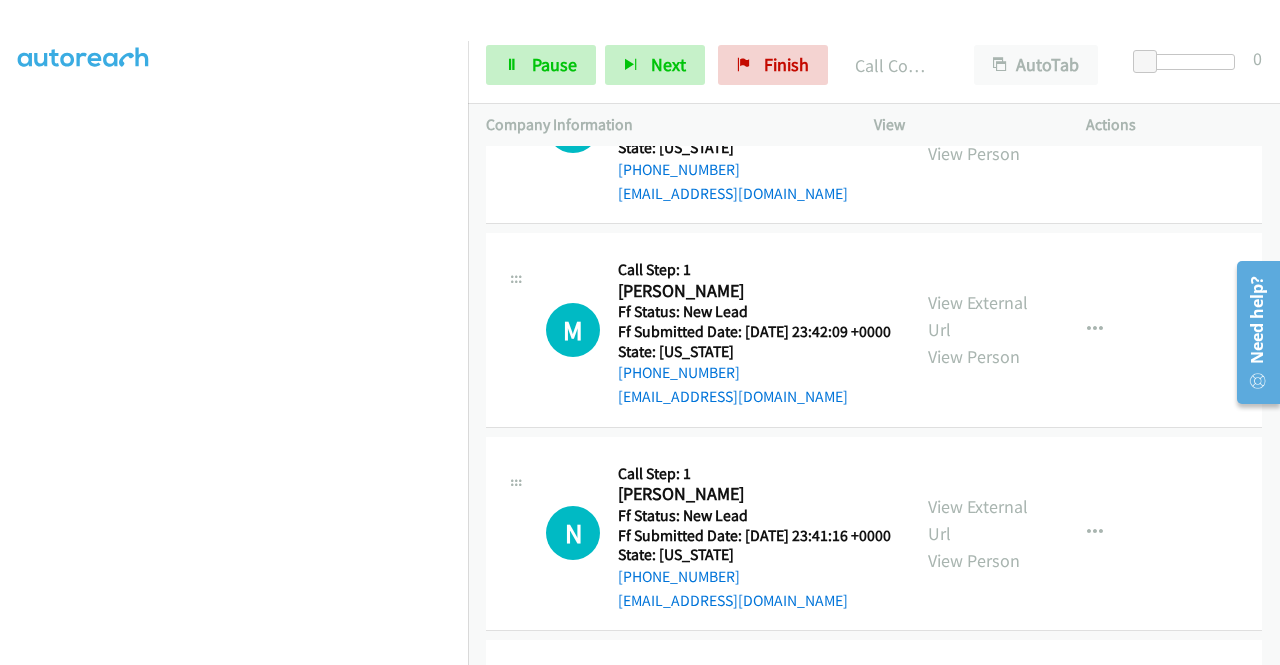 click on "View External Url" at bounding box center (978, -102) 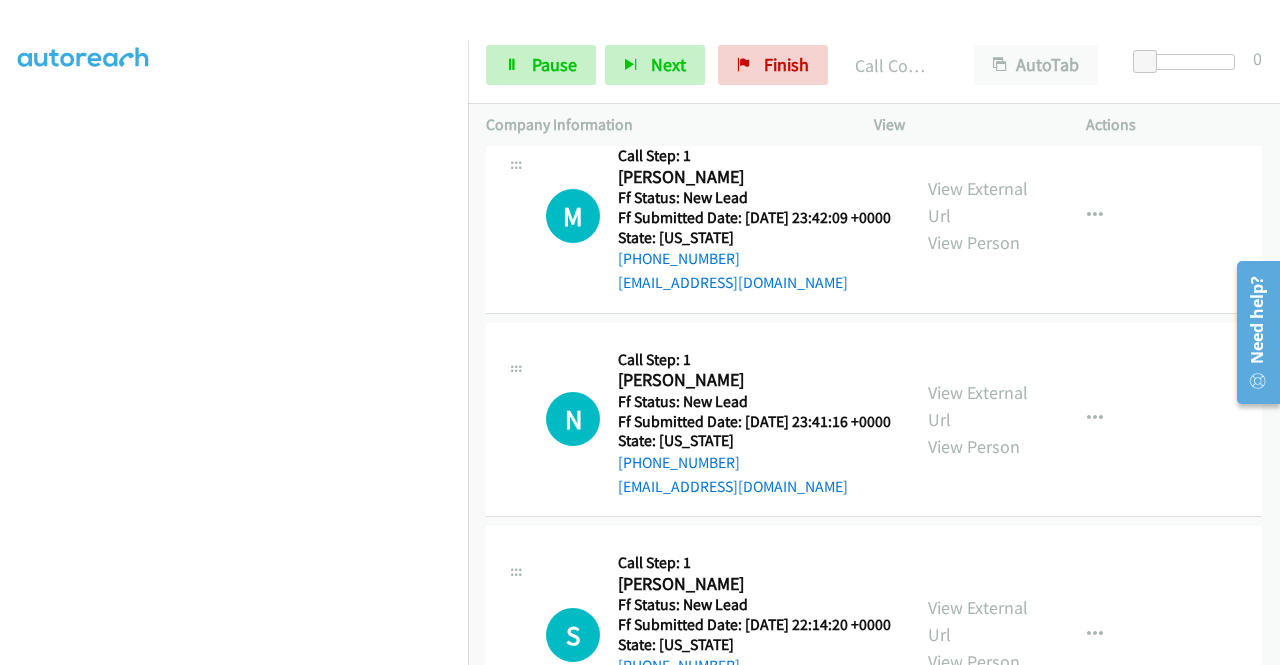 scroll, scrollTop: 9129, scrollLeft: 0, axis: vertical 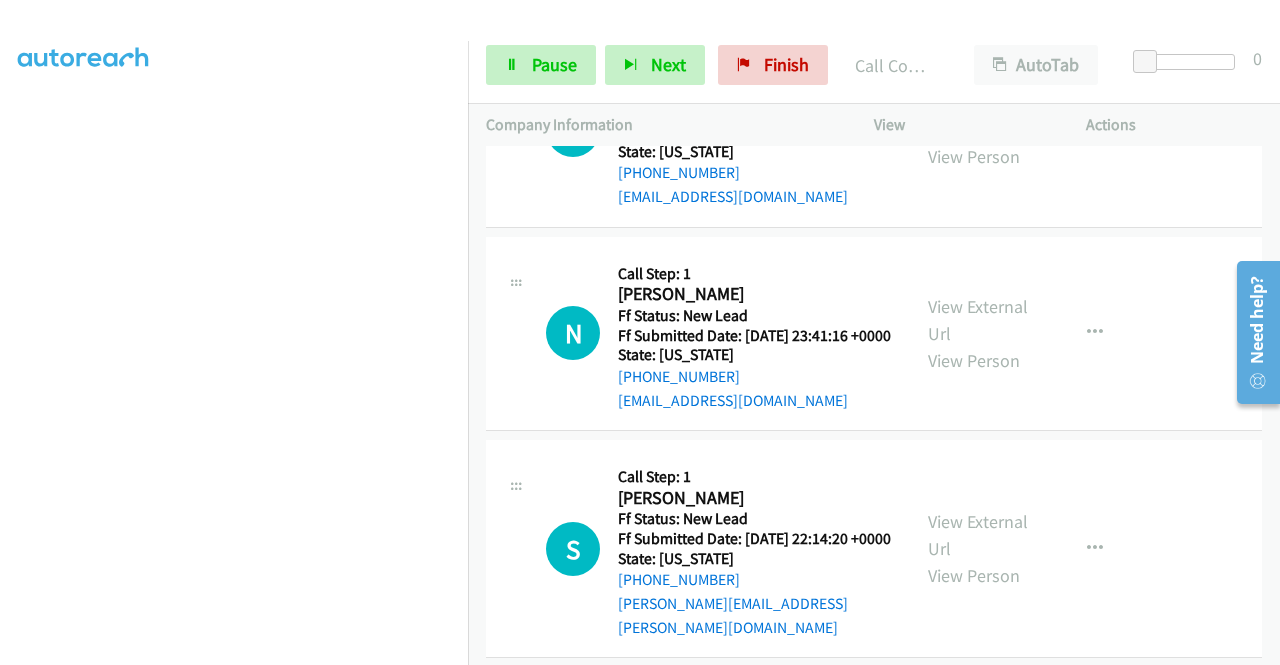click on "View External Url" at bounding box center (978, -87) 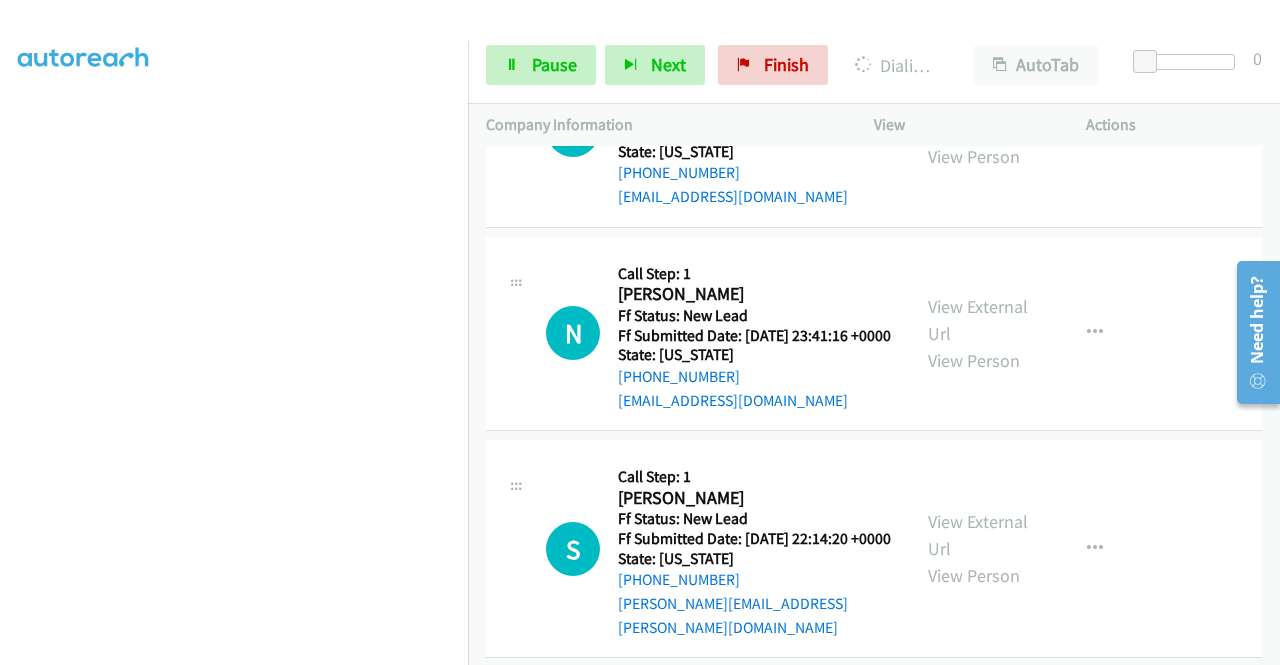 scroll, scrollTop: 256, scrollLeft: 0, axis: vertical 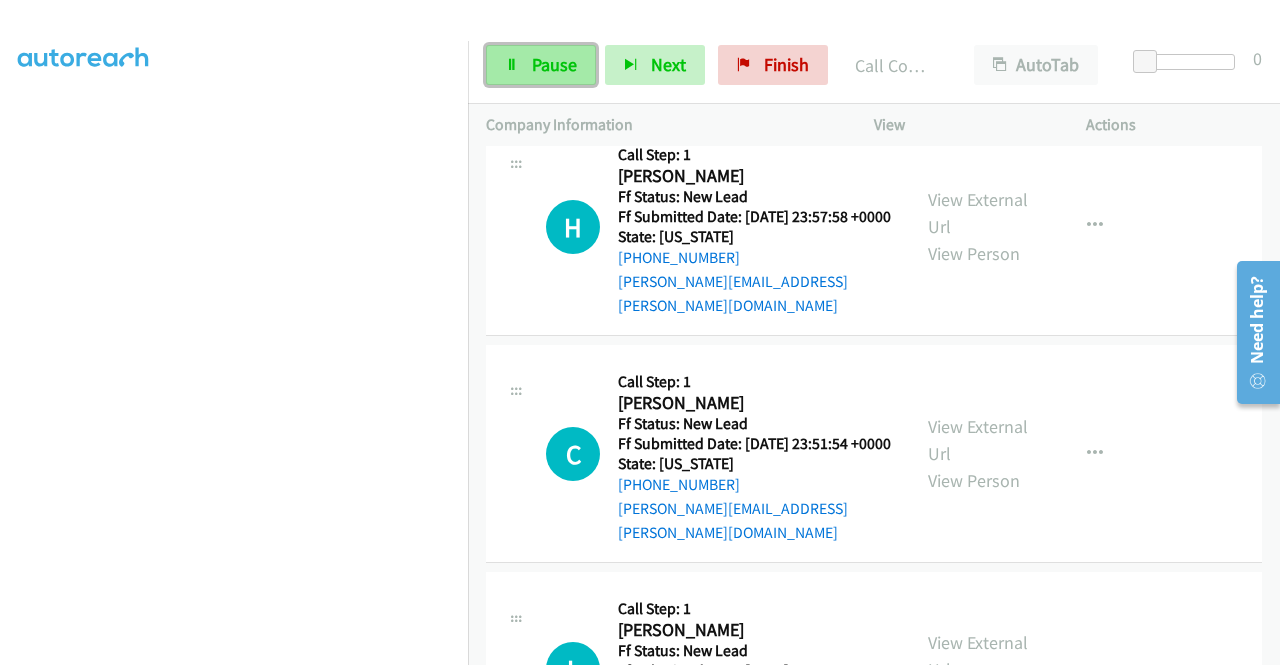 click on "Pause" at bounding box center [554, 64] 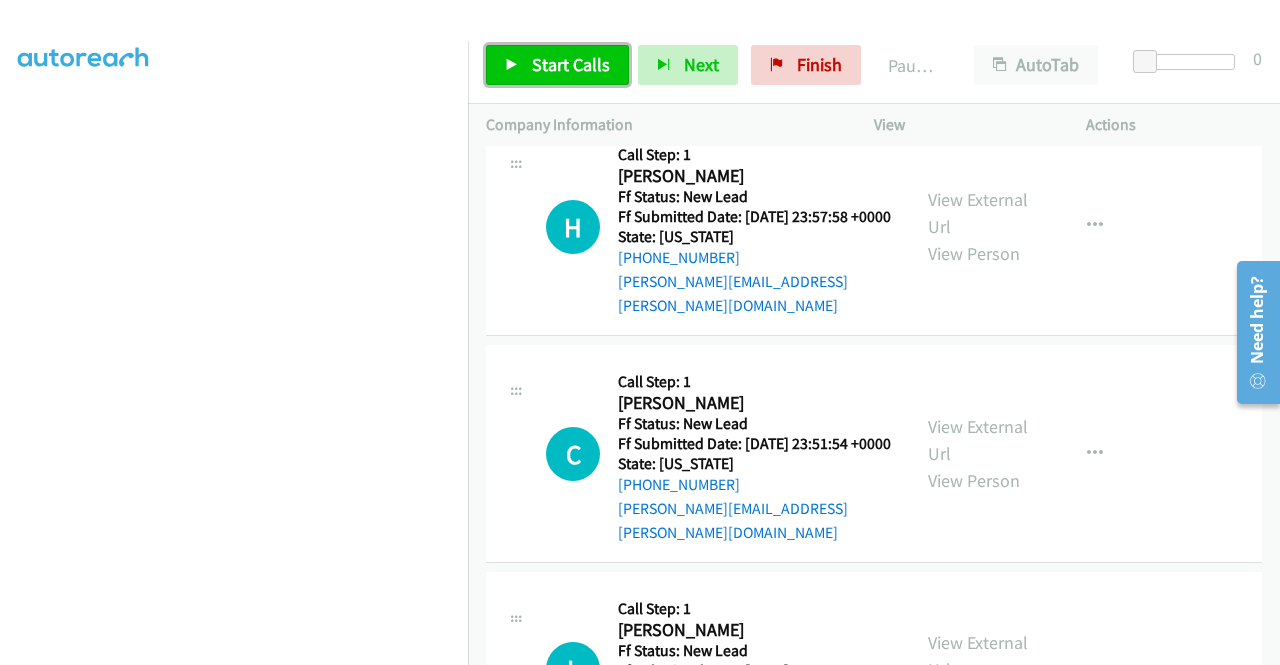 click on "Start Calls" at bounding box center [557, 65] 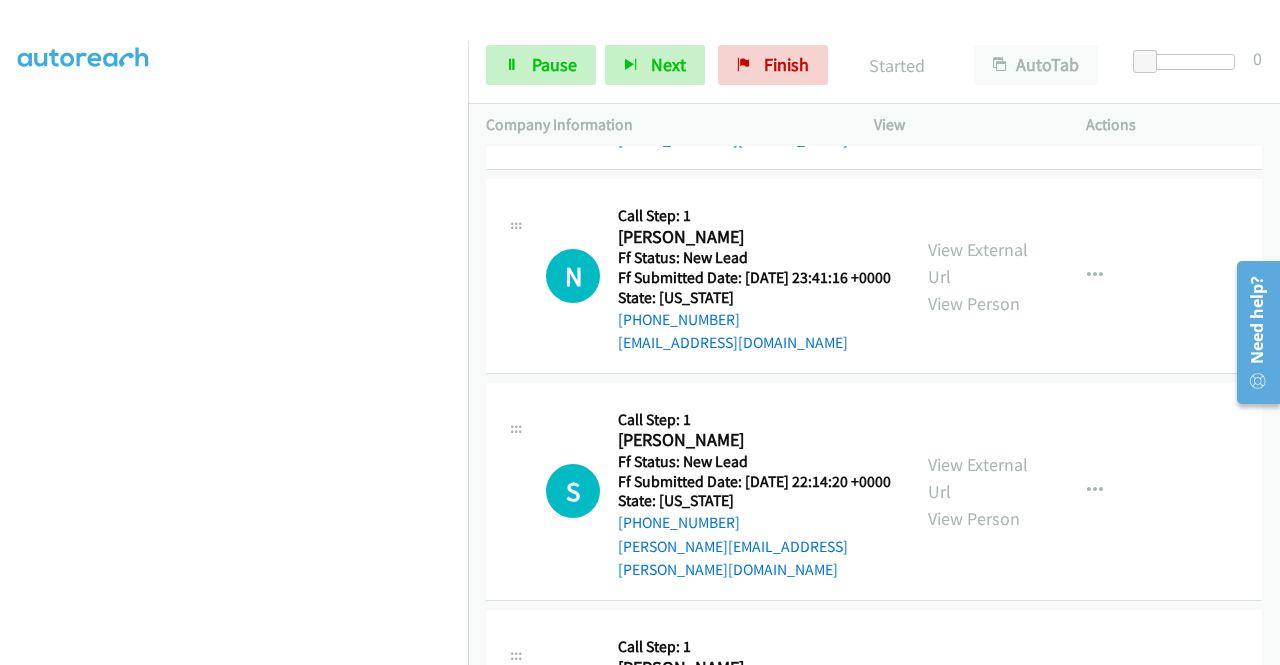 scroll, scrollTop: 9429, scrollLeft: 0, axis: vertical 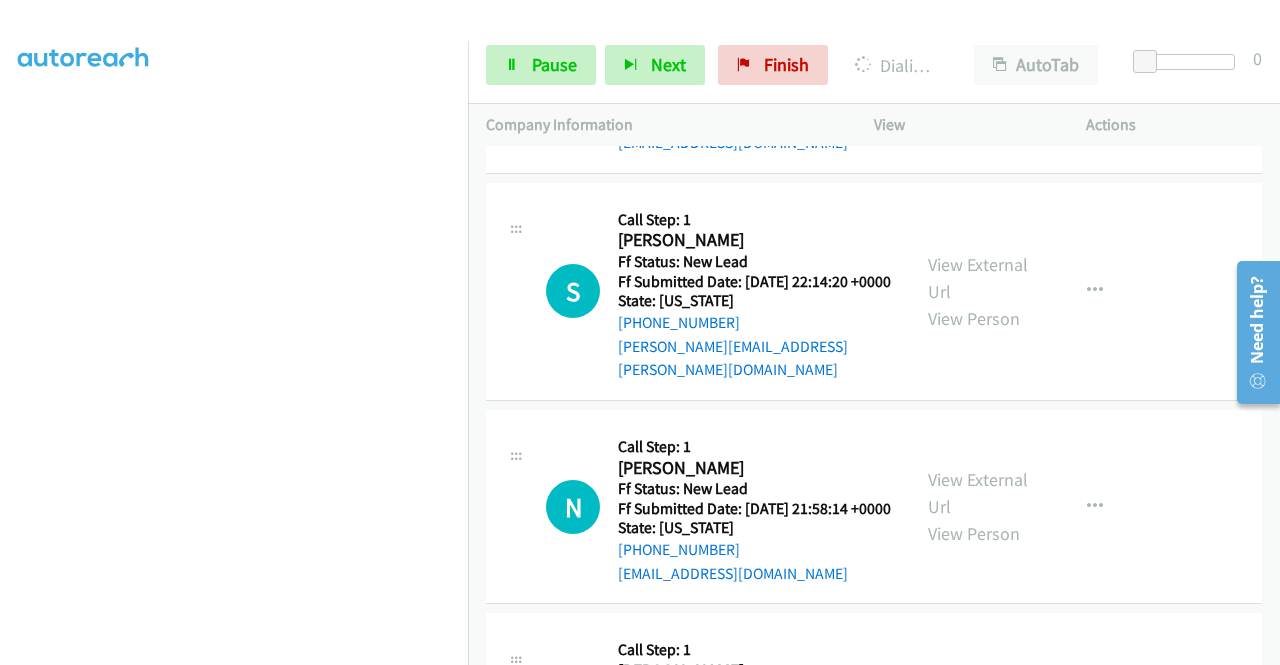 click on "View External Url" at bounding box center (978, -141) 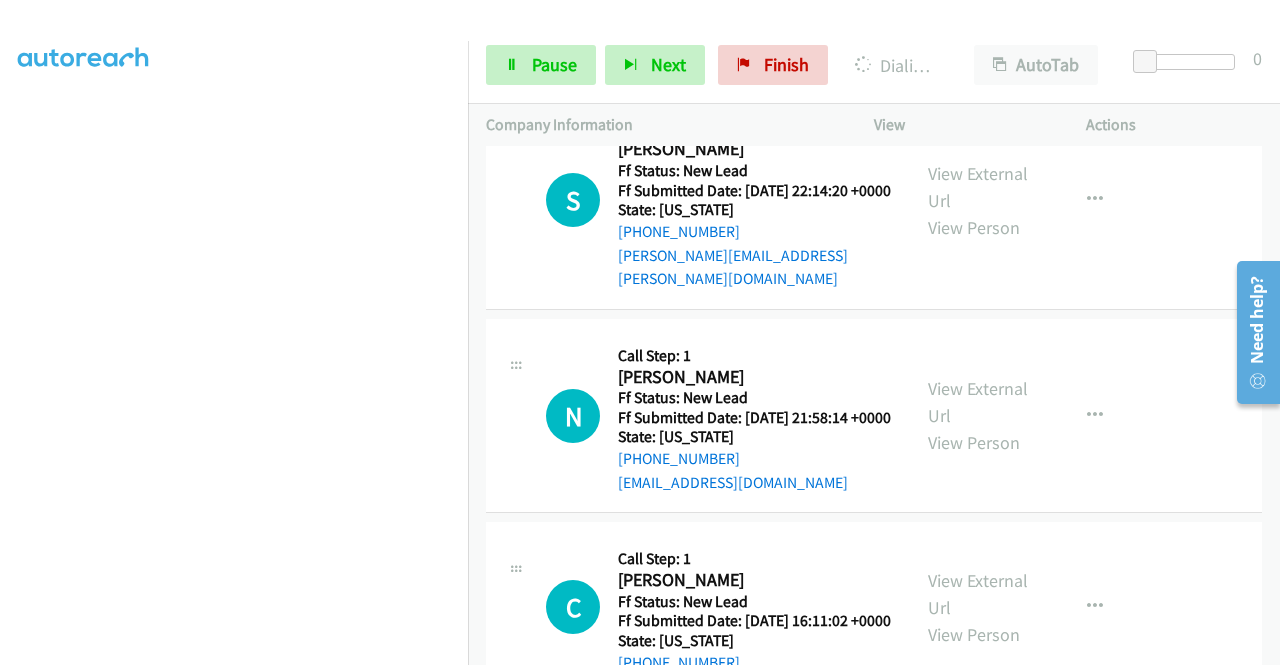 scroll, scrollTop: 9629, scrollLeft: 0, axis: vertical 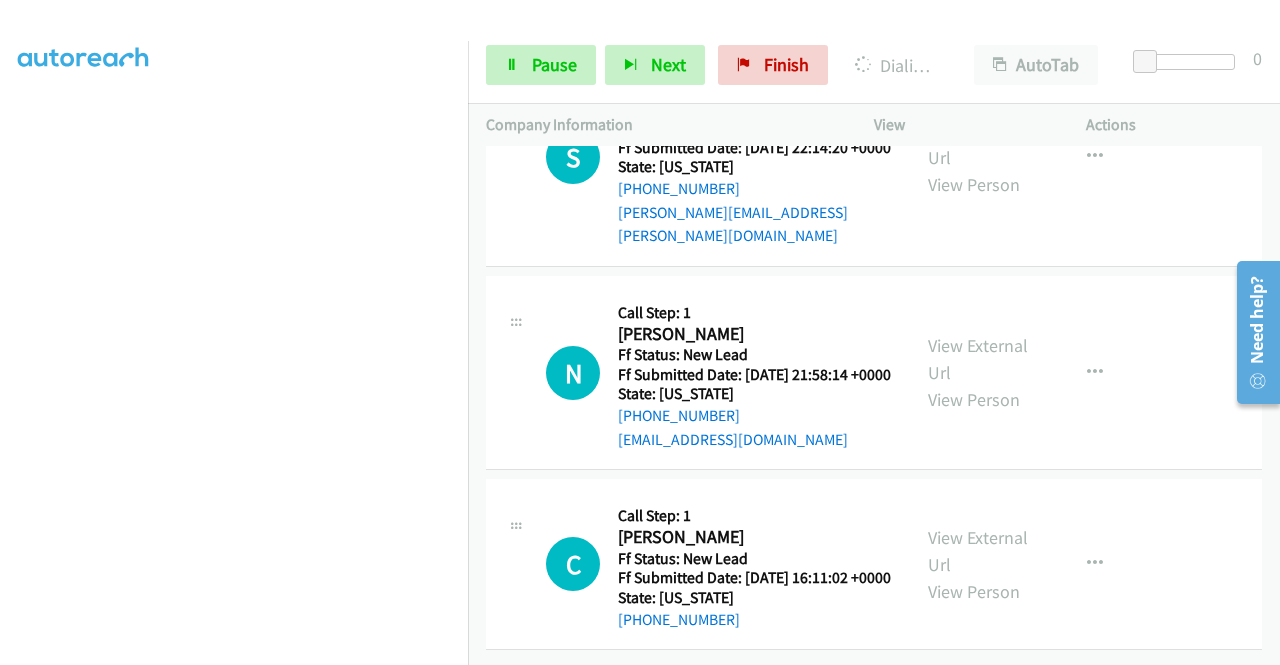 click on "View External Url" at bounding box center (978, -71) 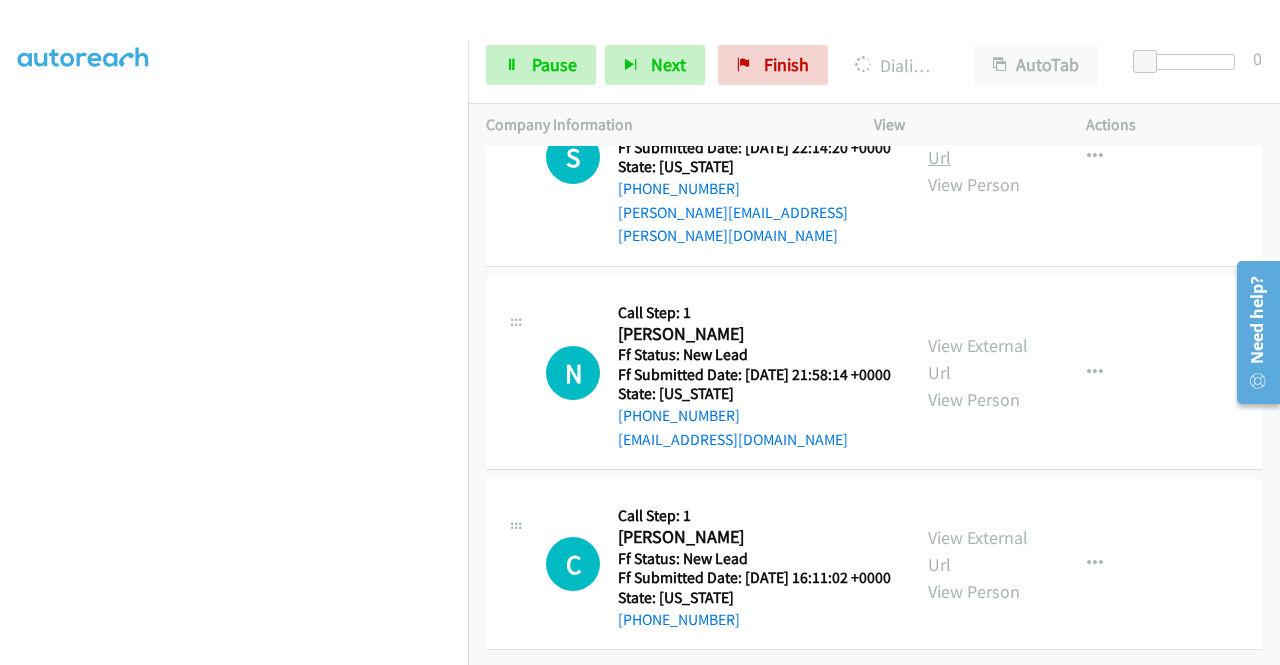 click on "View External Url" at bounding box center [978, 144] 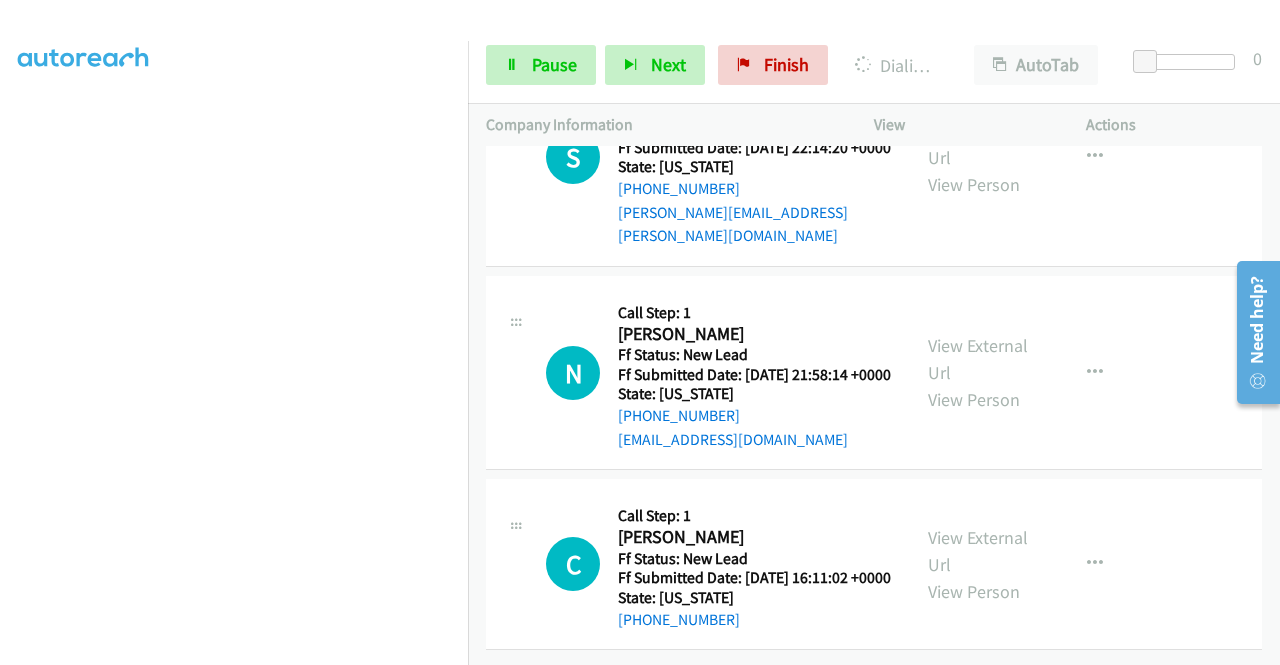 scroll, scrollTop: 10029, scrollLeft: 0, axis: vertical 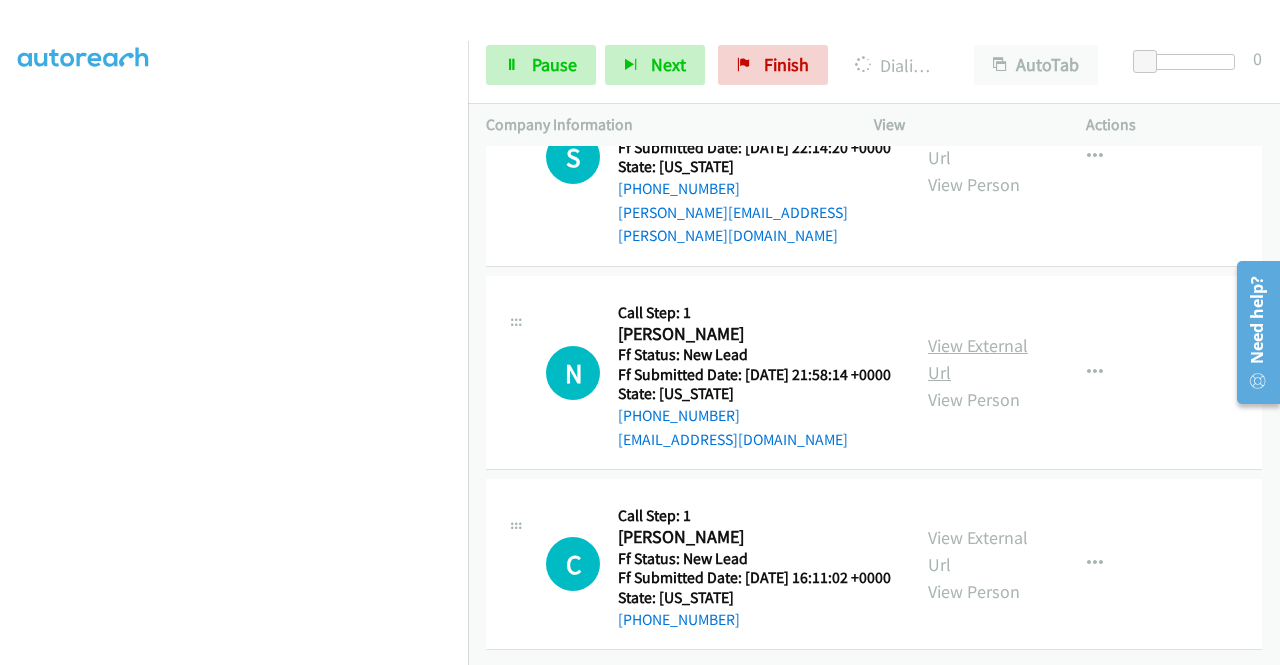 click on "View External Url" at bounding box center (978, 359) 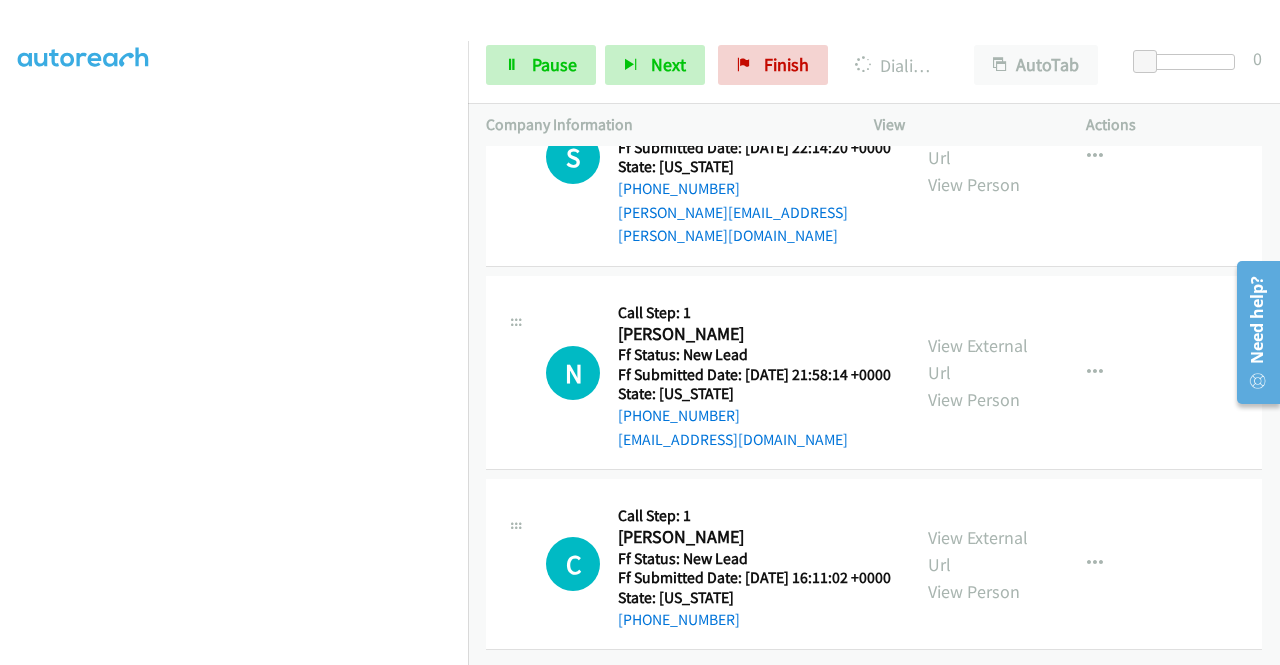 scroll, scrollTop: 10238, scrollLeft: 0, axis: vertical 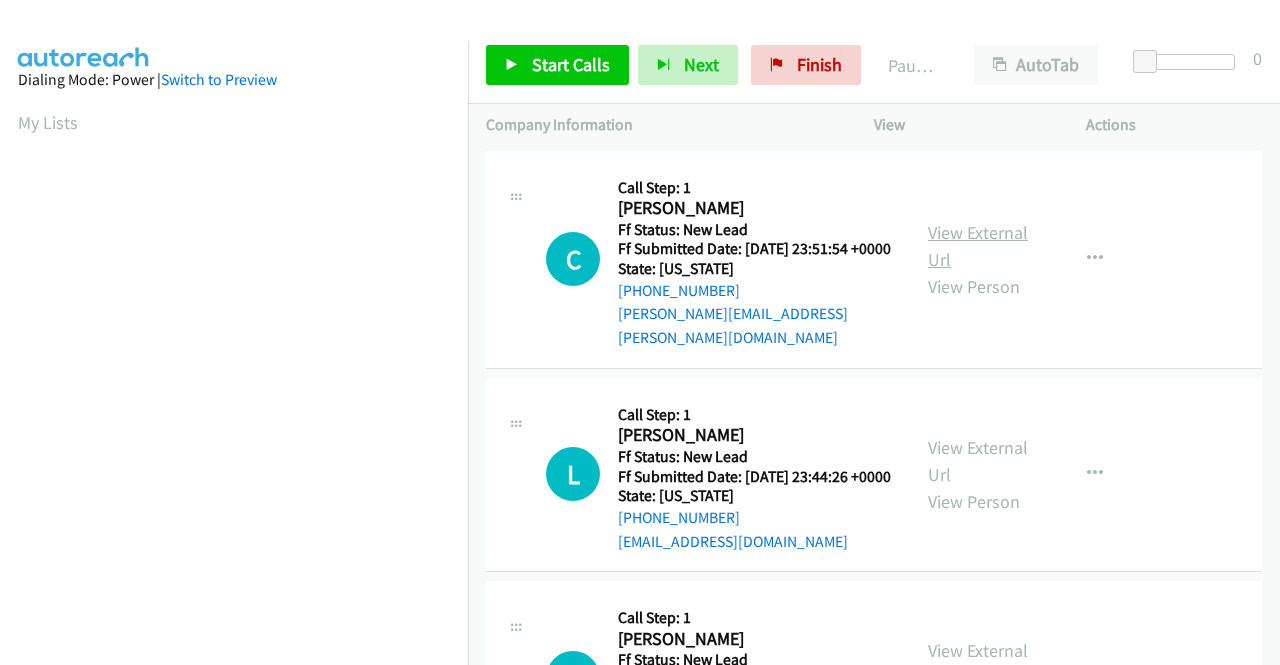 click on "View External Url" at bounding box center (978, 246) 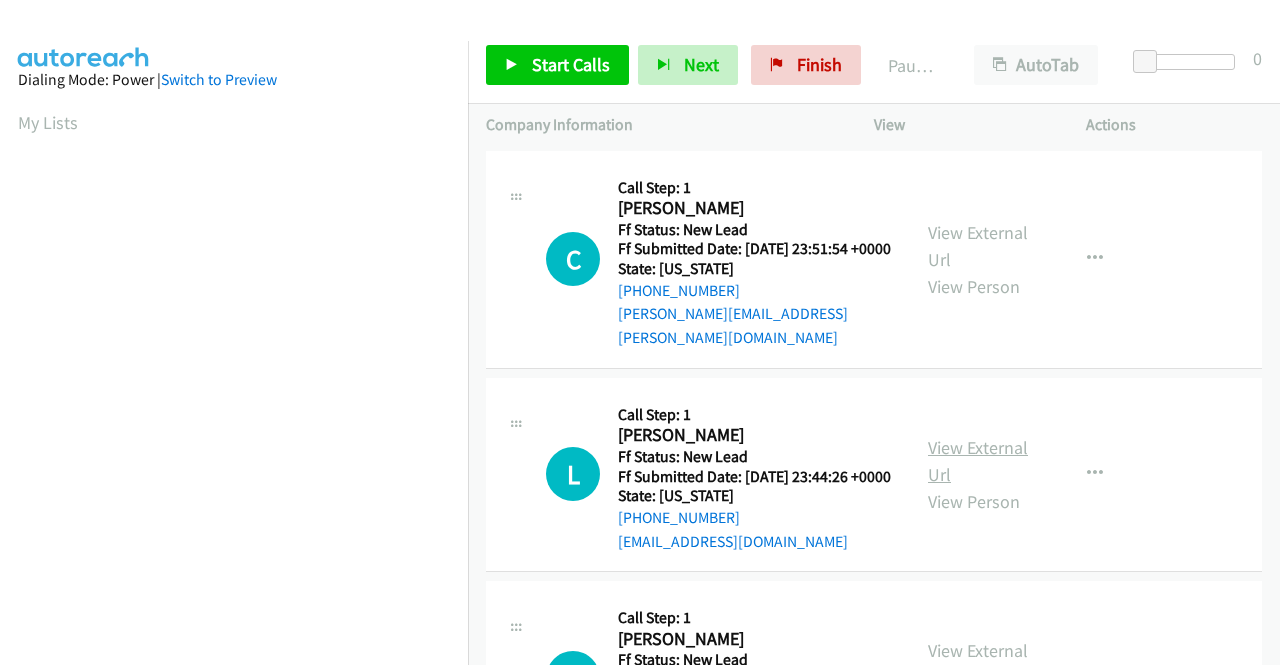 click on "View External Url" at bounding box center [978, 461] 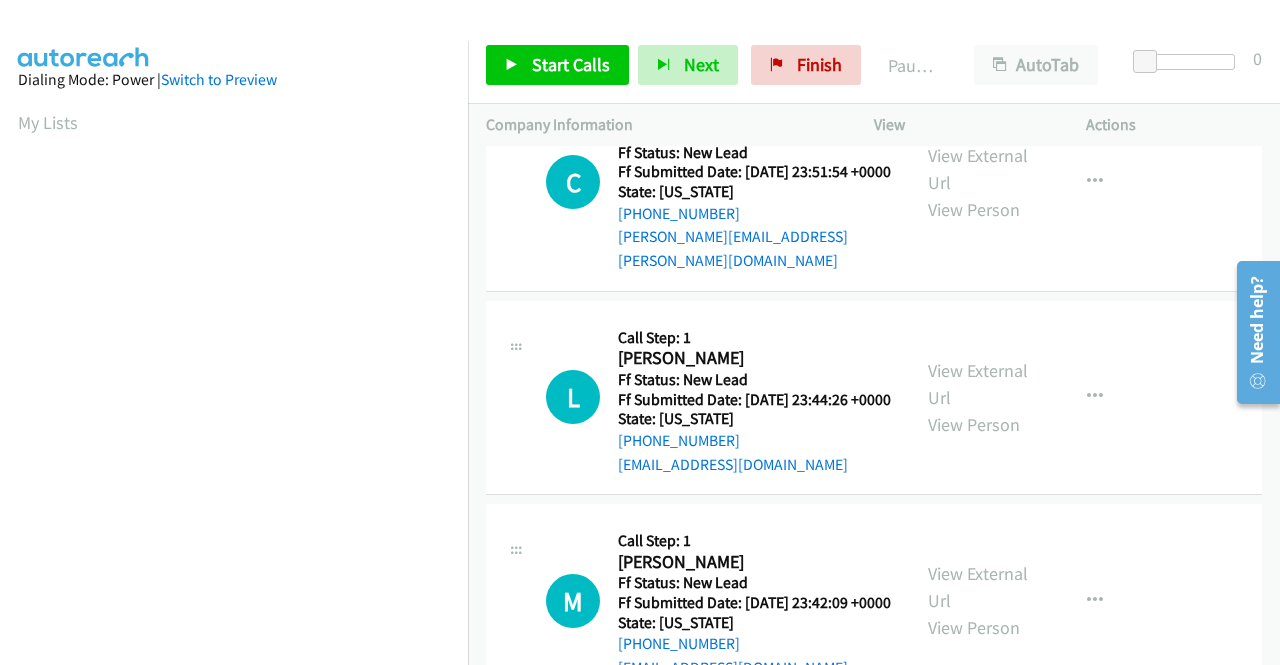 scroll, scrollTop: 200, scrollLeft: 0, axis: vertical 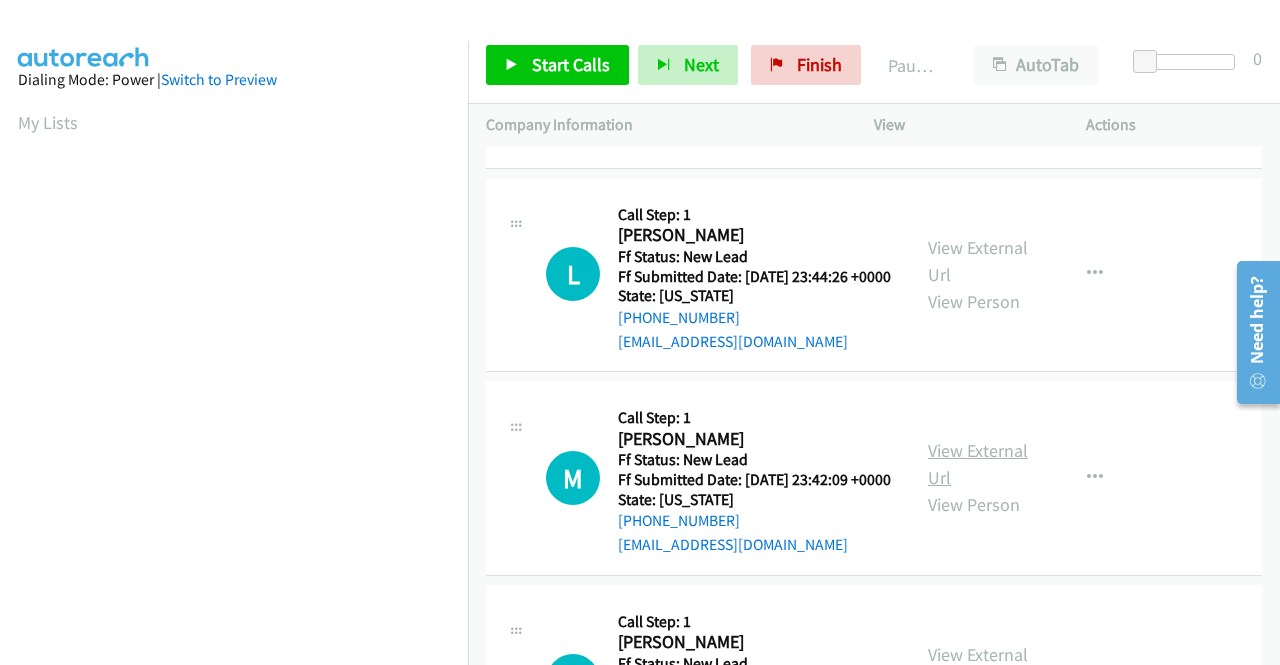 click on "View External Url" at bounding box center (978, 464) 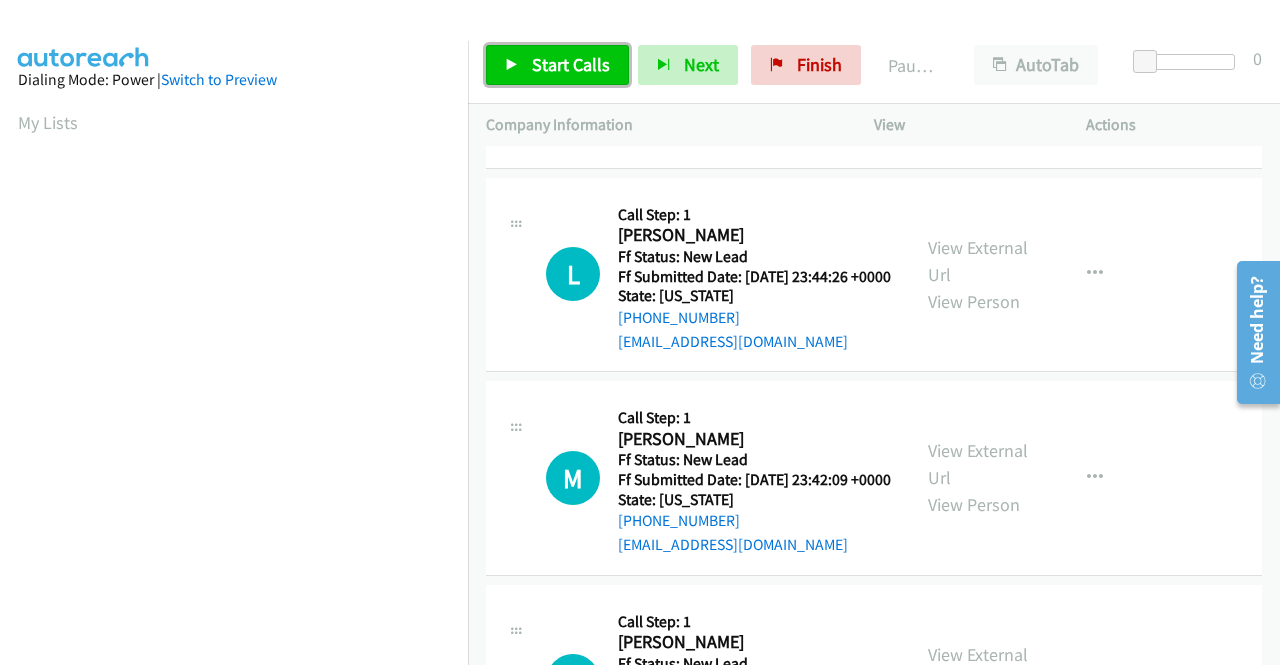 click on "Start Calls" at bounding box center (557, 65) 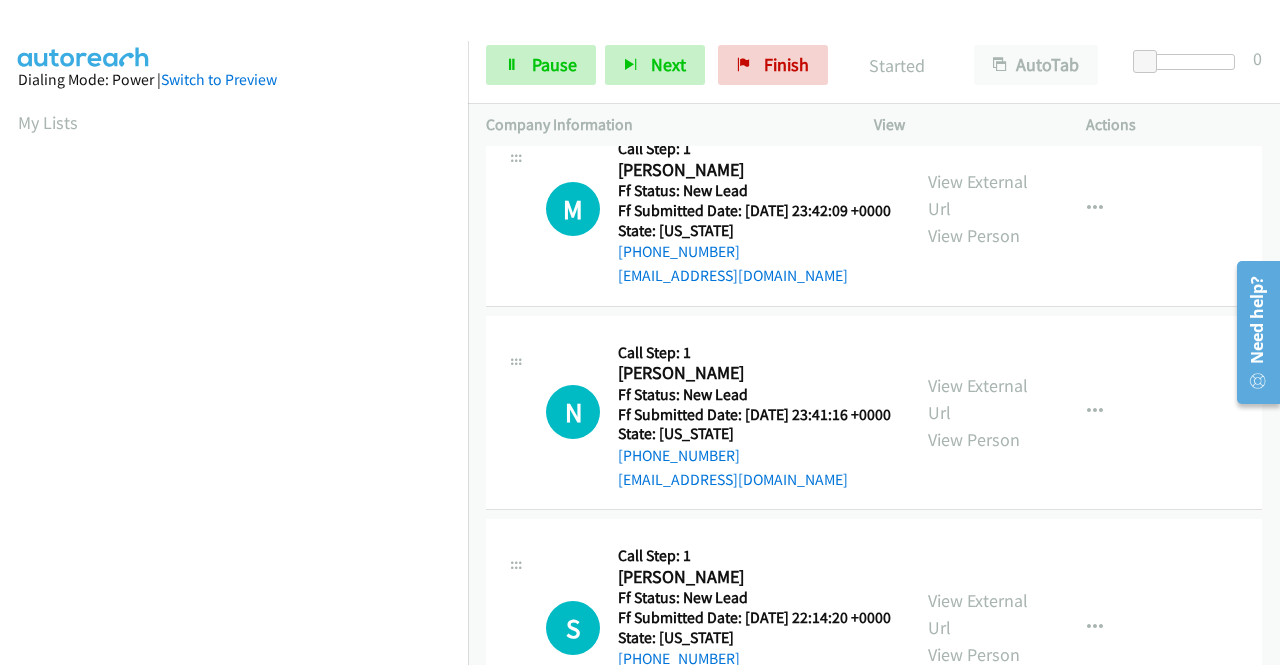 scroll, scrollTop: 500, scrollLeft: 0, axis: vertical 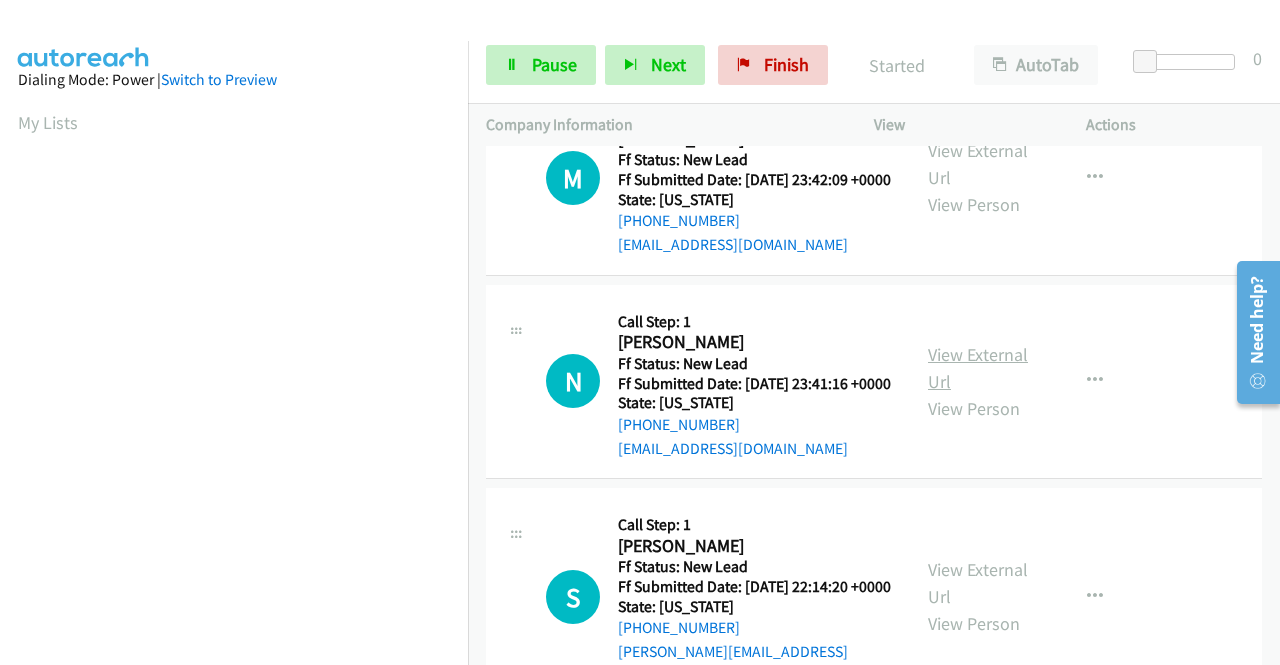 click on "View External Url" at bounding box center (978, 368) 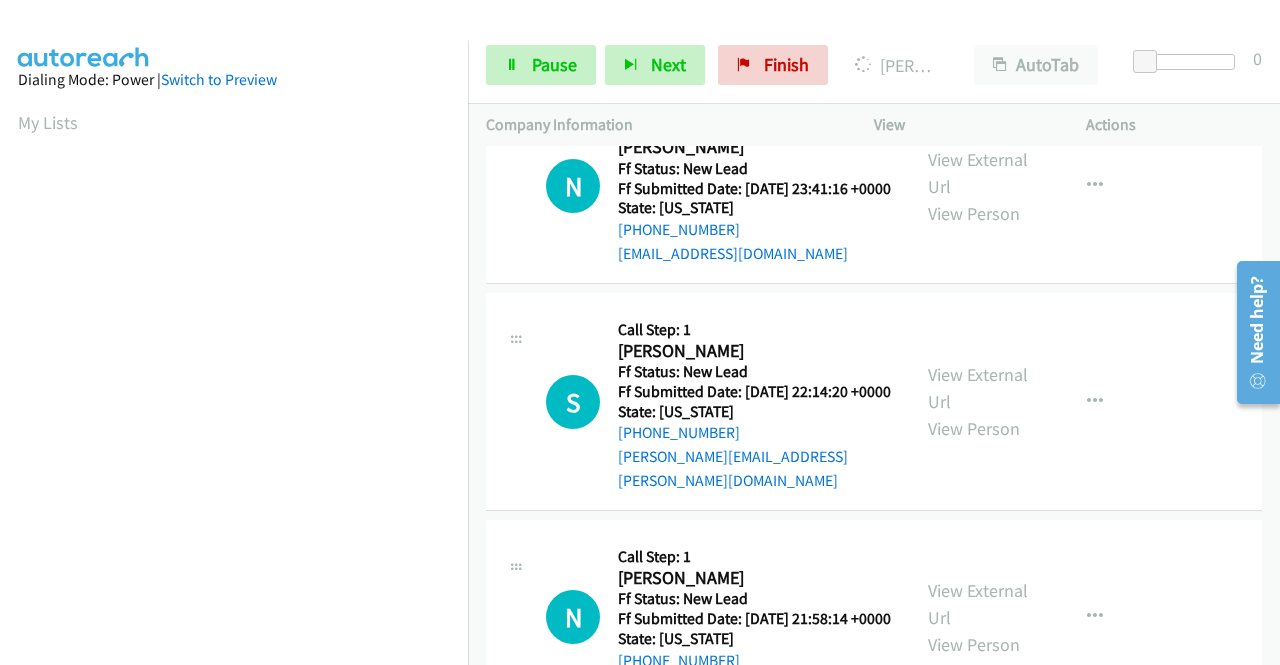 scroll, scrollTop: 700, scrollLeft: 0, axis: vertical 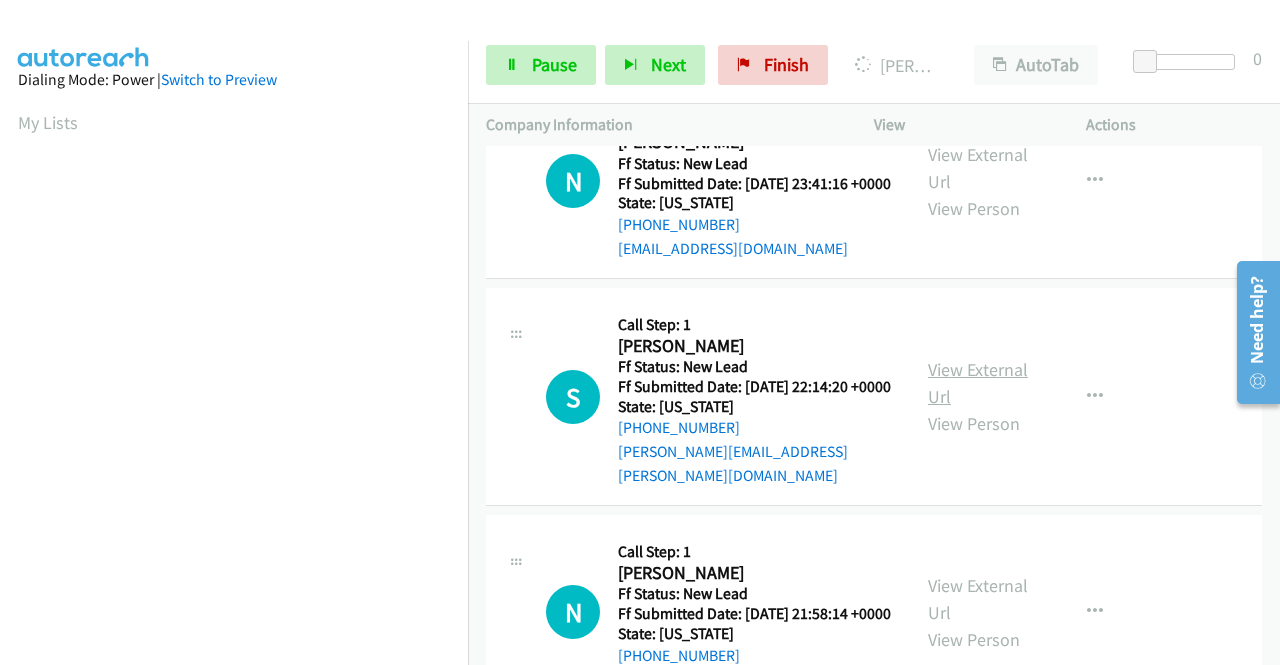 click on "View External Url" at bounding box center [978, 383] 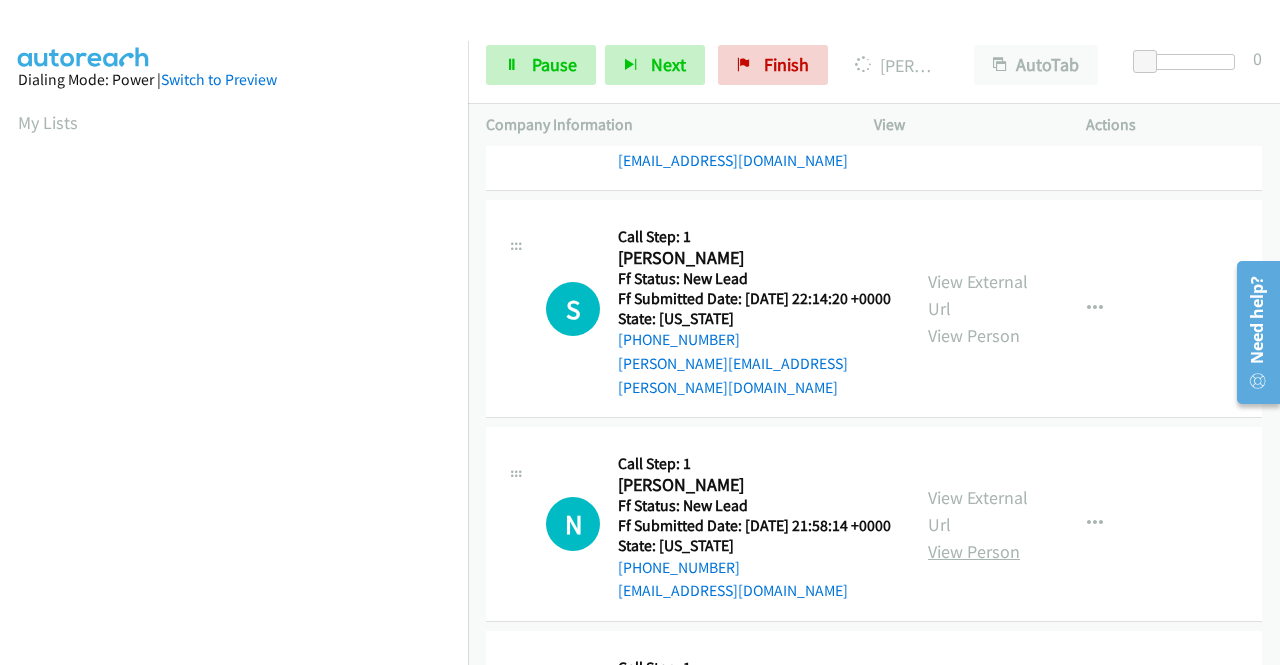 scroll, scrollTop: 900, scrollLeft: 0, axis: vertical 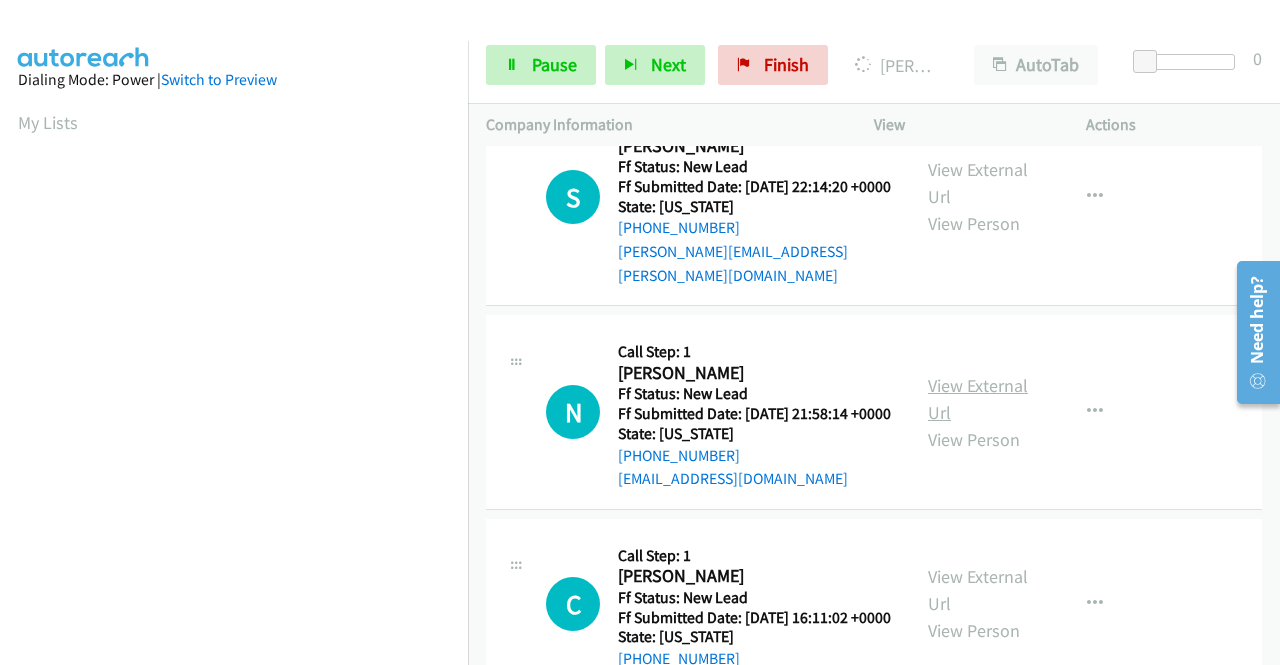 click on "View External Url" at bounding box center [978, 399] 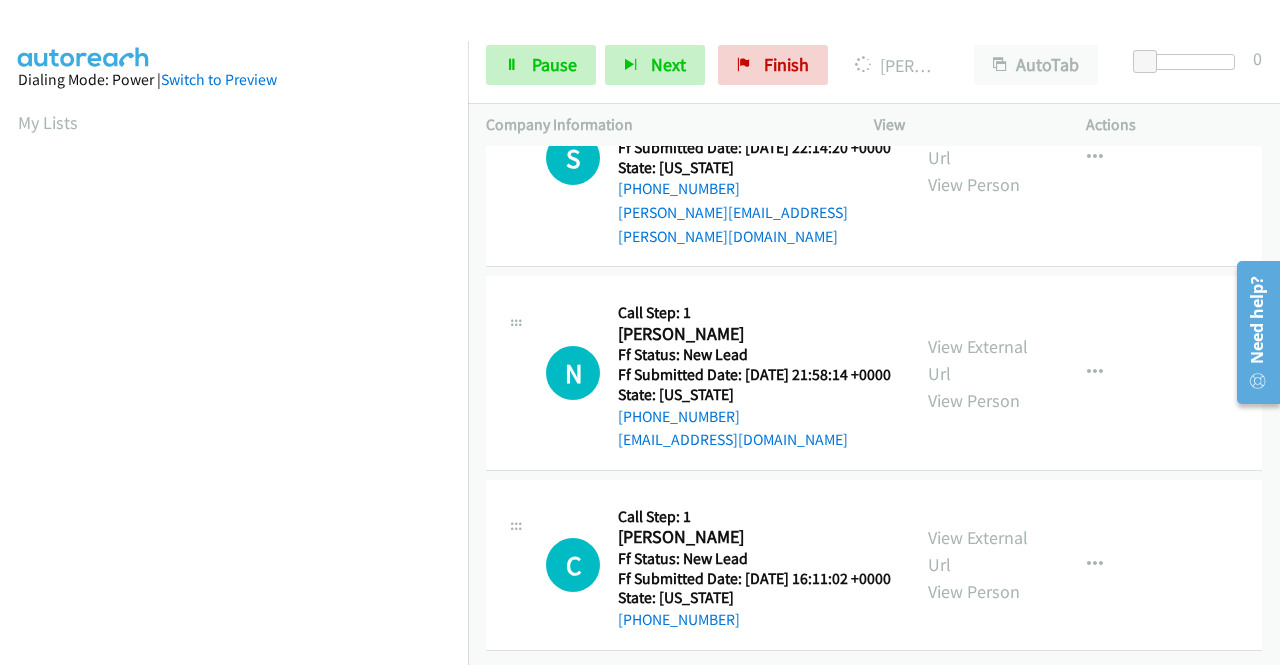 scroll, scrollTop: 1042, scrollLeft: 0, axis: vertical 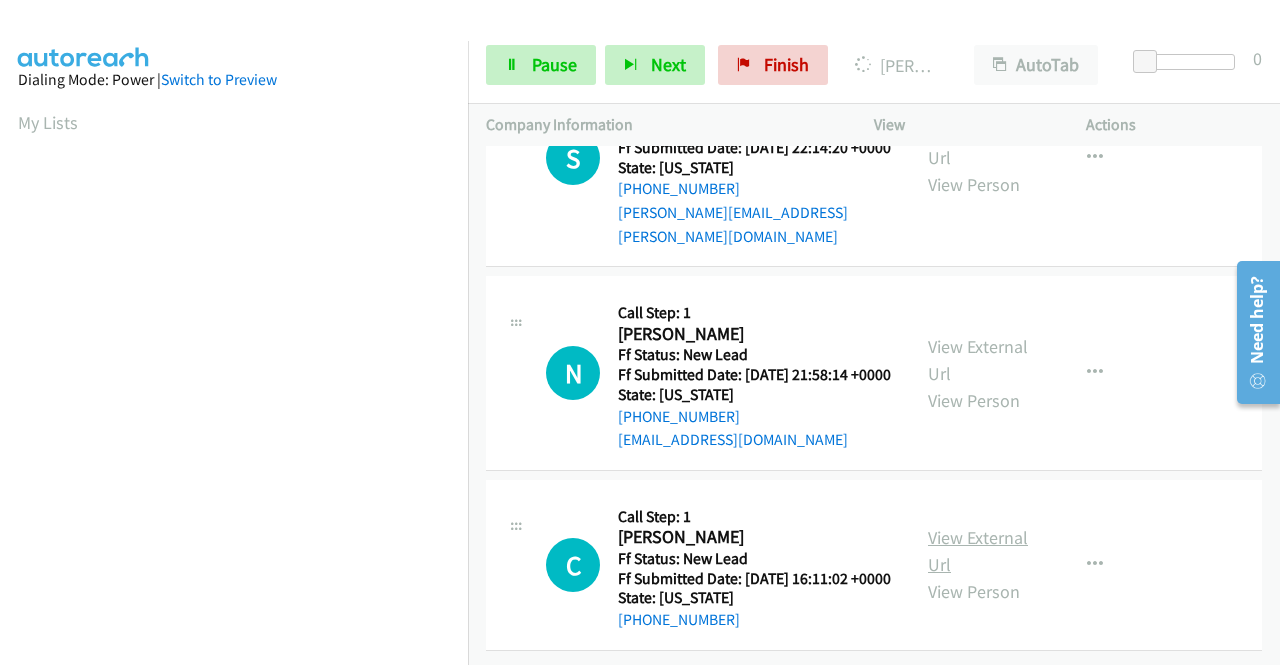 click on "View External Url" at bounding box center [978, 551] 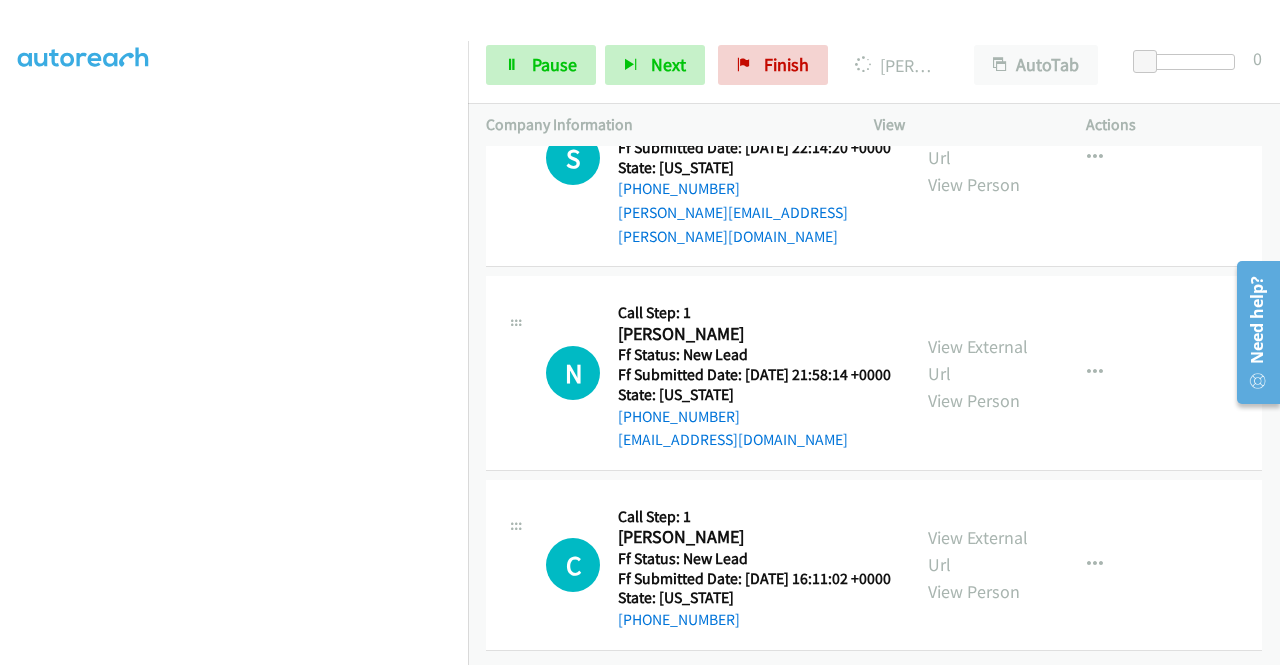 scroll, scrollTop: 456, scrollLeft: 0, axis: vertical 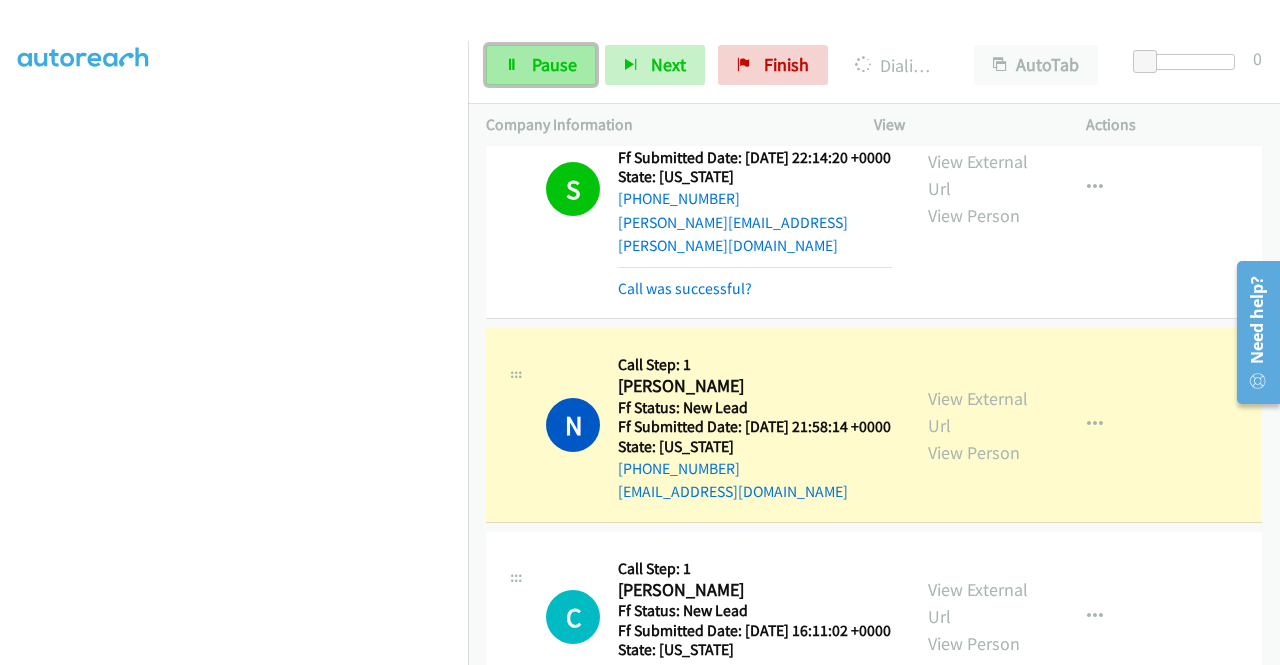 click on "Pause" at bounding box center [541, 65] 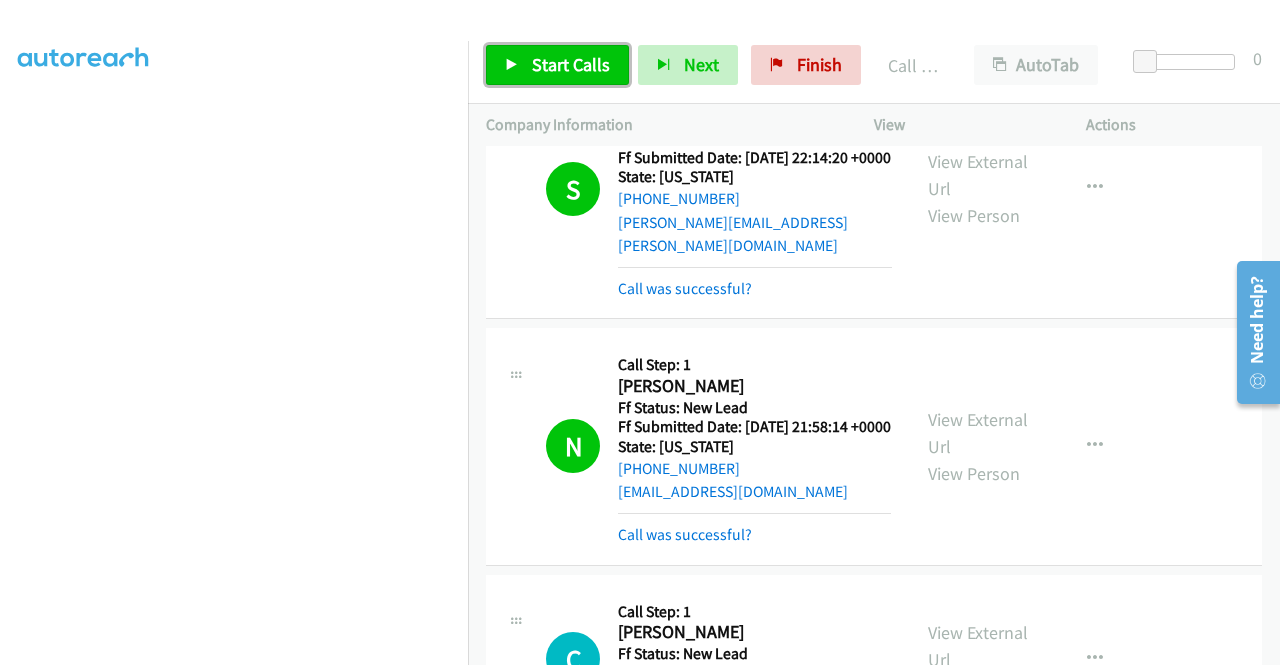 click on "Start Calls" at bounding box center [571, 64] 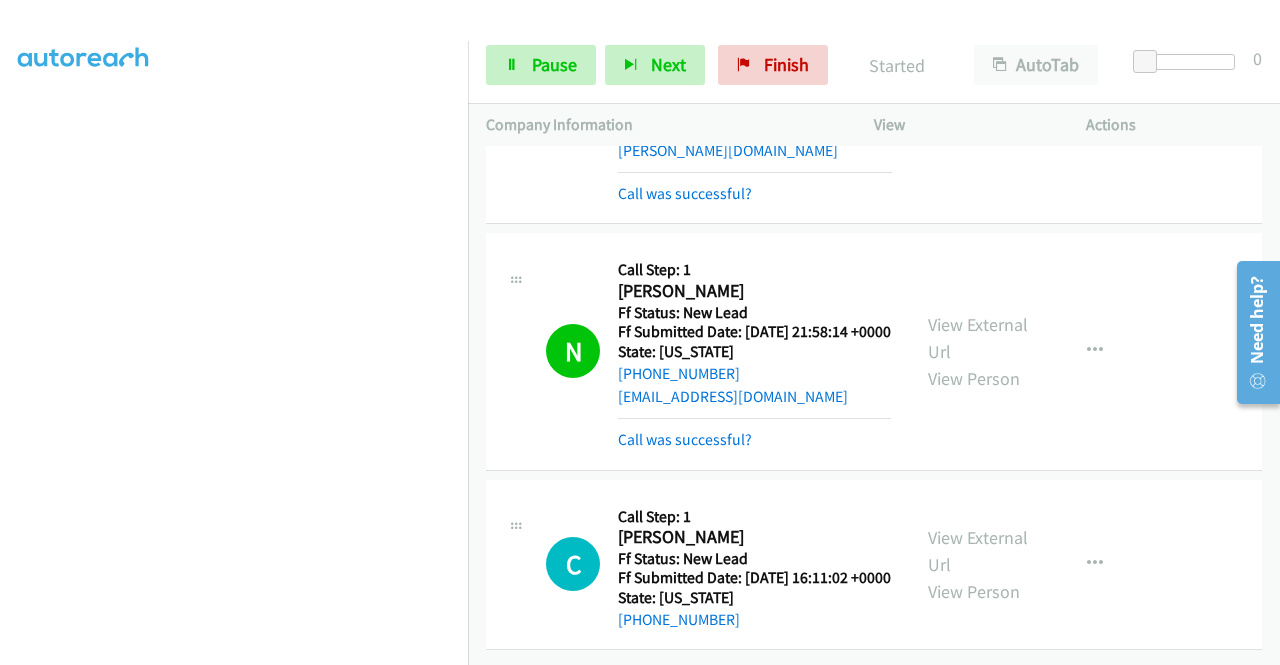 scroll, scrollTop: 1296, scrollLeft: 0, axis: vertical 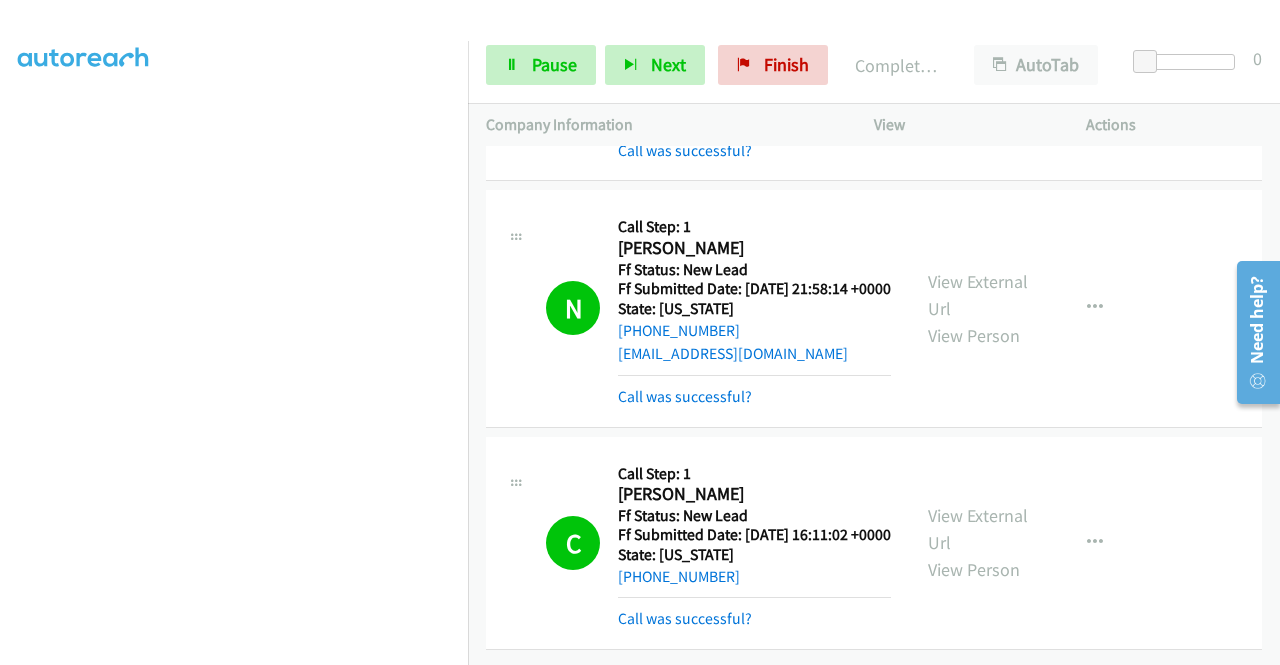 click on "Start Calls
Pause
Next
Finish
Completed All Calls
AutoTab
AutoTab
0" at bounding box center [874, 65] 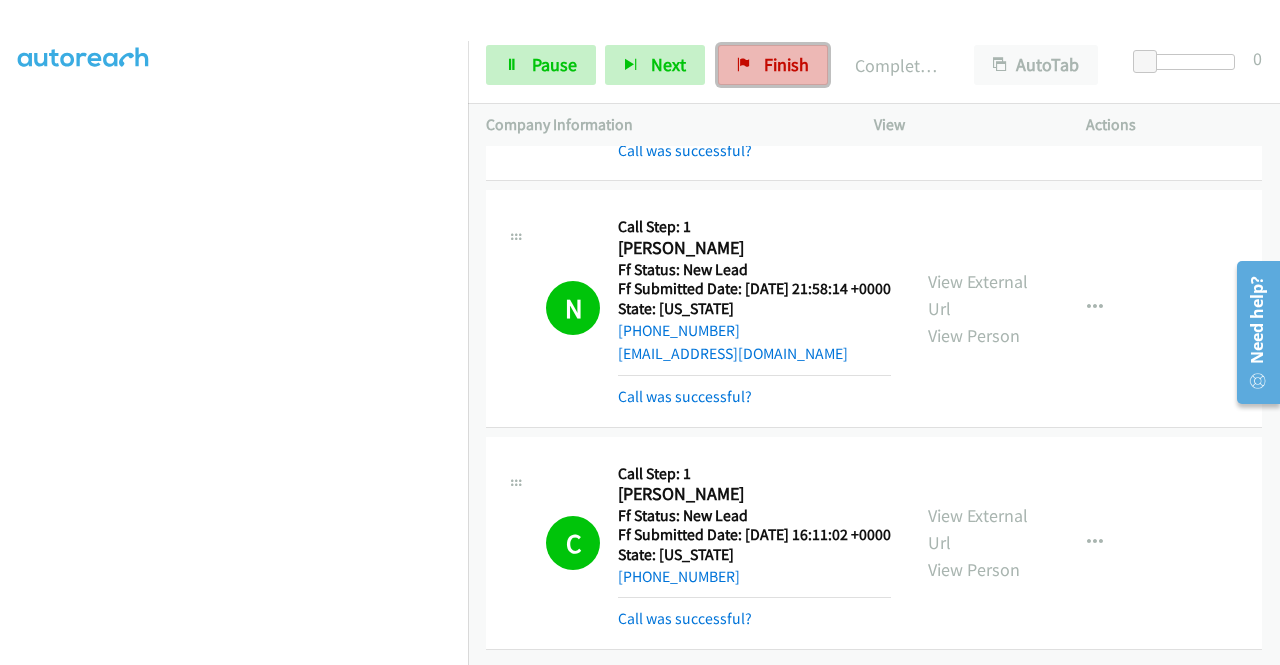 click on "Finish" at bounding box center (773, 65) 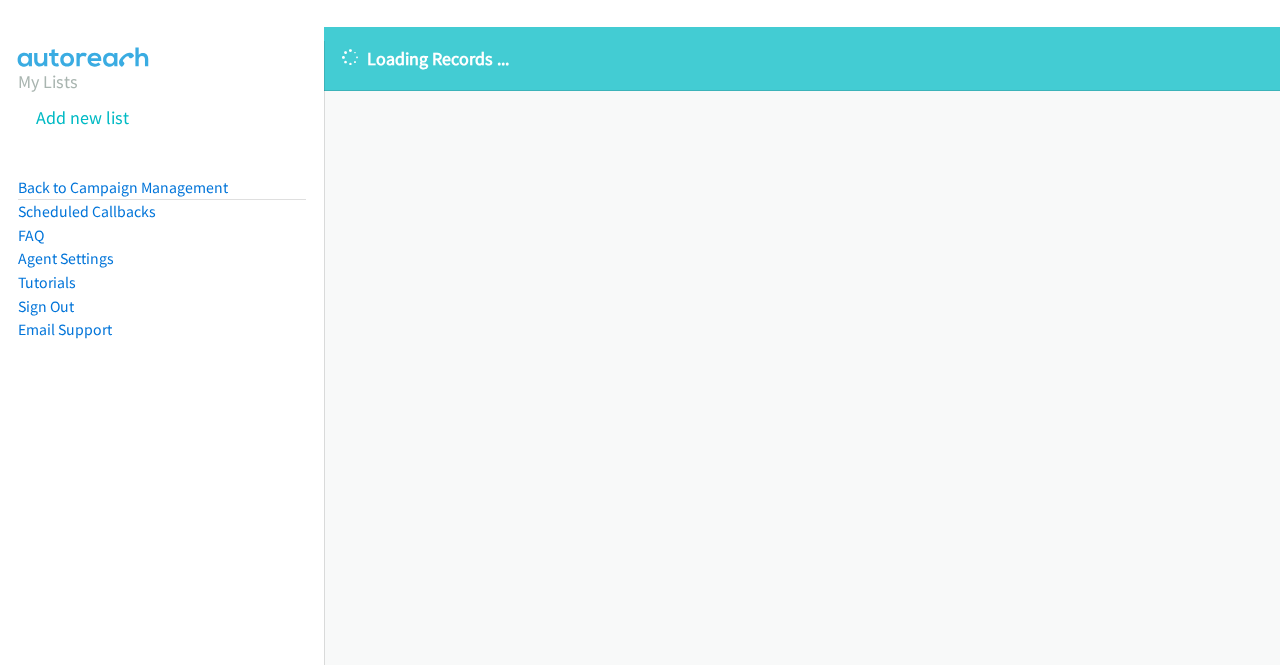 scroll, scrollTop: 0, scrollLeft: 0, axis: both 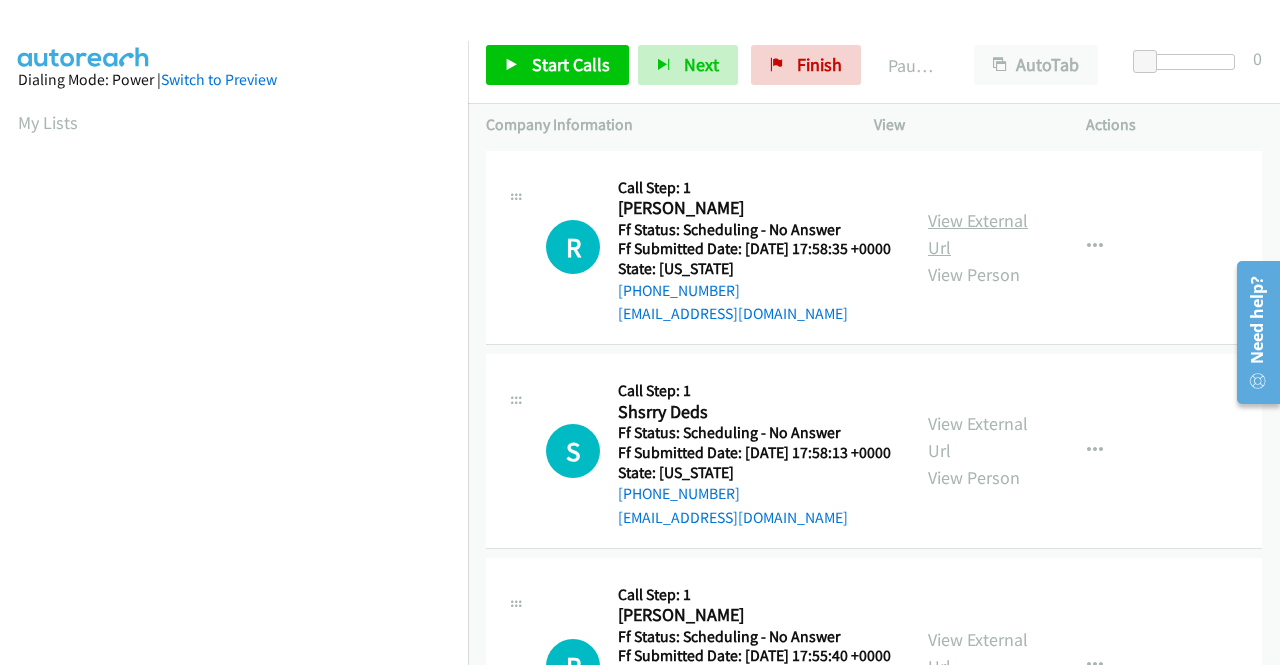 click on "View External Url" at bounding box center (978, 234) 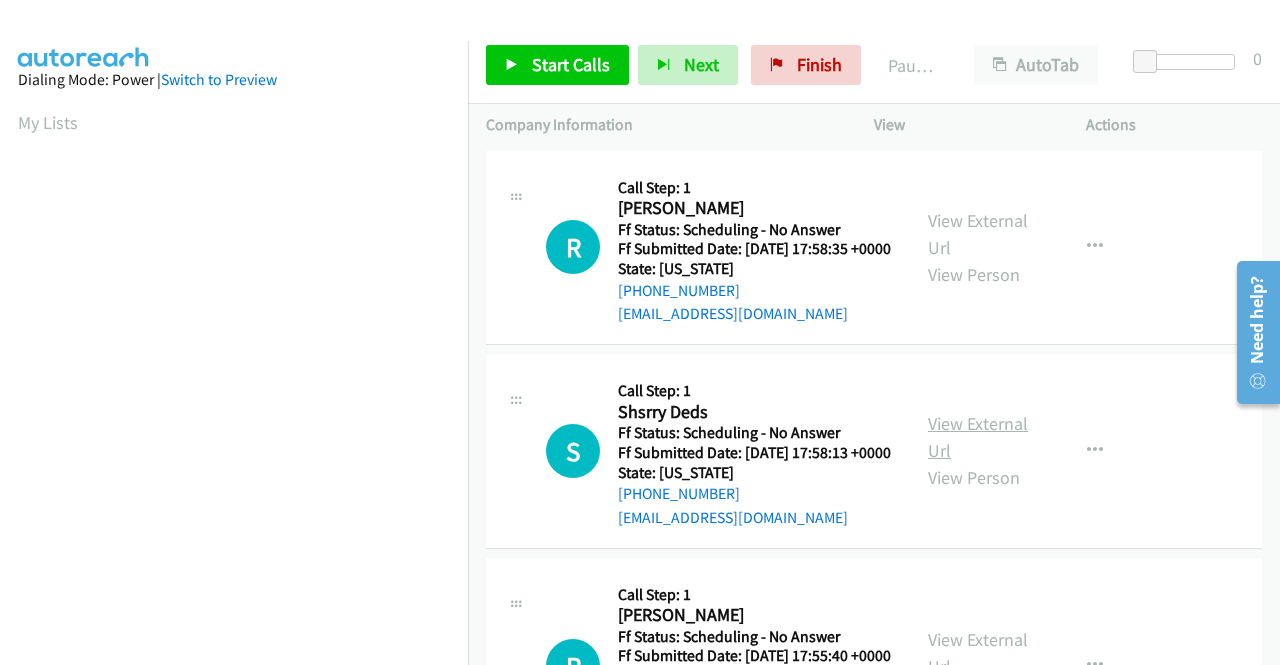 click on "View External Url" at bounding box center [978, 437] 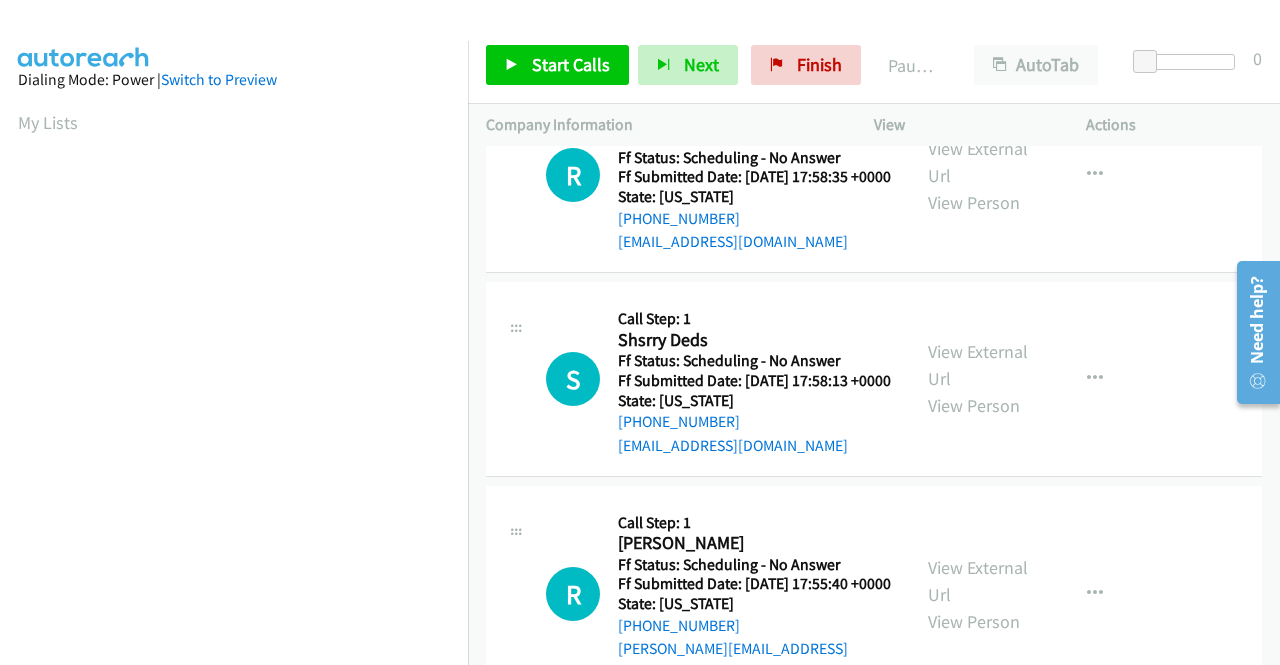 scroll, scrollTop: 100, scrollLeft: 0, axis: vertical 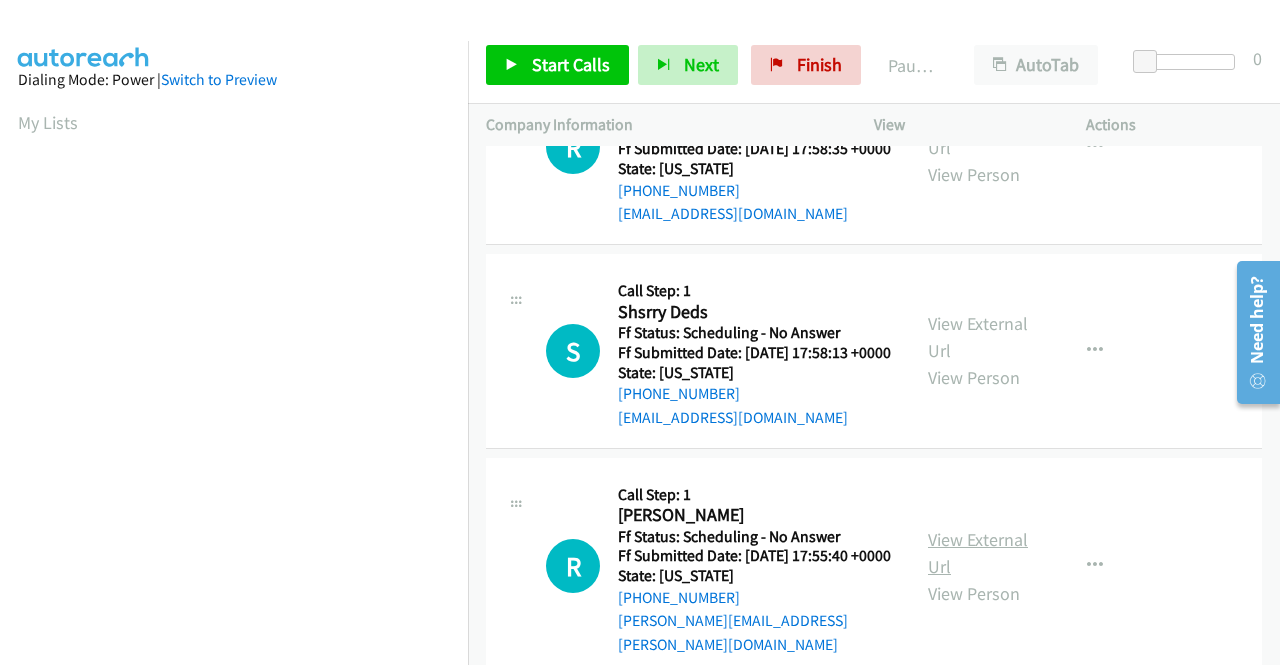 click on "View External Url" at bounding box center (978, 553) 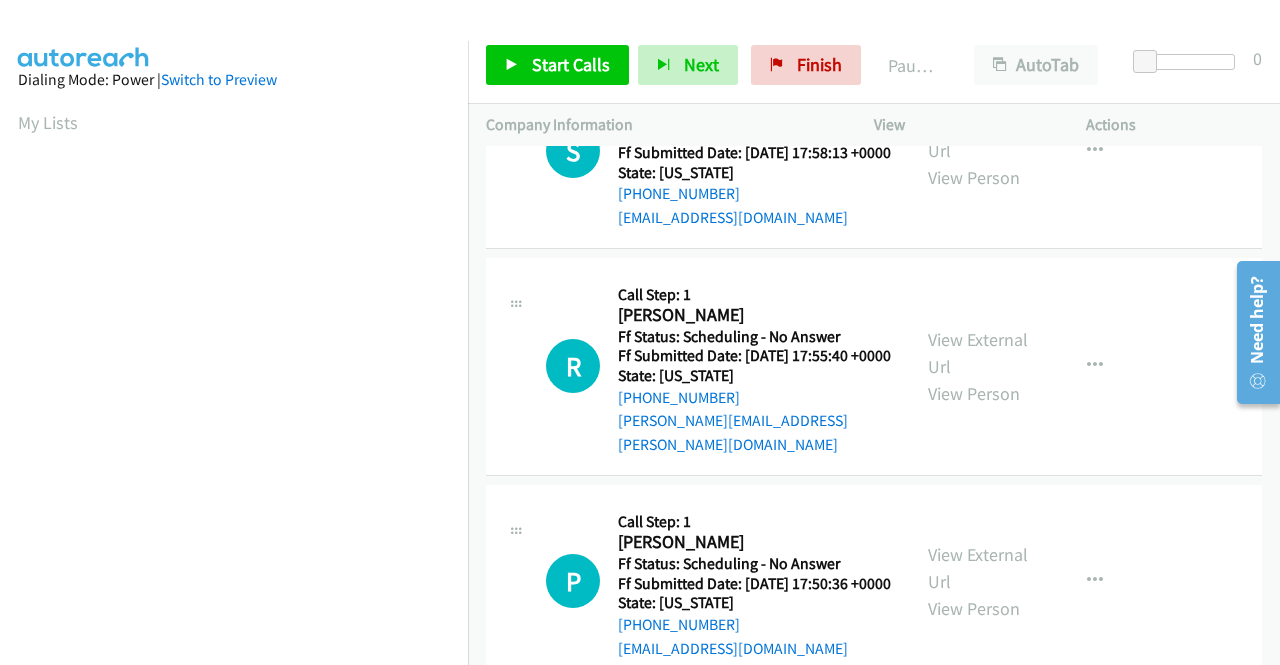 scroll, scrollTop: 400, scrollLeft: 0, axis: vertical 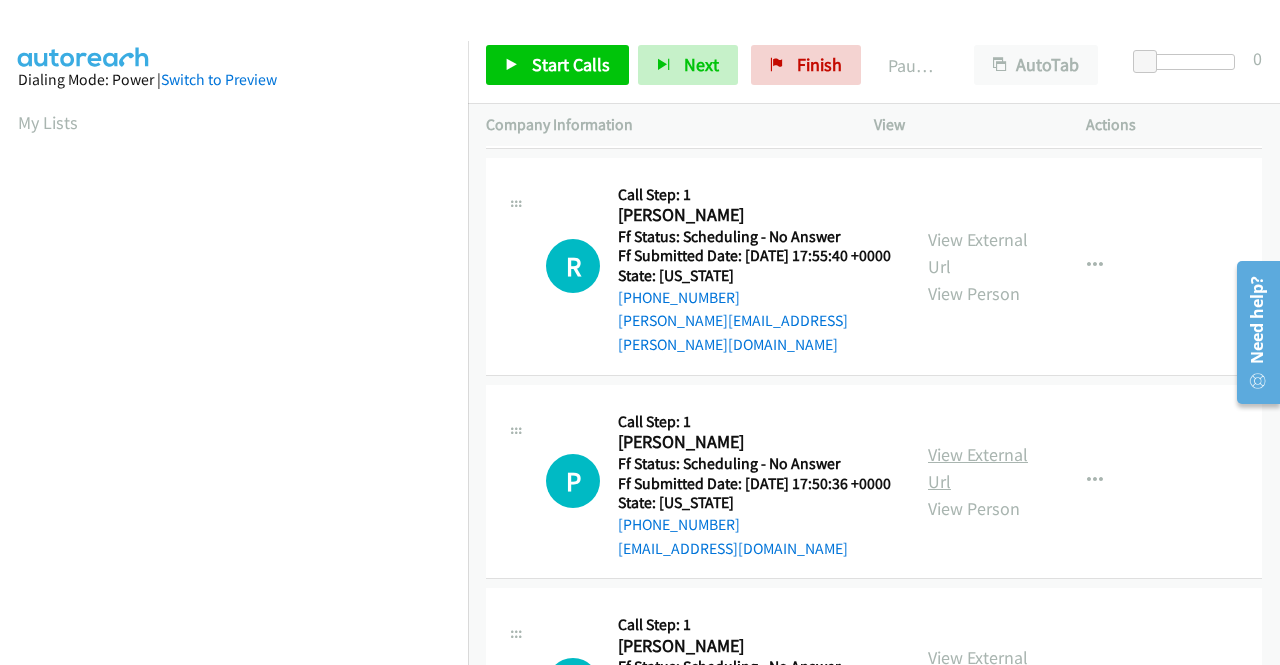 click on "View External Url" at bounding box center [978, 468] 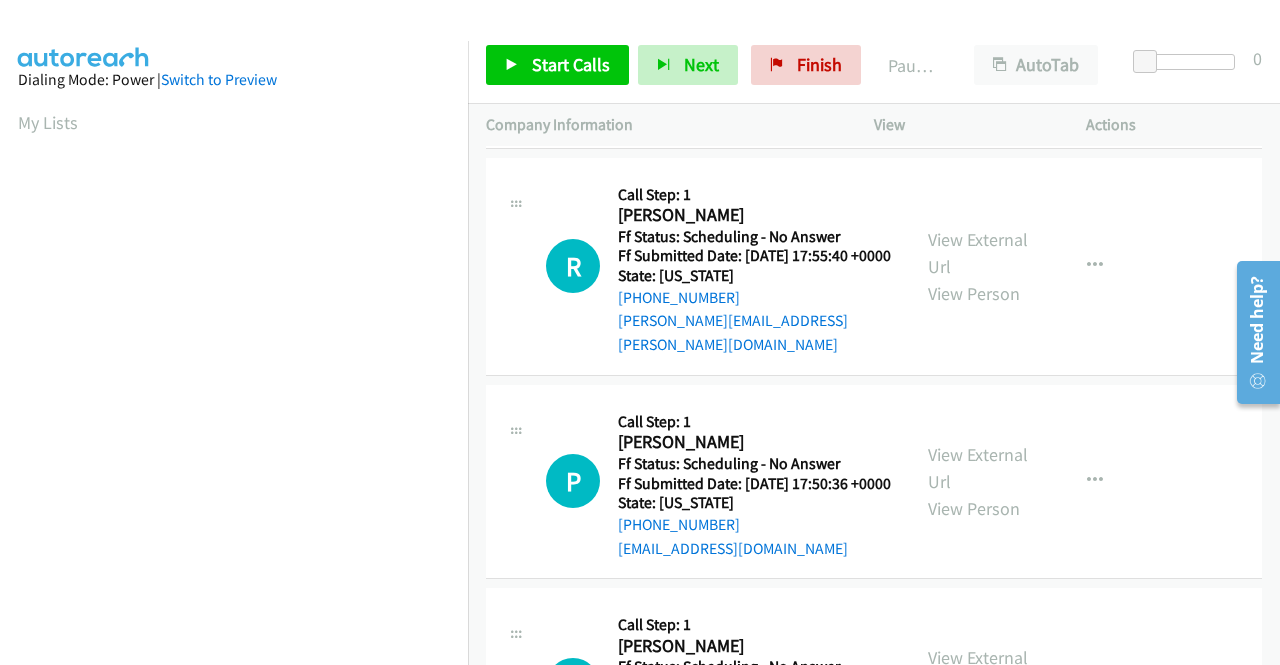 click on "Start Calls
Pause
Next
Finish
Paused
AutoTab
AutoTab
0" at bounding box center [874, 65] 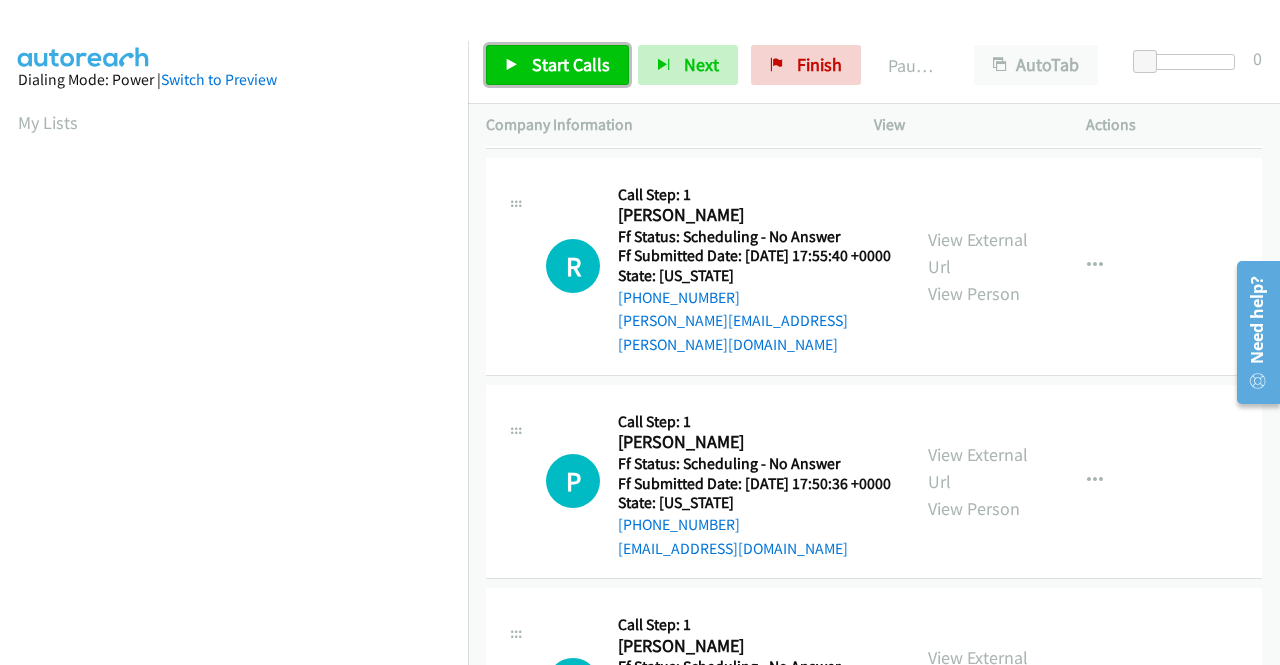 click on "Start Calls" at bounding box center (571, 64) 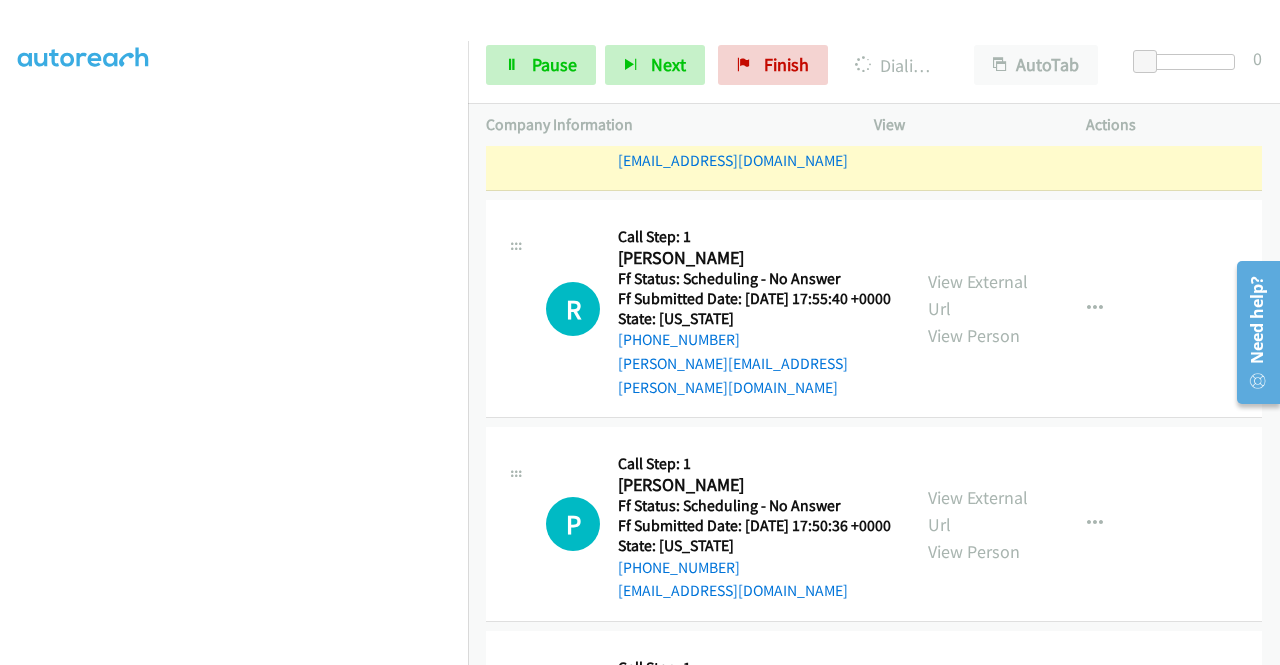 scroll, scrollTop: 413, scrollLeft: 0, axis: vertical 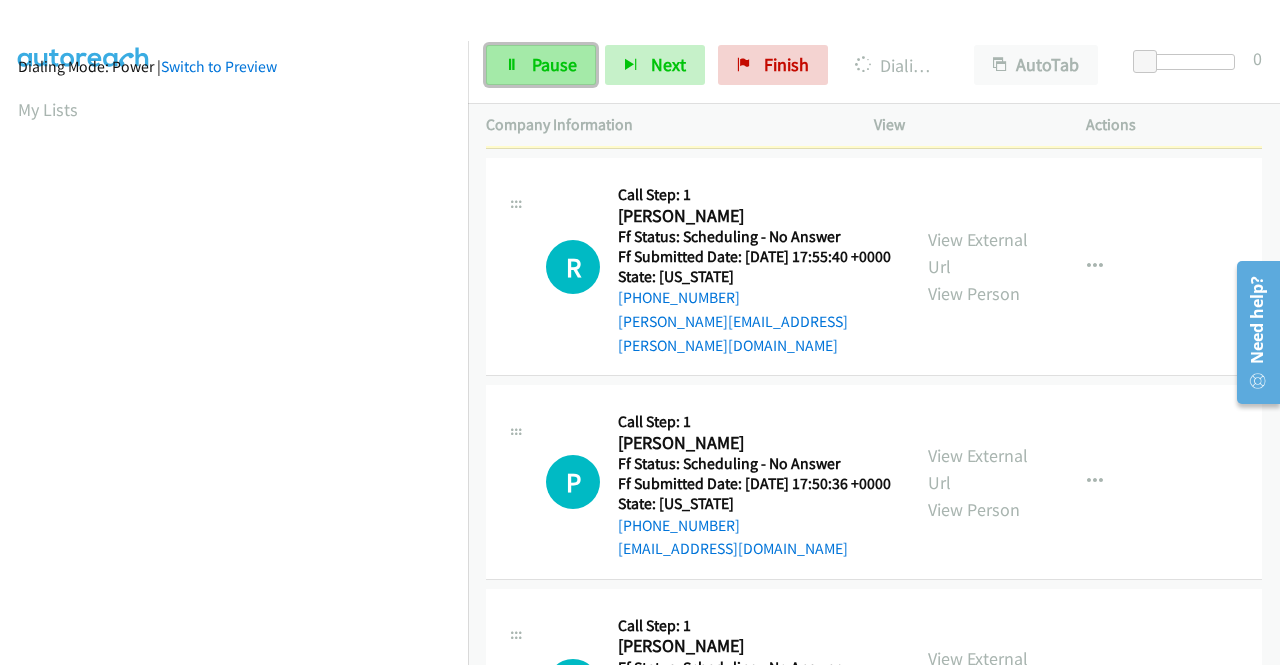 click on "Pause" at bounding box center [554, 64] 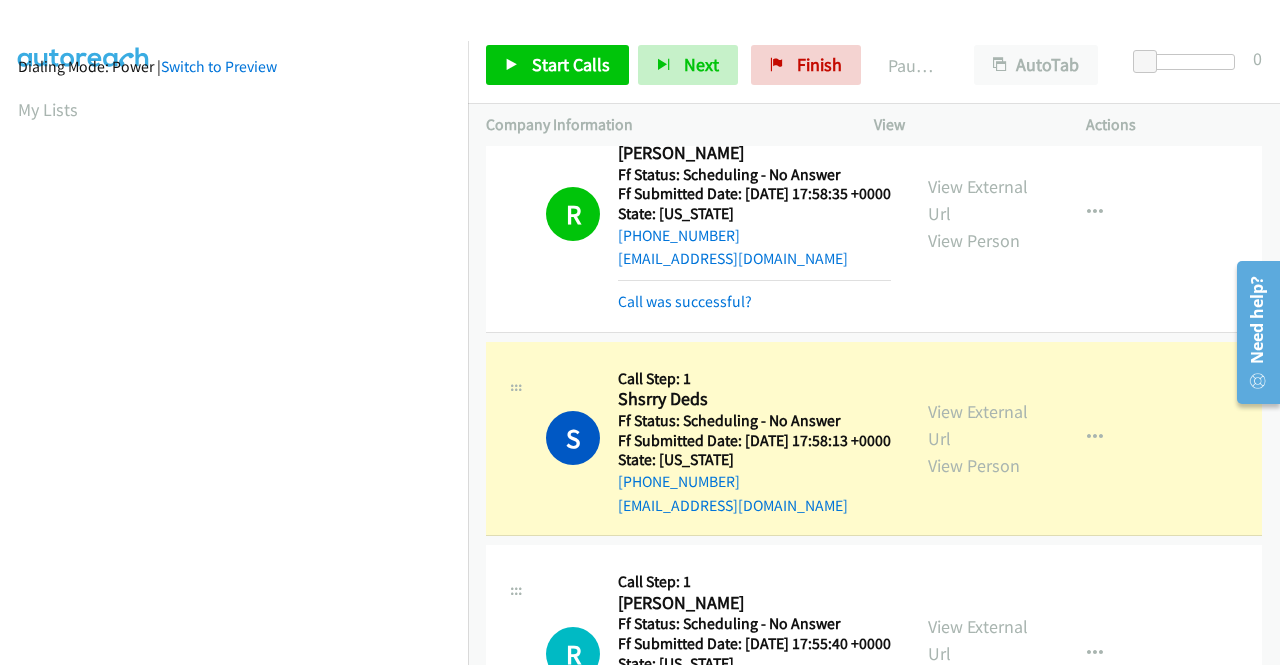 scroll, scrollTop: 100, scrollLeft: 0, axis: vertical 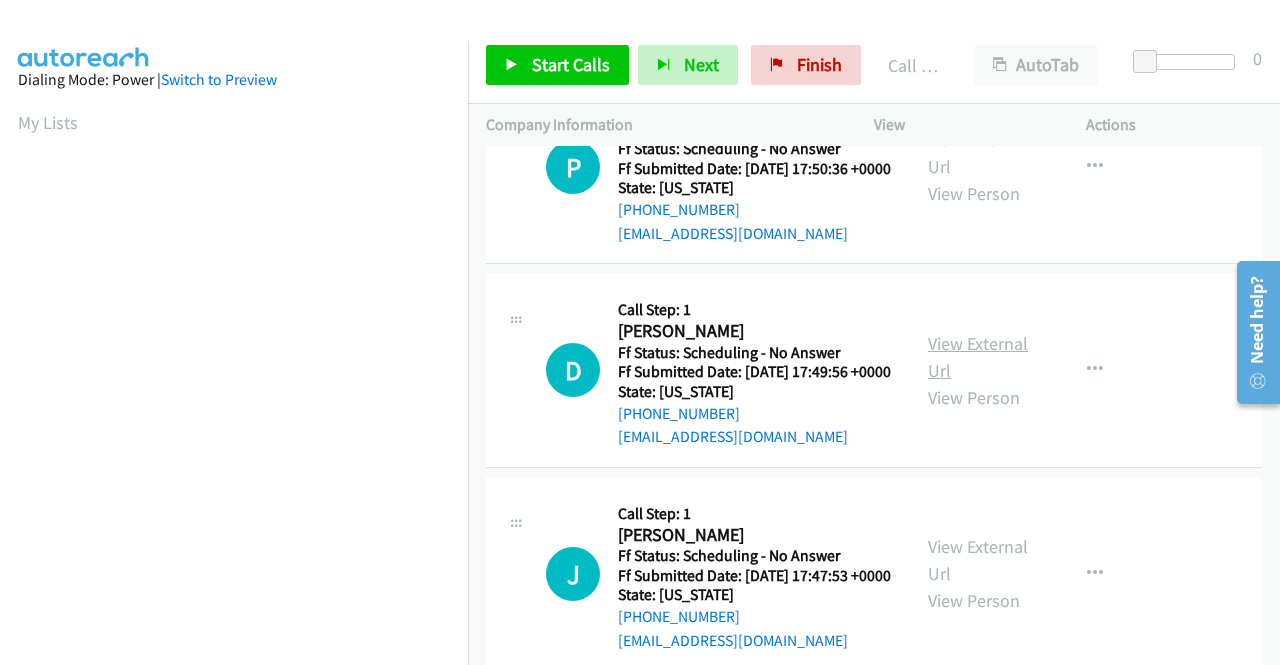 click on "View External Url" at bounding box center (978, 357) 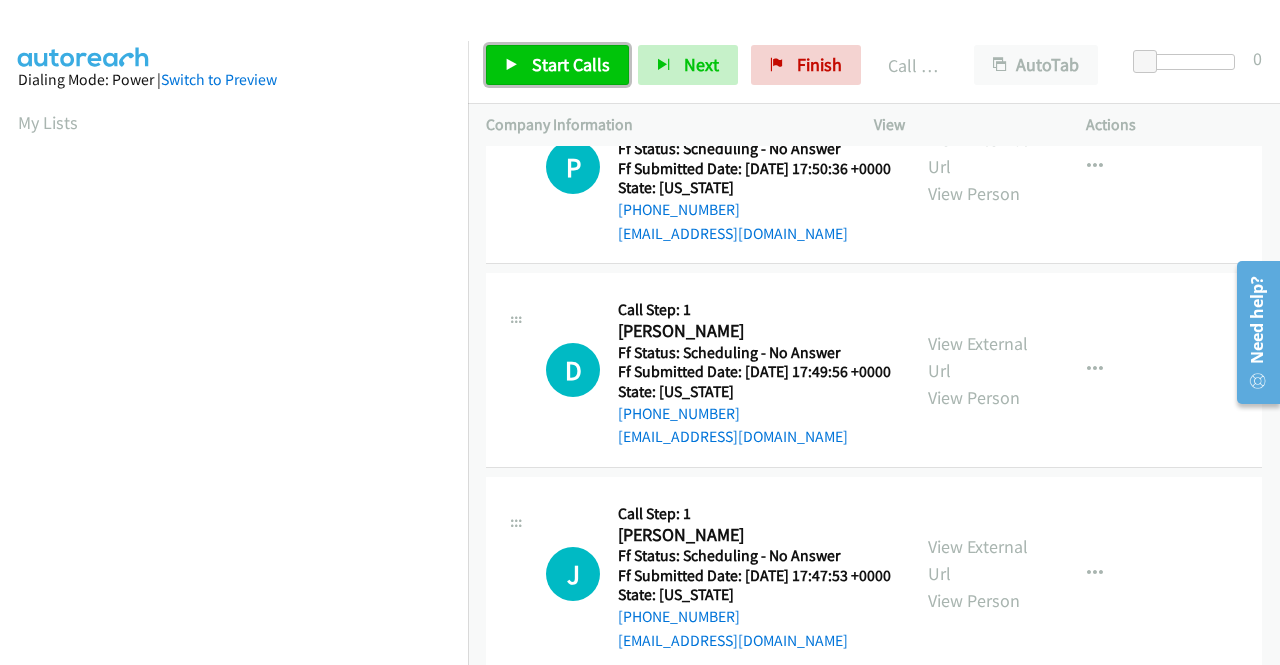 click on "Start Calls" at bounding box center (571, 64) 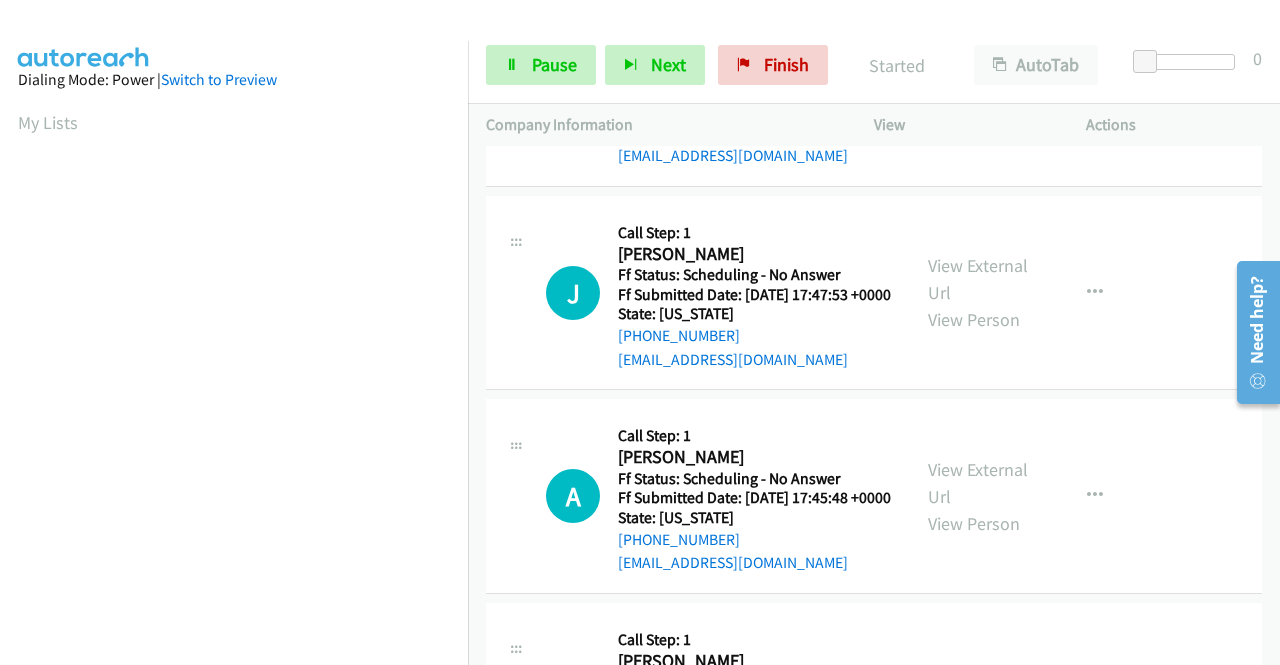 scroll, scrollTop: 1100, scrollLeft: 0, axis: vertical 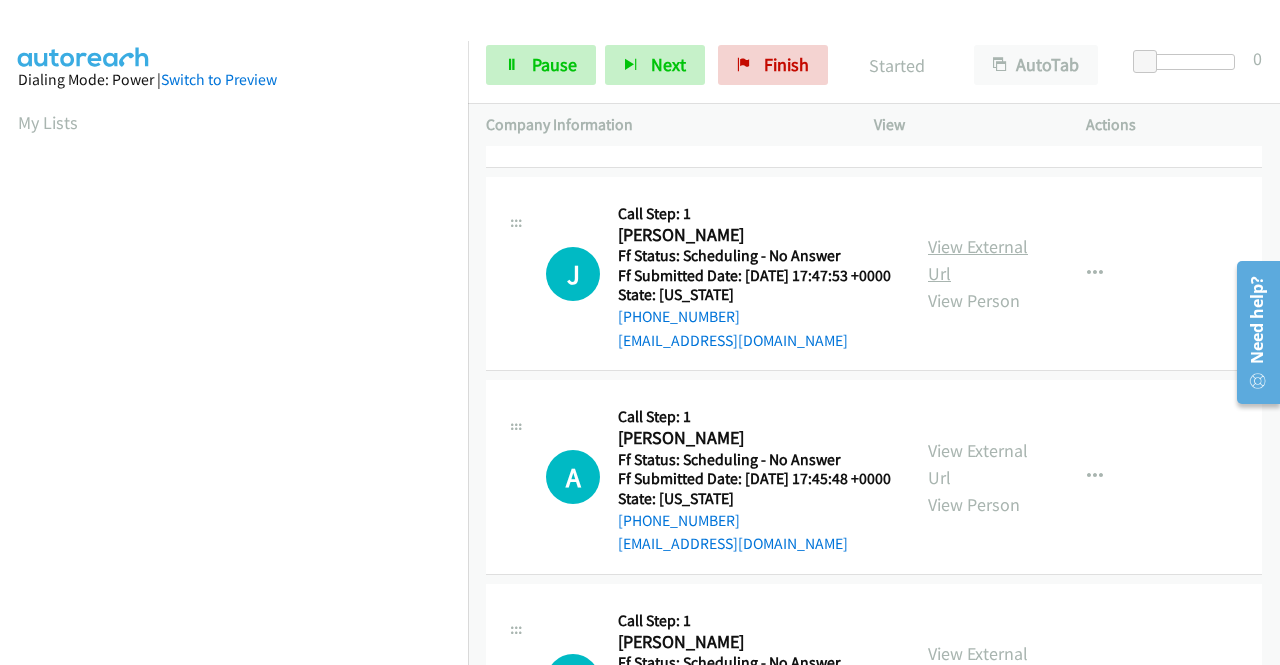 click on "View External Url" at bounding box center (978, 260) 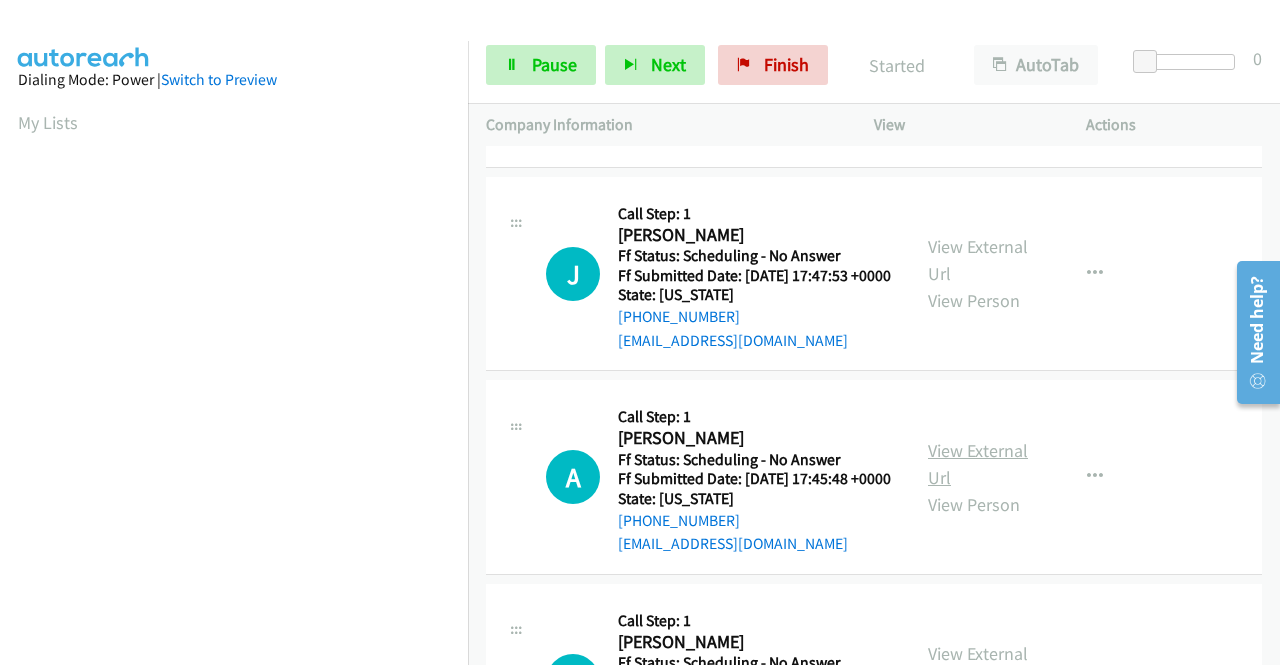 click on "View External Url" at bounding box center (978, 464) 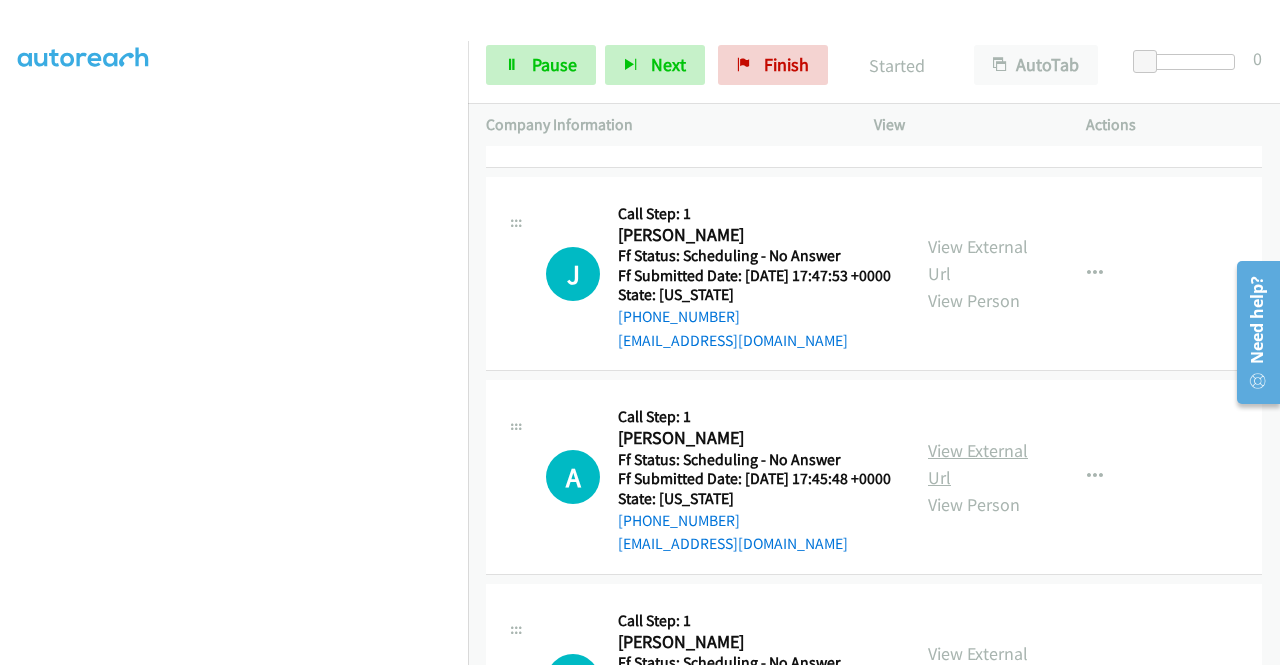 scroll, scrollTop: 456, scrollLeft: 0, axis: vertical 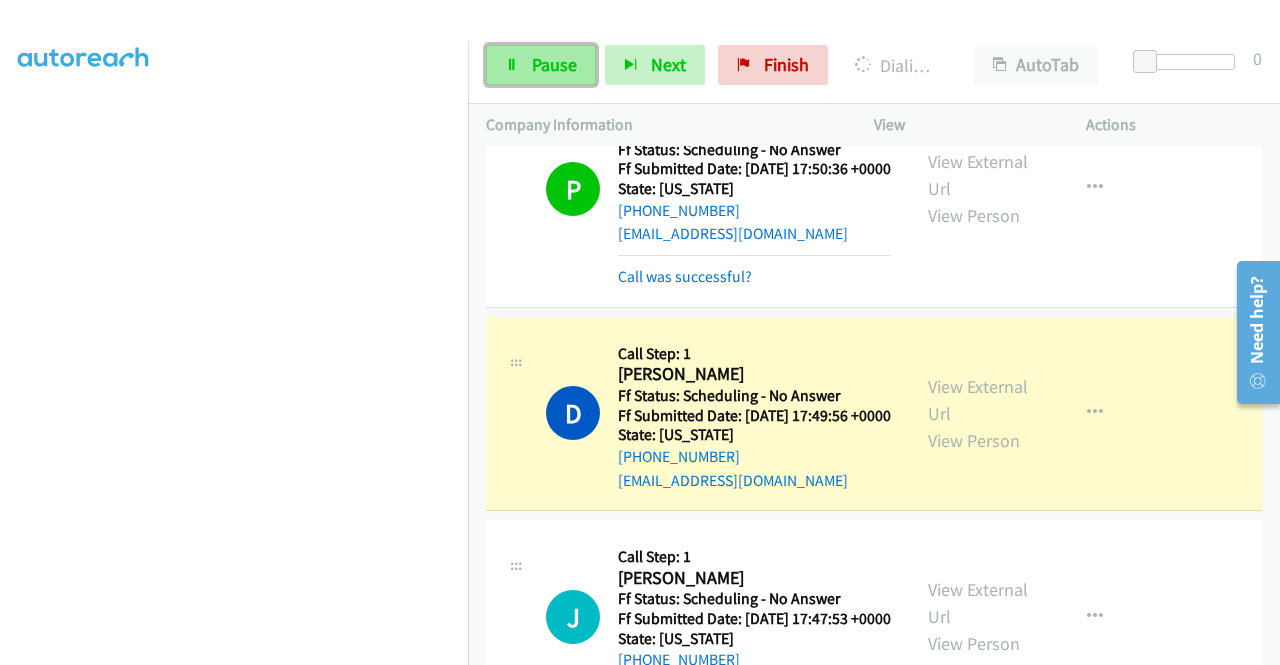 click on "Pause" at bounding box center (554, 64) 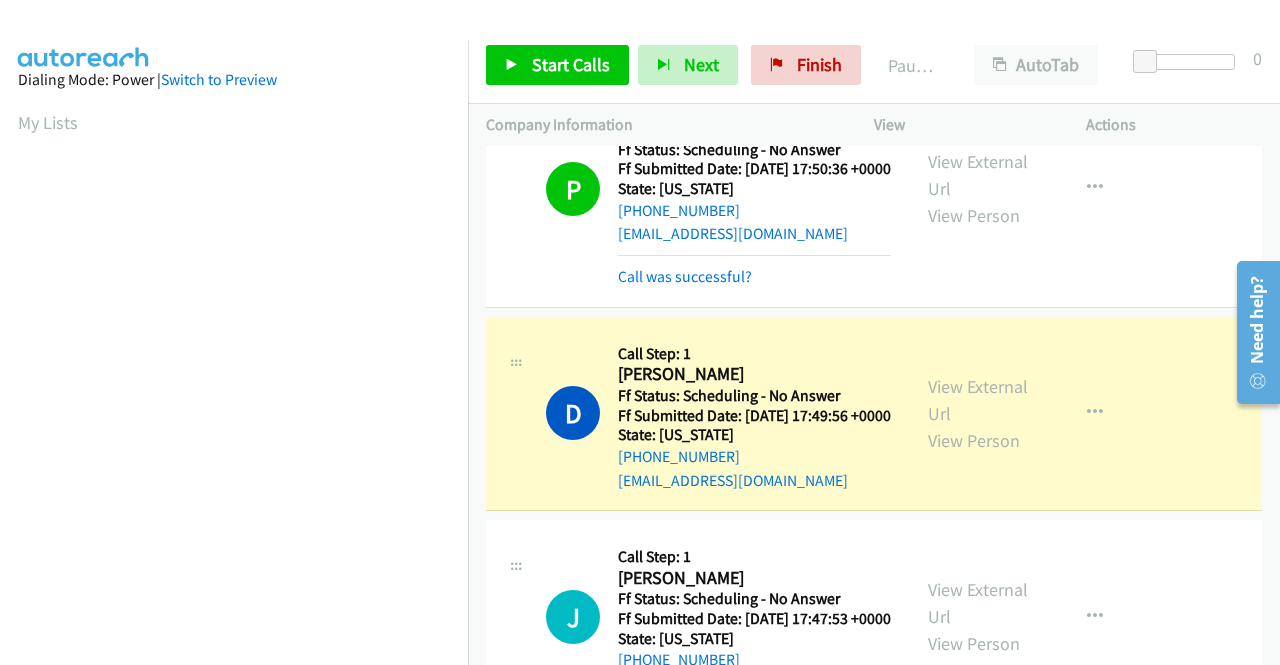 scroll, scrollTop: 456, scrollLeft: 0, axis: vertical 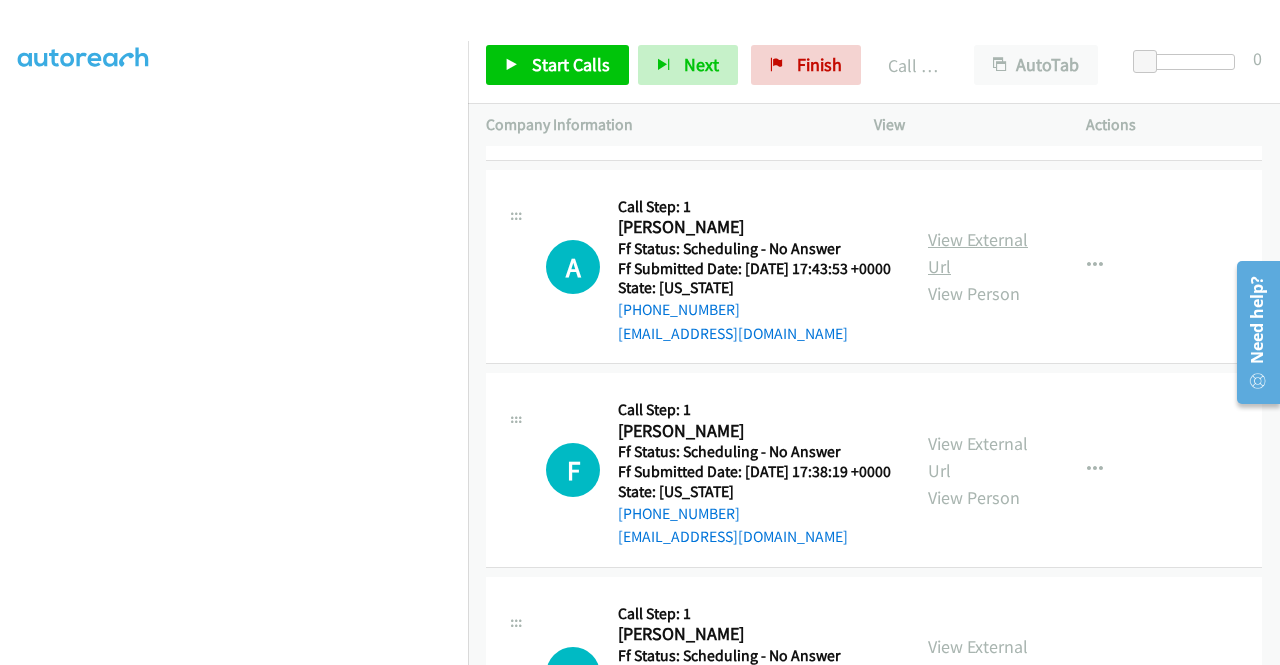 click on "View External Url" at bounding box center (978, 253) 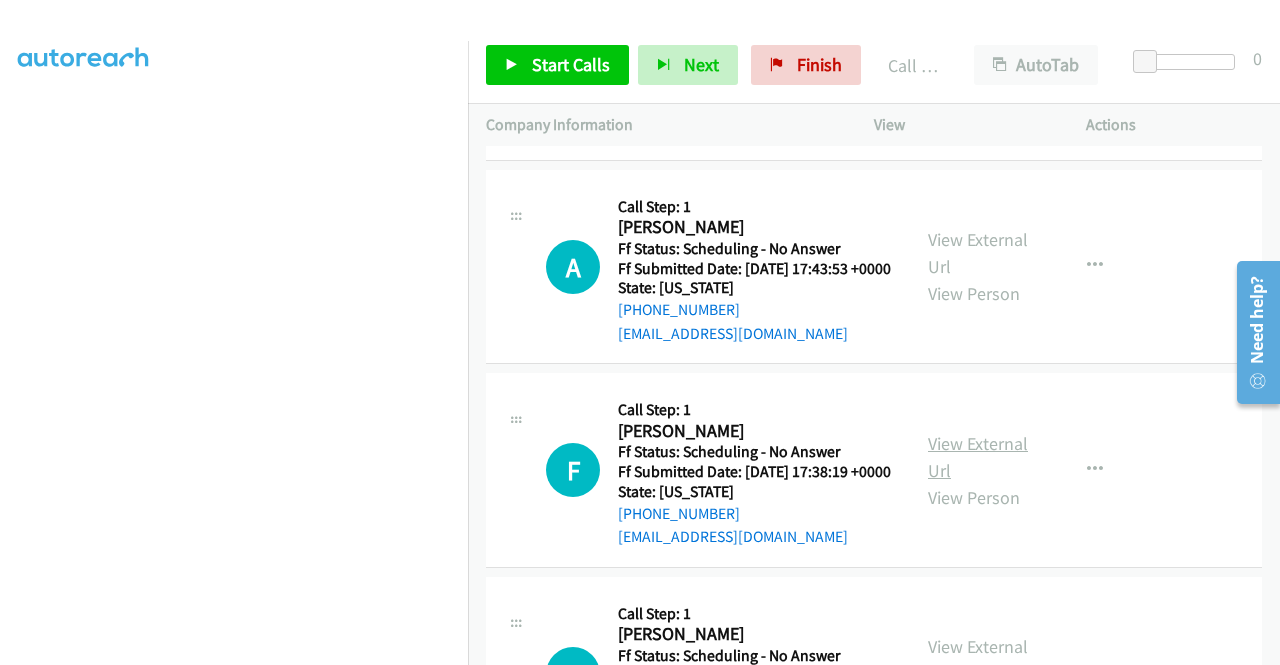 click on "View External Url" at bounding box center [978, 457] 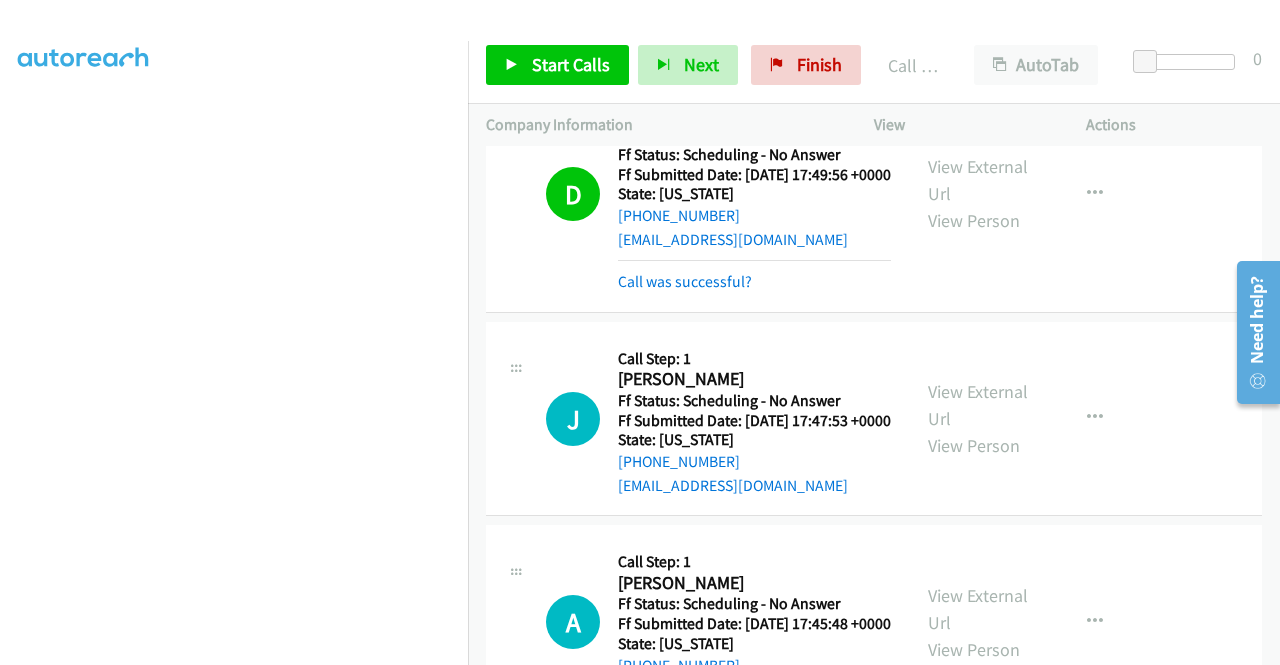 scroll, scrollTop: 1042, scrollLeft: 0, axis: vertical 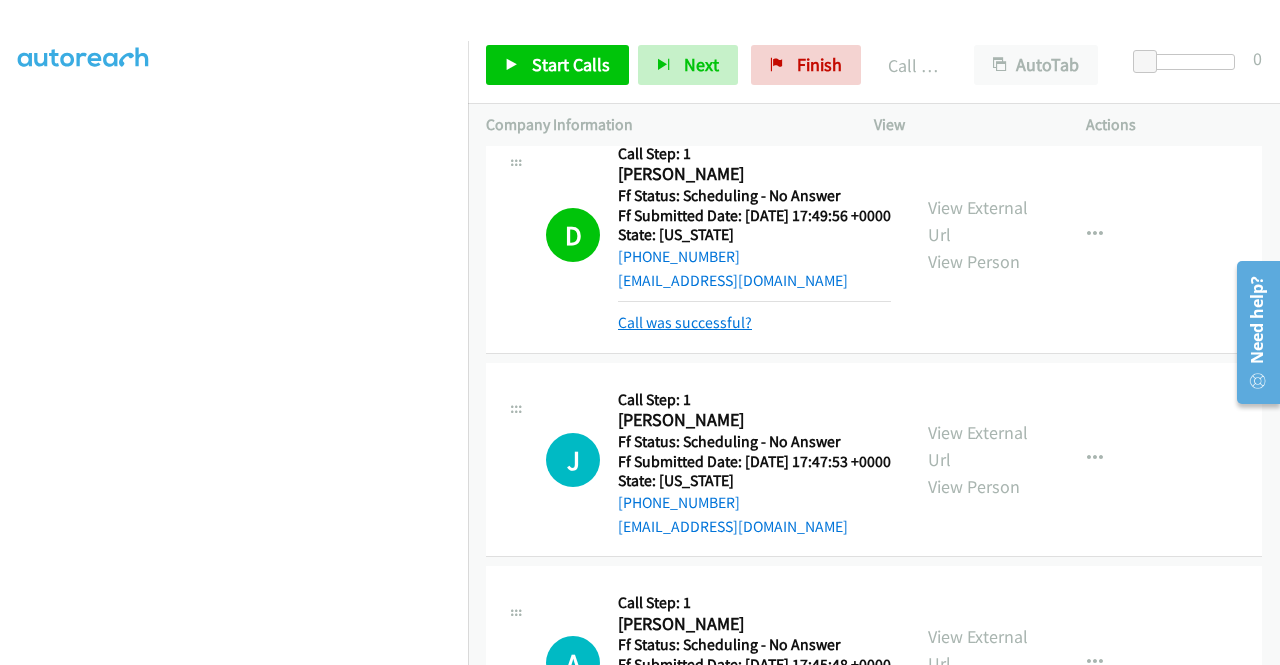click on "Call was successful?" at bounding box center [685, 322] 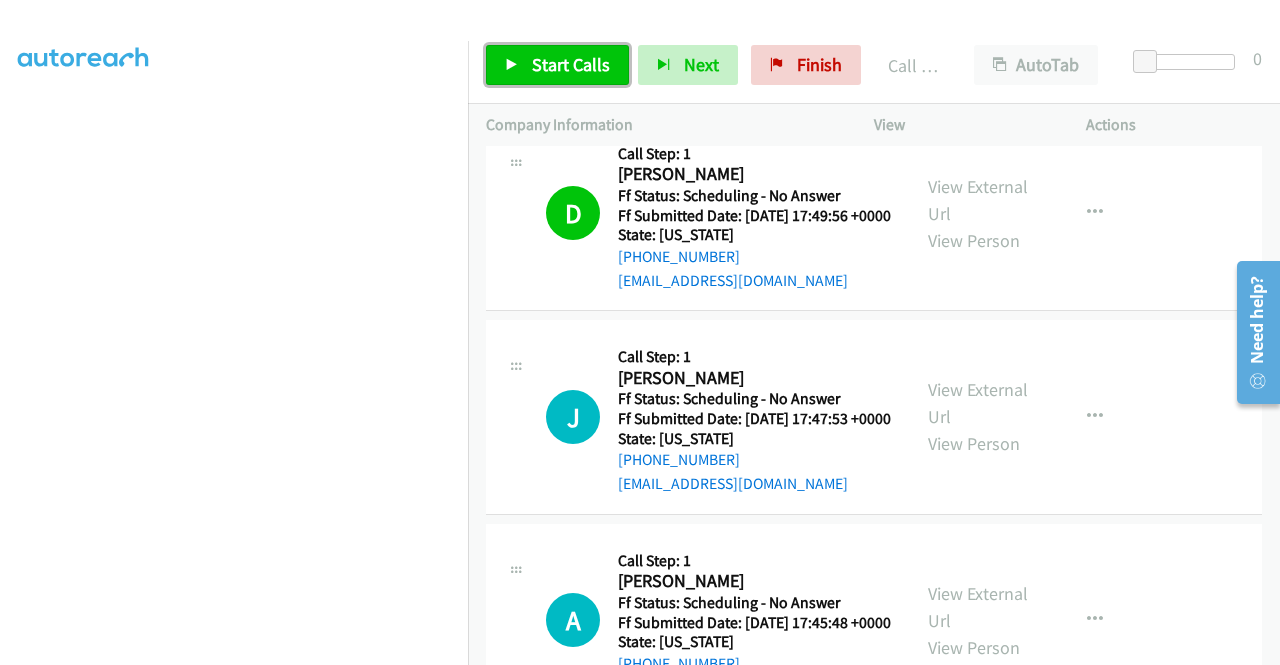 click on "Start Calls" at bounding box center (557, 65) 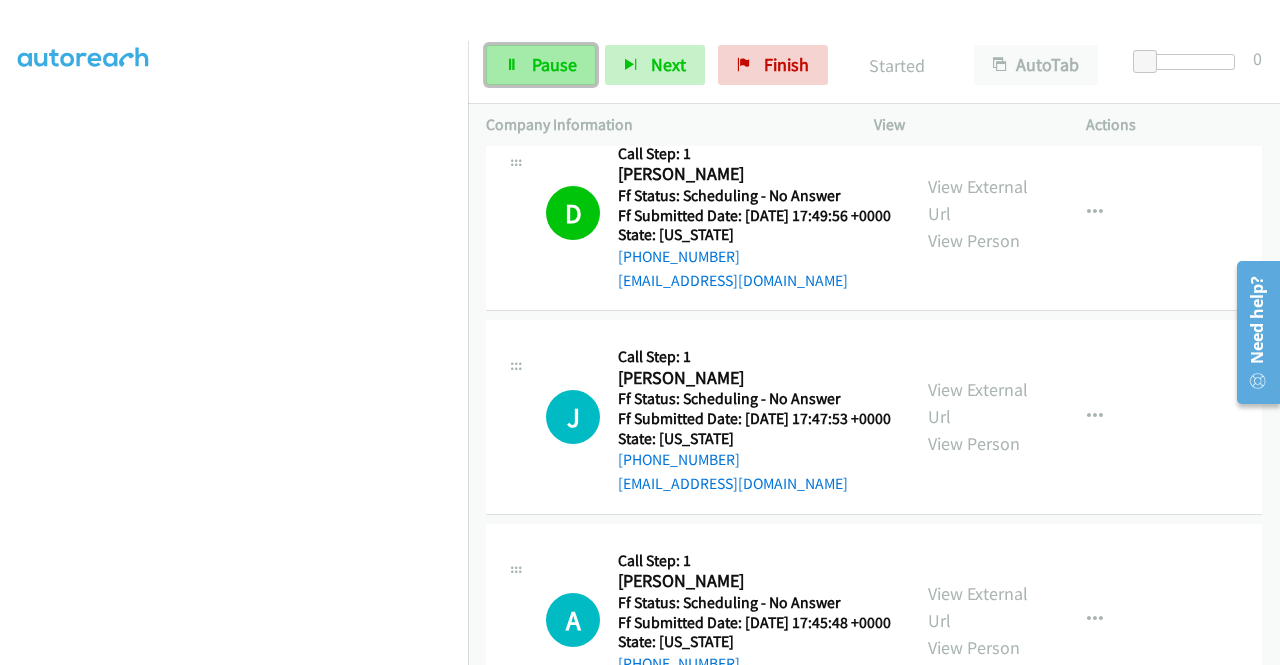 click on "Pause" at bounding box center (554, 64) 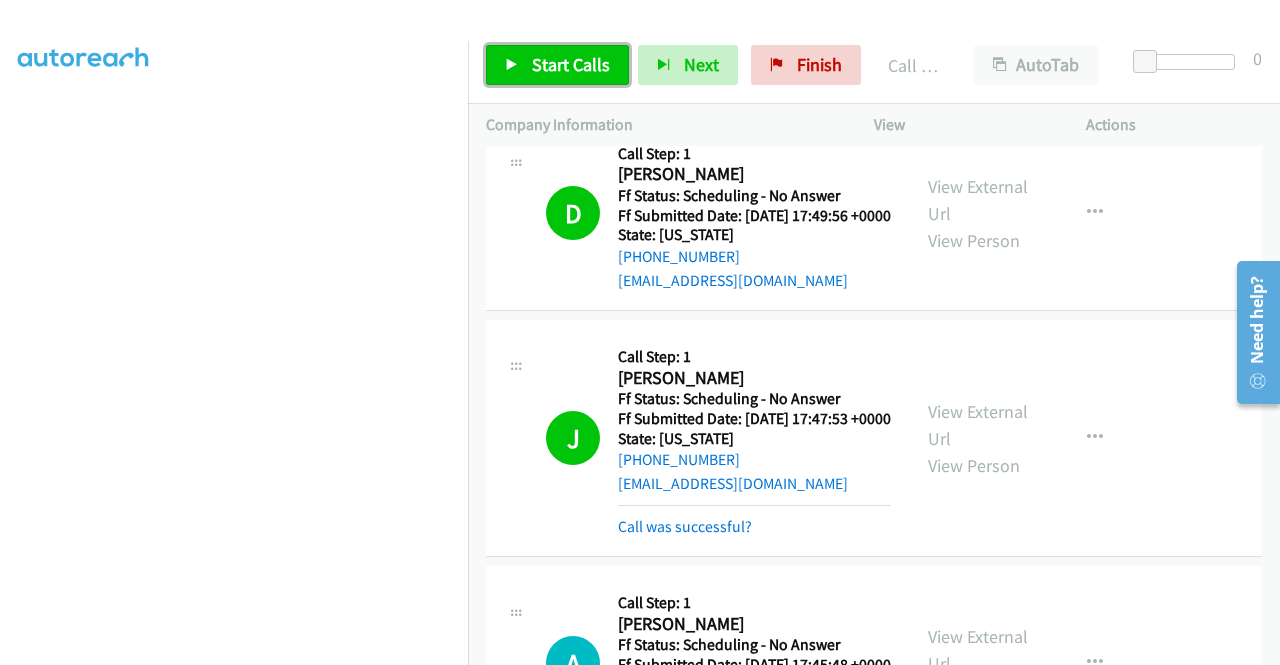 click at bounding box center [512, 66] 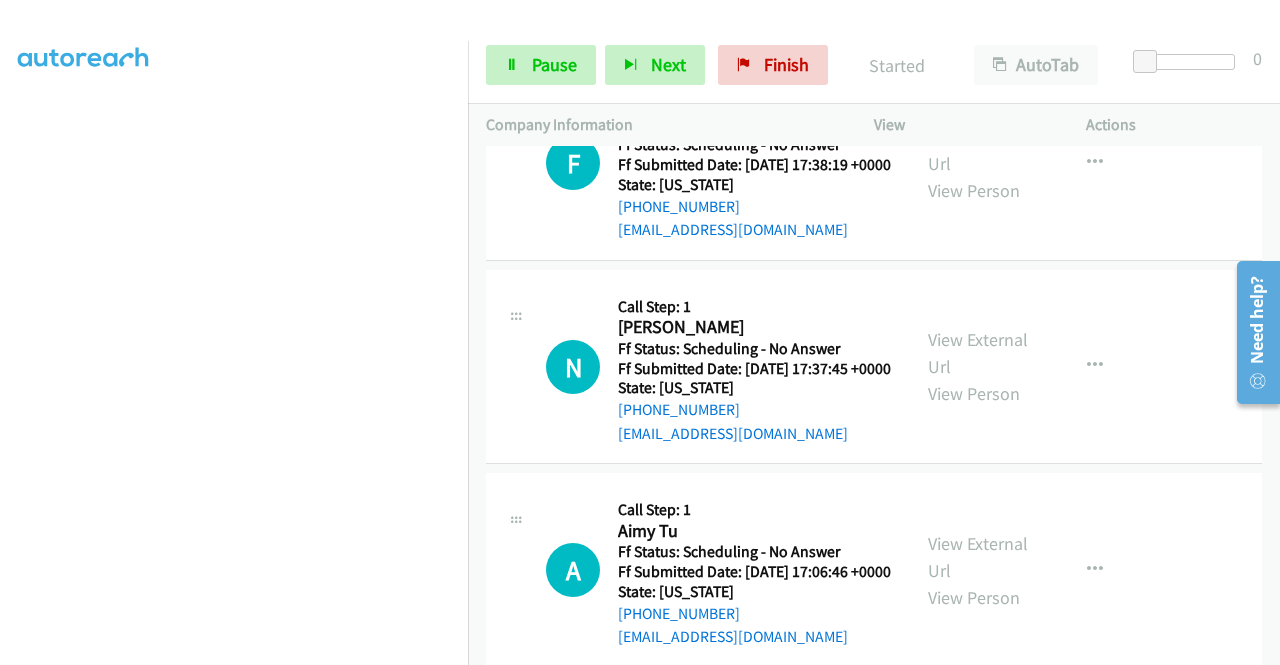 scroll, scrollTop: 2042, scrollLeft: 0, axis: vertical 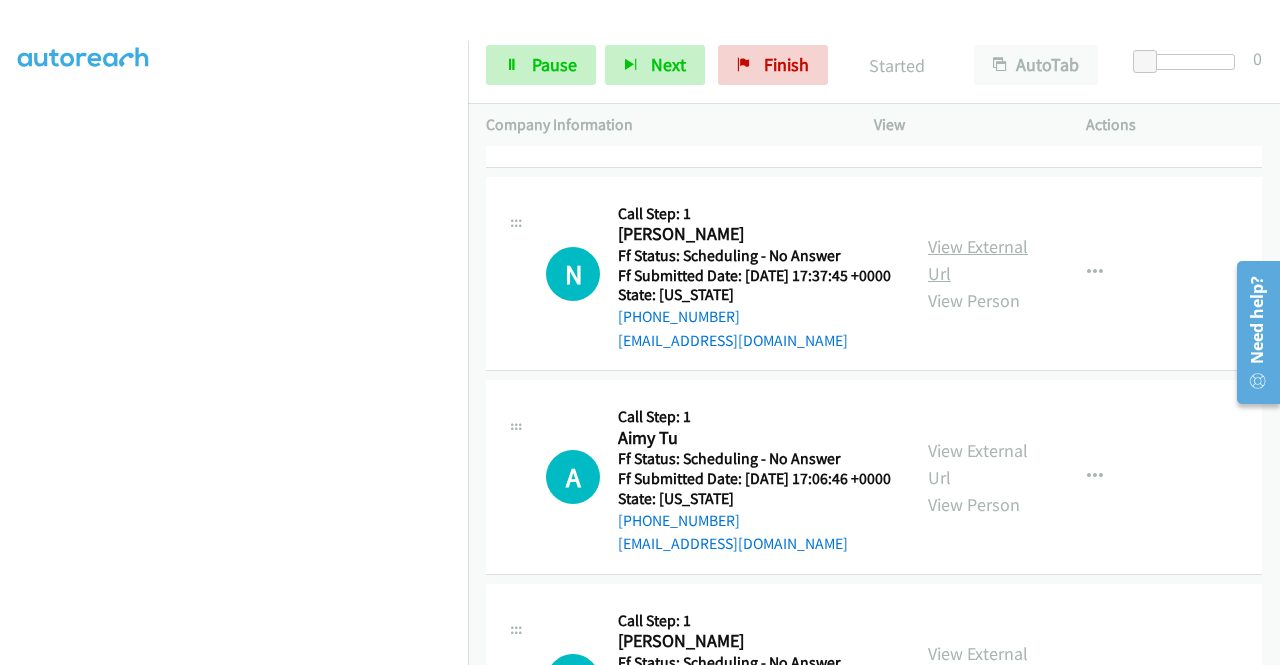 click on "View External Url" at bounding box center [978, 260] 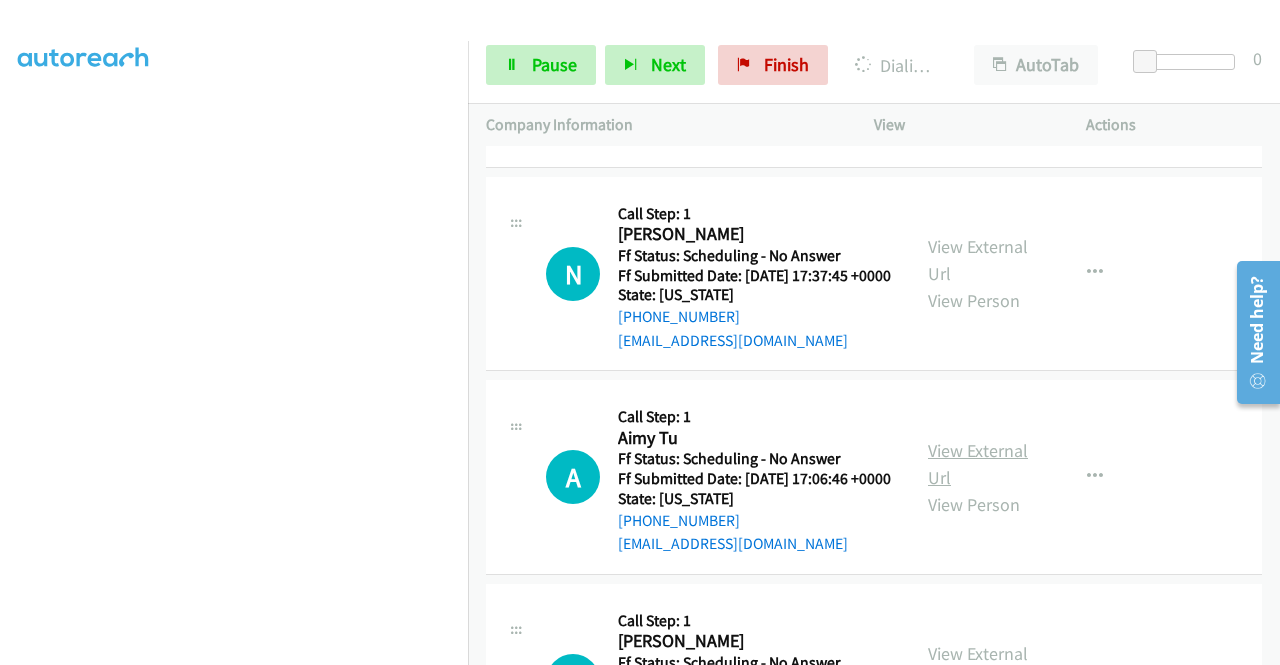 click on "View External Url" at bounding box center (978, 464) 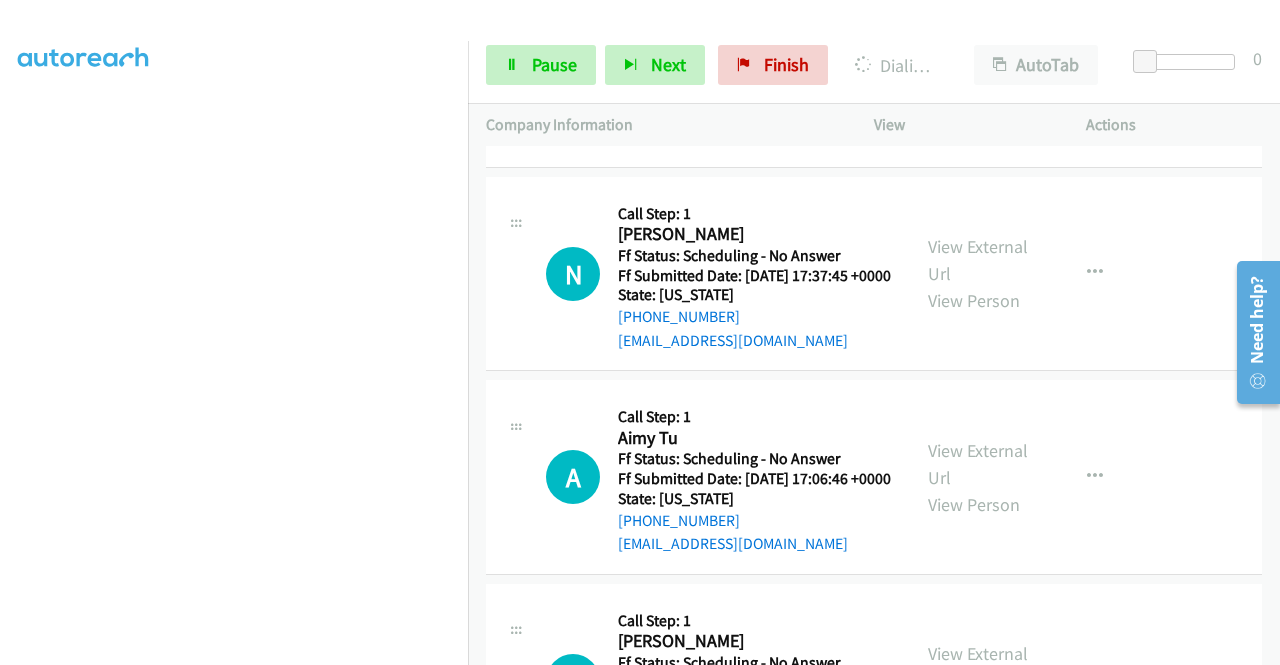 scroll, scrollTop: 2342, scrollLeft: 0, axis: vertical 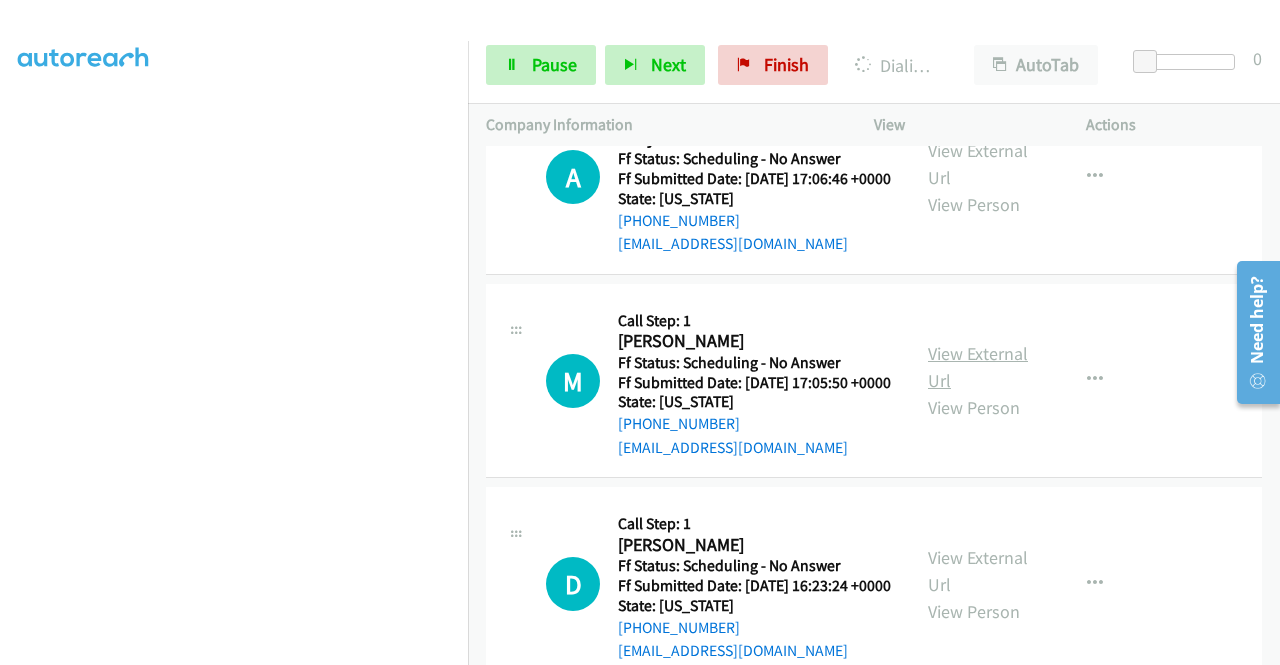 click on "View External Url" at bounding box center [978, 367] 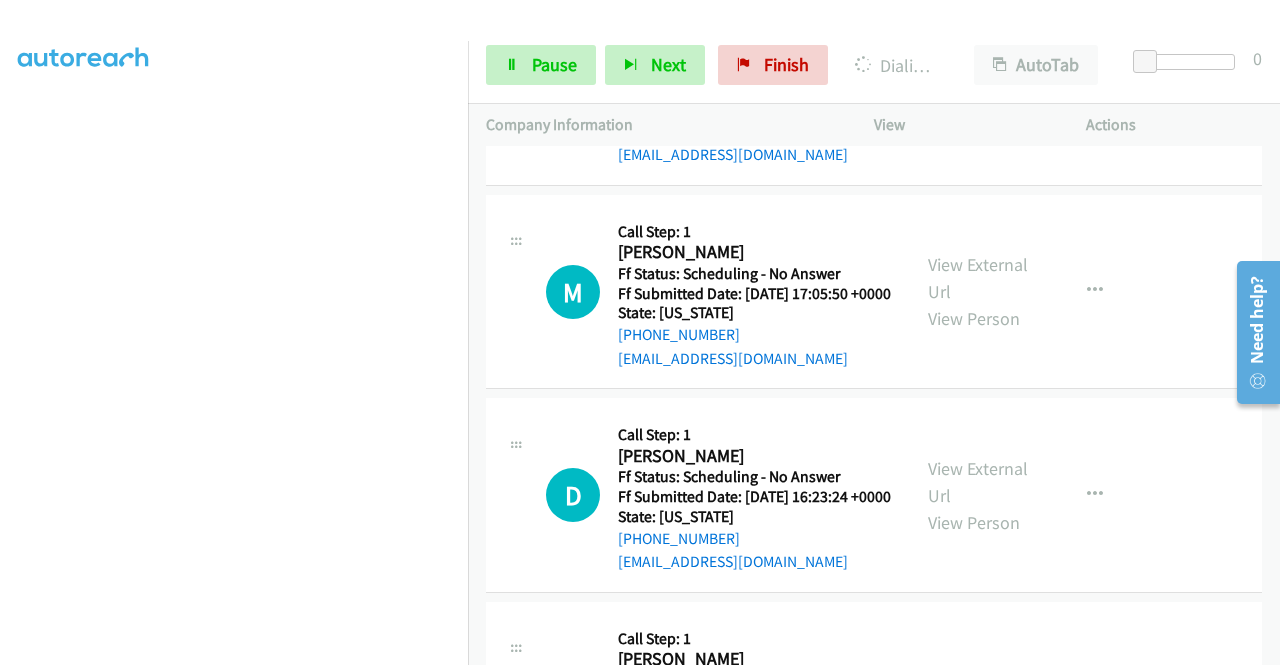scroll, scrollTop: 2542, scrollLeft: 0, axis: vertical 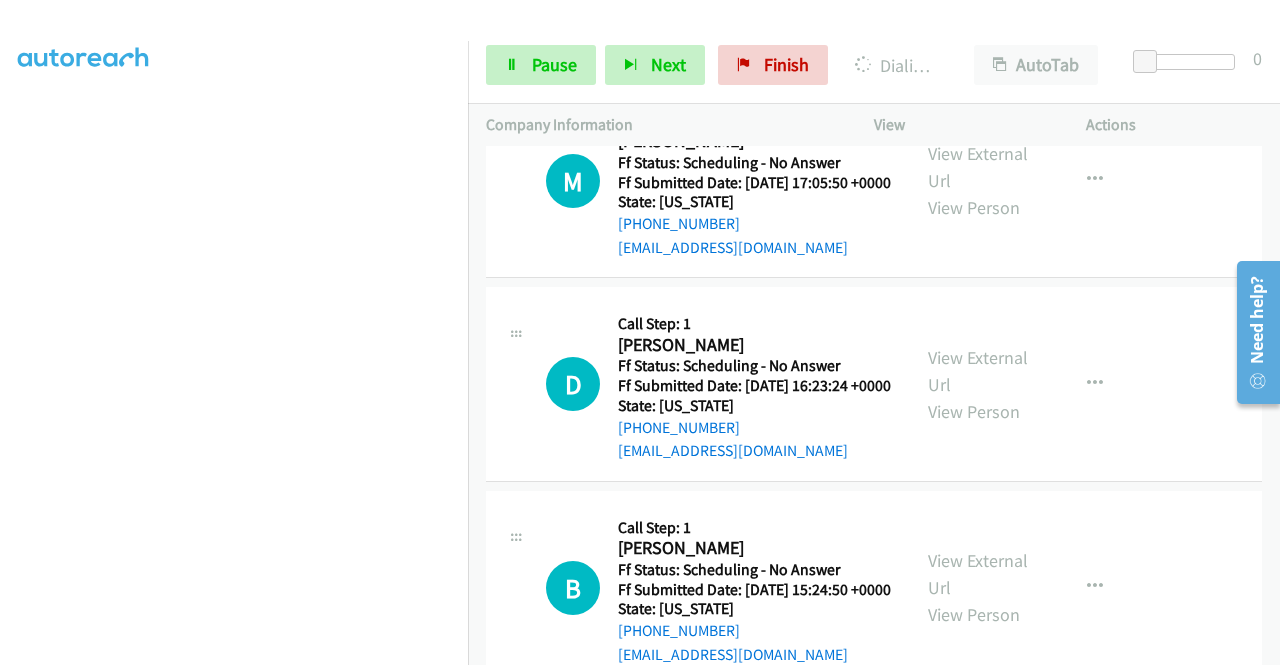 click on "View External Url
View Person" at bounding box center [980, 384] 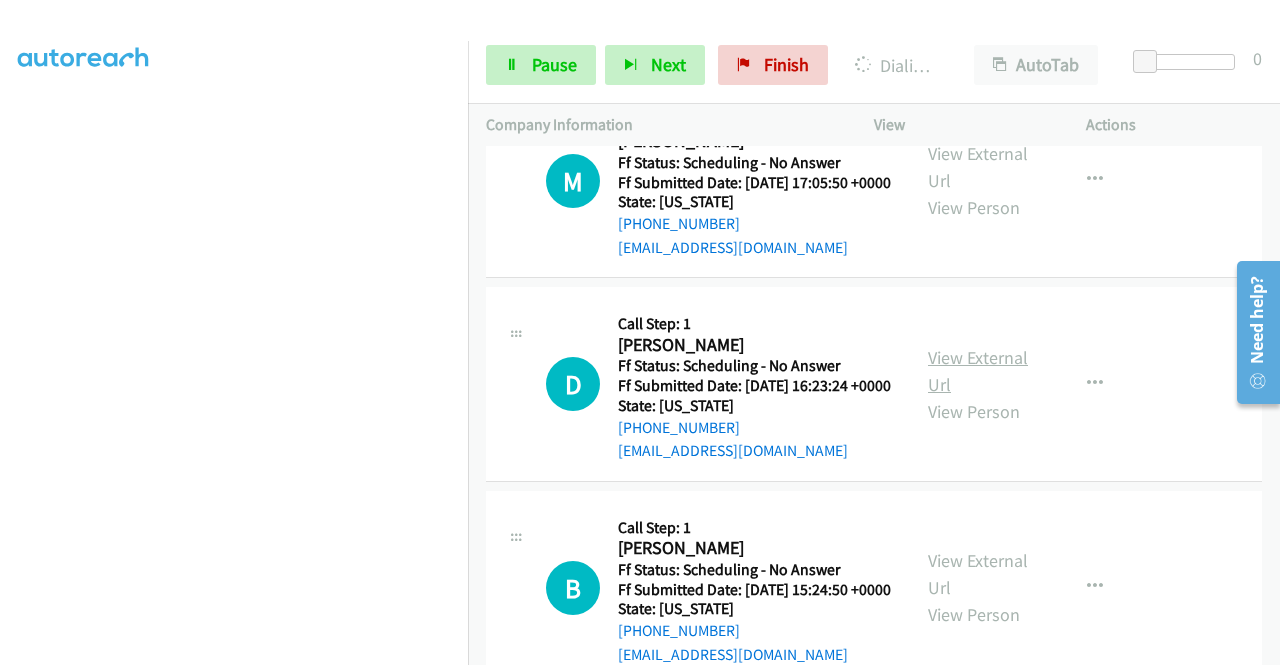 click on "View External Url" at bounding box center (978, 371) 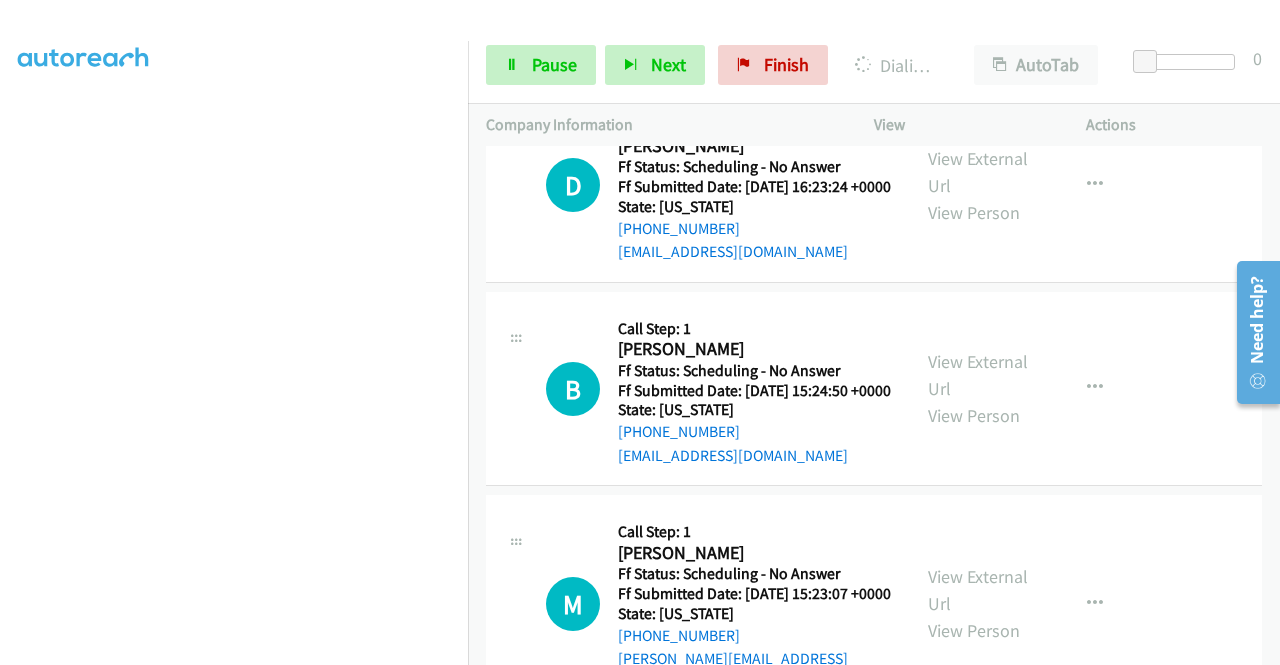 scroll, scrollTop: 2742, scrollLeft: 0, axis: vertical 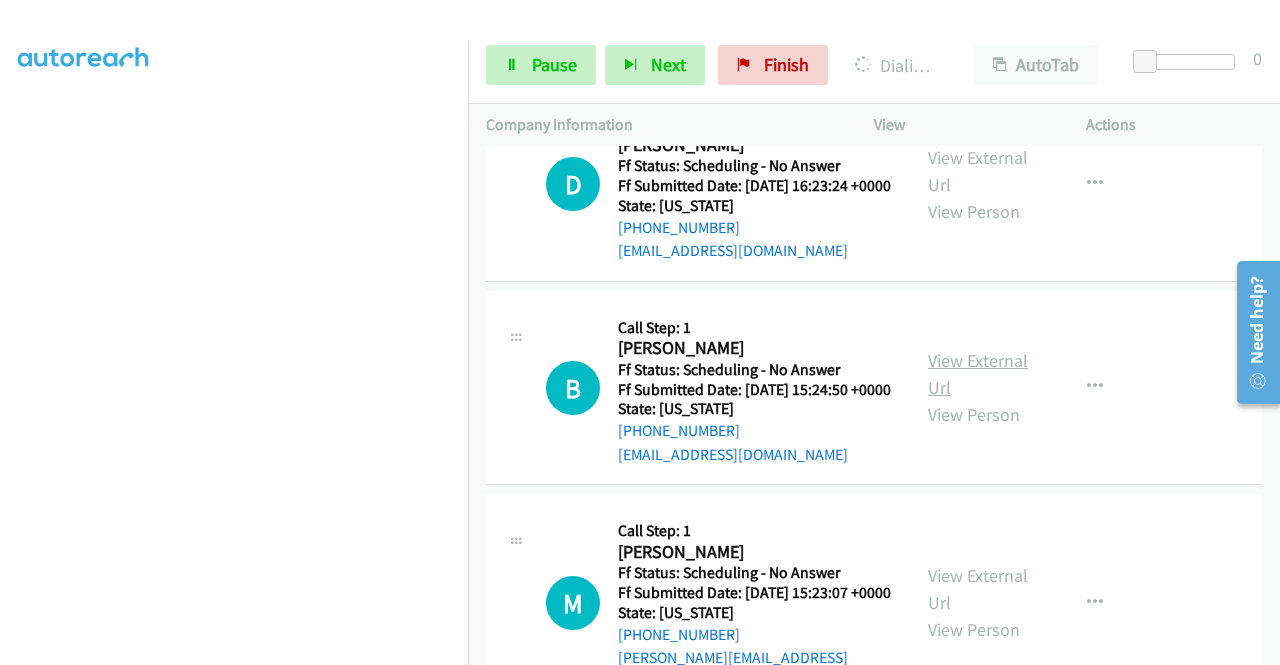 click on "View External Url" at bounding box center (978, 374) 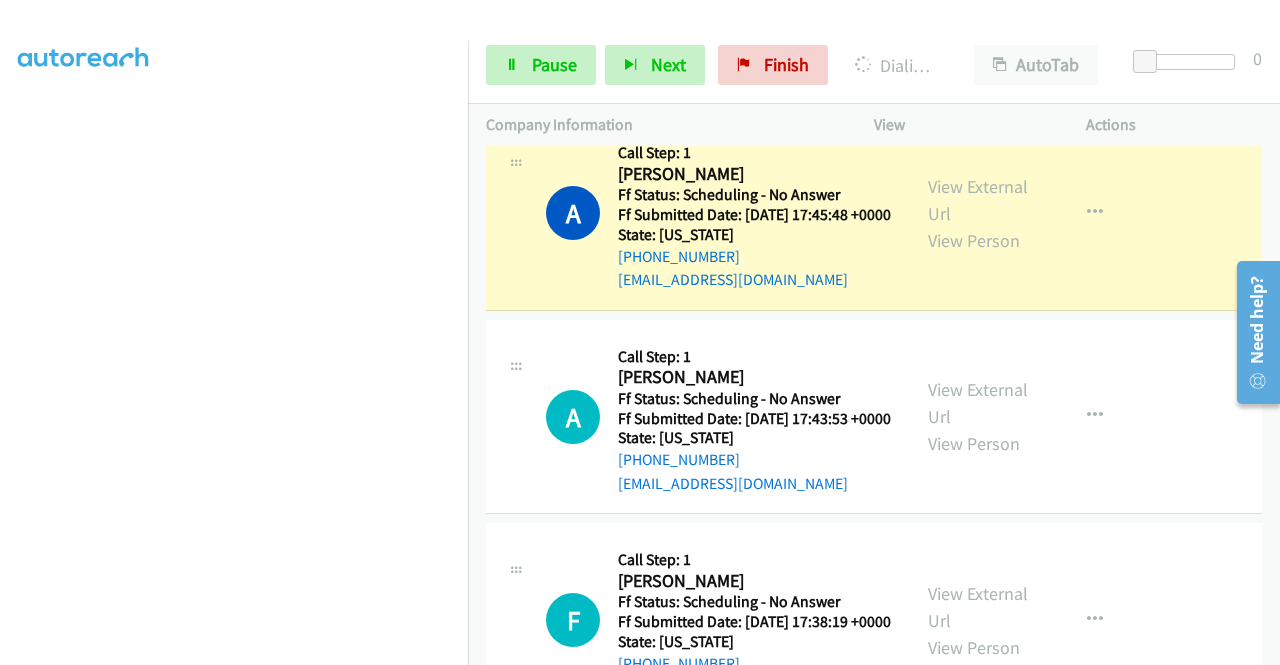 scroll, scrollTop: 1442, scrollLeft: 0, axis: vertical 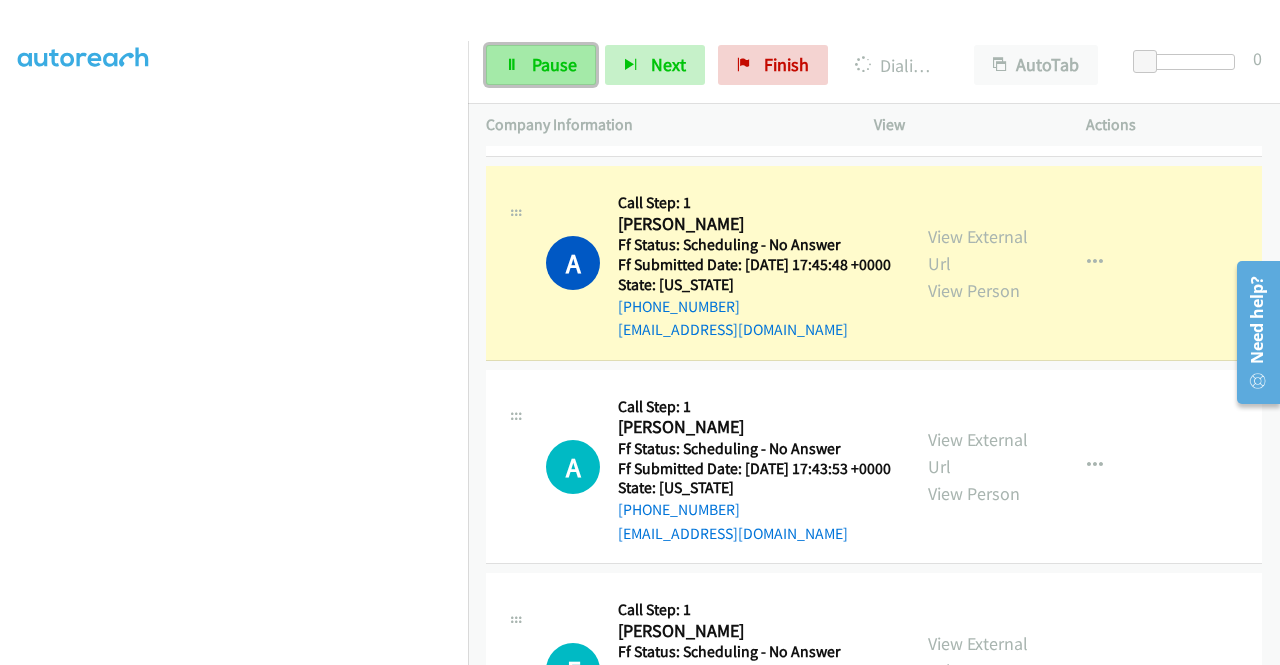 click on "Pause" at bounding box center (554, 64) 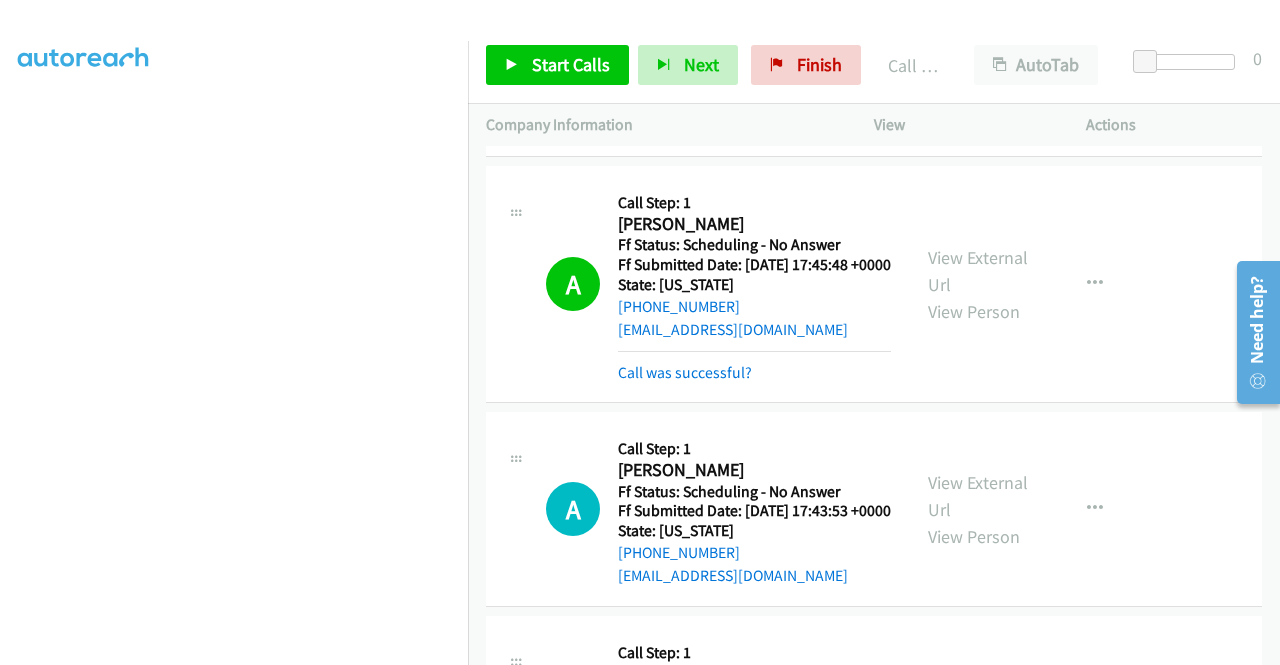 scroll, scrollTop: 1642, scrollLeft: 0, axis: vertical 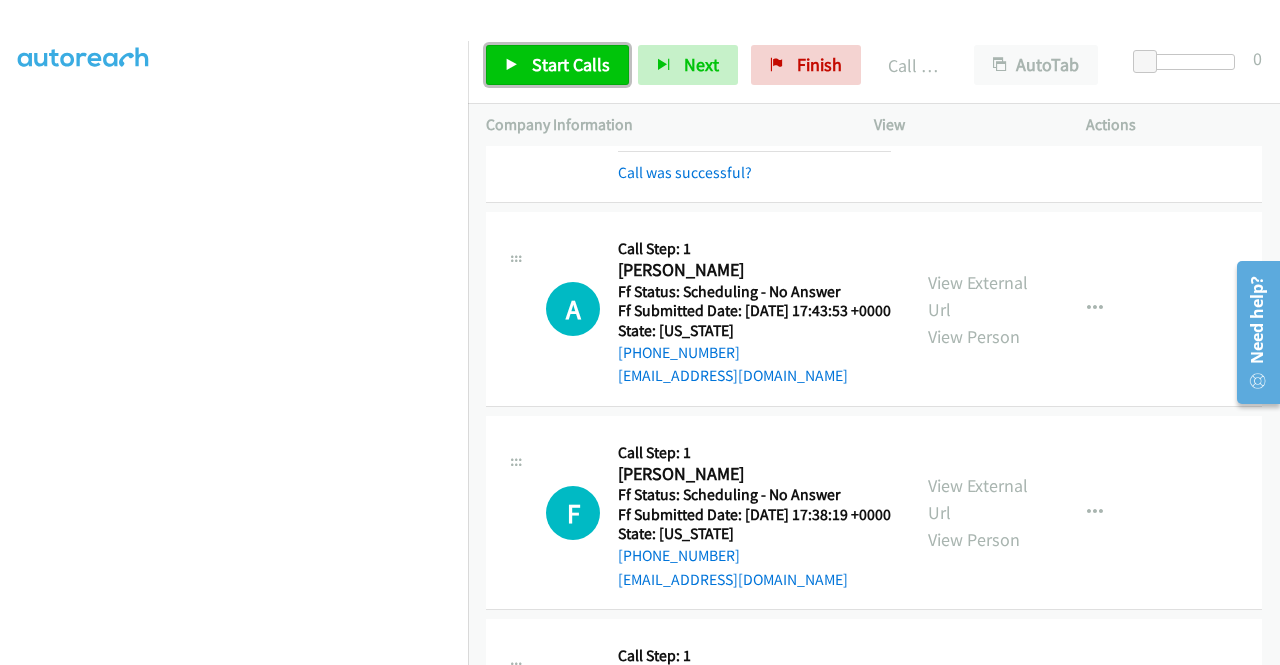 click on "Start Calls" at bounding box center [557, 65] 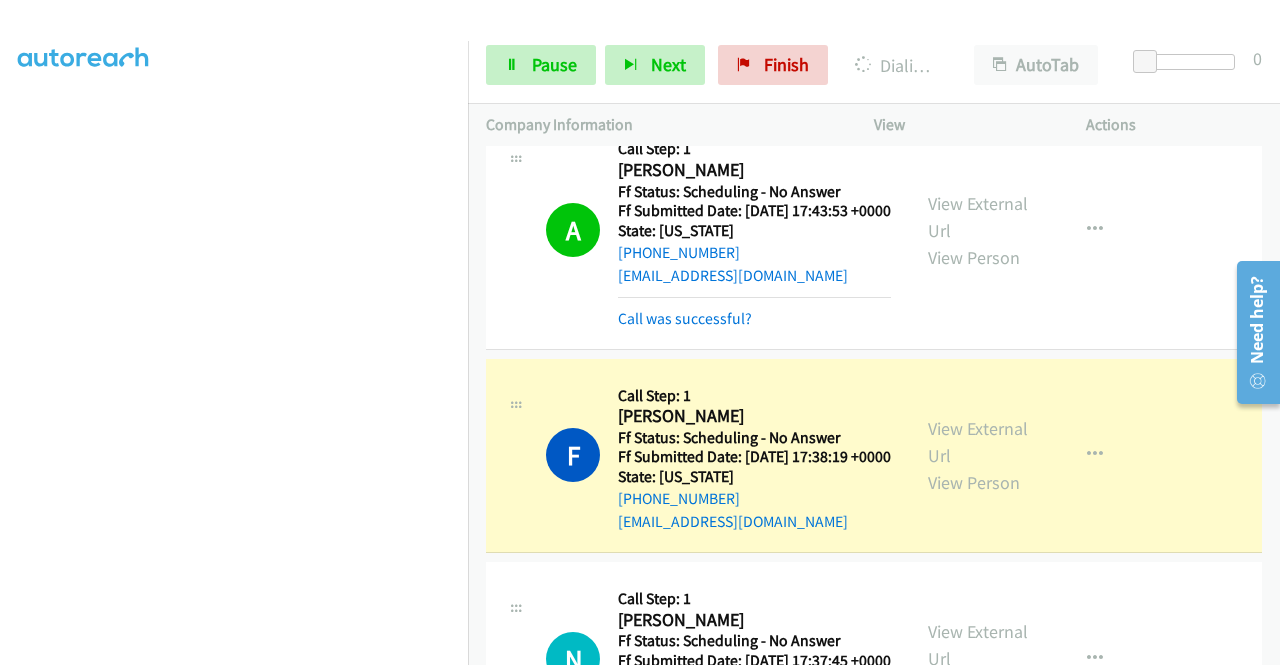 scroll, scrollTop: 1842, scrollLeft: 0, axis: vertical 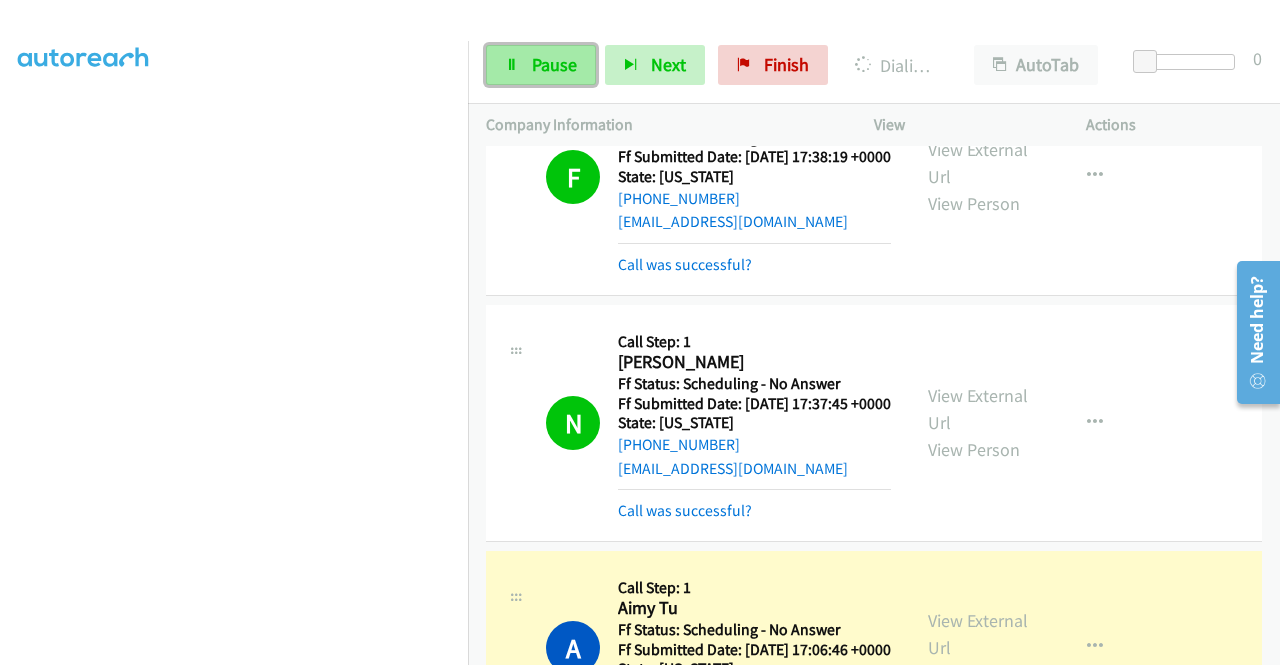 click on "Pause" at bounding box center [541, 65] 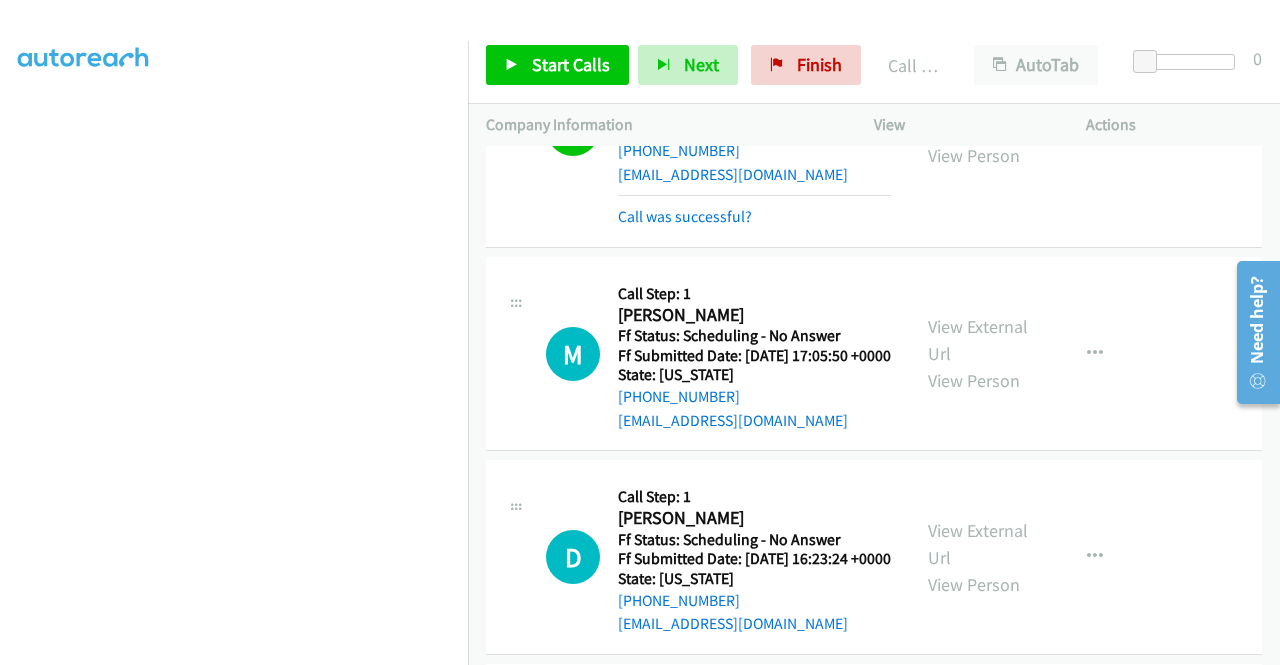 scroll, scrollTop: 2542, scrollLeft: 0, axis: vertical 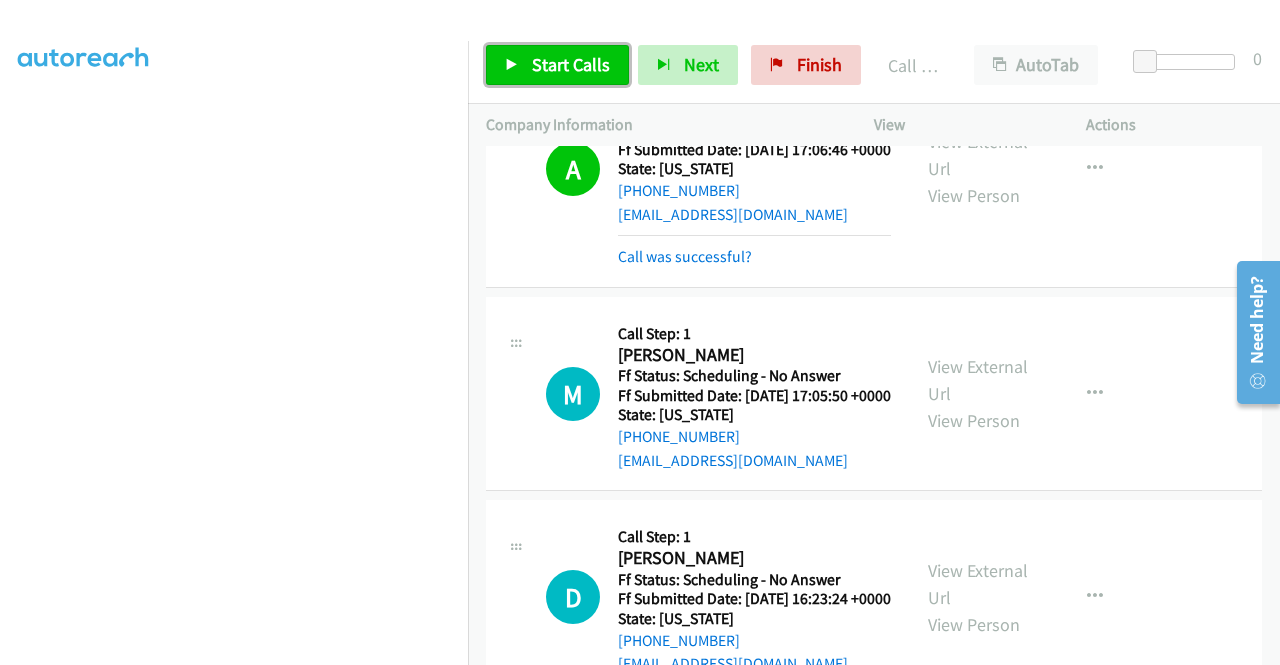 click on "Start Calls" at bounding box center [571, 64] 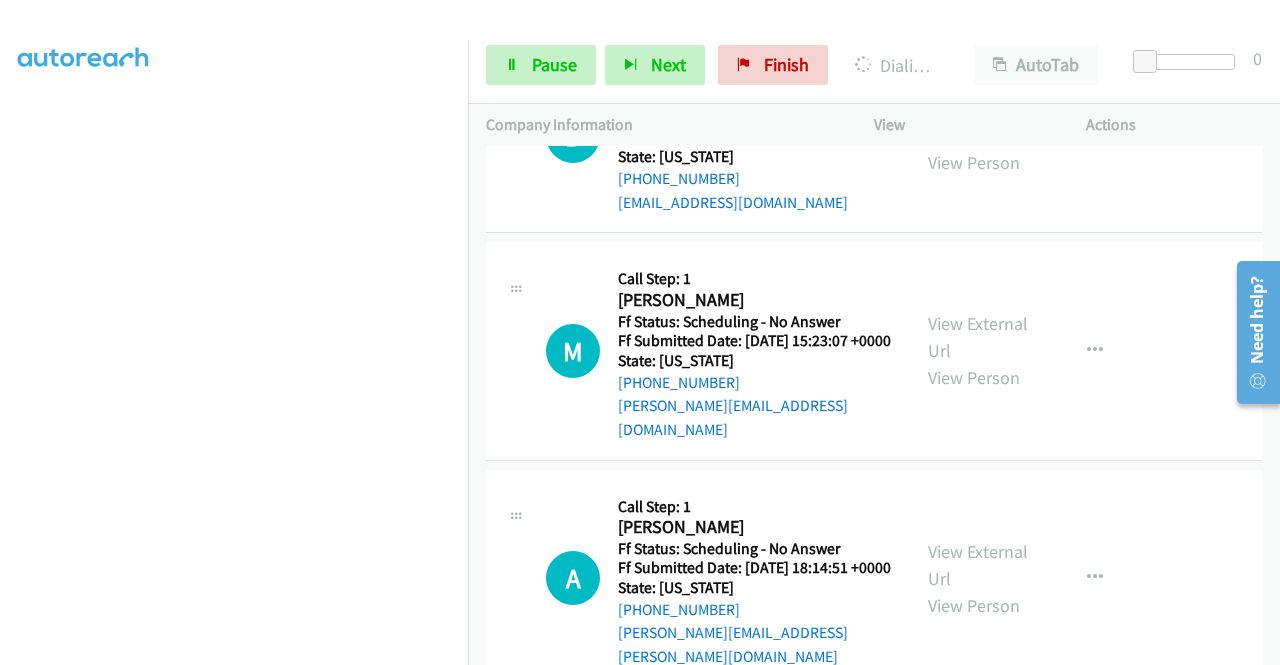 scroll, scrollTop: 3242, scrollLeft: 0, axis: vertical 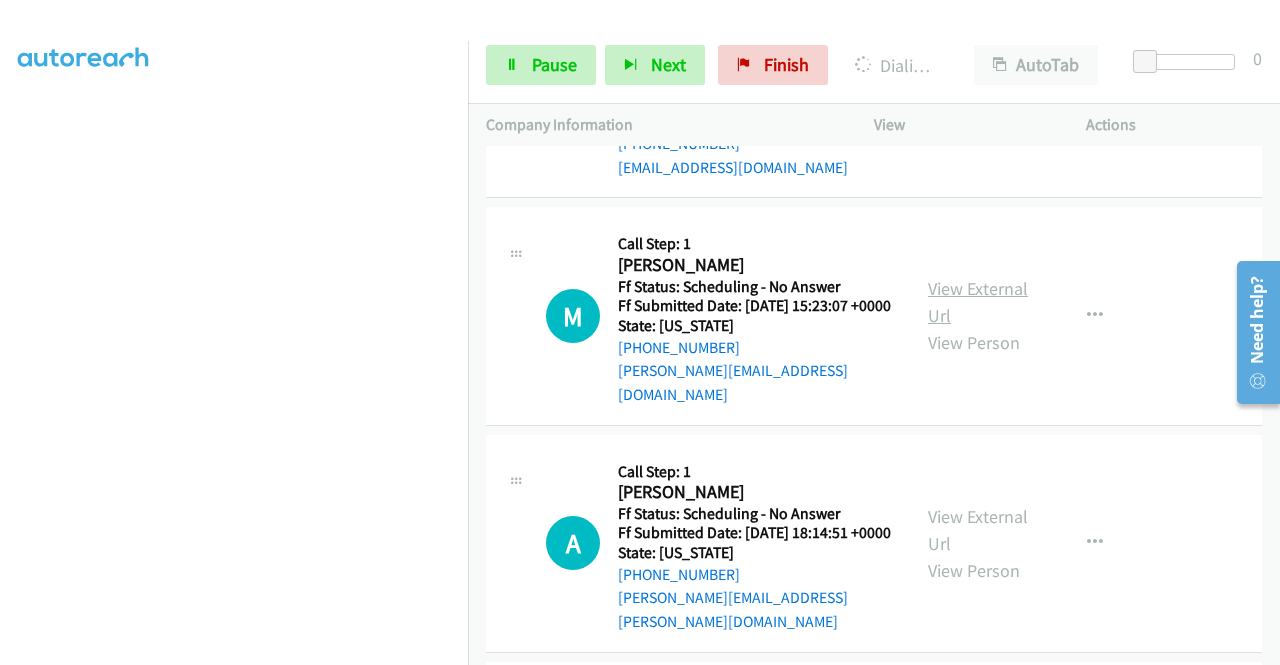 click on "View External Url" at bounding box center [978, 302] 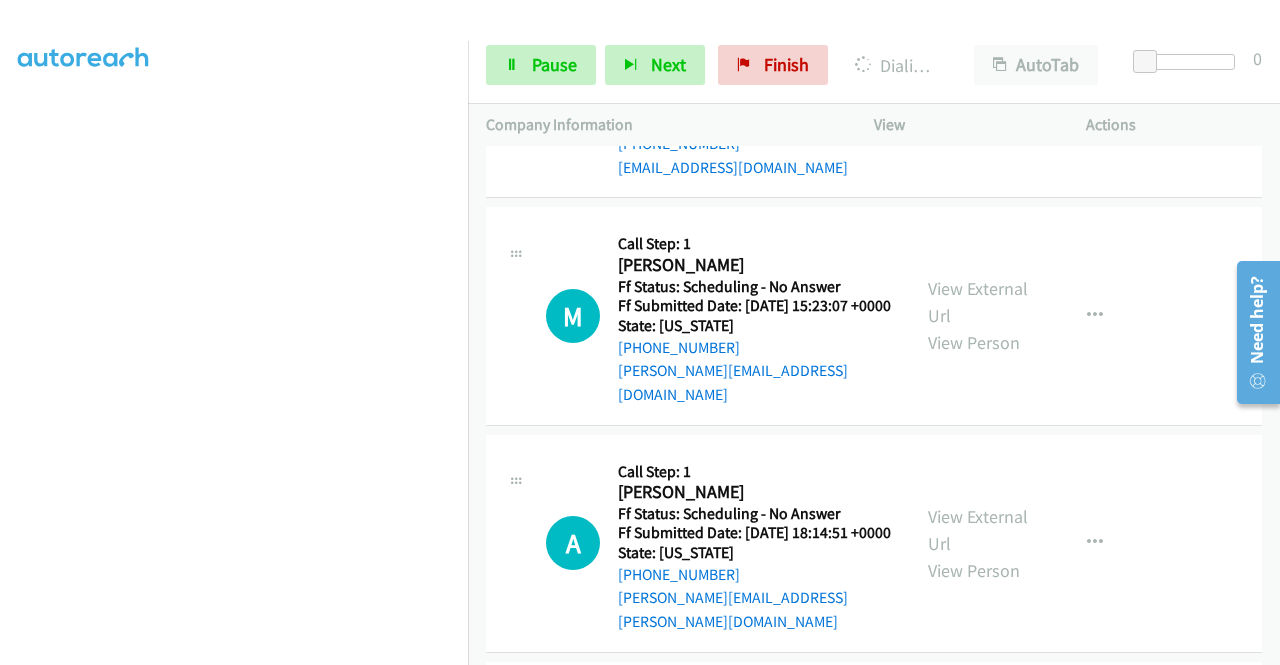 scroll, scrollTop: 3442, scrollLeft: 0, axis: vertical 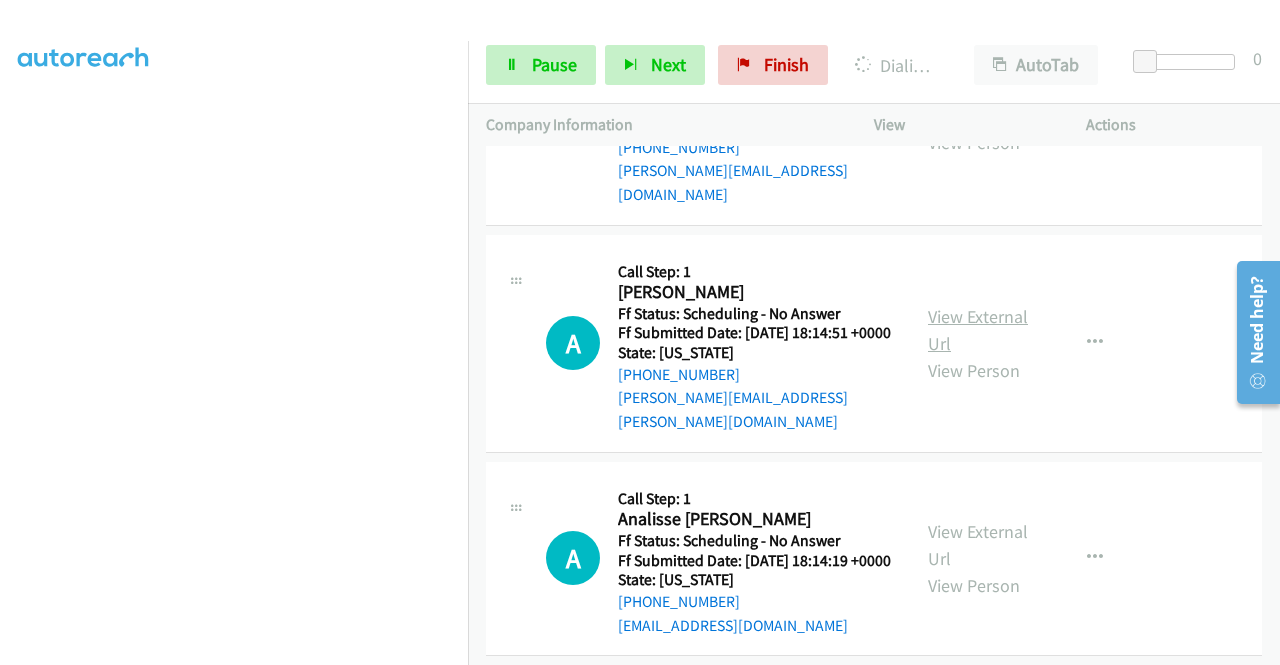 click on "View External Url" at bounding box center [978, 330] 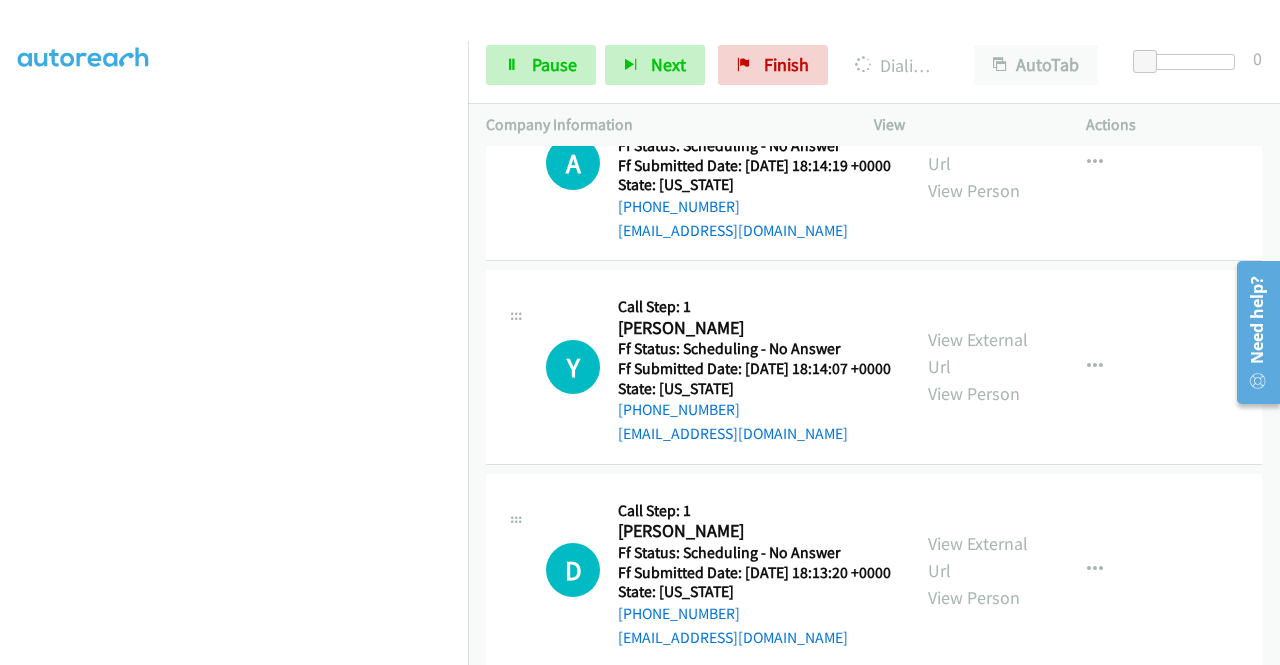 scroll, scrollTop: 3842, scrollLeft: 0, axis: vertical 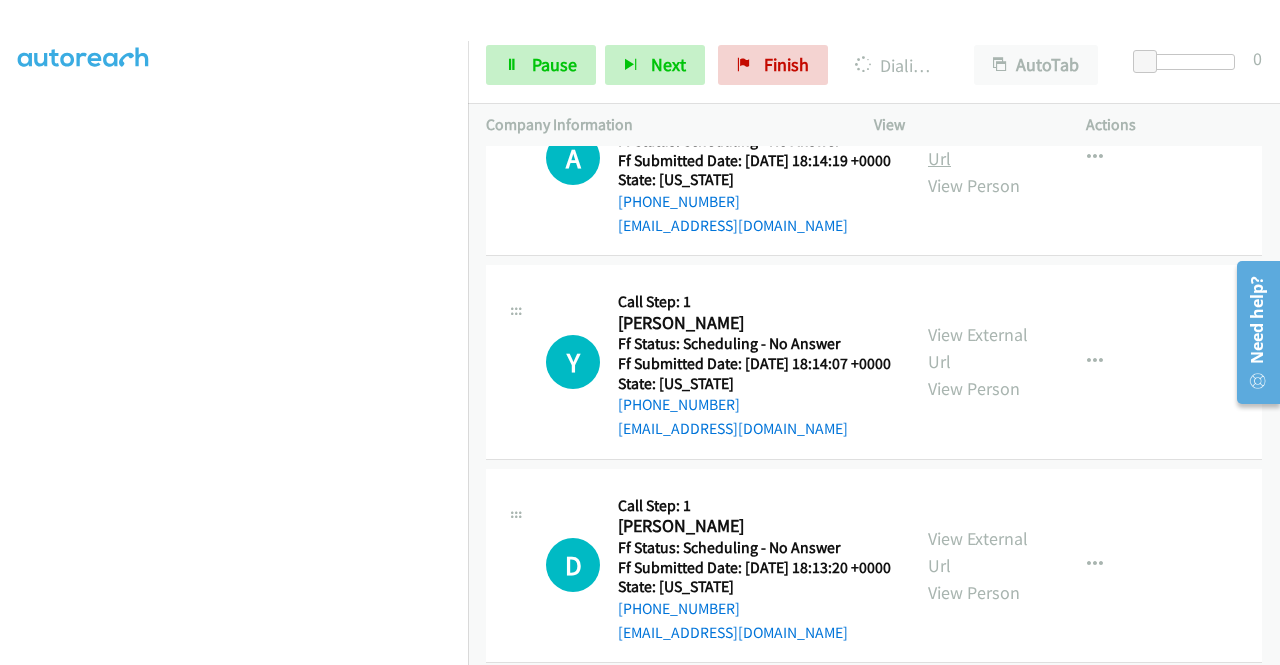click on "View External Url" at bounding box center [978, 145] 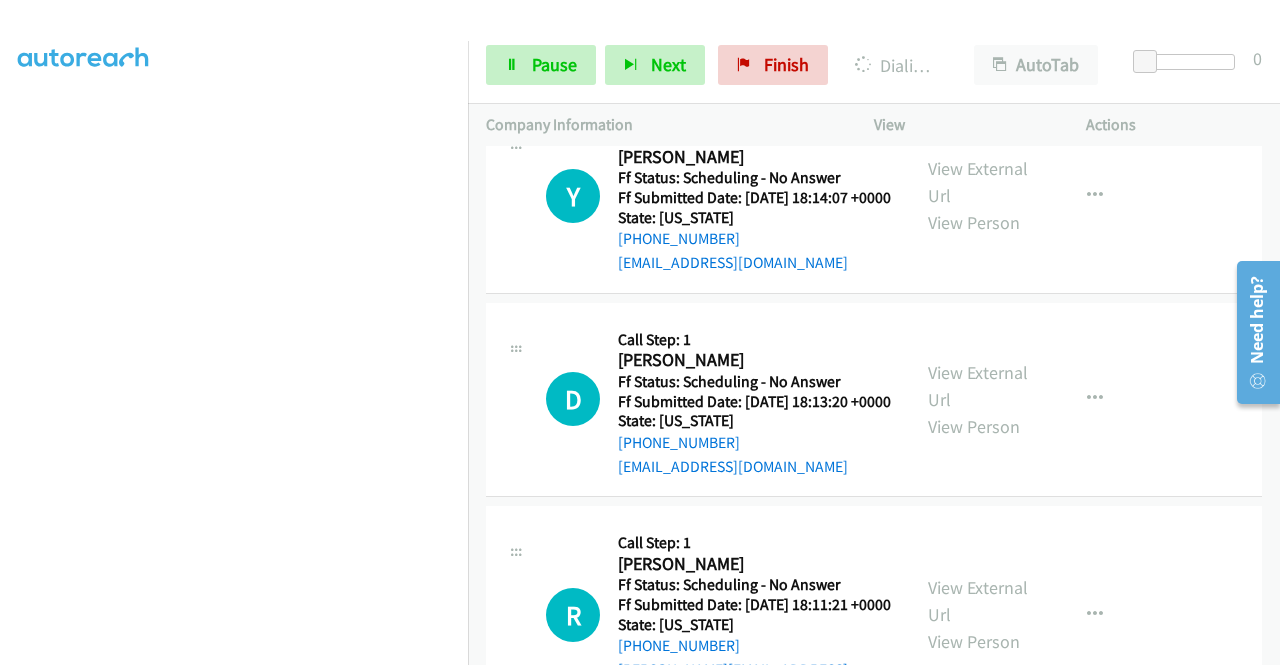 scroll, scrollTop: 4042, scrollLeft: 0, axis: vertical 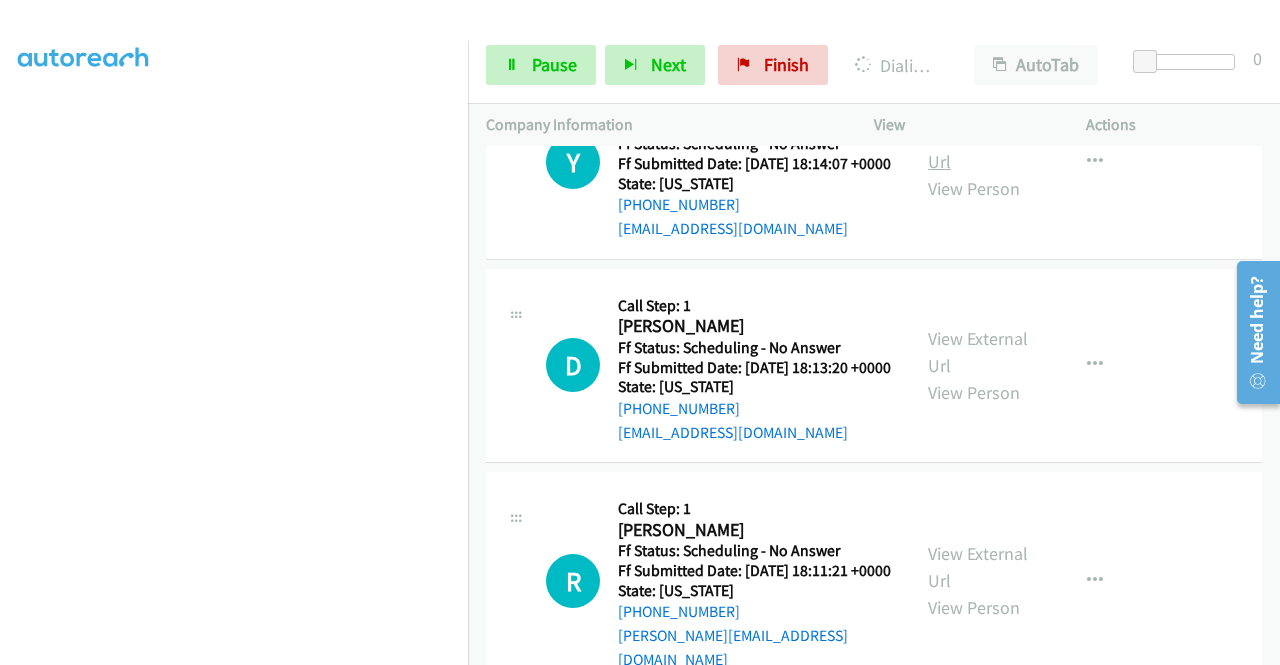 click on "View External Url" at bounding box center [978, 148] 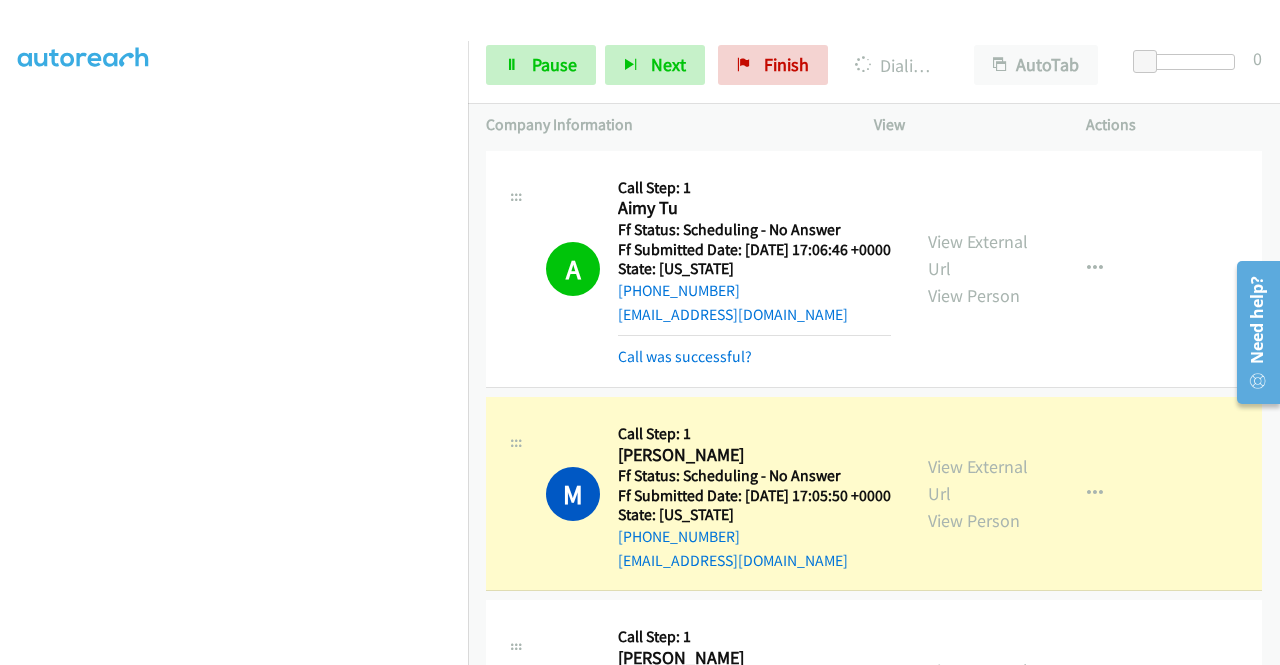 scroll, scrollTop: 2742, scrollLeft: 0, axis: vertical 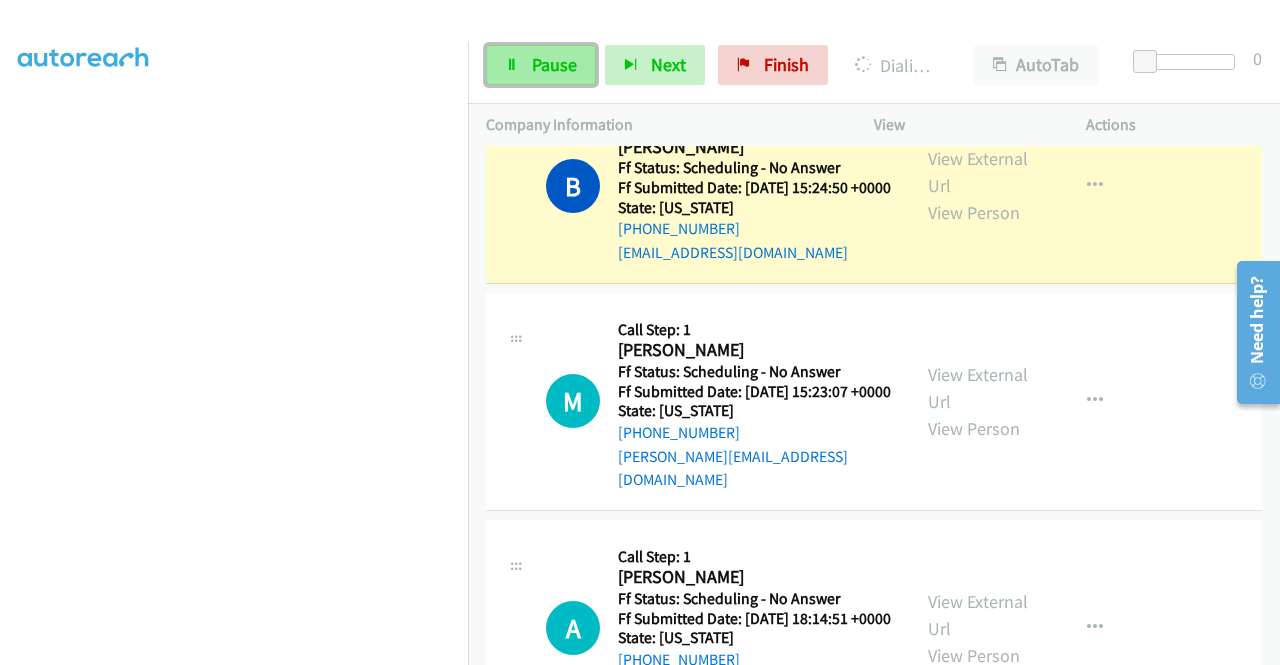 click on "Pause" at bounding box center [554, 64] 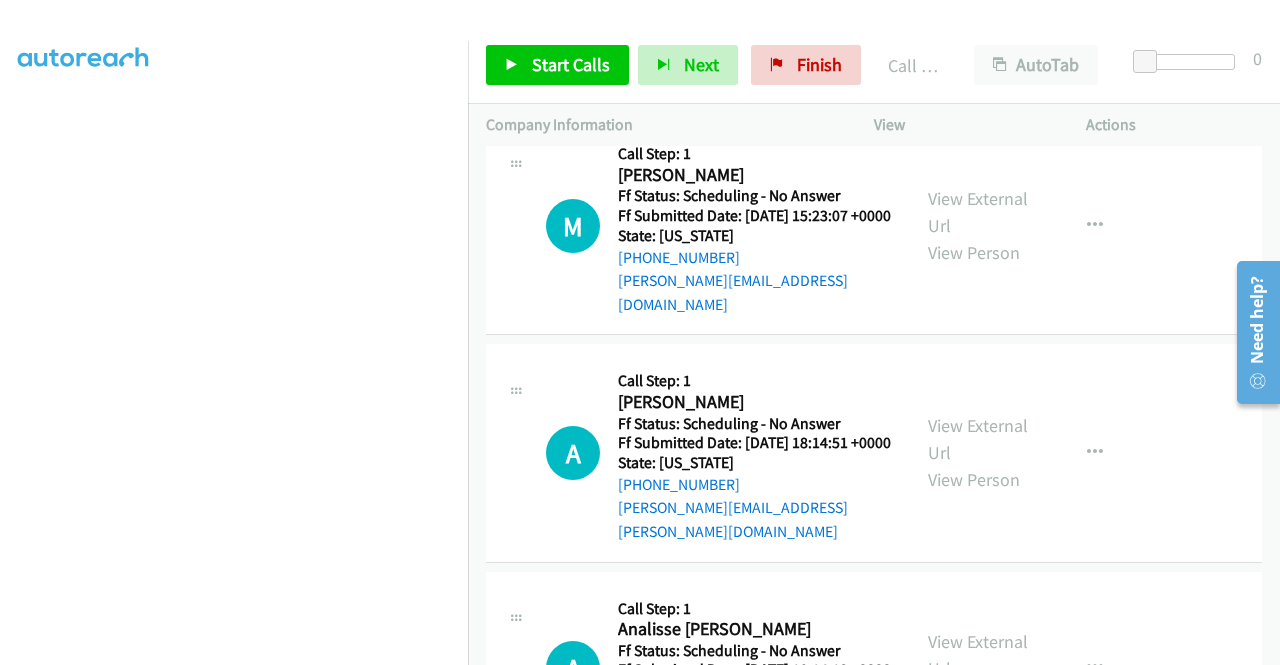 scroll, scrollTop: 3442, scrollLeft: 0, axis: vertical 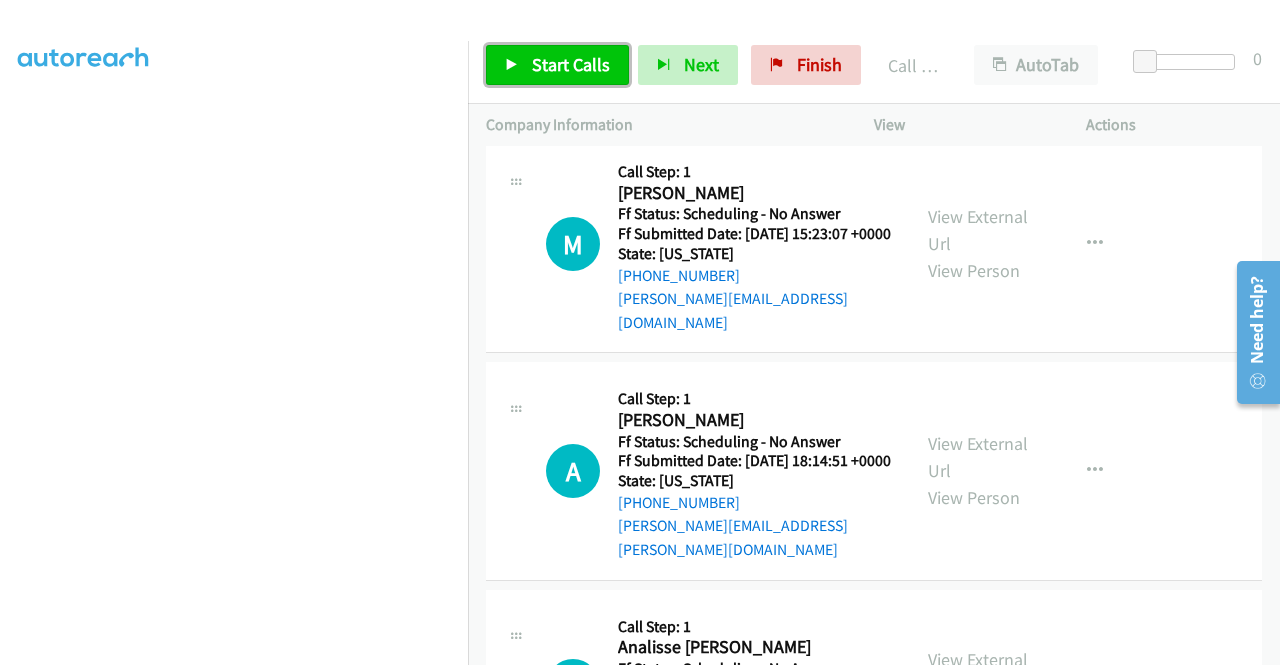click on "Start Calls" at bounding box center [571, 64] 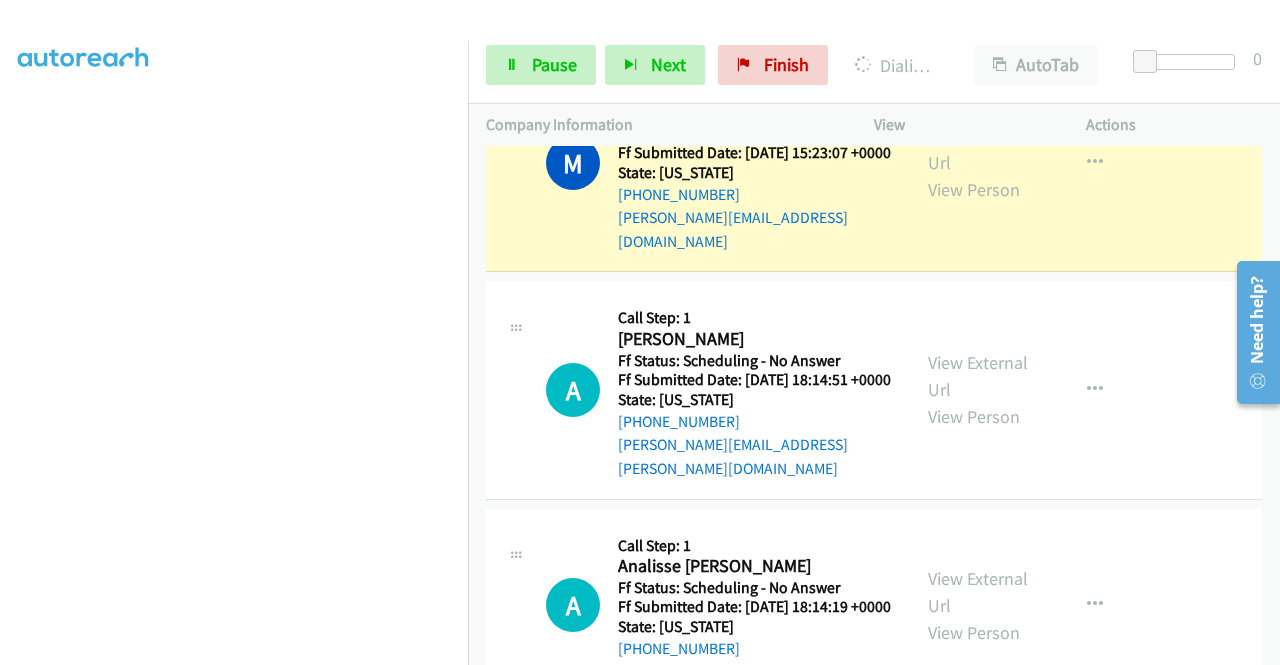 scroll, scrollTop: 3542, scrollLeft: 0, axis: vertical 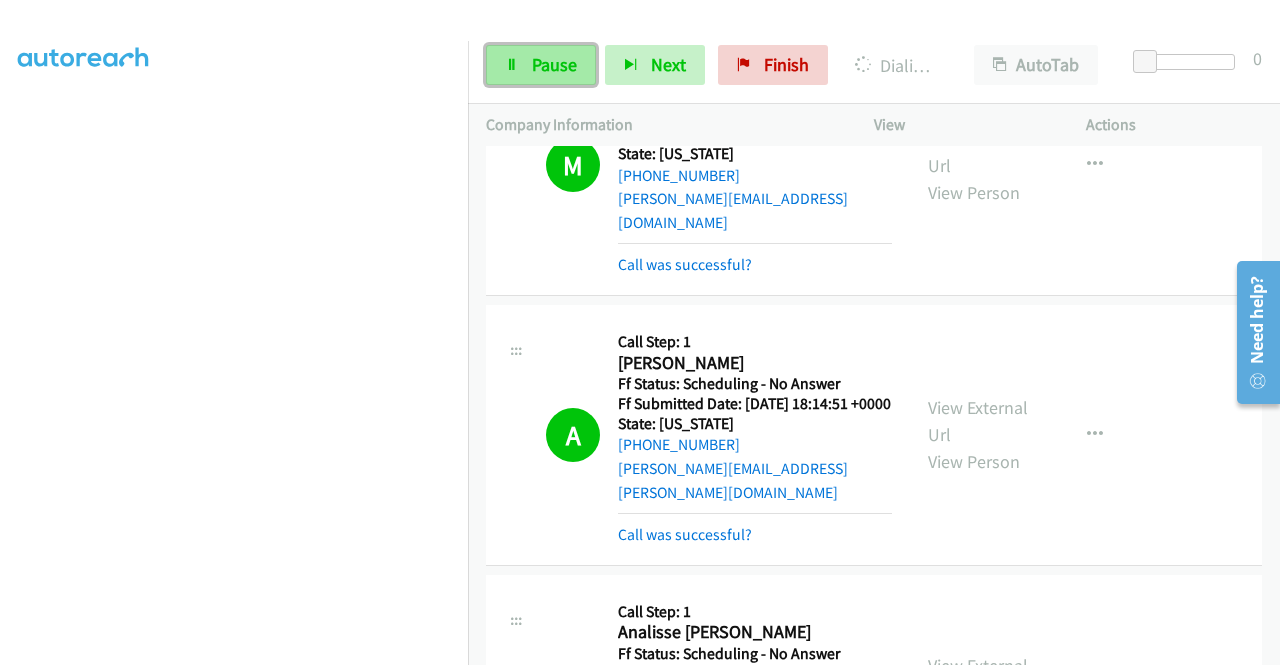 click on "Pause" at bounding box center (541, 65) 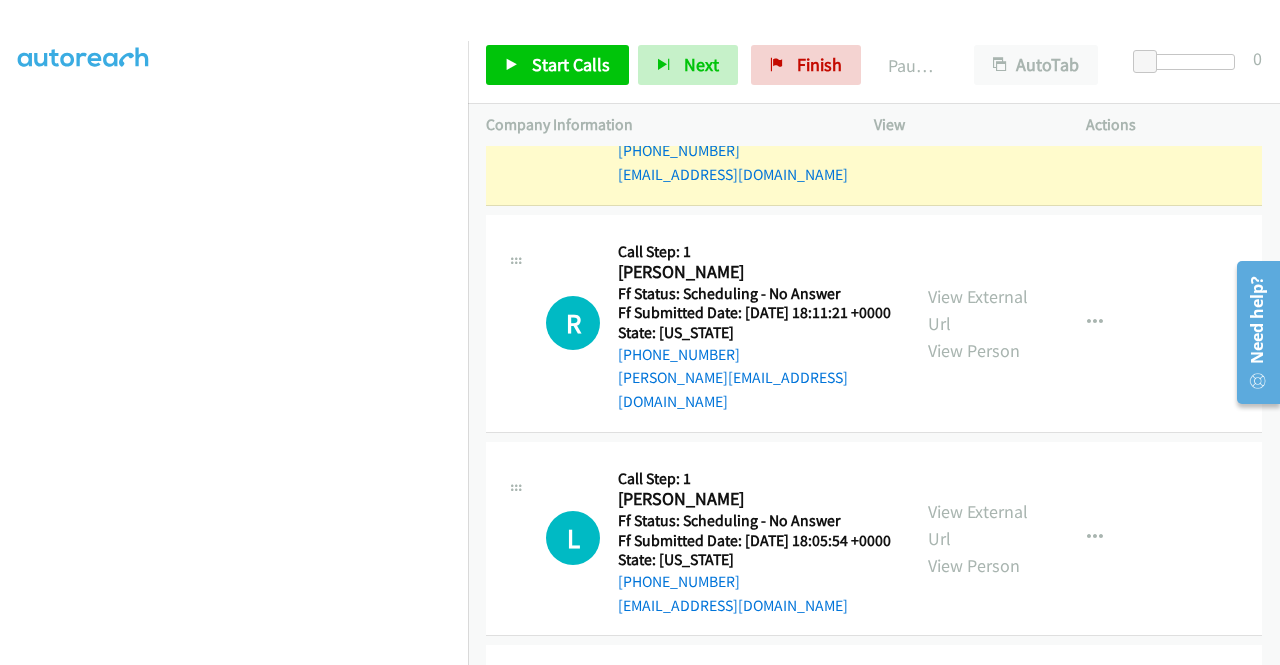 scroll, scrollTop: 4642, scrollLeft: 0, axis: vertical 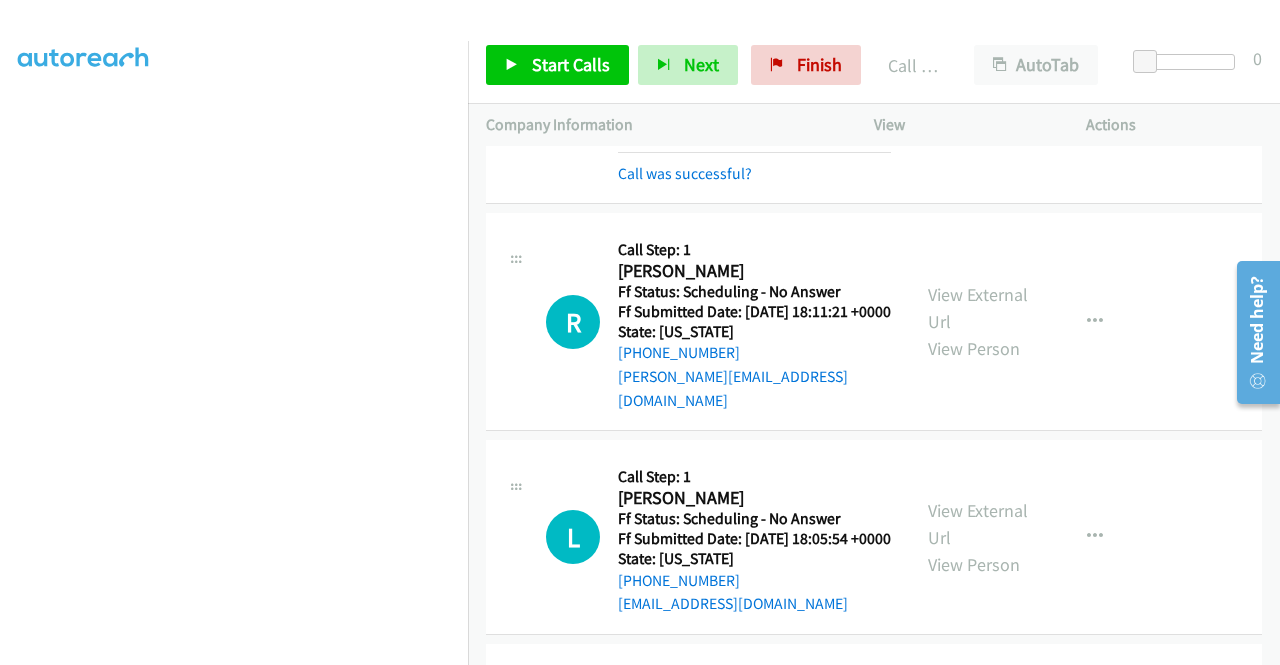 click on "View External Url" at bounding box center [978, 72] 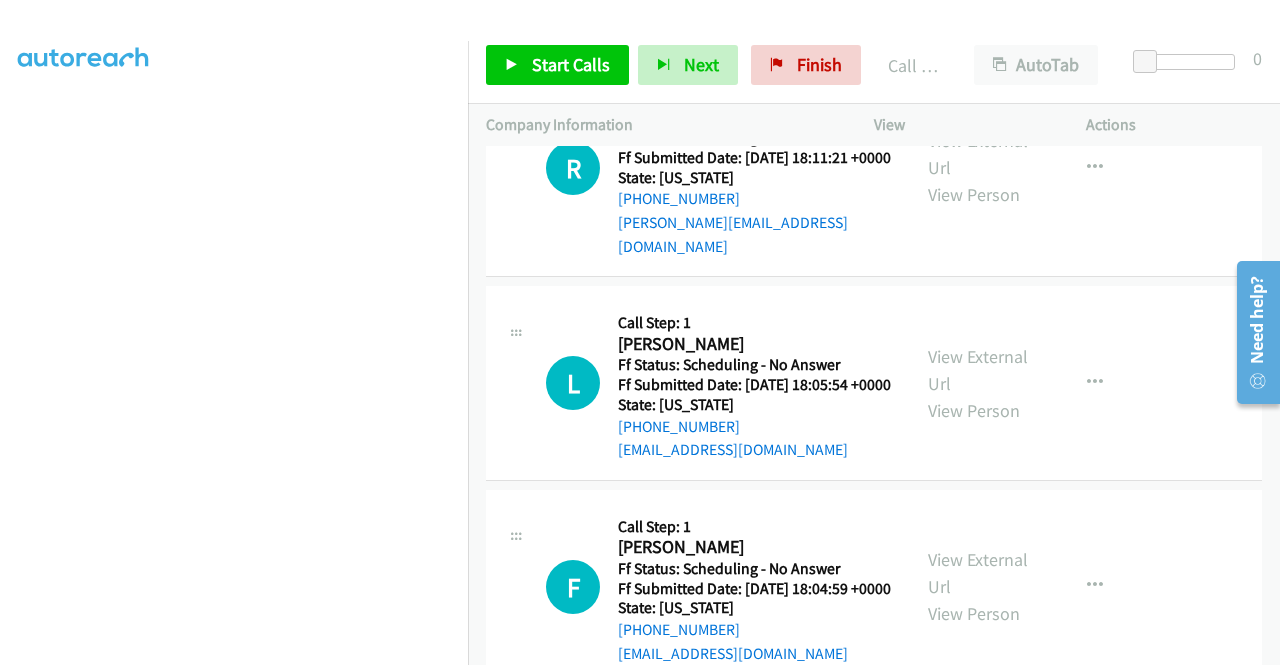scroll, scrollTop: 4842, scrollLeft: 0, axis: vertical 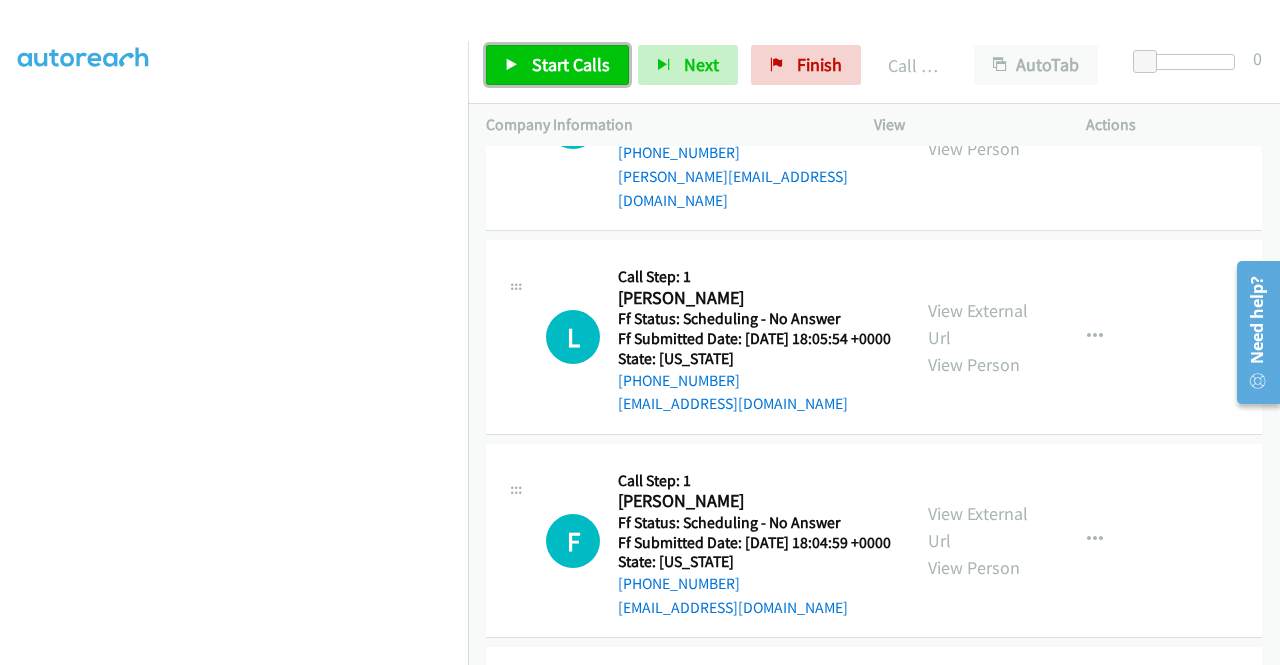 click on "Start Calls" at bounding box center (571, 64) 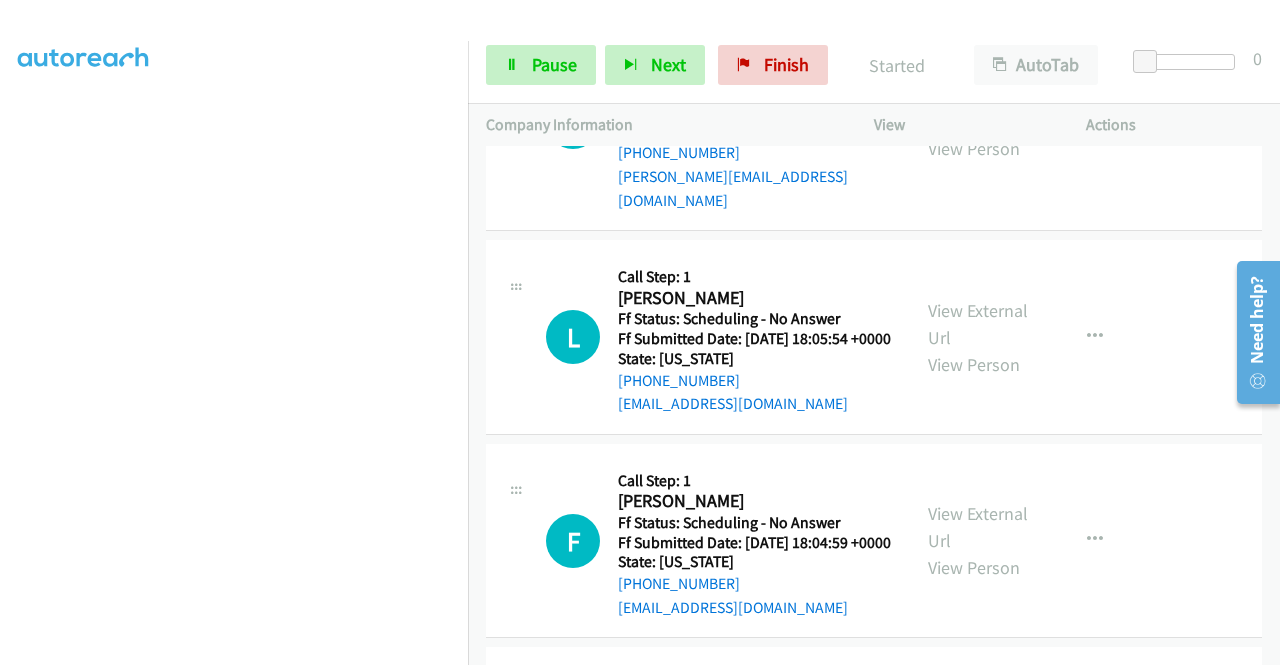click on "View External Url" at bounding box center (978, 108) 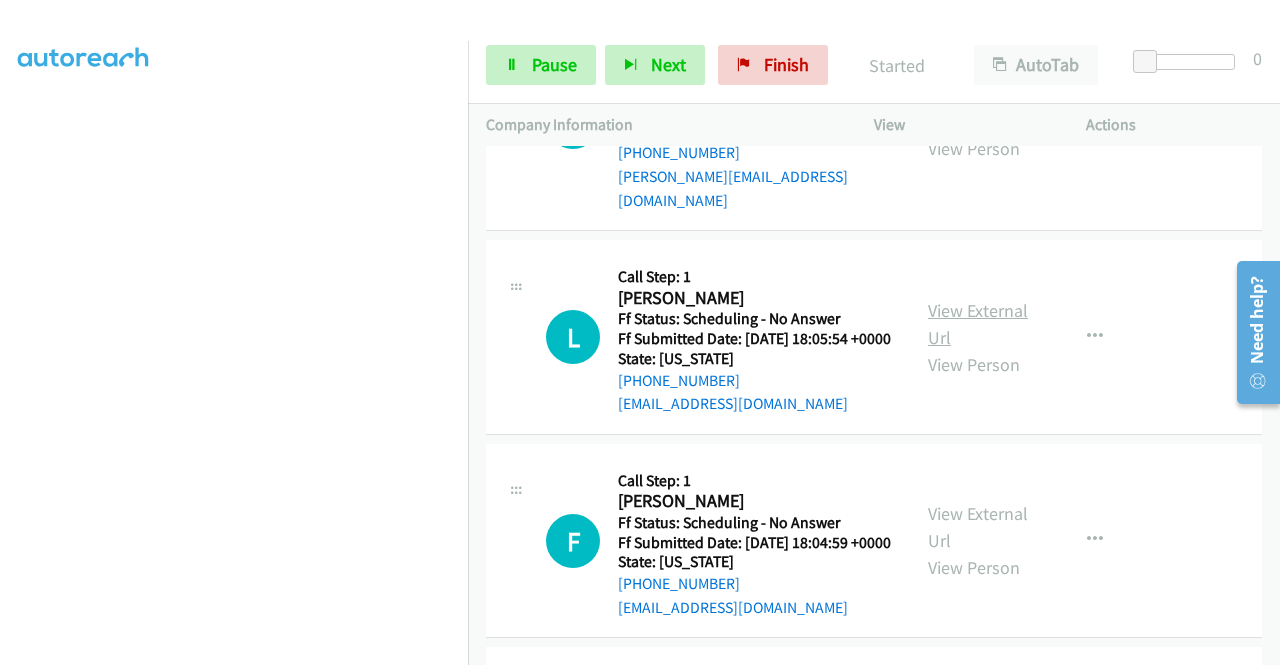 click on "View External Url" at bounding box center [978, 324] 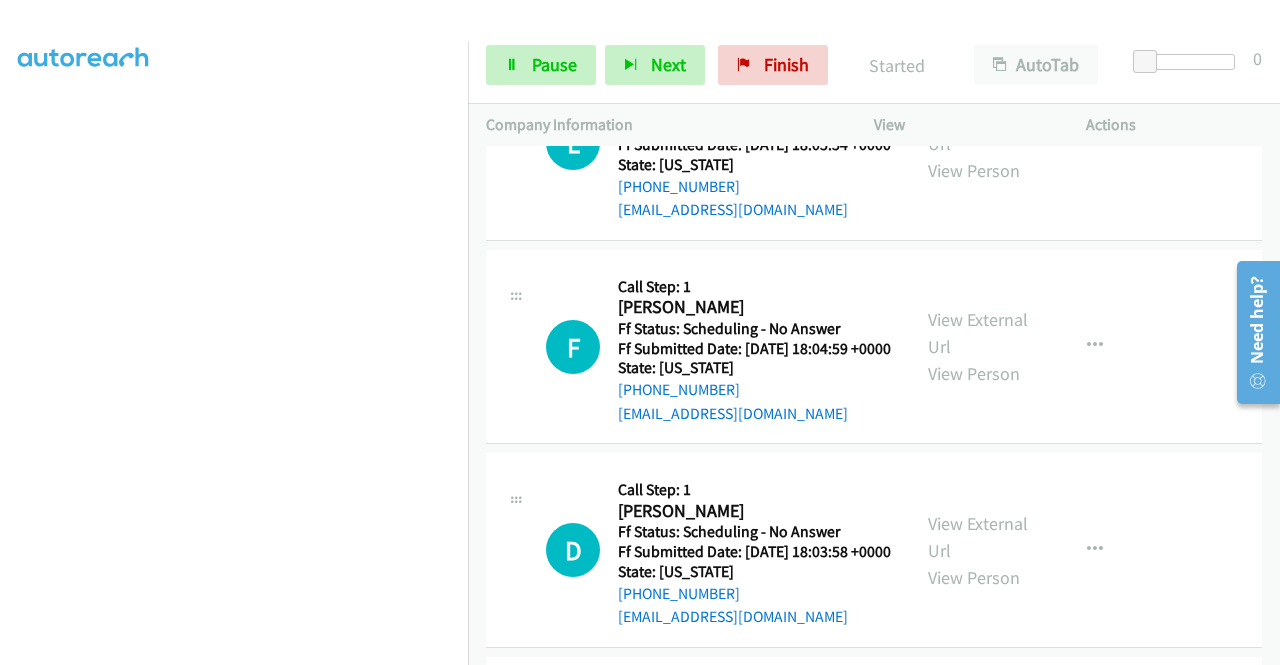 scroll, scrollTop: 5042, scrollLeft: 0, axis: vertical 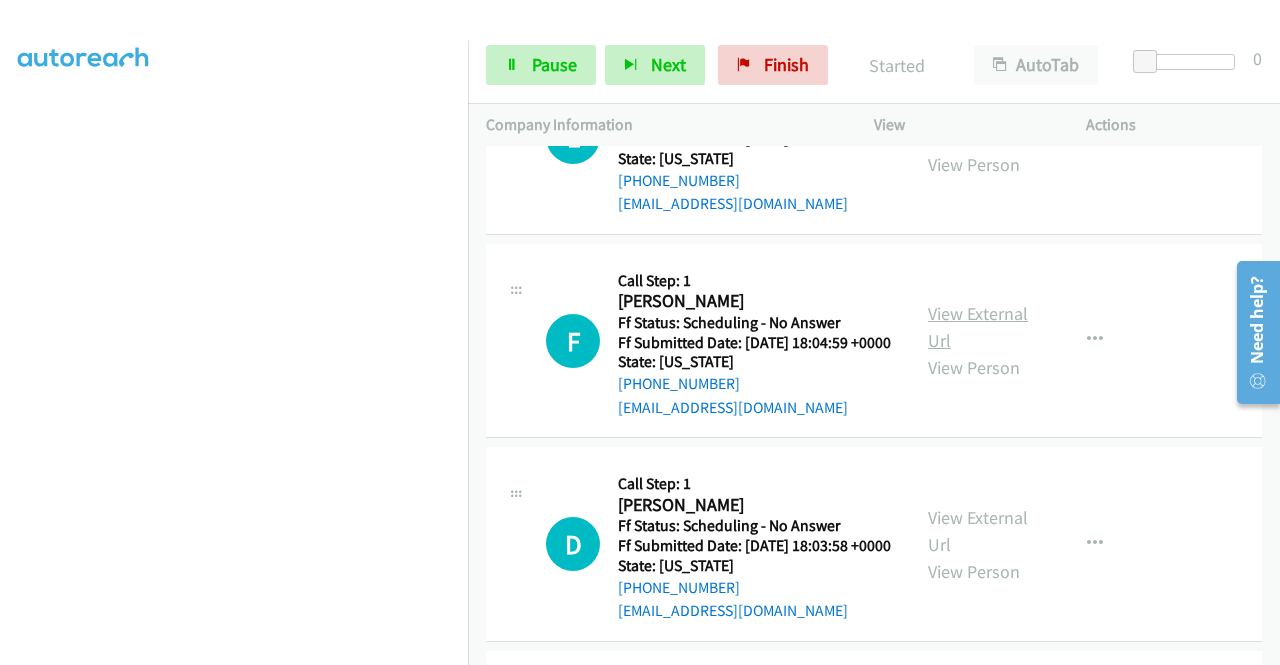 click on "View External Url" at bounding box center [978, 327] 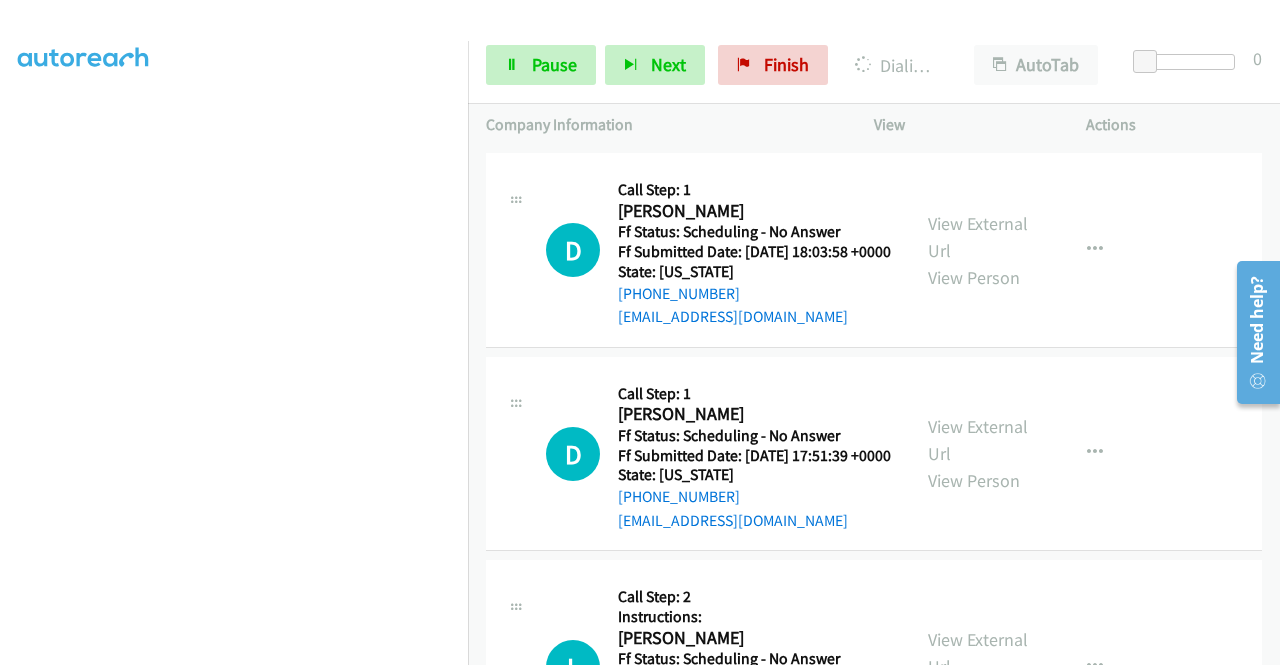 scroll, scrollTop: 5342, scrollLeft: 0, axis: vertical 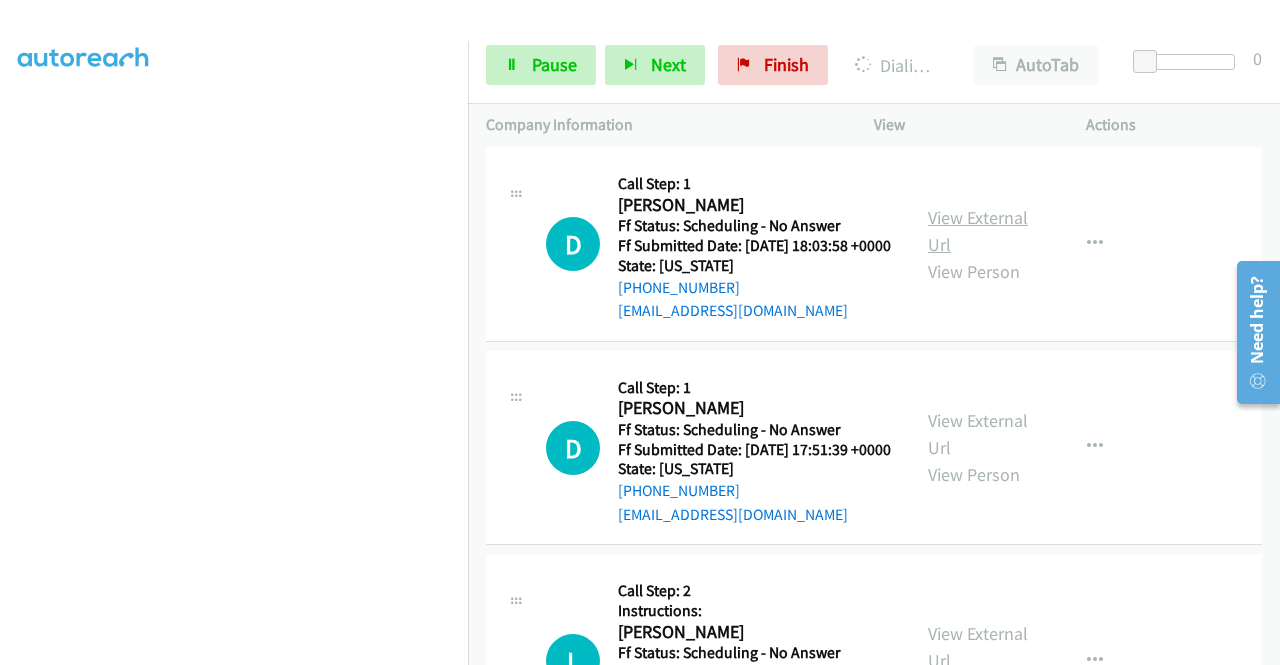 click on "View External Url" at bounding box center [978, 231] 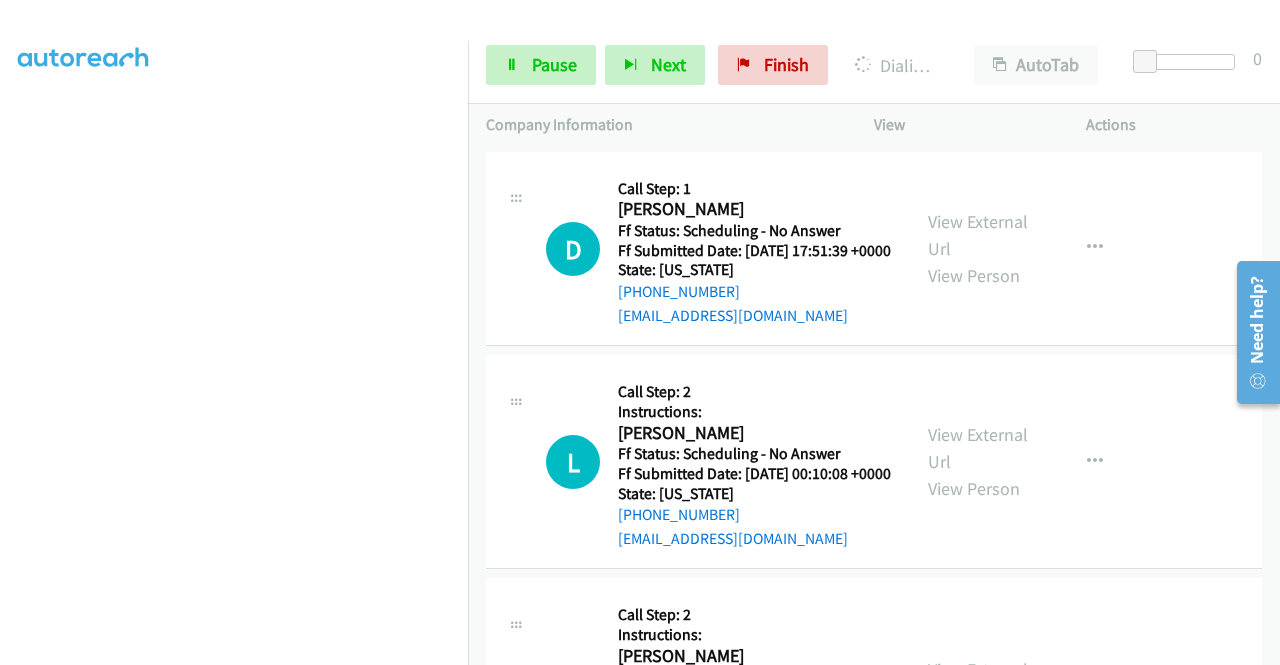 scroll, scrollTop: 5542, scrollLeft: 0, axis: vertical 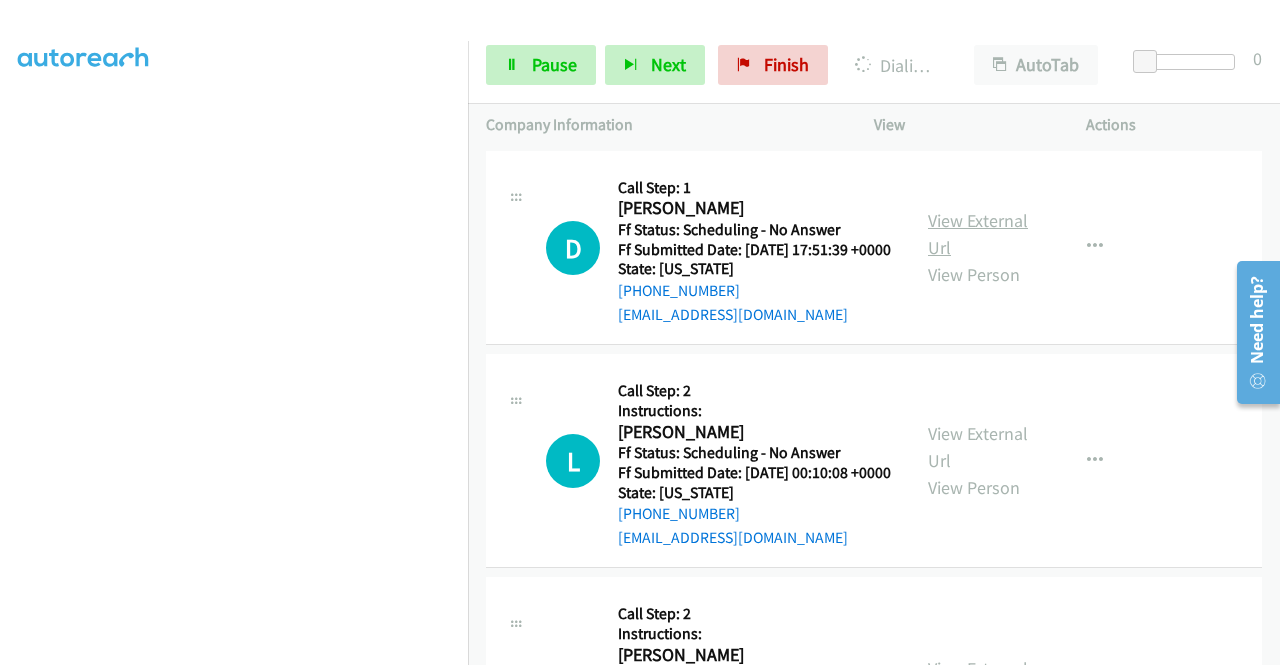 click on "View External Url" at bounding box center [978, 234] 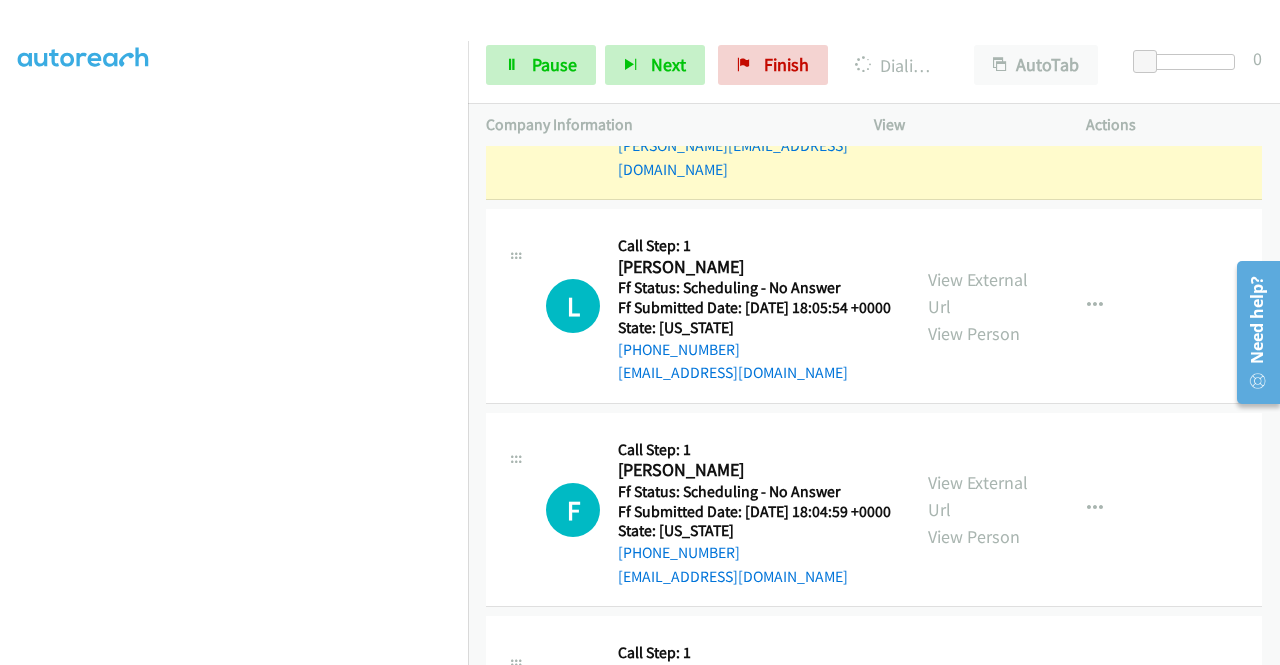 scroll, scrollTop: 4842, scrollLeft: 0, axis: vertical 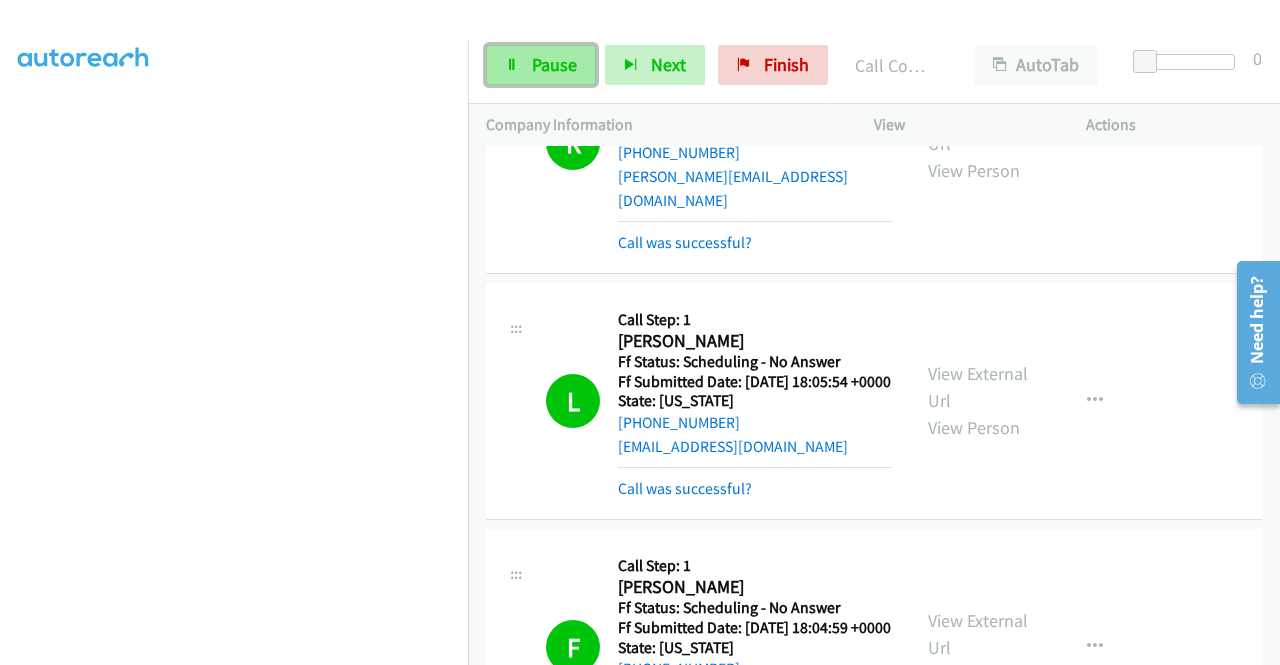 click on "Pause" at bounding box center (541, 65) 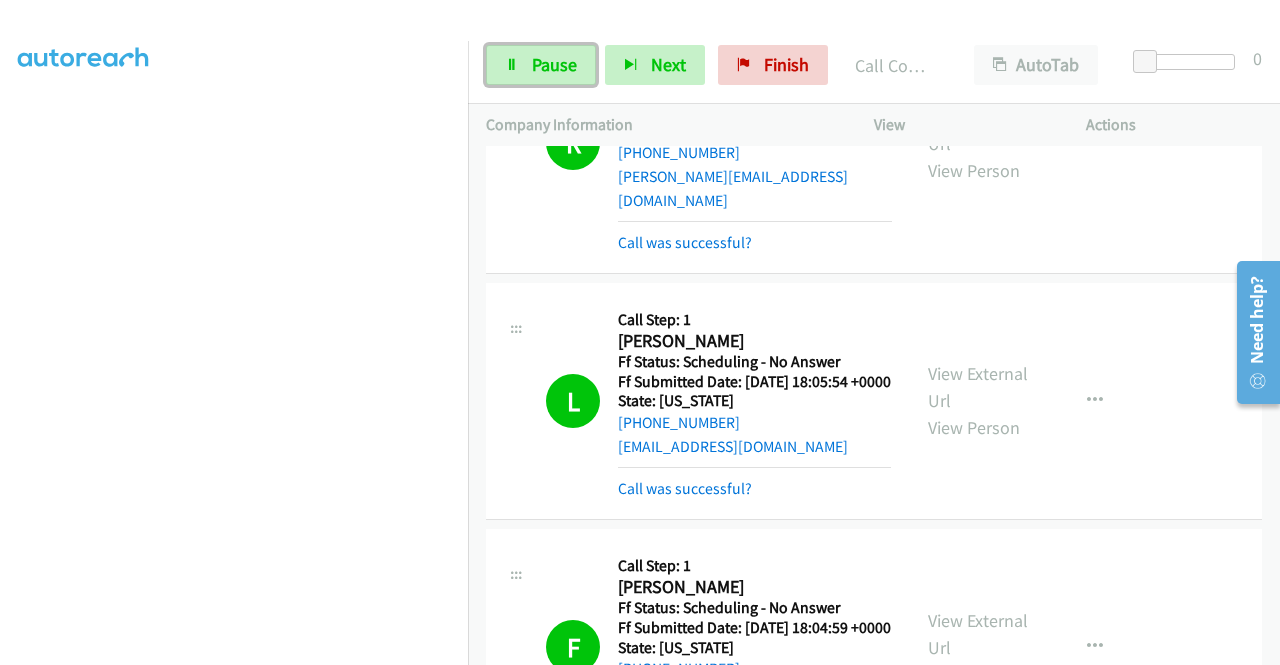 click on "Start Calls
Pause
Next
Finish" at bounding box center (661, 65) 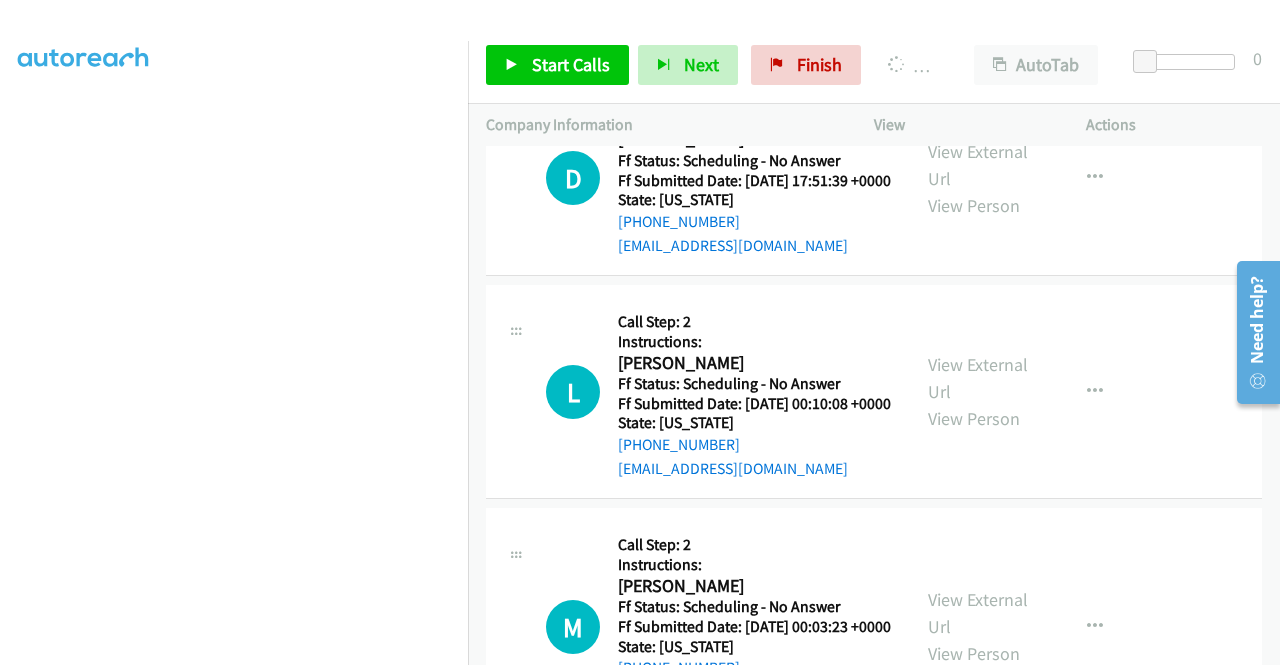 scroll, scrollTop: 5642, scrollLeft: 0, axis: vertical 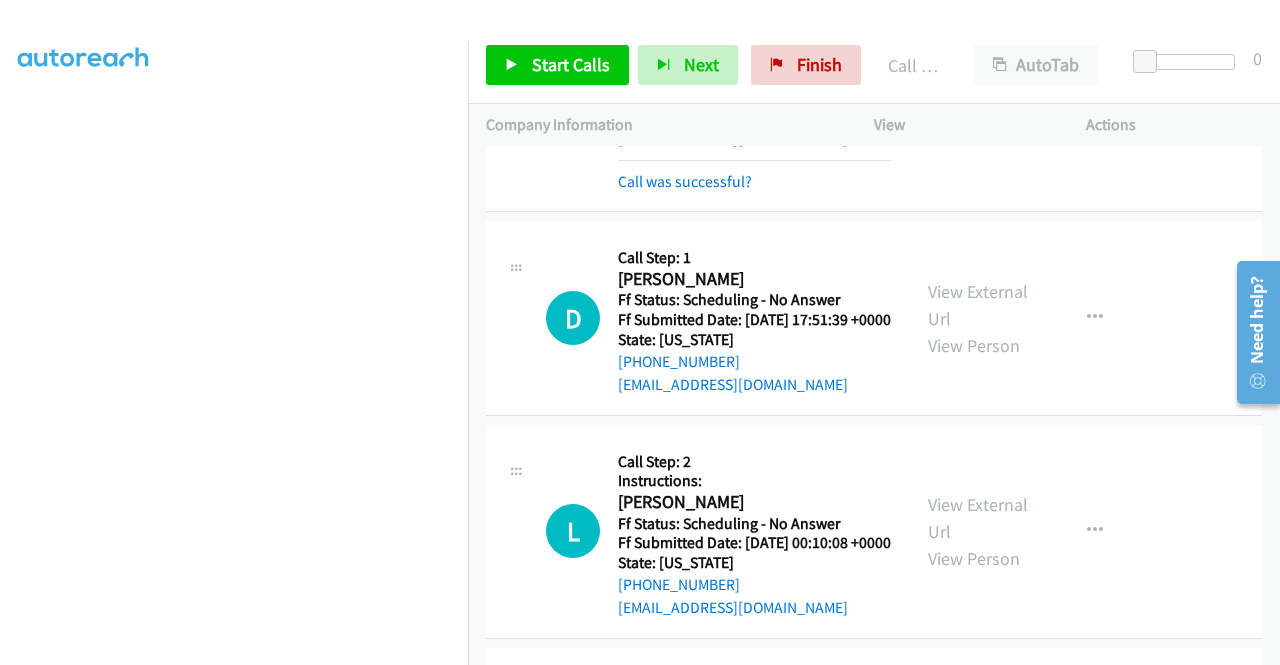 click on "Start Calls
Pause
Next
Finish
Call Completed
AutoTab
AutoTab
0" at bounding box center (874, 65) 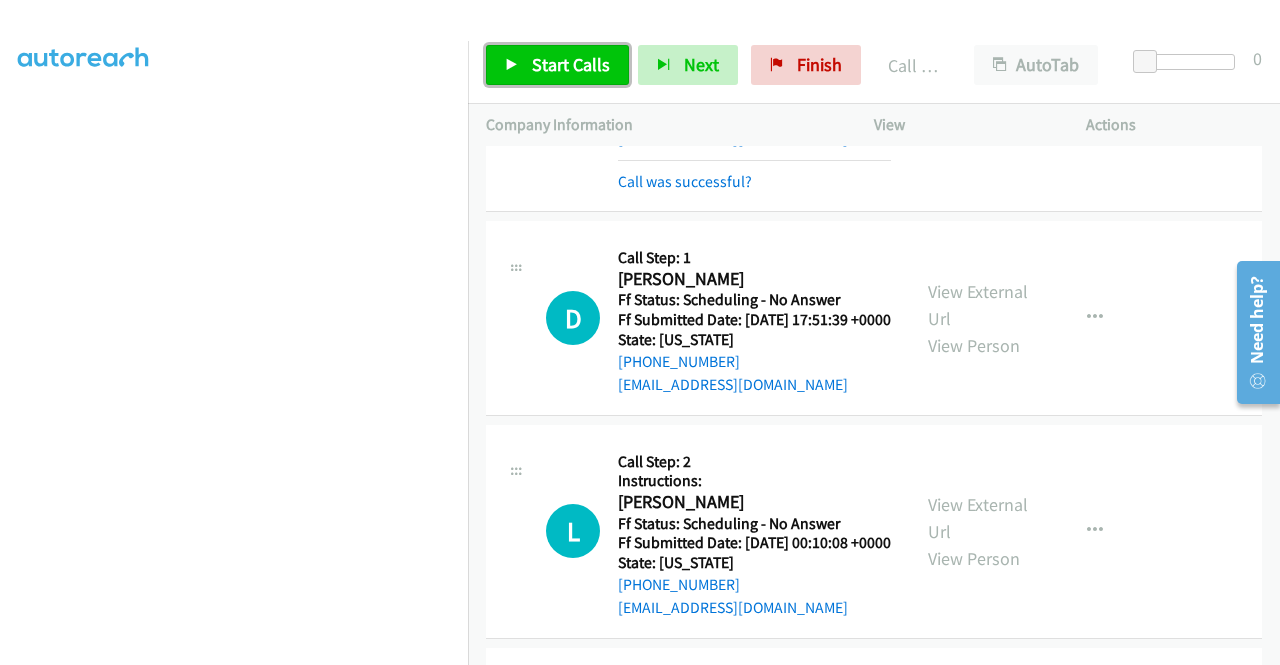 click on "Start Calls" at bounding box center [557, 65] 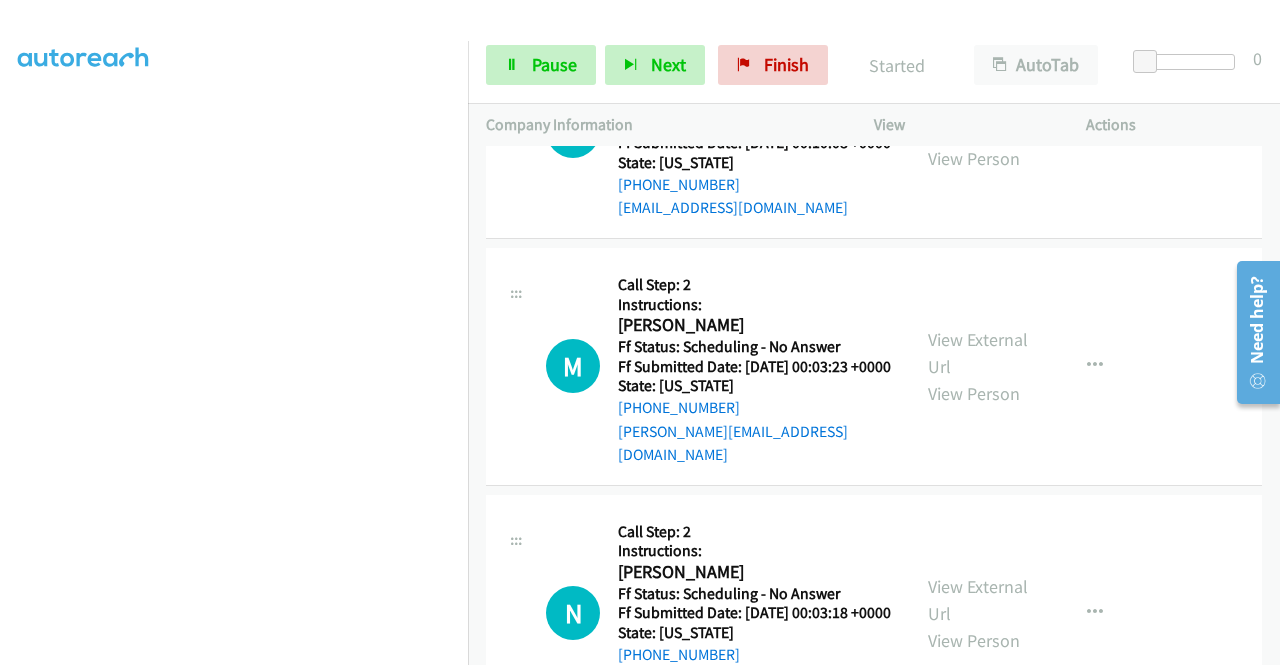 scroll, scrollTop: 6142, scrollLeft: 0, axis: vertical 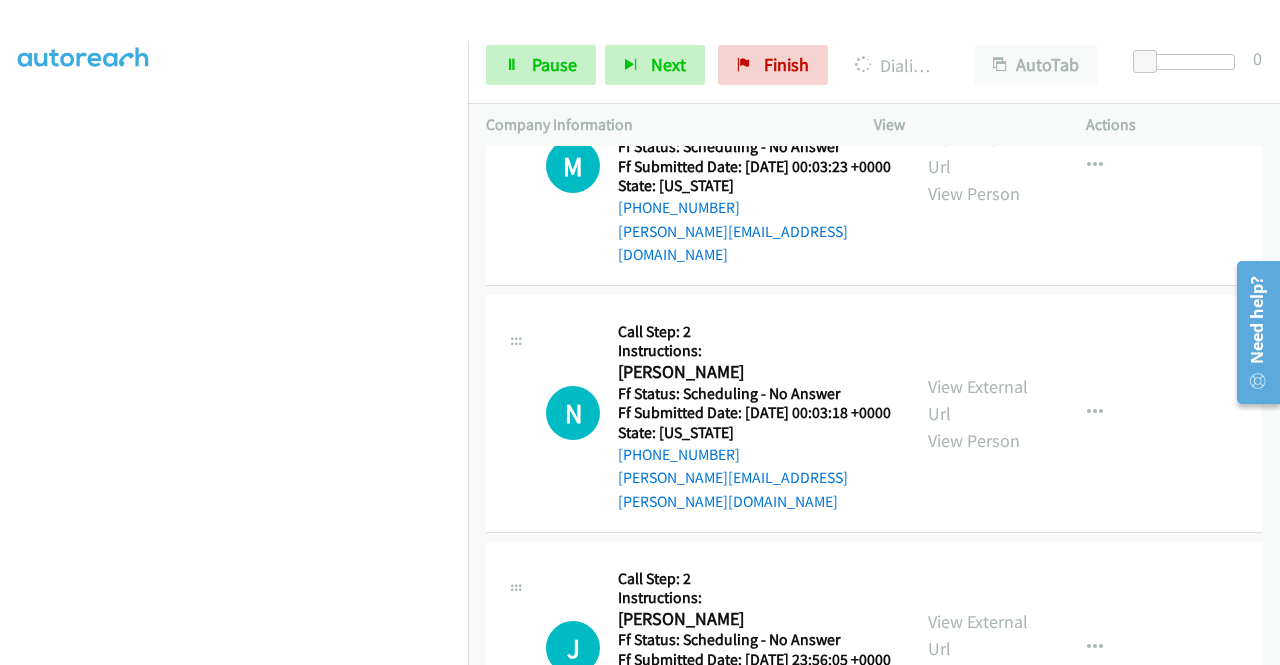click on "View External Url" at bounding box center [978, -82] 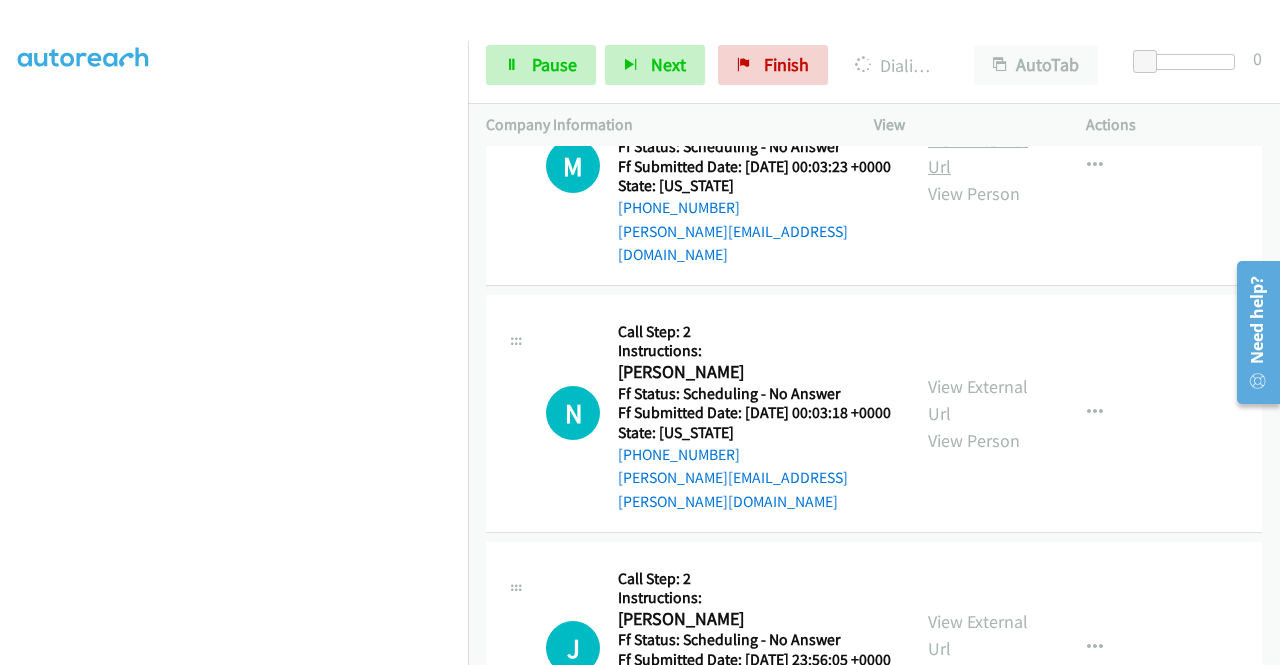 click on "View External Url" at bounding box center [978, 153] 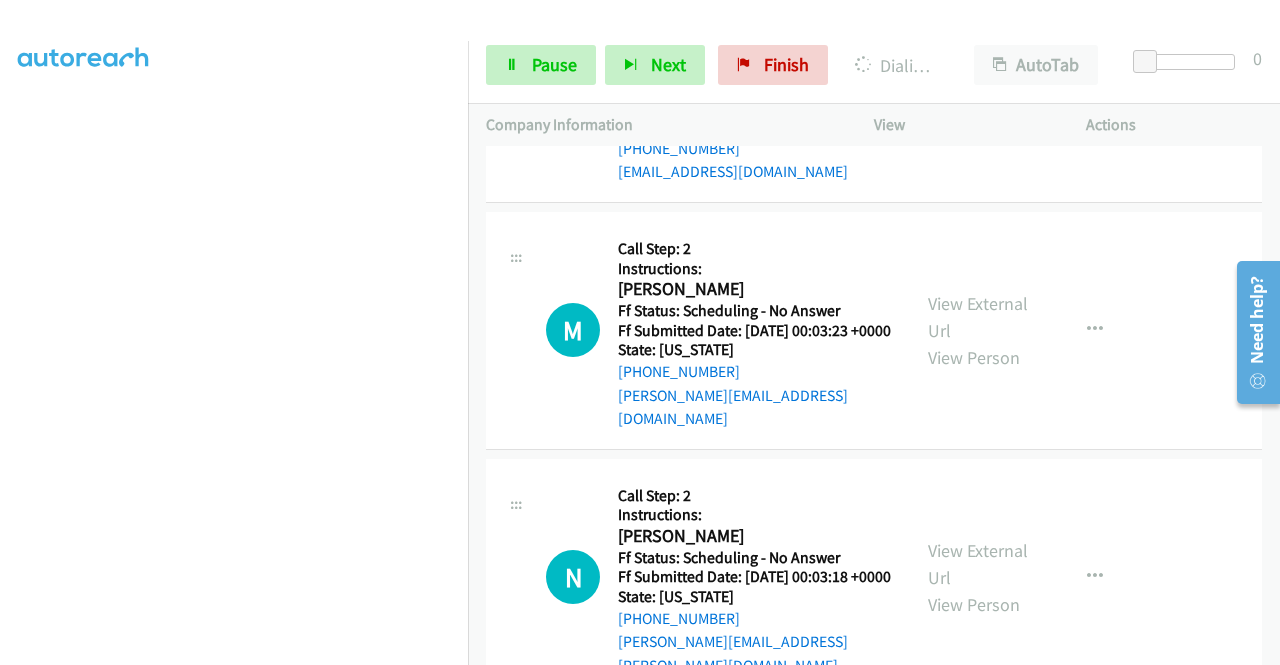 scroll, scrollTop: 5842, scrollLeft: 0, axis: vertical 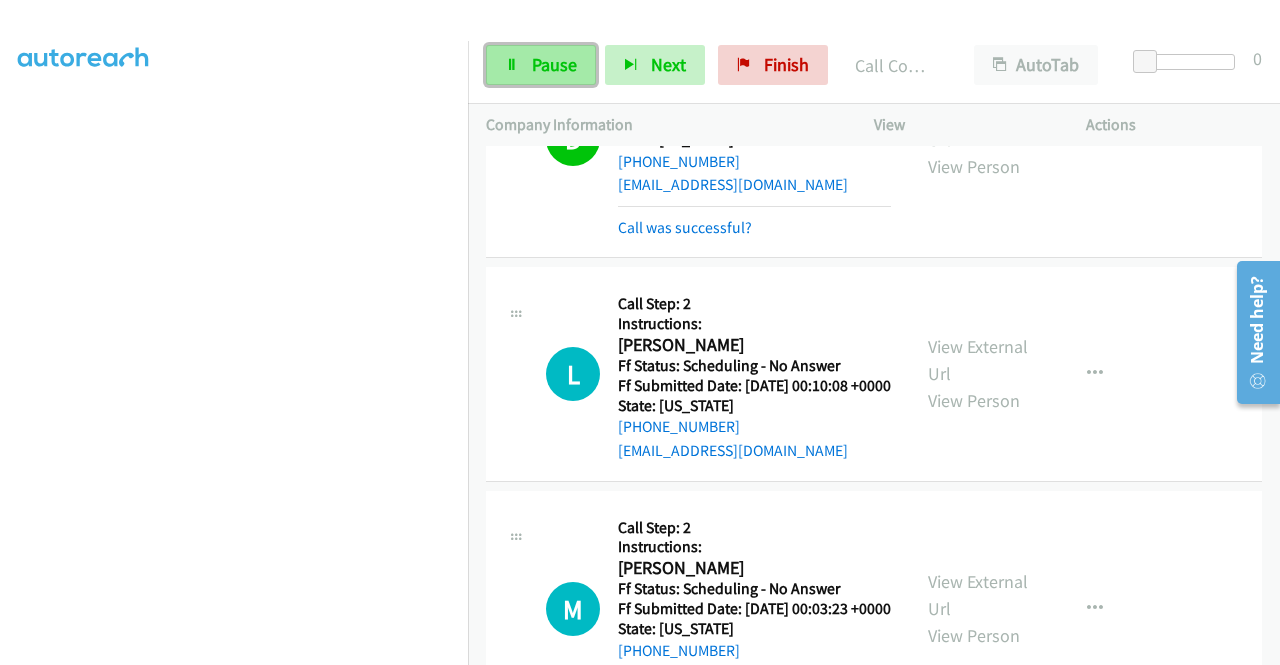 click on "Pause" at bounding box center (554, 64) 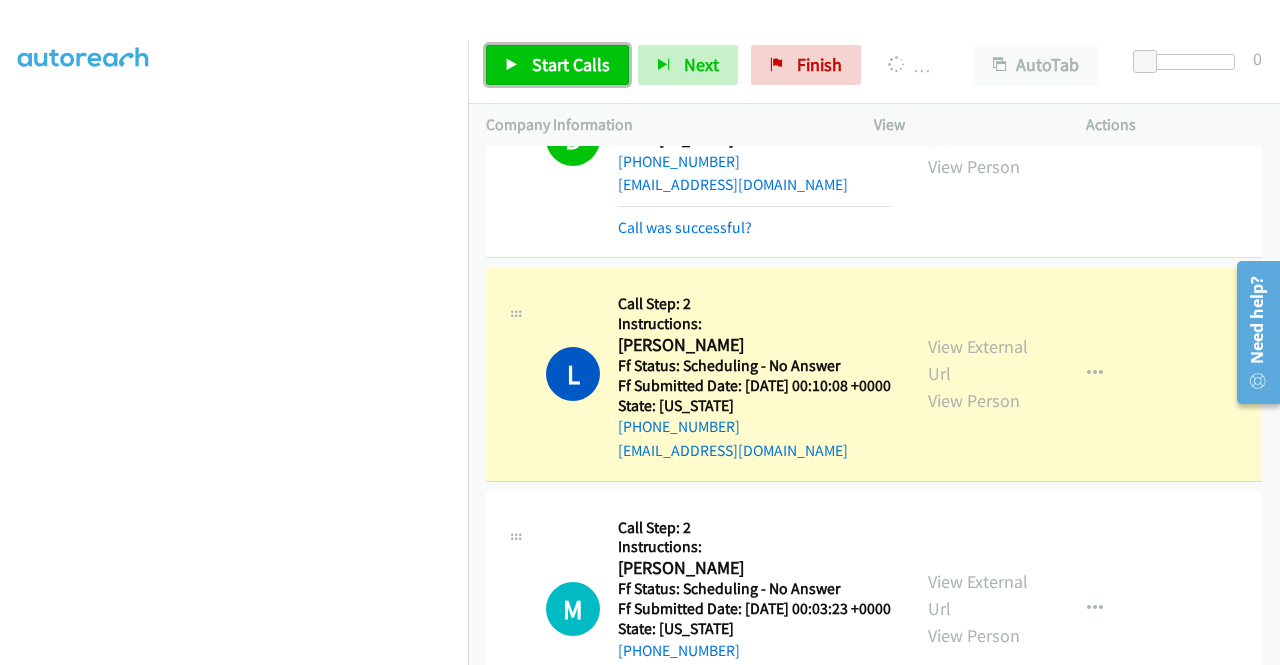 click on "Start Calls" at bounding box center (571, 64) 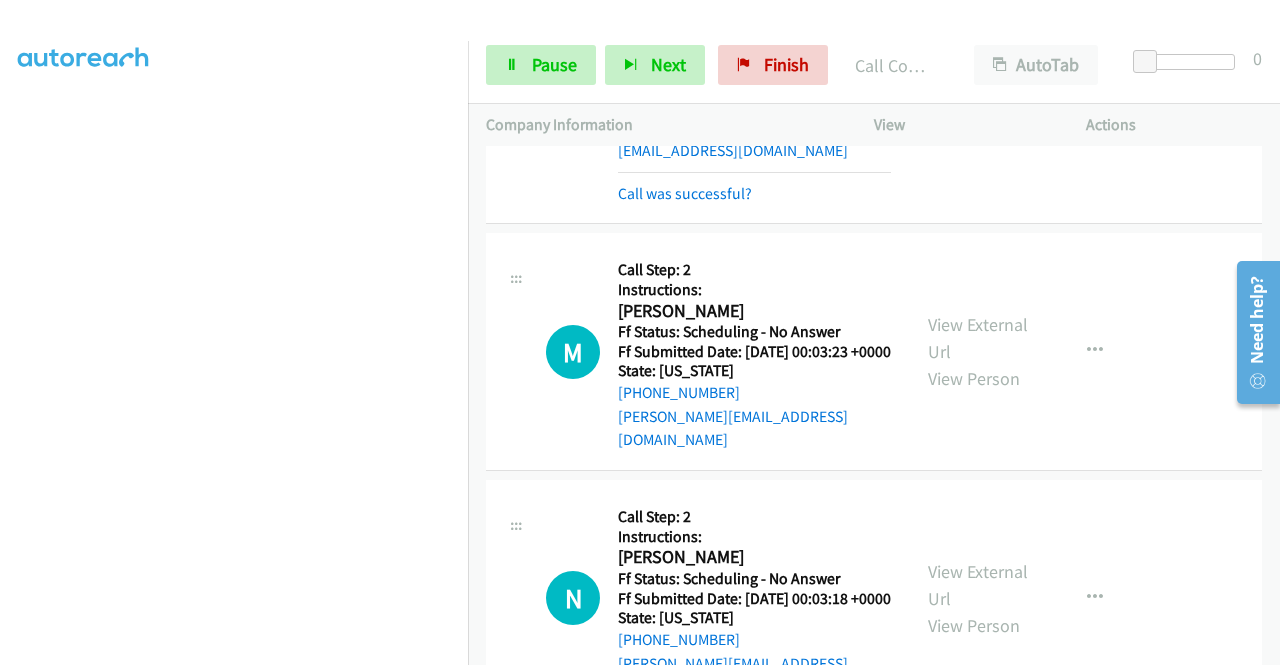 scroll, scrollTop: 5942, scrollLeft: 0, axis: vertical 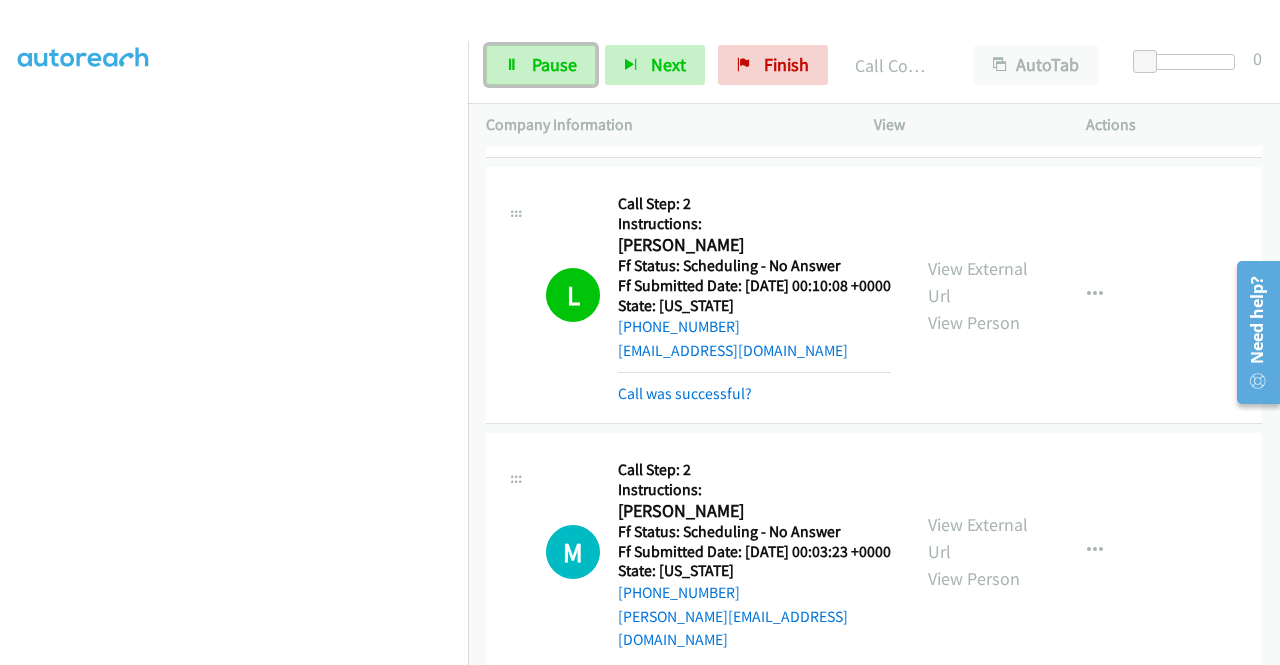 click on "Pause" at bounding box center (541, 65) 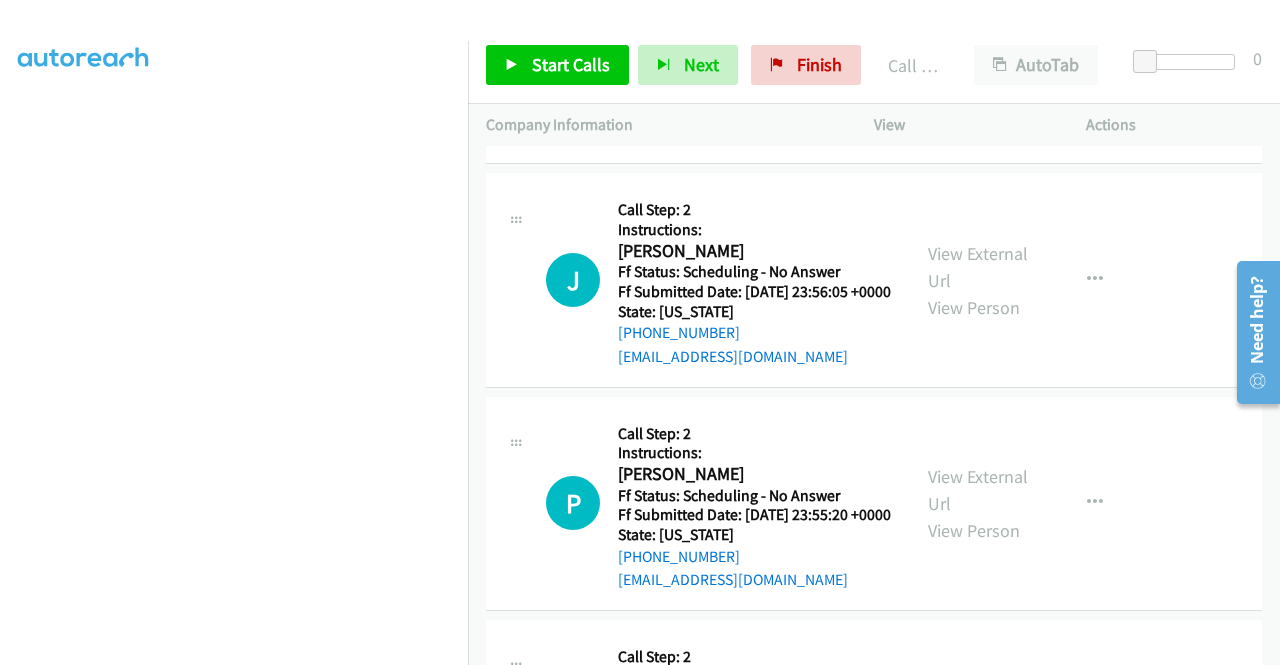 scroll, scrollTop: 6842, scrollLeft: 0, axis: vertical 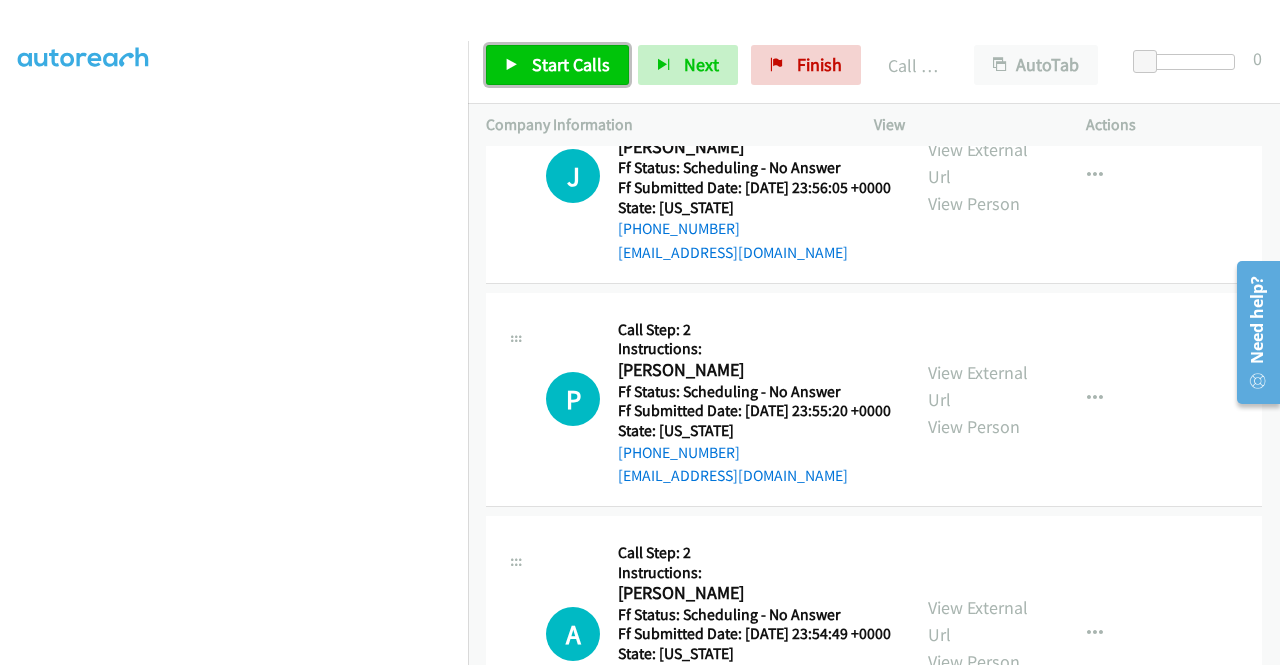click on "Start Calls" at bounding box center [571, 64] 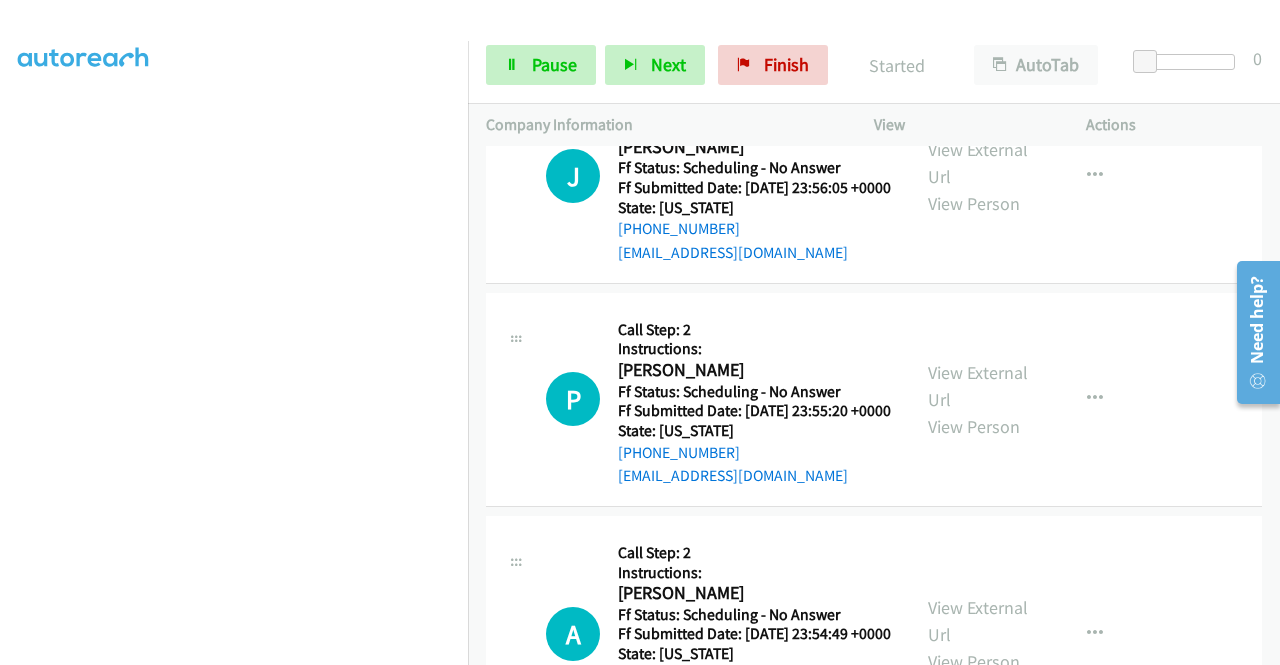 click on "View External Url" at bounding box center [978, -72] 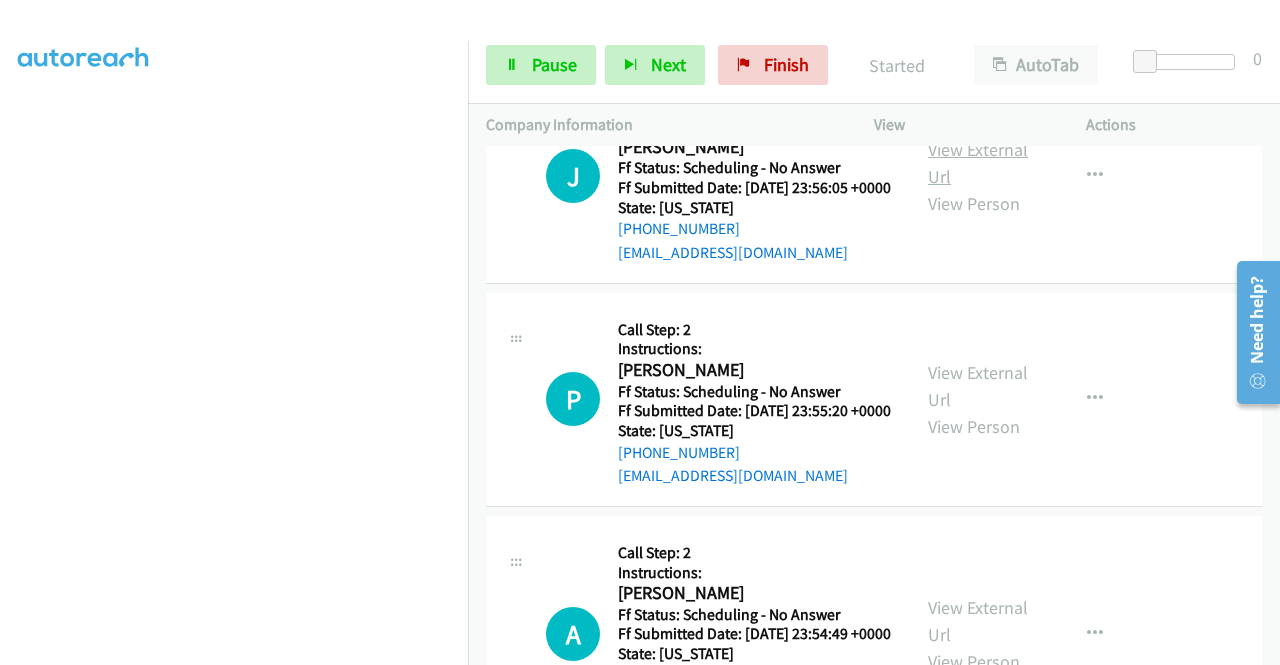 click on "View External Url" at bounding box center (978, 163) 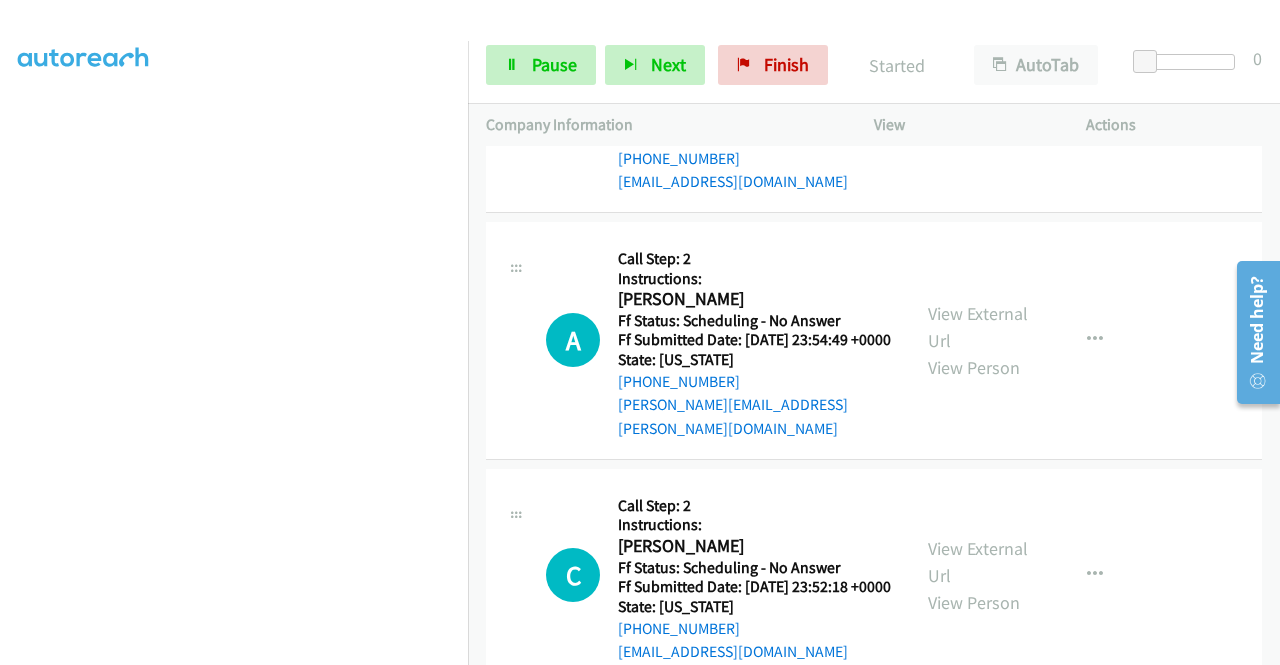 scroll, scrollTop: 7142, scrollLeft: 0, axis: vertical 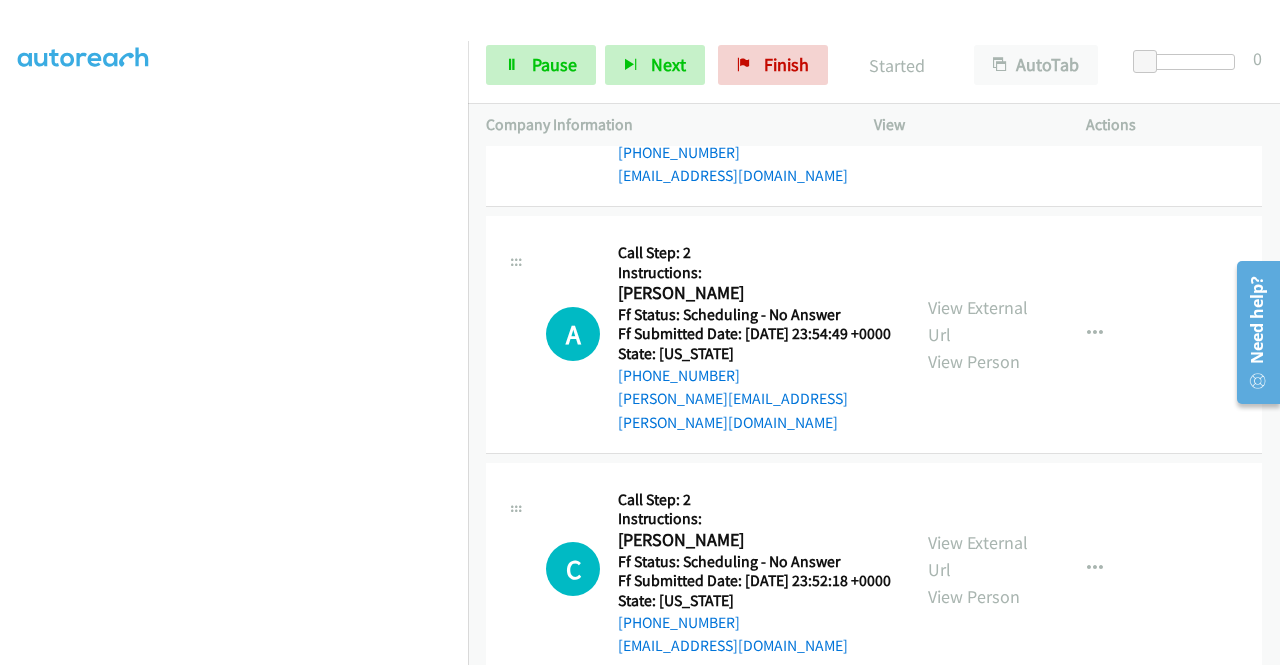 click on "View External Url" at bounding box center (978, 86) 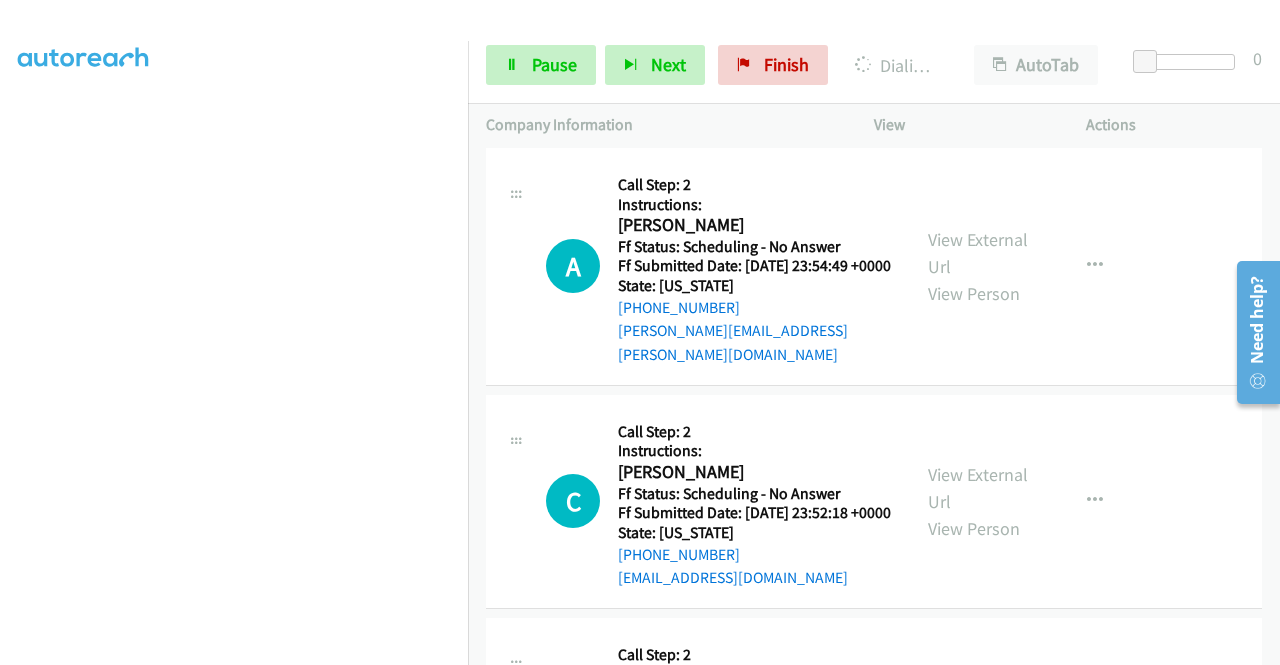 scroll, scrollTop: 7242, scrollLeft: 0, axis: vertical 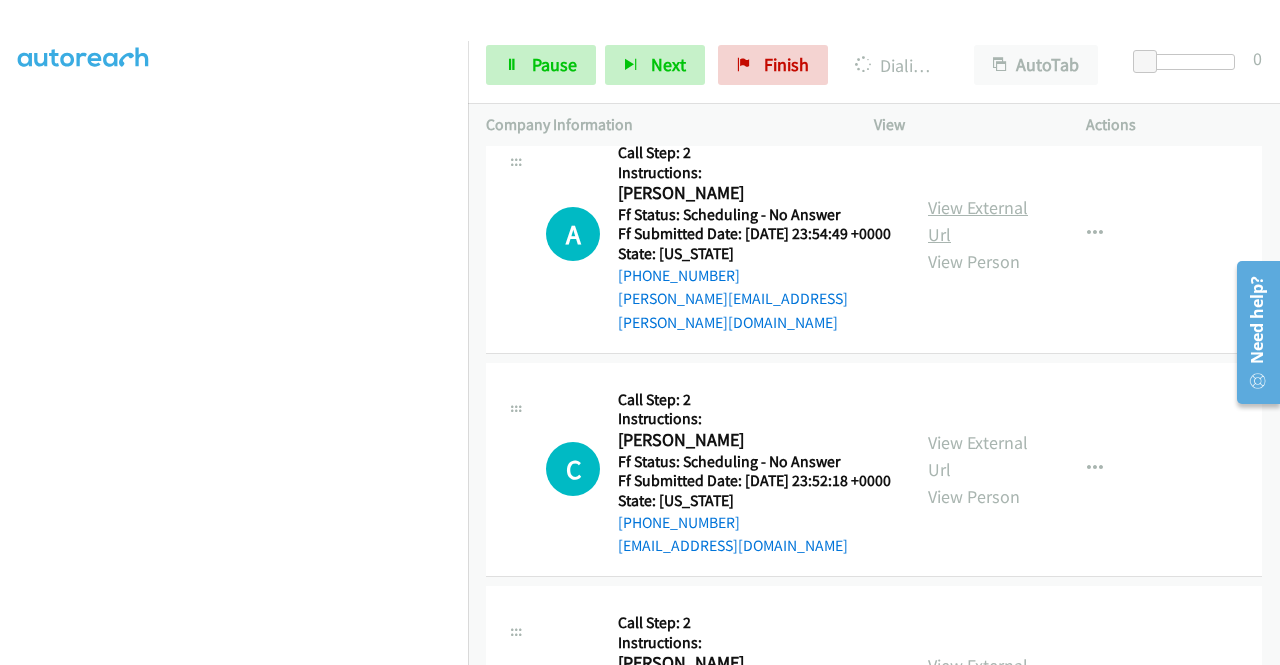 click on "View External Url" at bounding box center [978, 221] 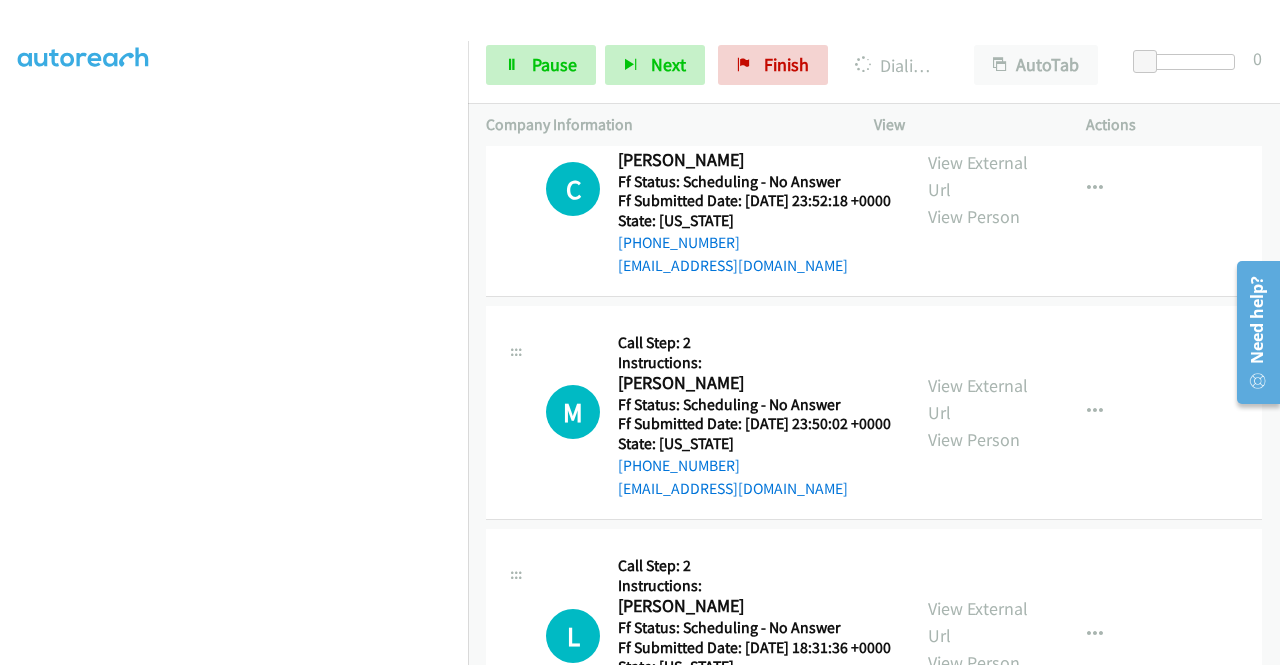 scroll, scrollTop: 7542, scrollLeft: 0, axis: vertical 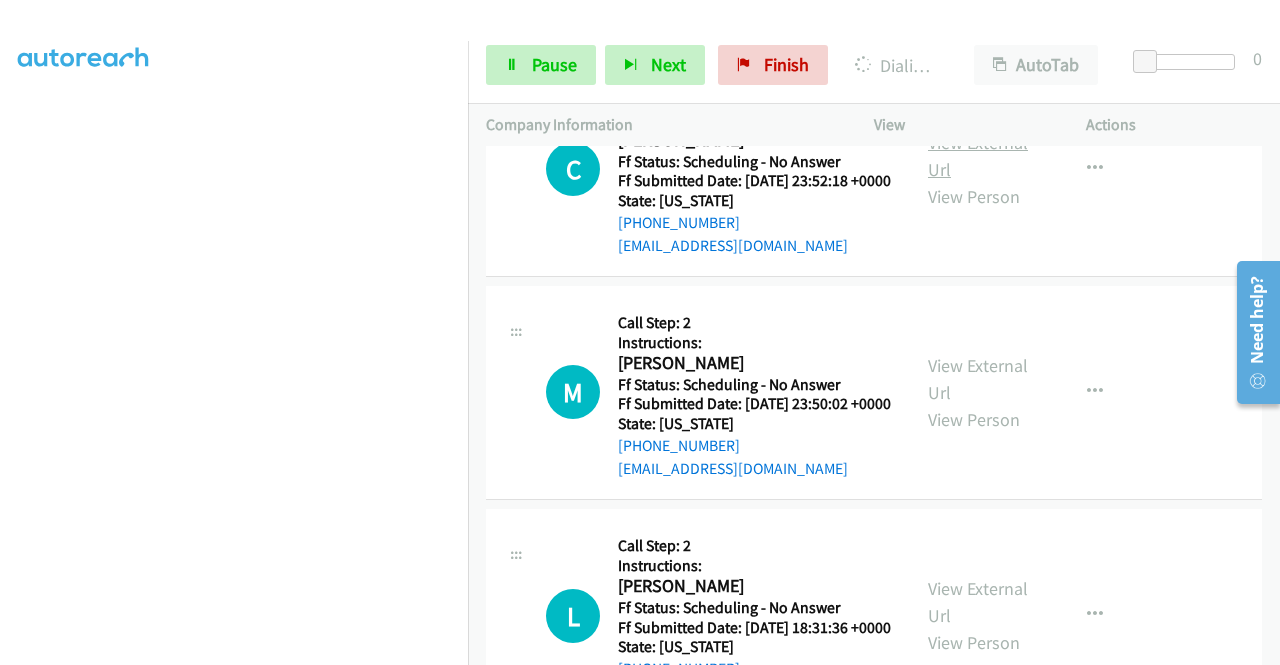 click on "View External Url" at bounding box center [978, 156] 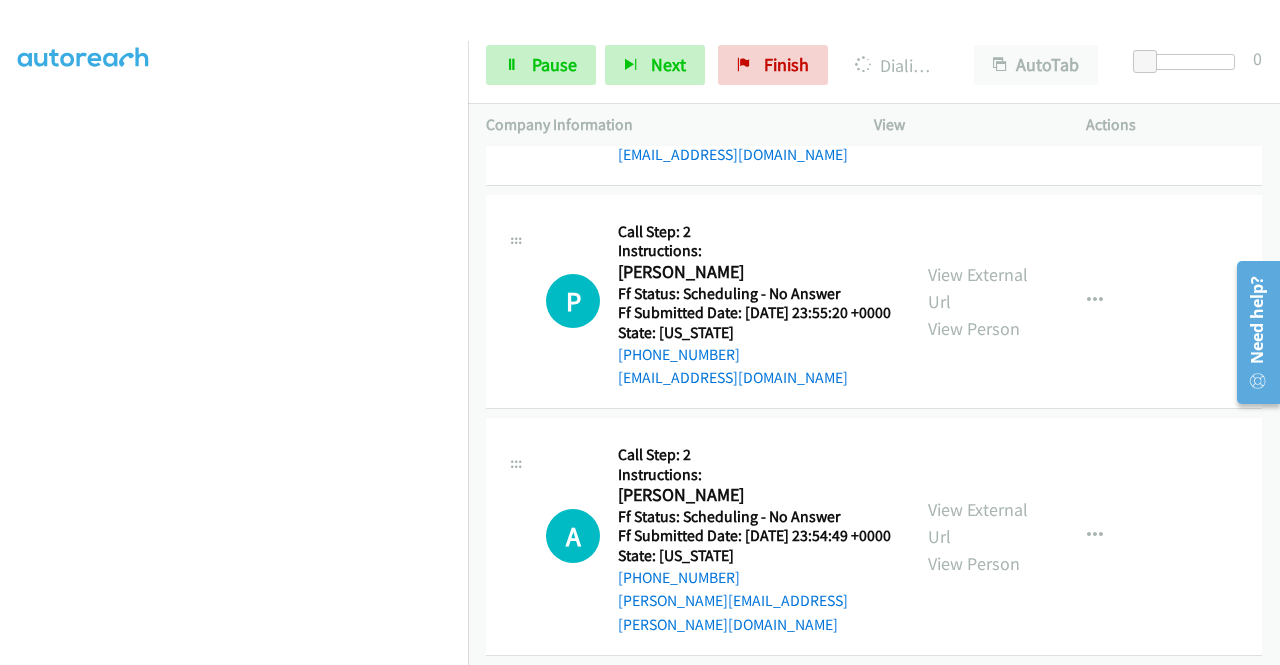 scroll, scrollTop: 6842, scrollLeft: 0, axis: vertical 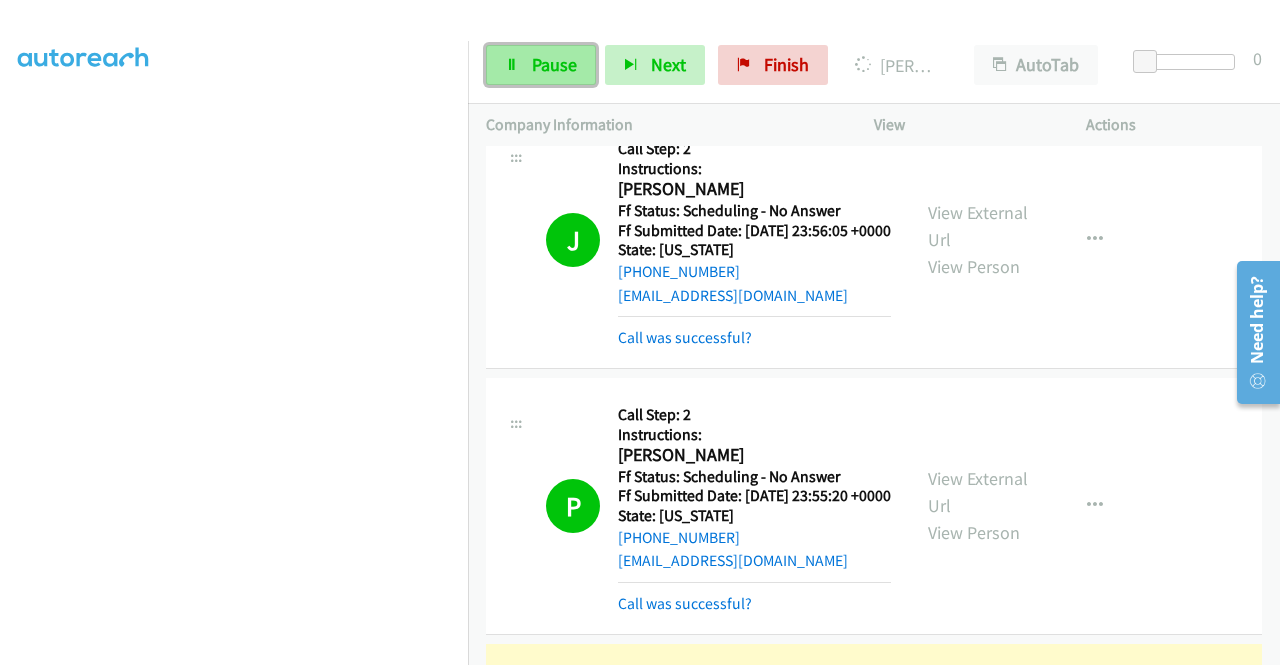 click on "Pause" at bounding box center [554, 64] 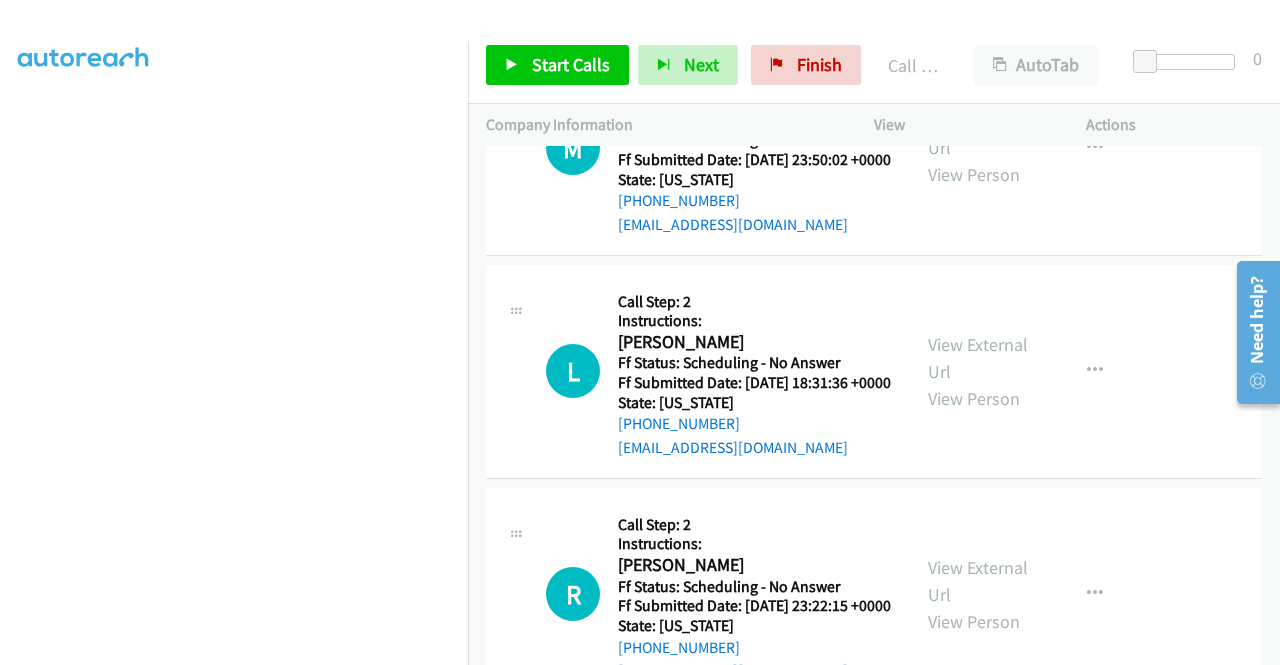 scroll, scrollTop: 7842, scrollLeft: 0, axis: vertical 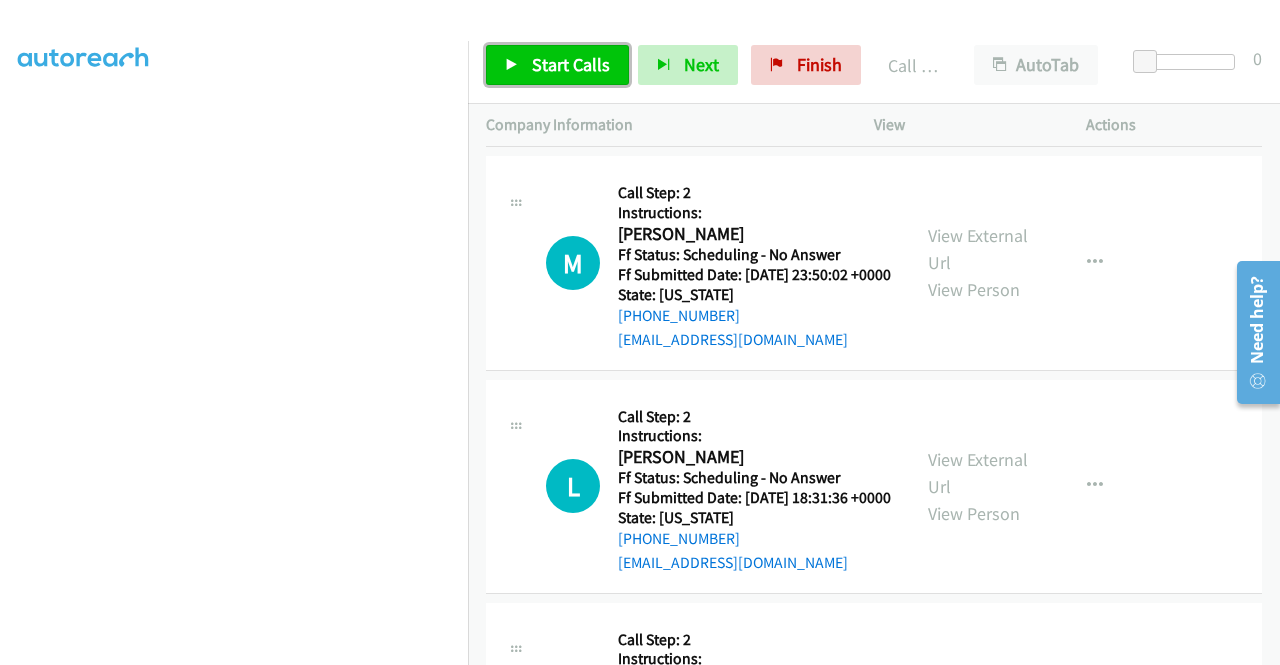 click on "Start Calls" at bounding box center [571, 64] 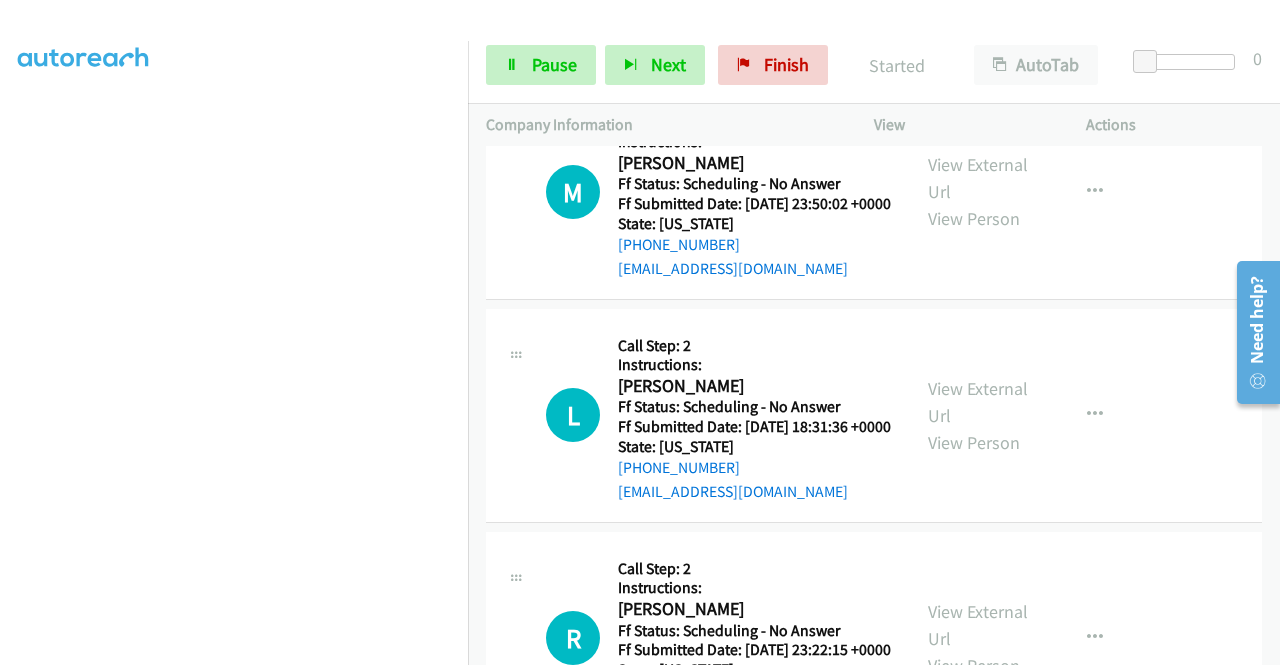 scroll, scrollTop: 8042, scrollLeft: 0, axis: vertical 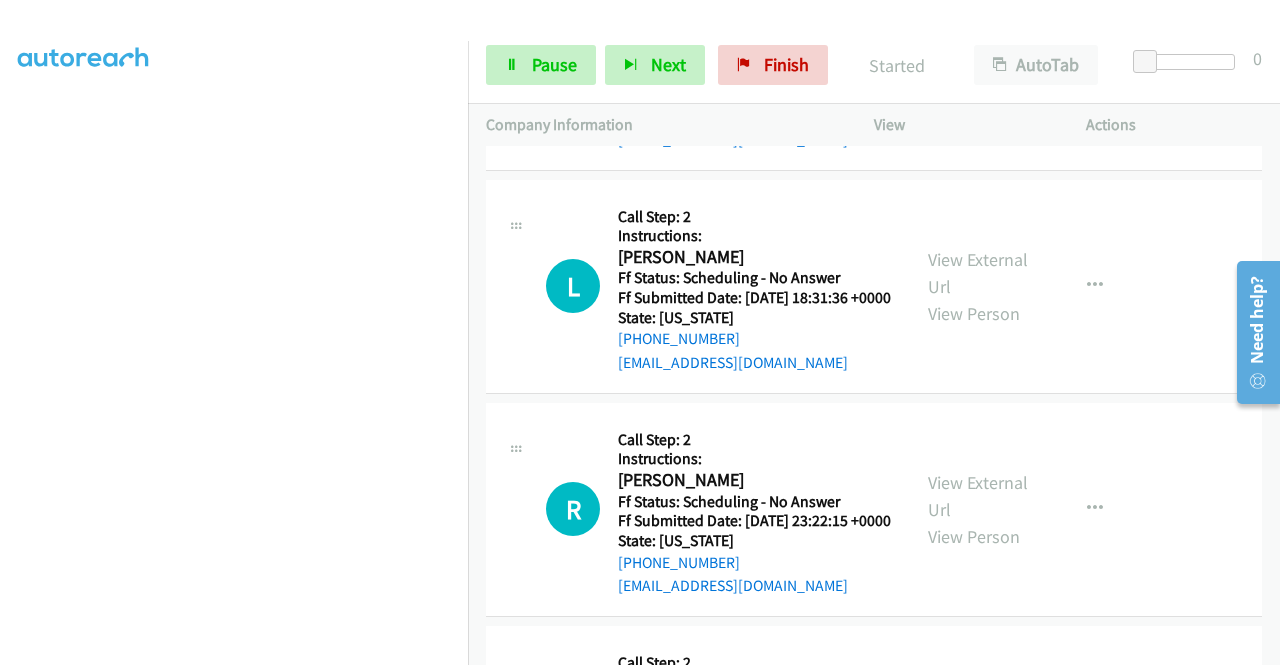 click on "View External Url" at bounding box center [978, 49] 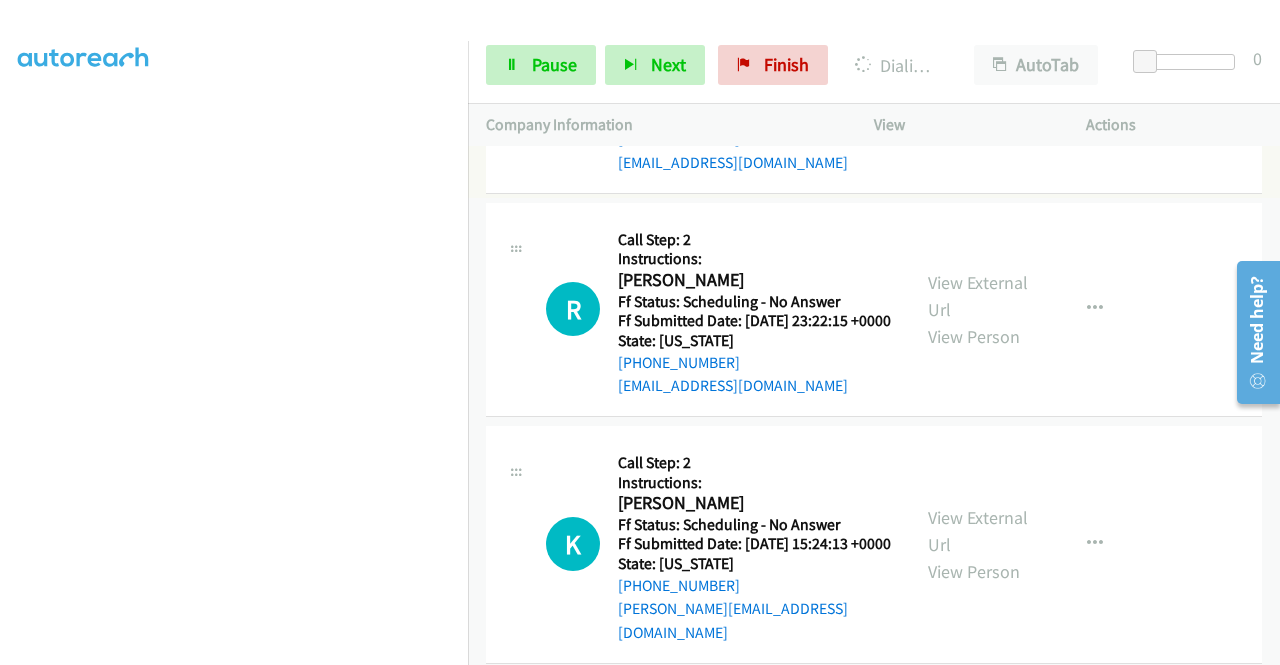 click on "View External Url" at bounding box center [978, 73] 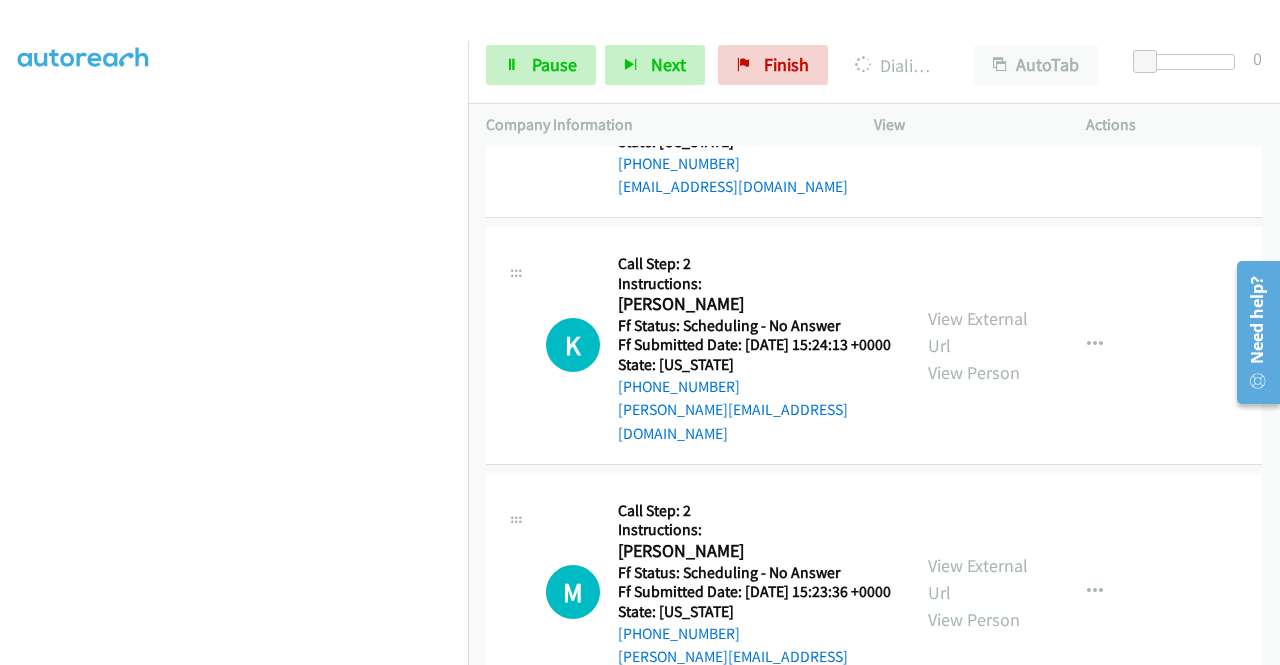 scroll, scrollTop: 8442, scrollLeft: 0, axis: vertical 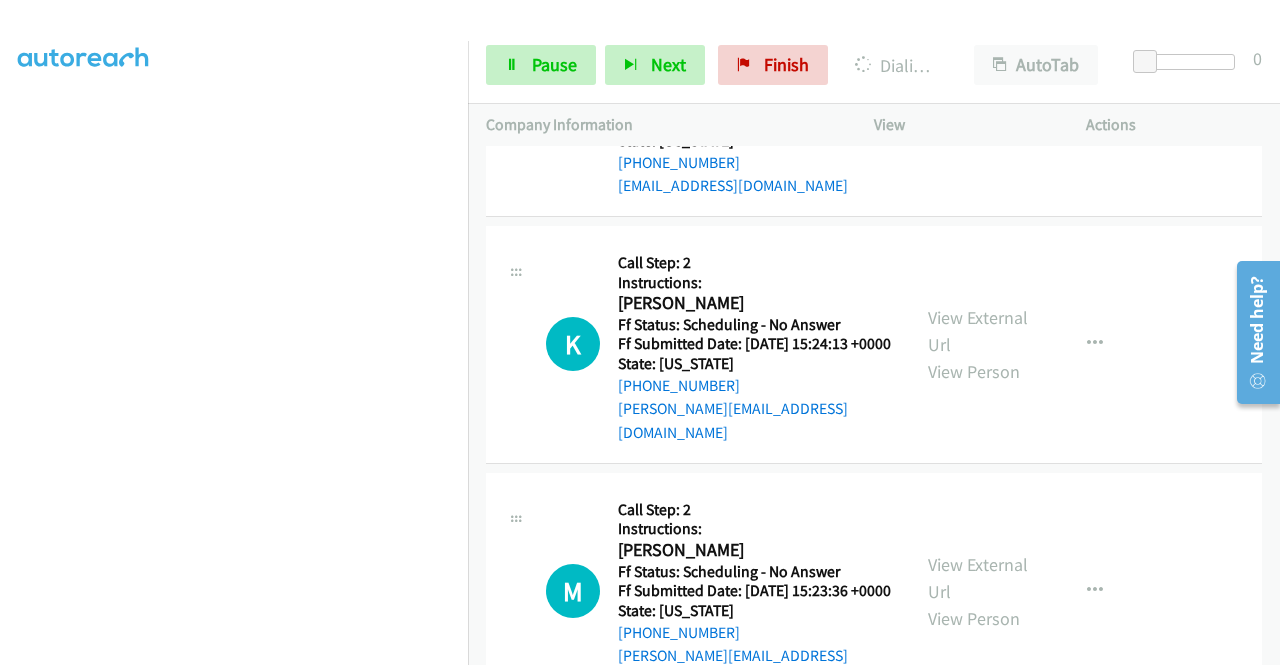 click on "View External Url" at bounding box center [978, 96] 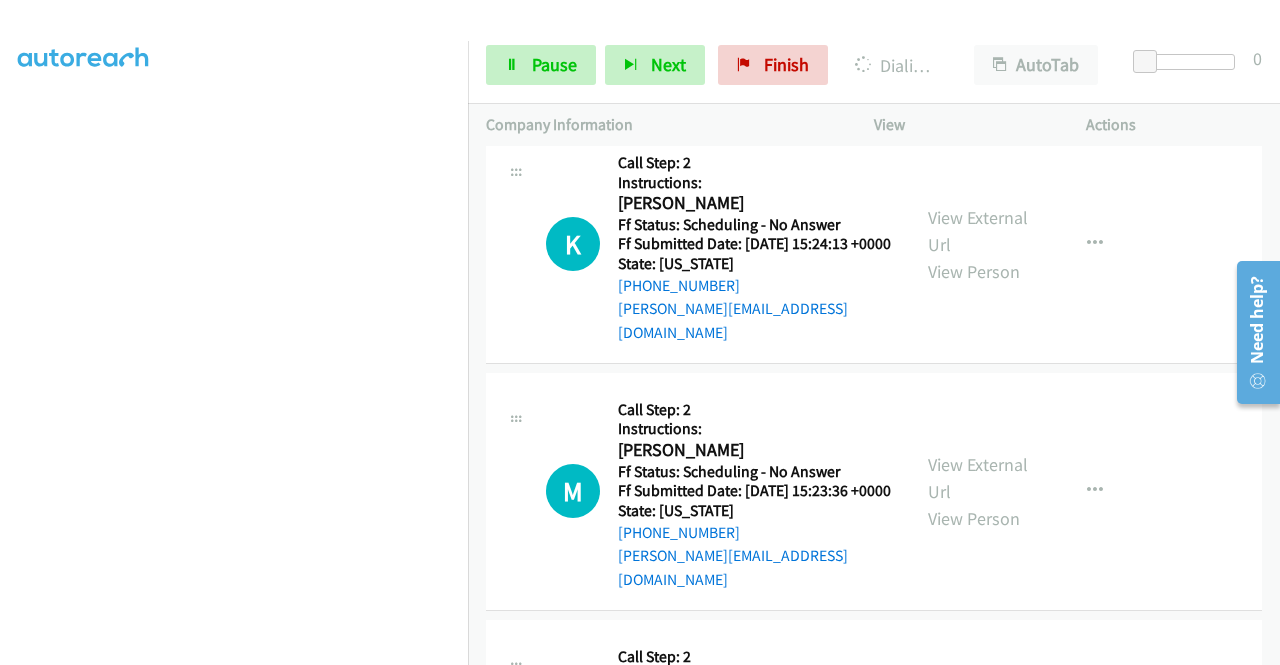 scroll, scrollTop: 8684, scrollLeft: 0, axis: vertical 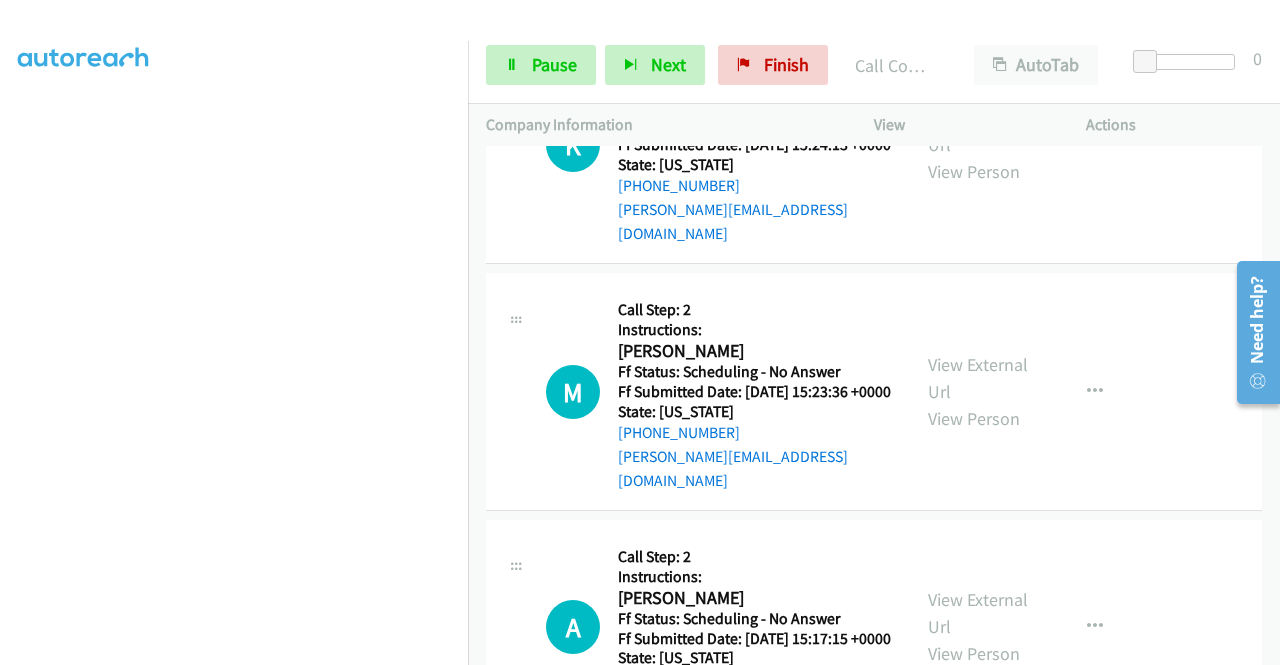 click on "View External Url
View Person" at bounding box center (980, 144) 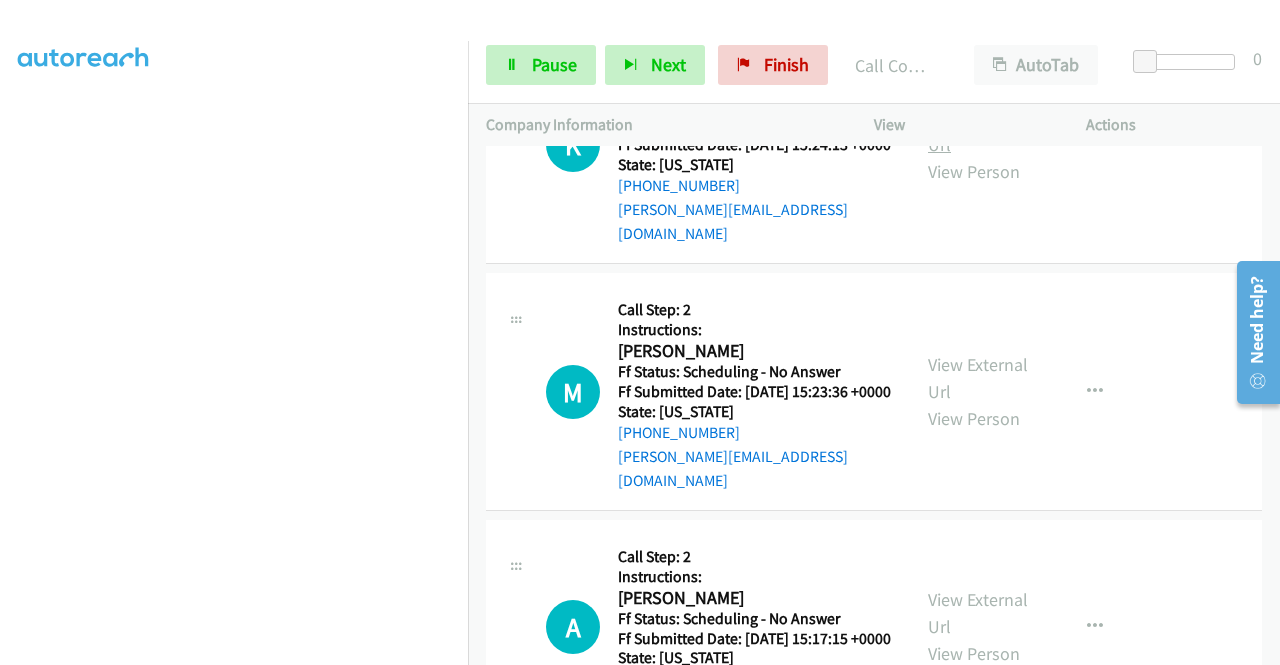 click on "View External Url" at bounding box center [978, 131] 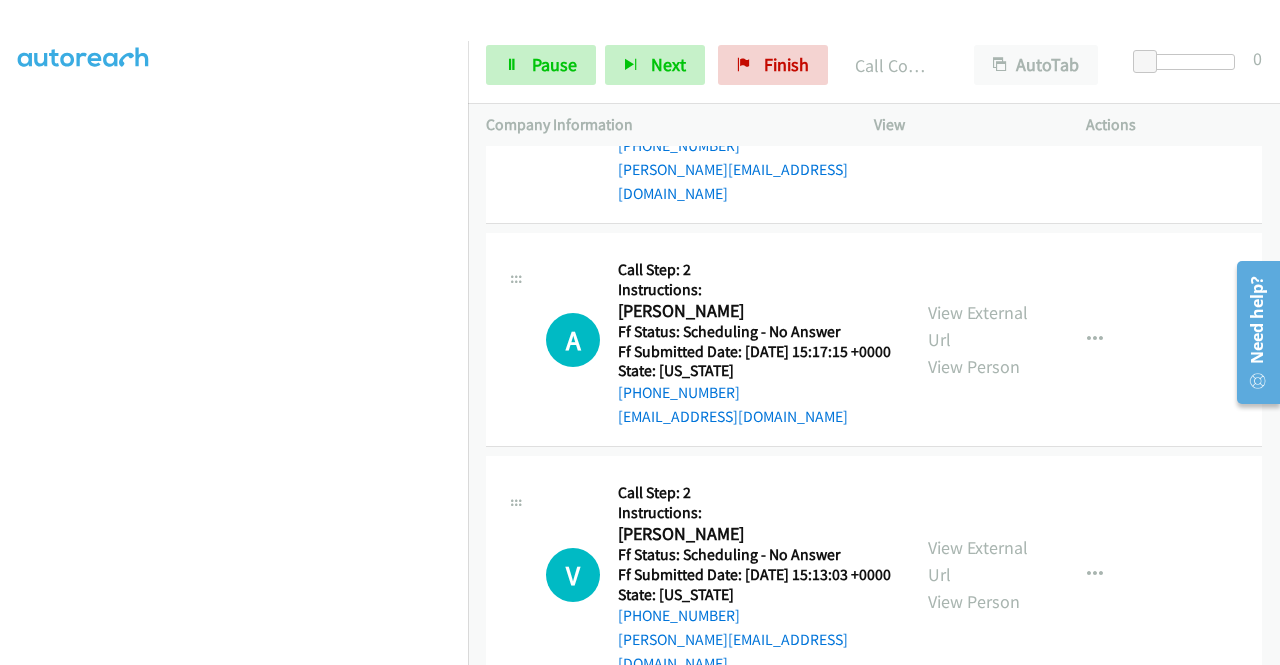 scroll, scrollTop: 8984, scrollLeft: 0, axis: vertical 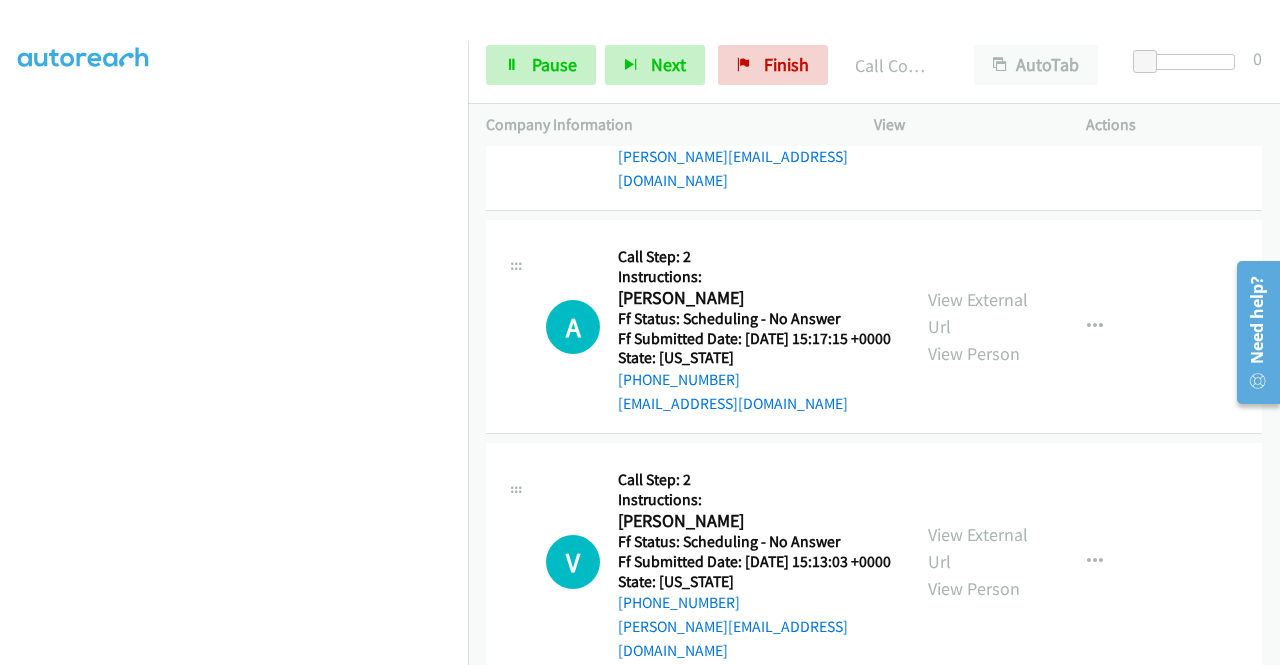 click on "View External Url" at bounding box center (978, 78) 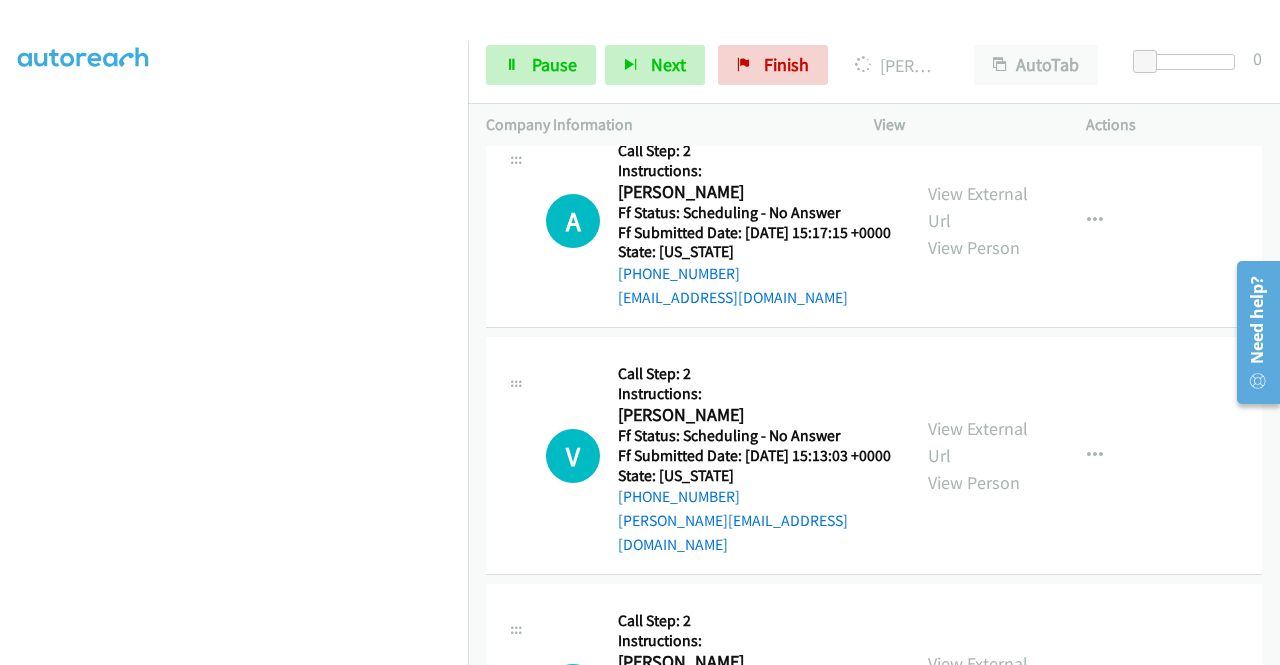 scroll, scrollTop: 9184, scrollLeft: 0, axis: vertical 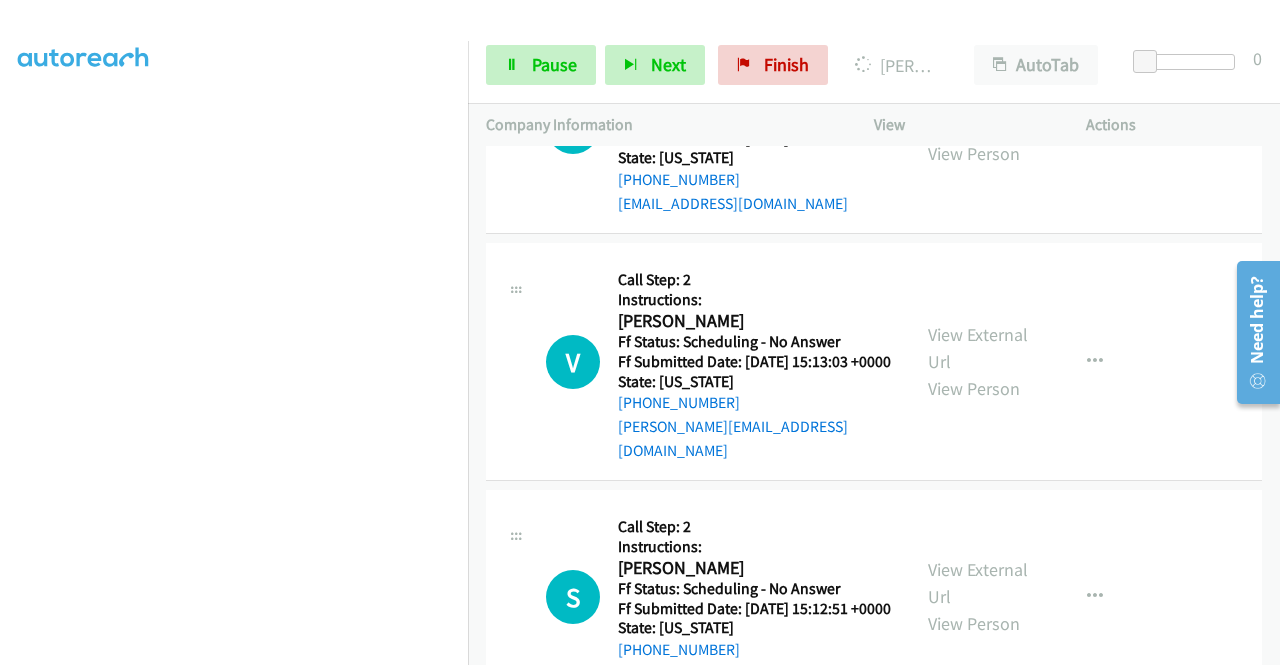 click on "View External Url" at bounding box center (978, 113) 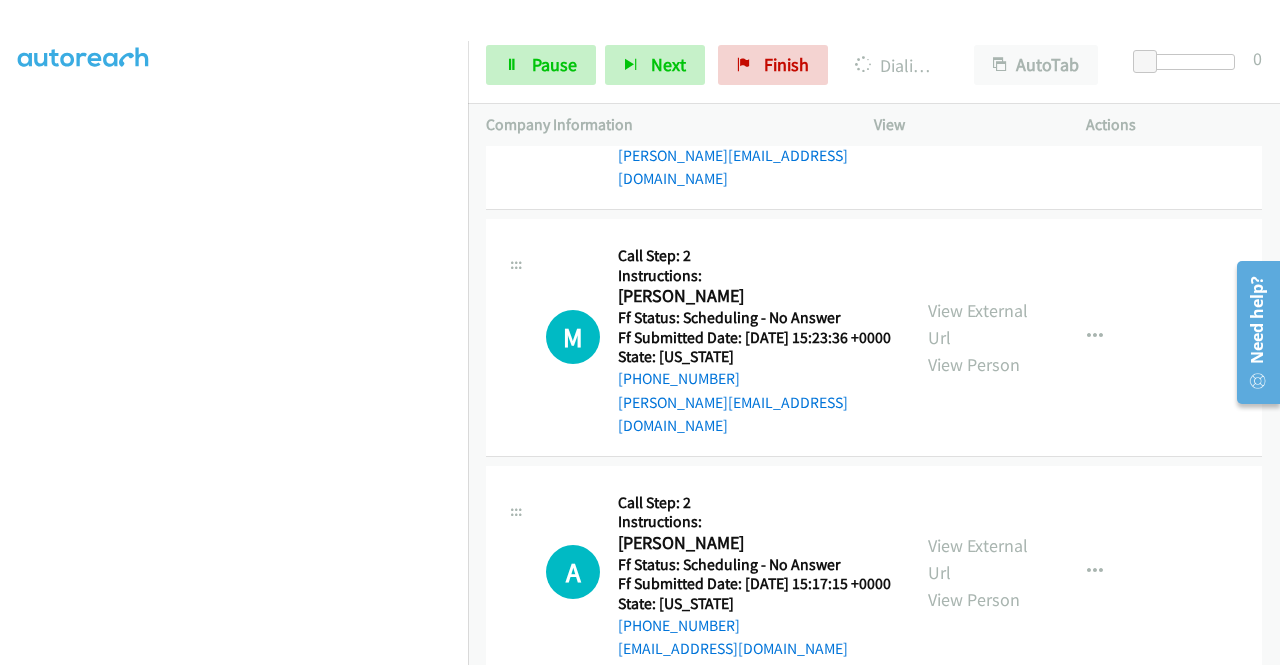 scroll, scrollTop: 8784, scrollLeft: 0, axis: vertical 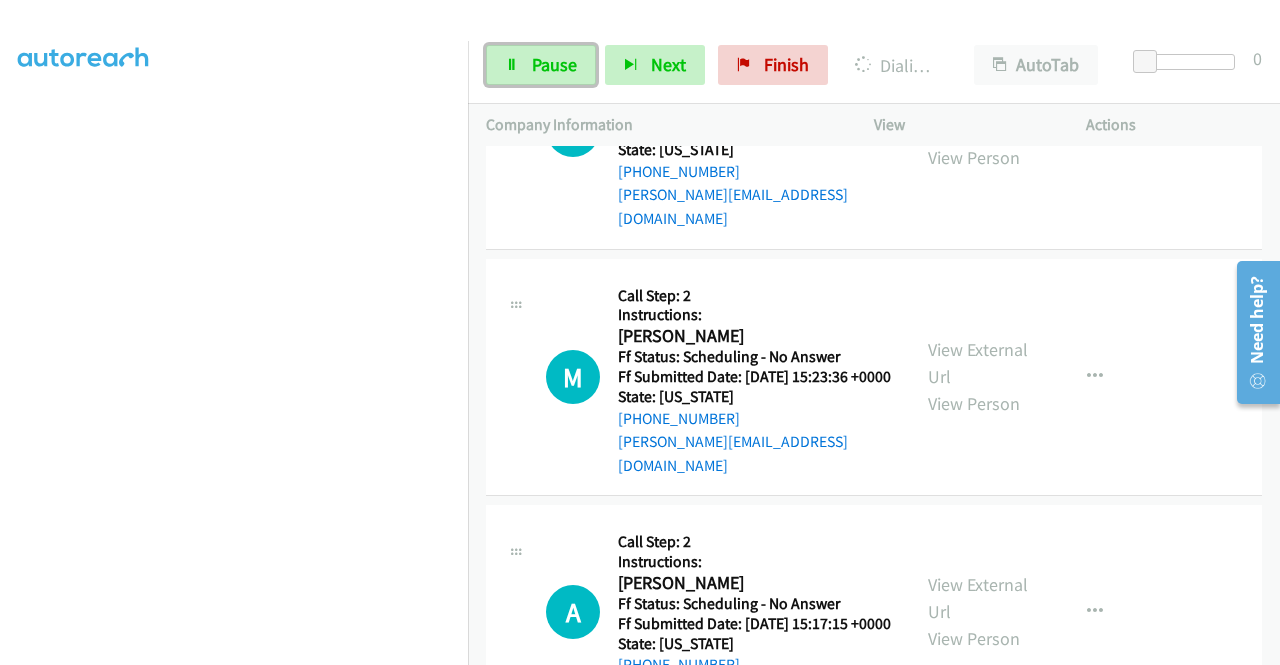 click on "Pause" at bounding box center (541, 65) 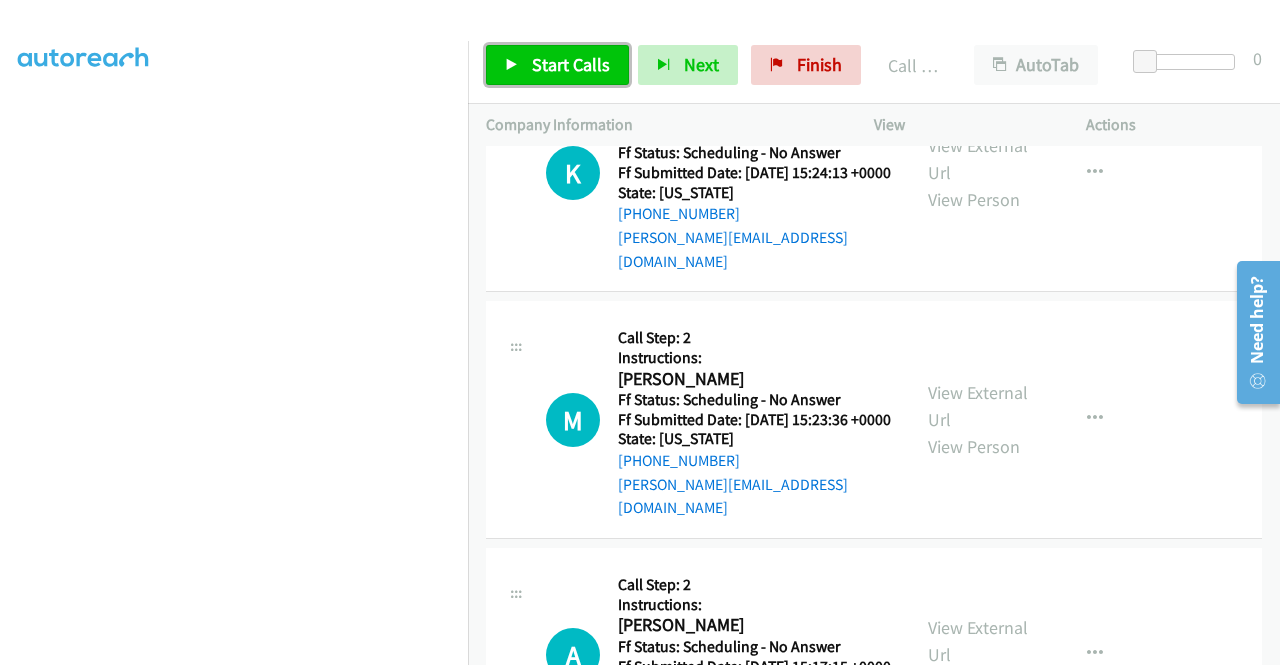 click on "Start Calls" at bounding box center (571, 64) 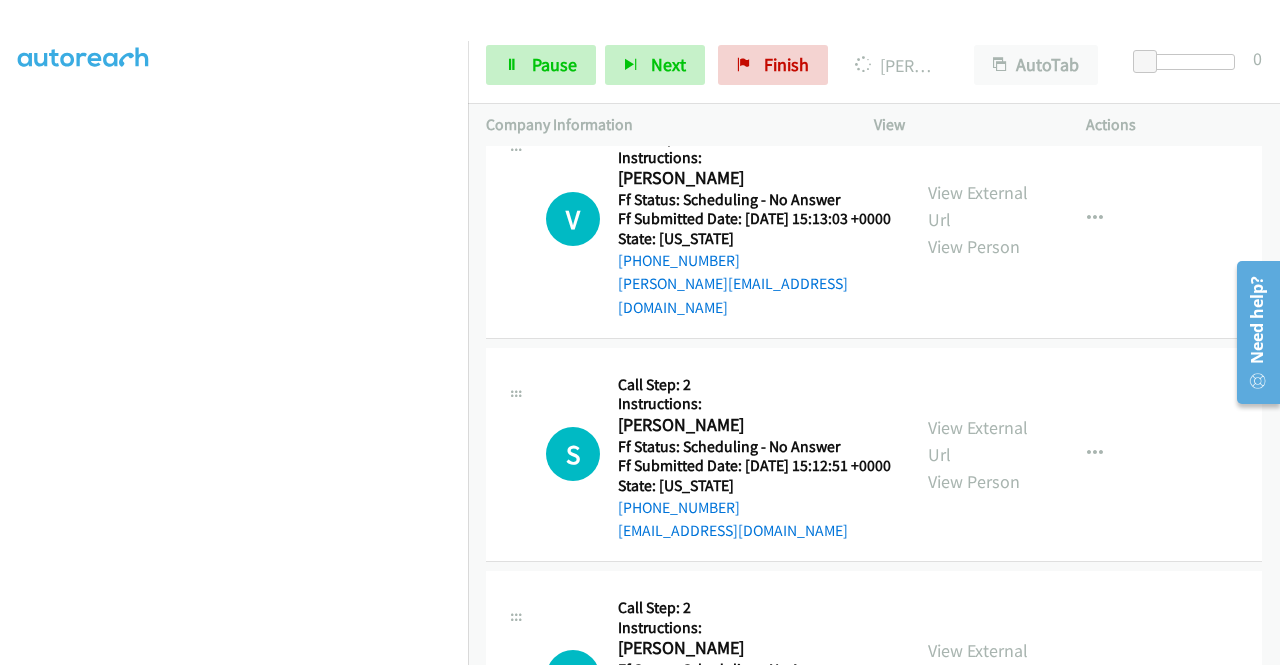 scroll, scrollTop: 9584, scrollLeft: 0, axis: vertical 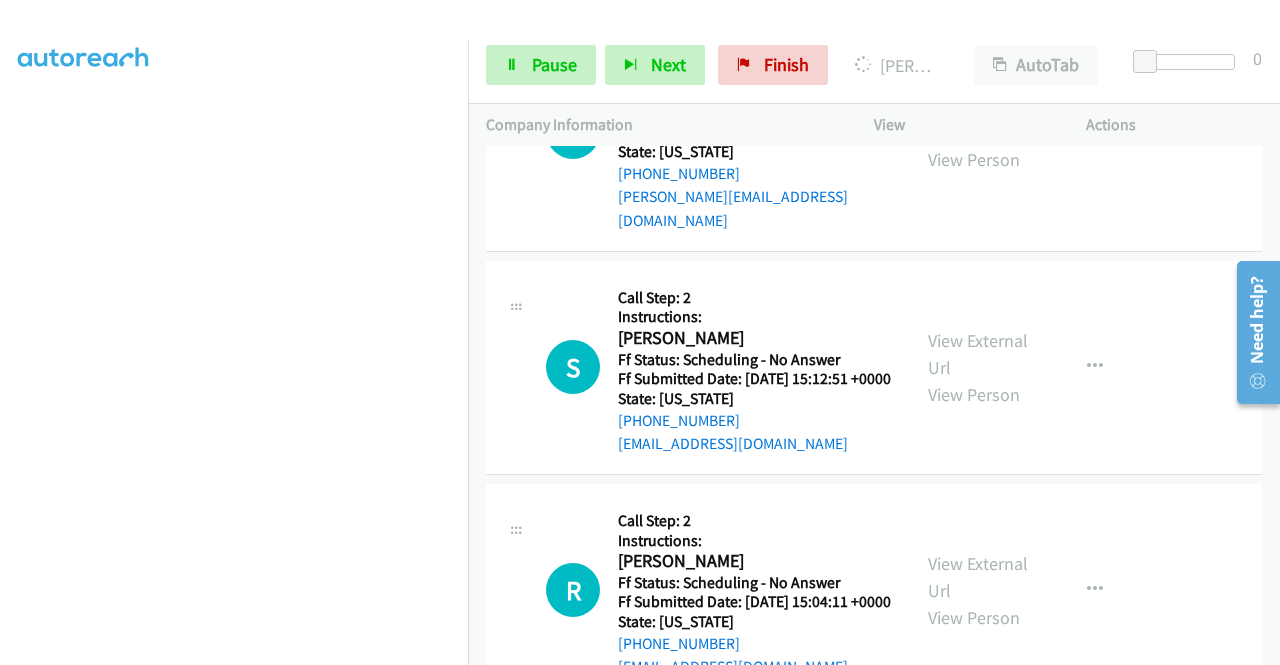 click on "View External Url" at bounding box center [978, 119] 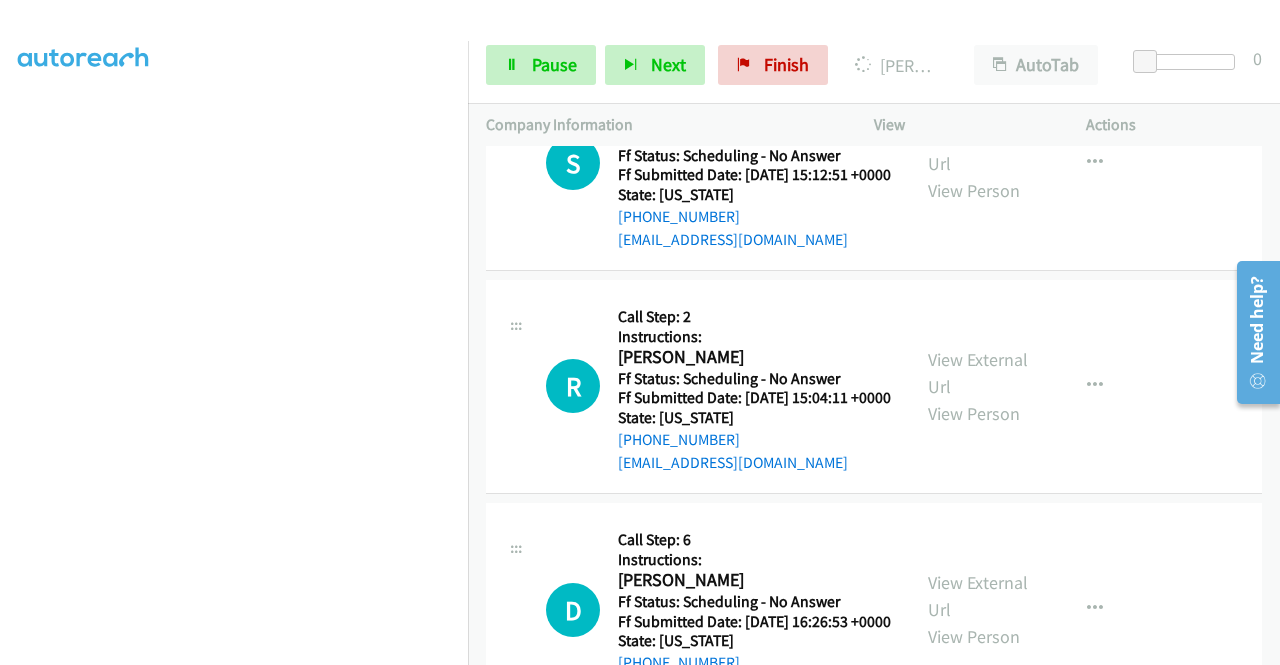 scroll, scrollTop: 9884, scrollLeft: 0, axis: vertical 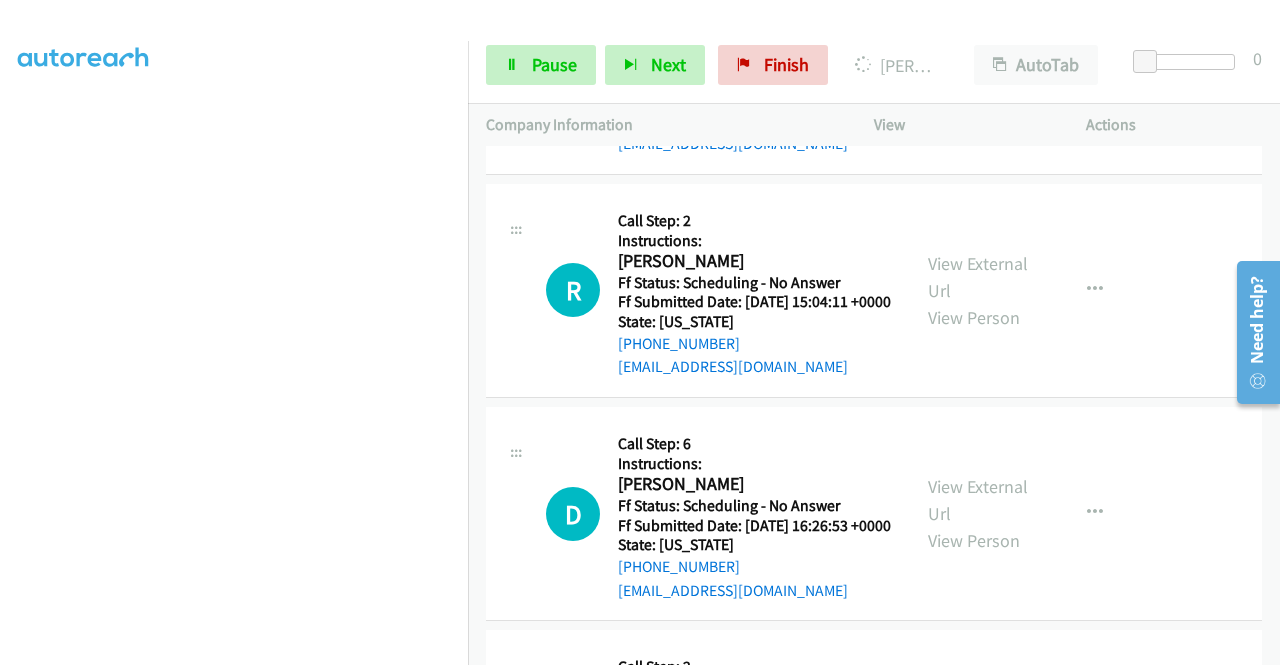 click on "View External Url" at bounding box center [978, 54] 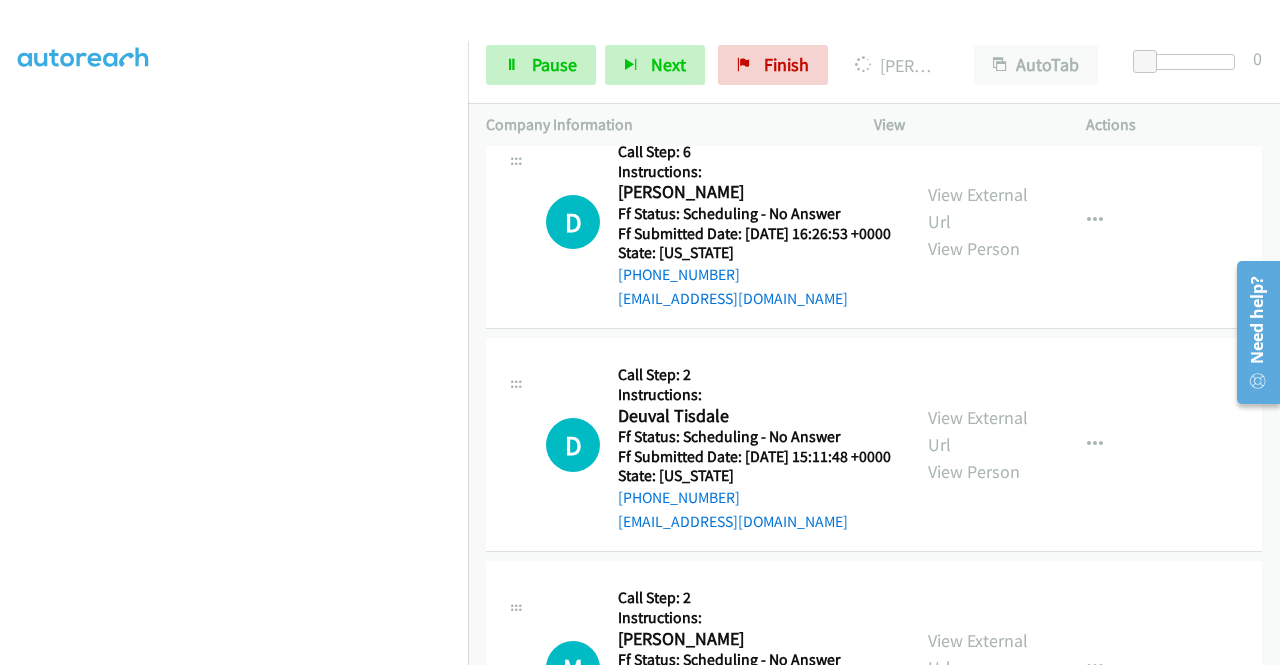 scroll, scrollTop: 10284, scrollLeft: 0, axis: vertical 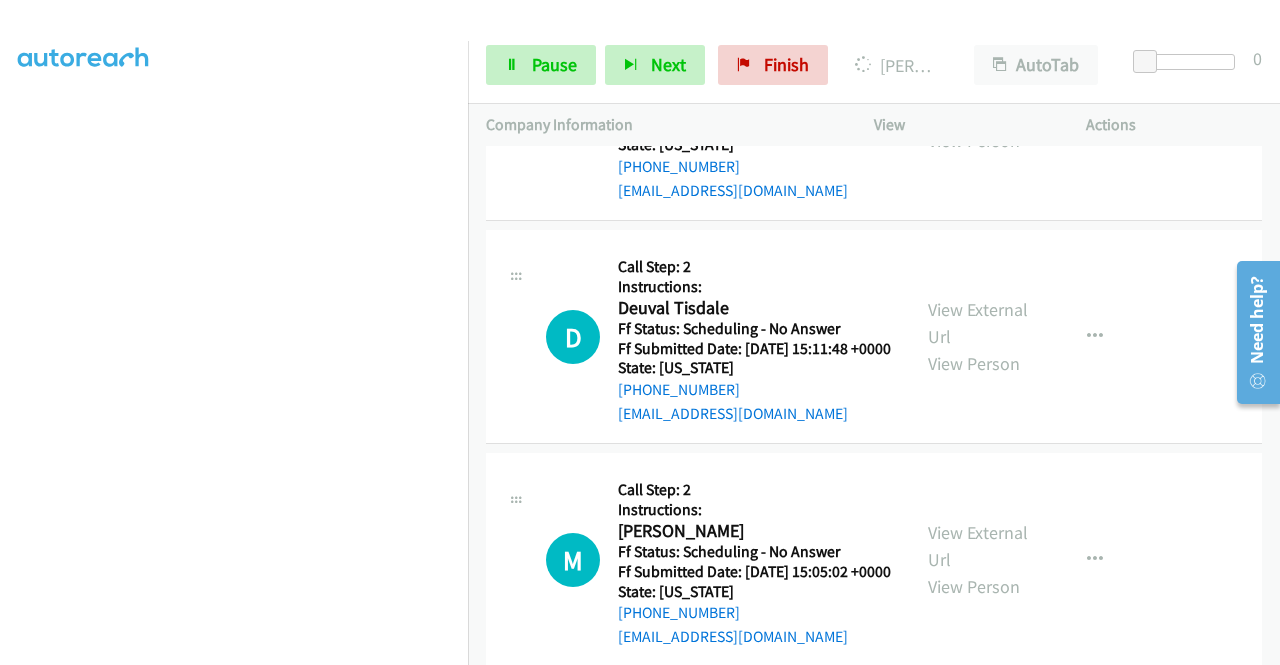 click on "View External Url" at bounding box center [978, -123] 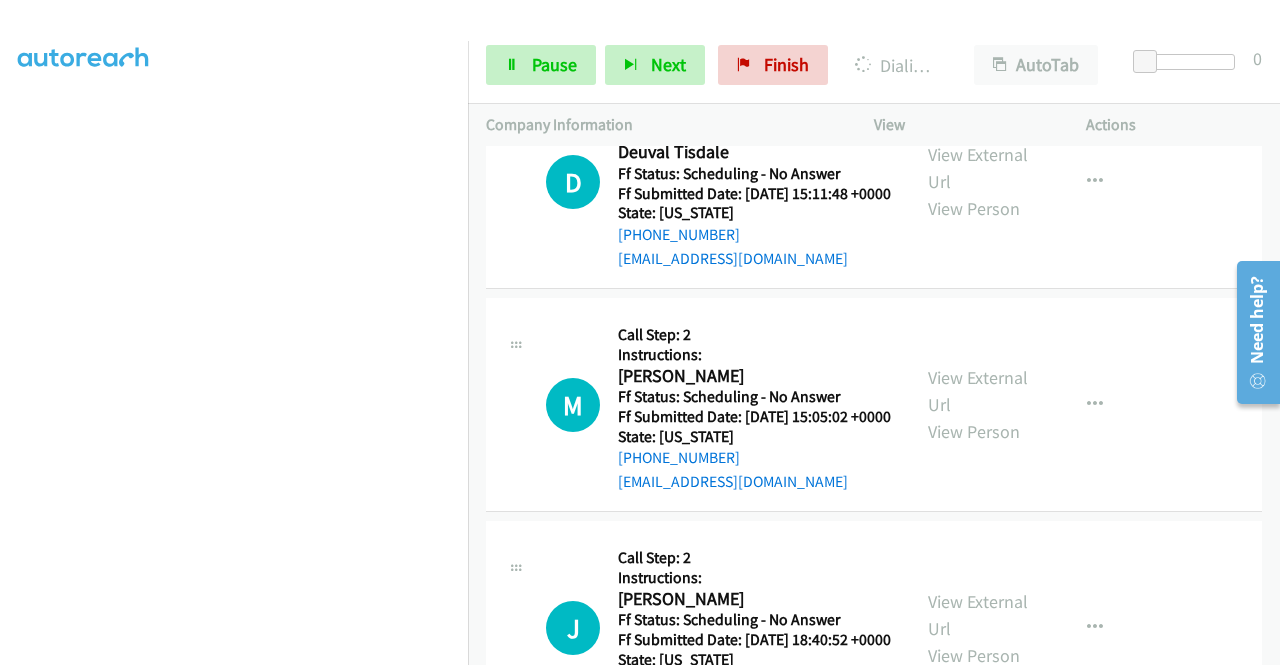 scroll, scrollTop: 10568, scrollLeft: 0, axis: vertical 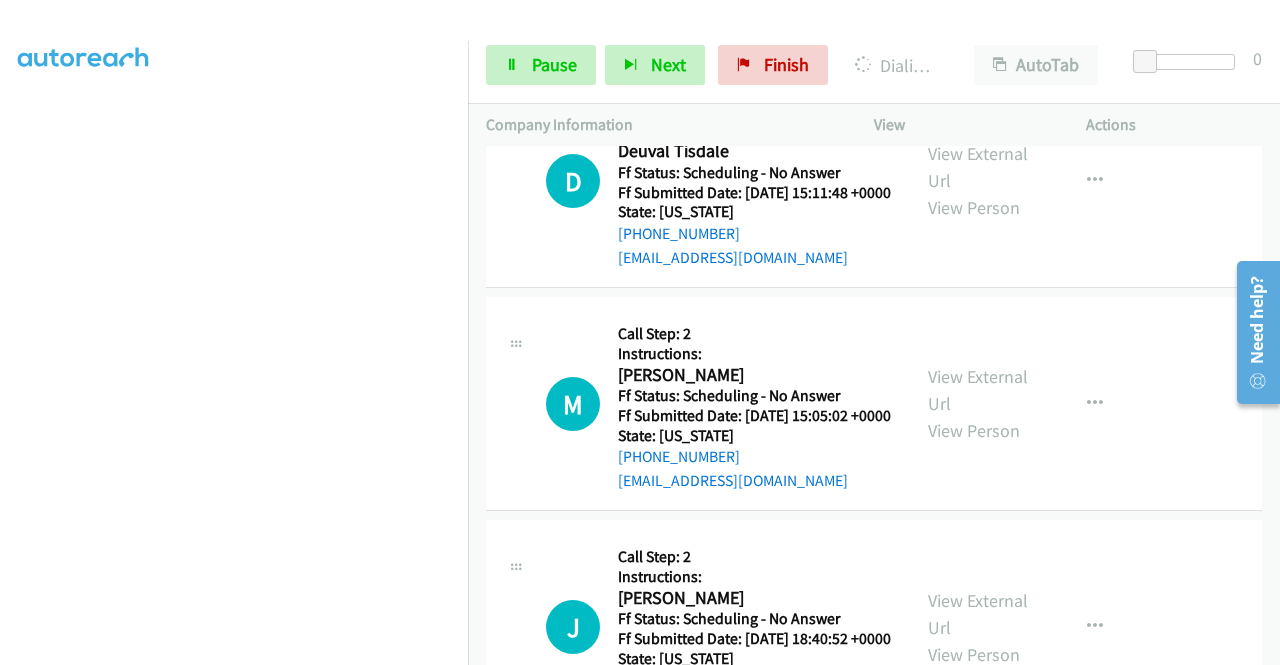 click on "View External Url" at bounding box center [978, -56] 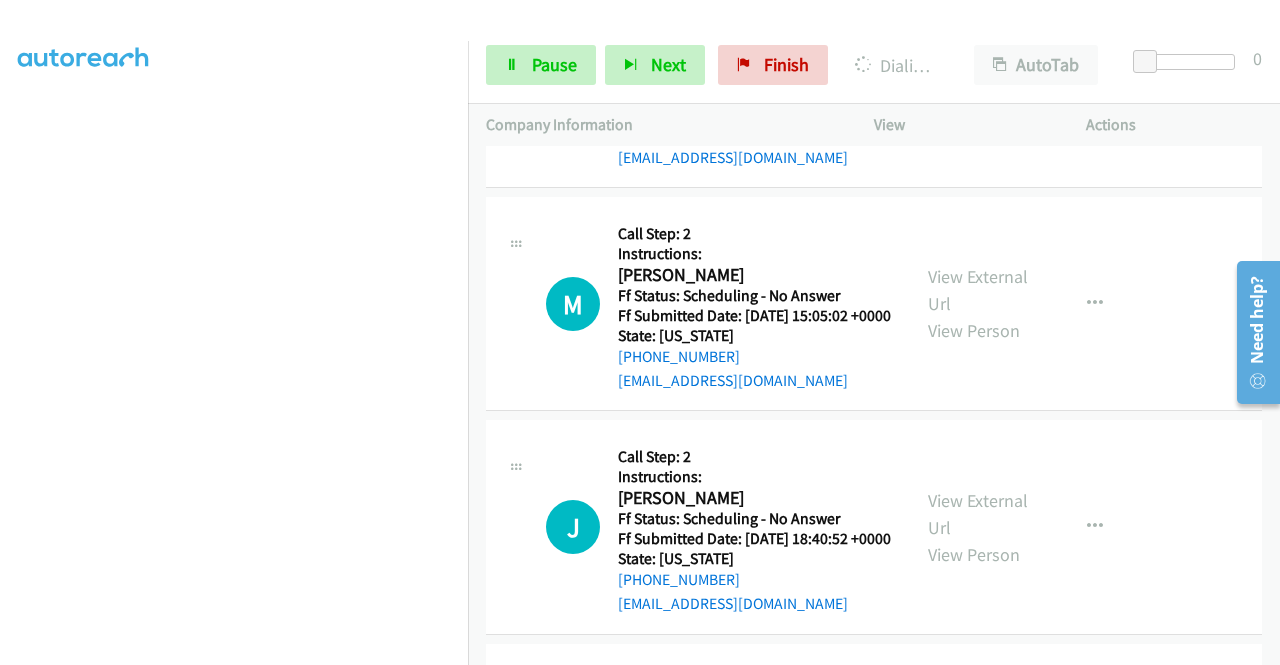 click on "View External Url" at bounding box center [978, 67] 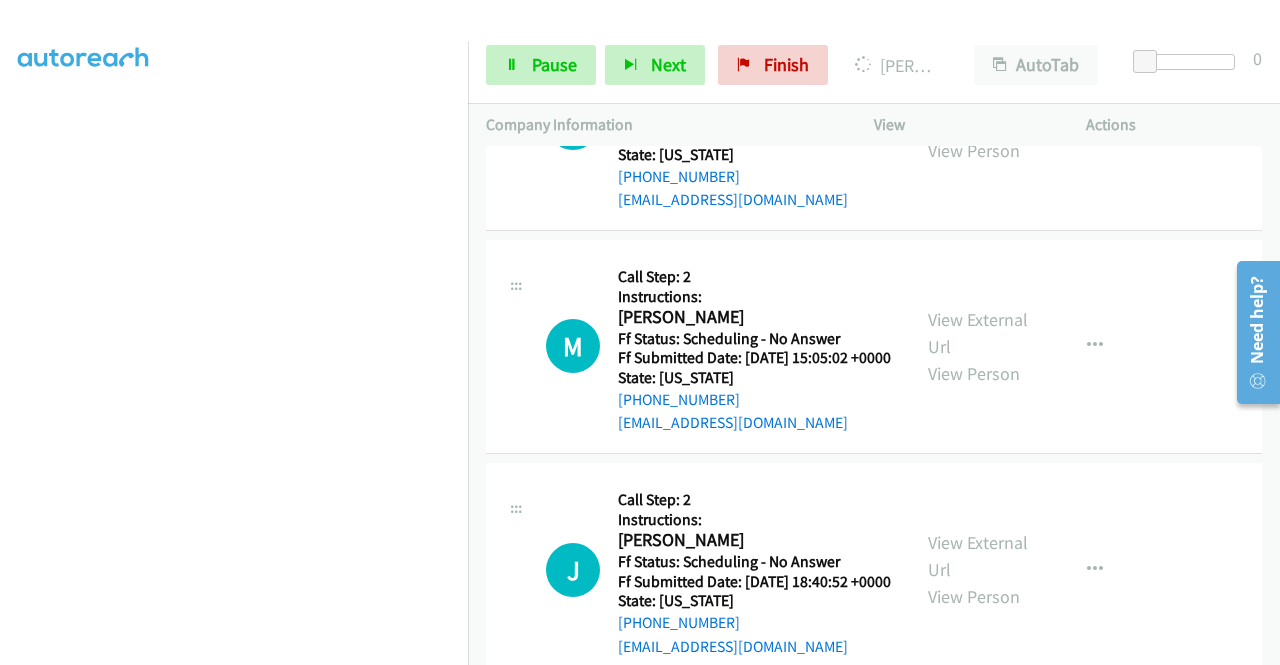 scroll, scrollTop: 413, scrollLeft: 0, axis: vertical 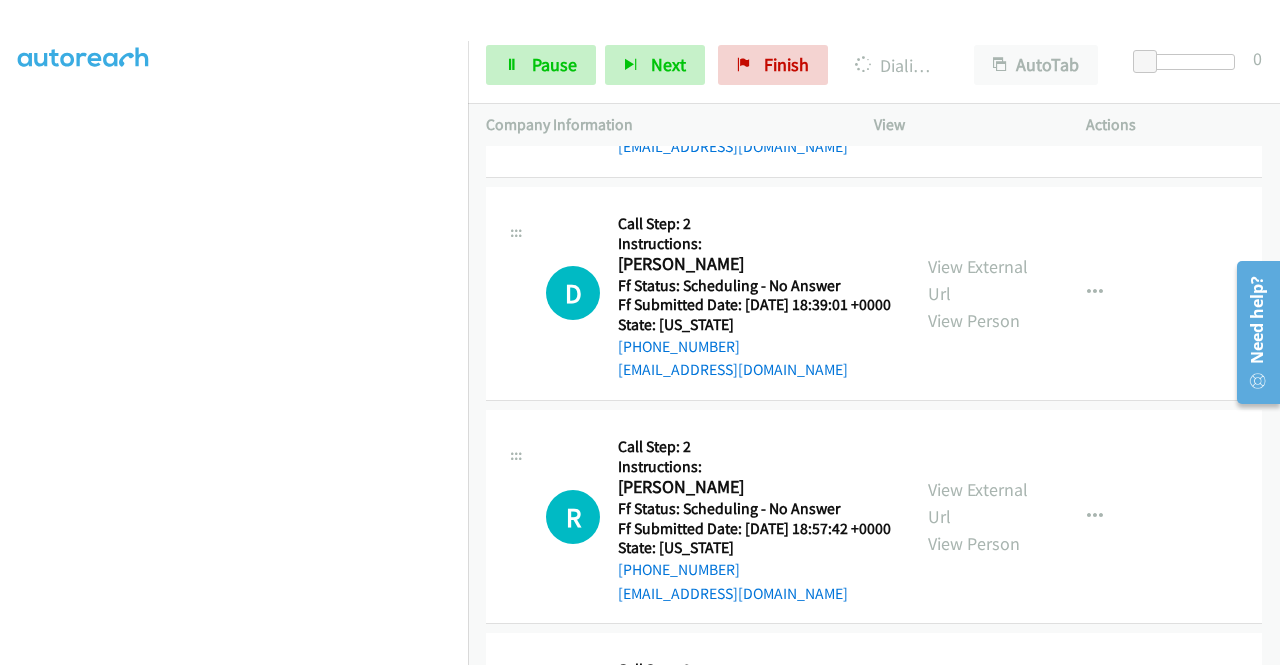 click on "View External Url" at bounding box center [978, -166] 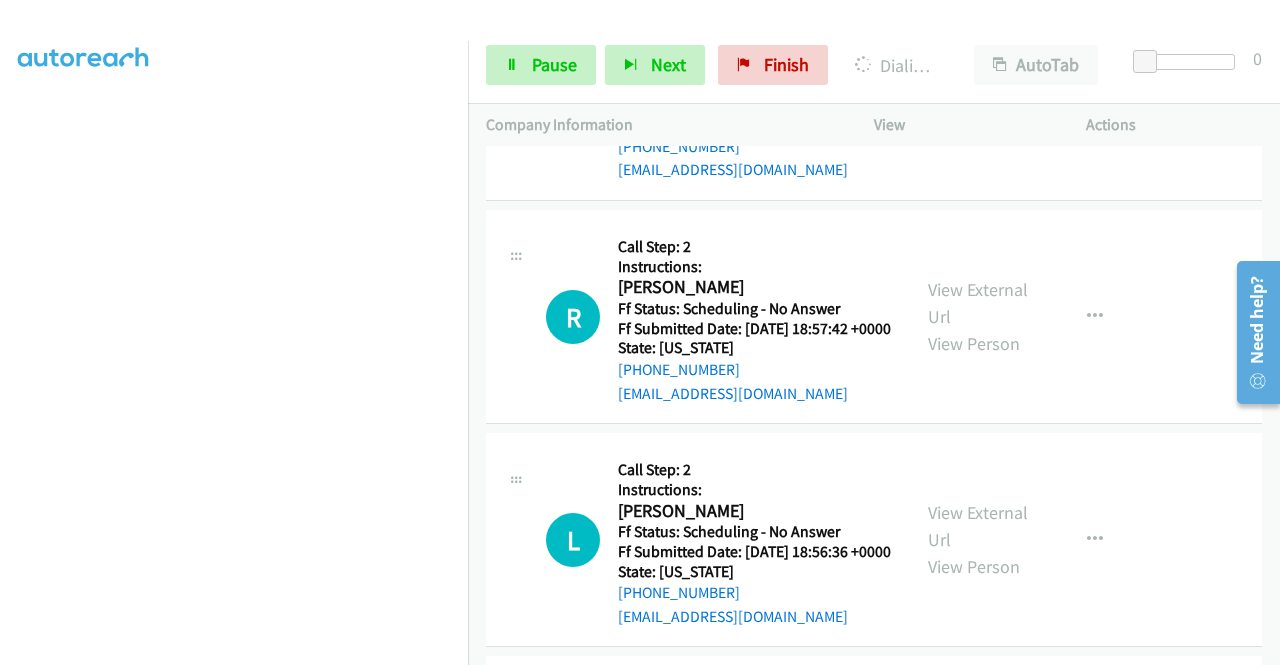 click on "View External Url" at bounding box center (978, -143) 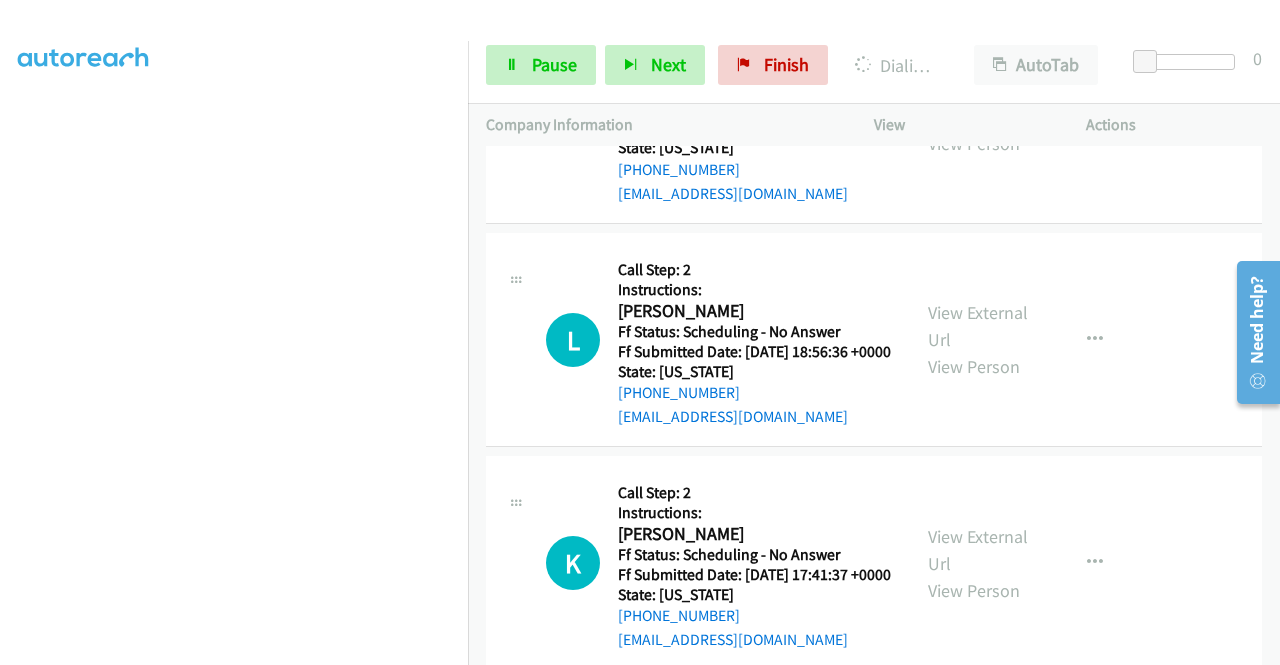 scroll, scrollTop: 11710, scrollLeft: 0, axis: vertical 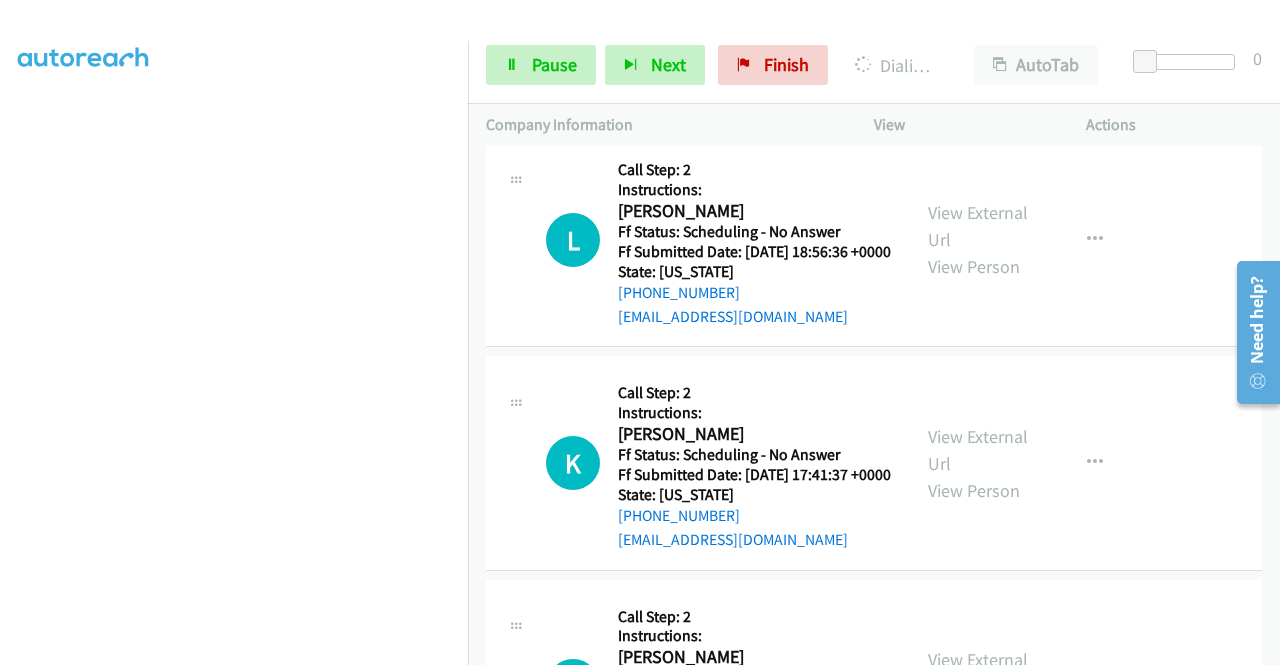 click on "View External Url" at bounding box center (978, -220) 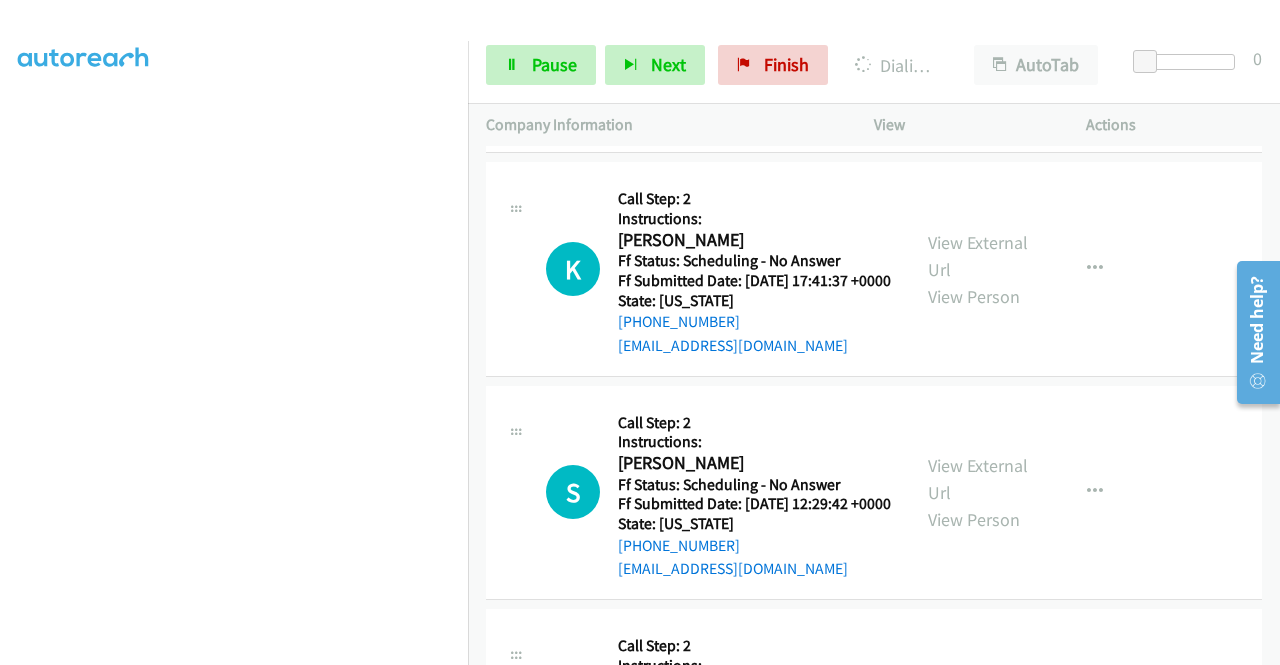 scroll, scrollTop: 11910, scrollLeft: 0, axis: vertical 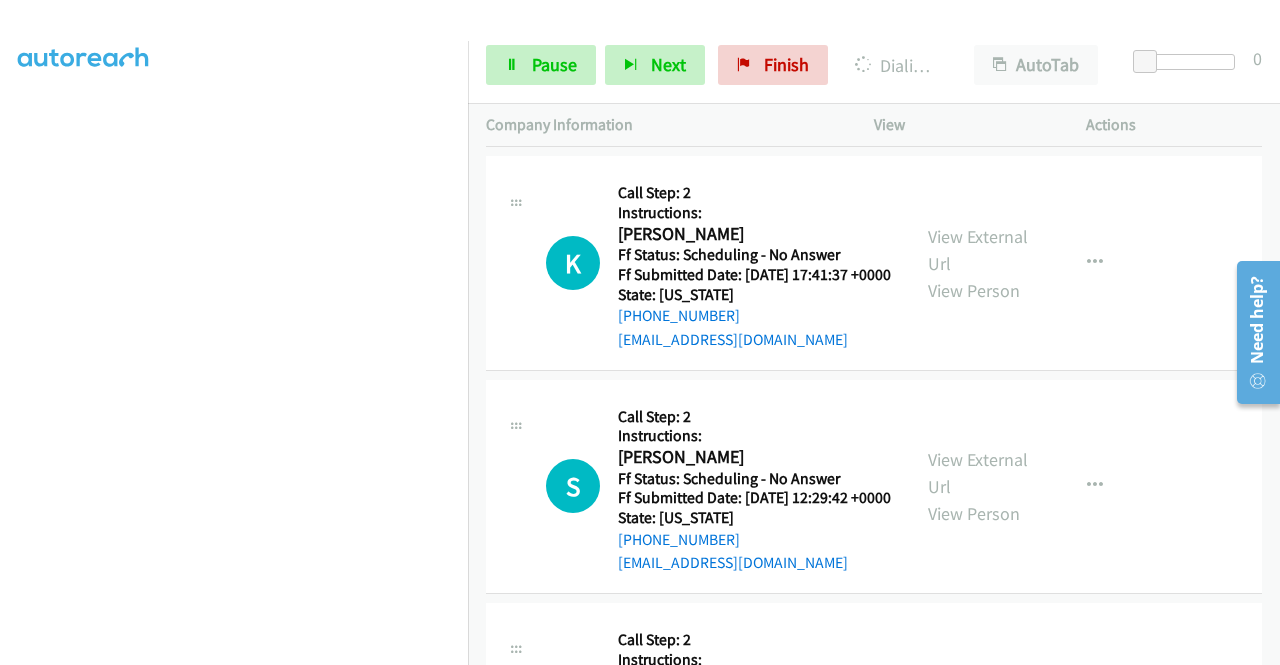 click on "View External Url" at bounding box center [978, -197] 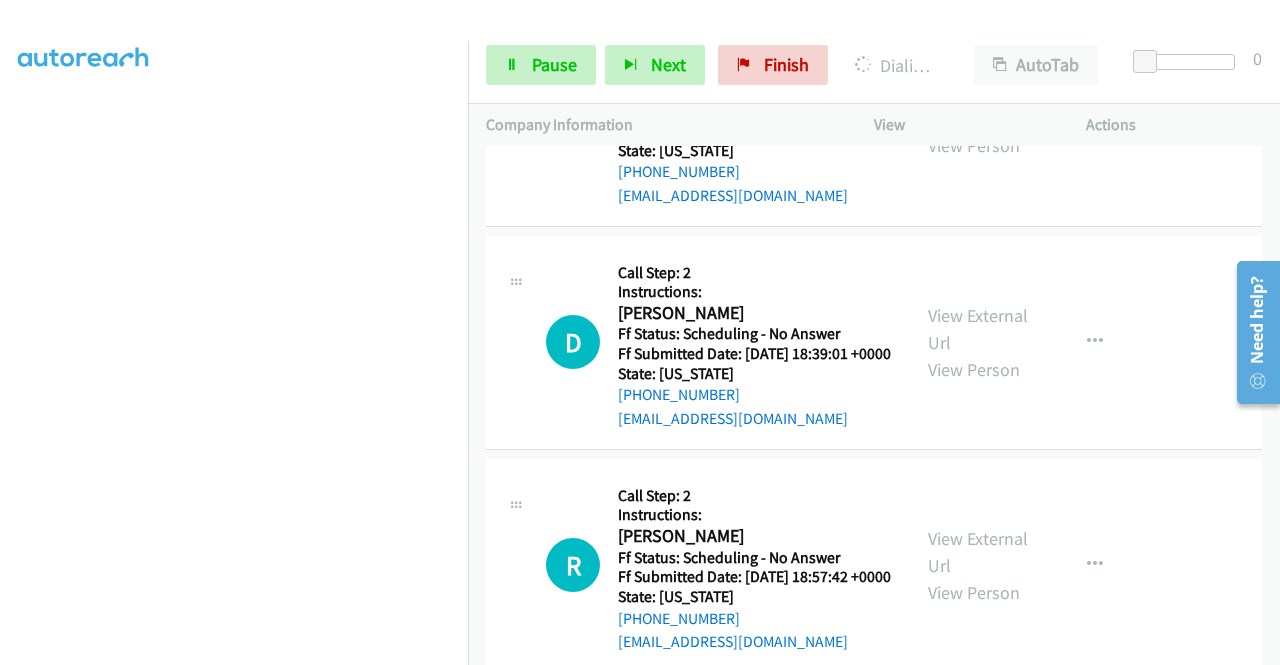 scroll, scrollTop: 11210, scrollLeft: 0, axis: vertical 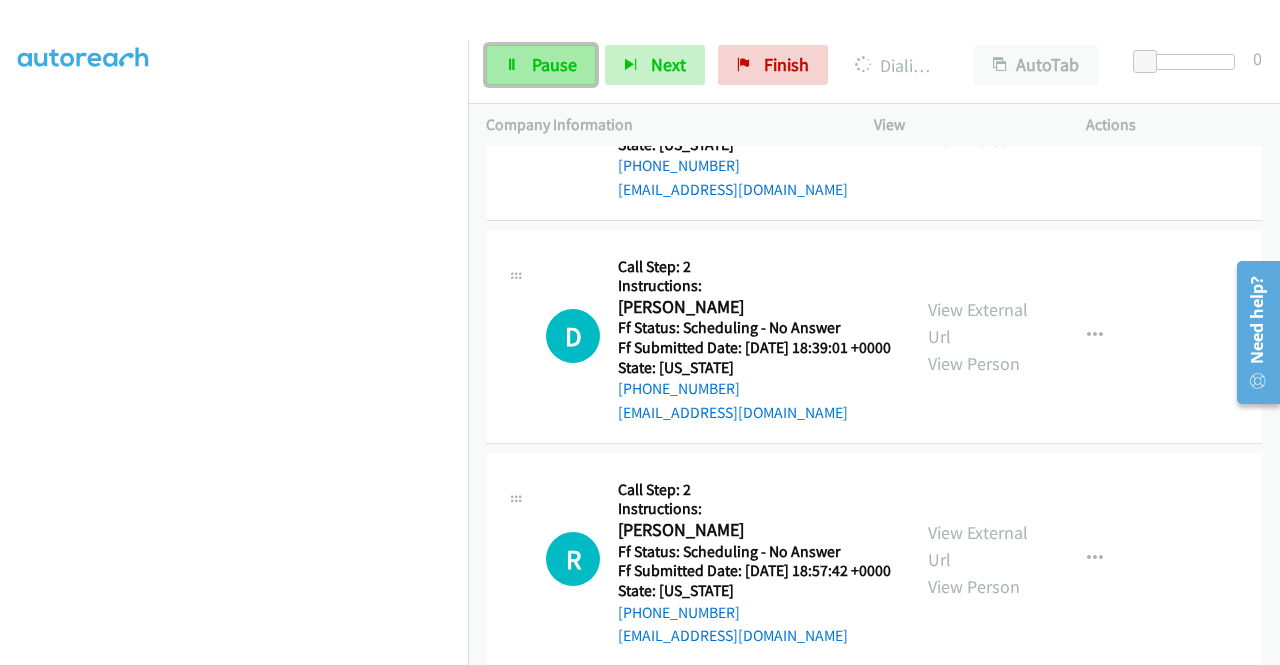 click on "Pause" at bounding box center [554, 64] 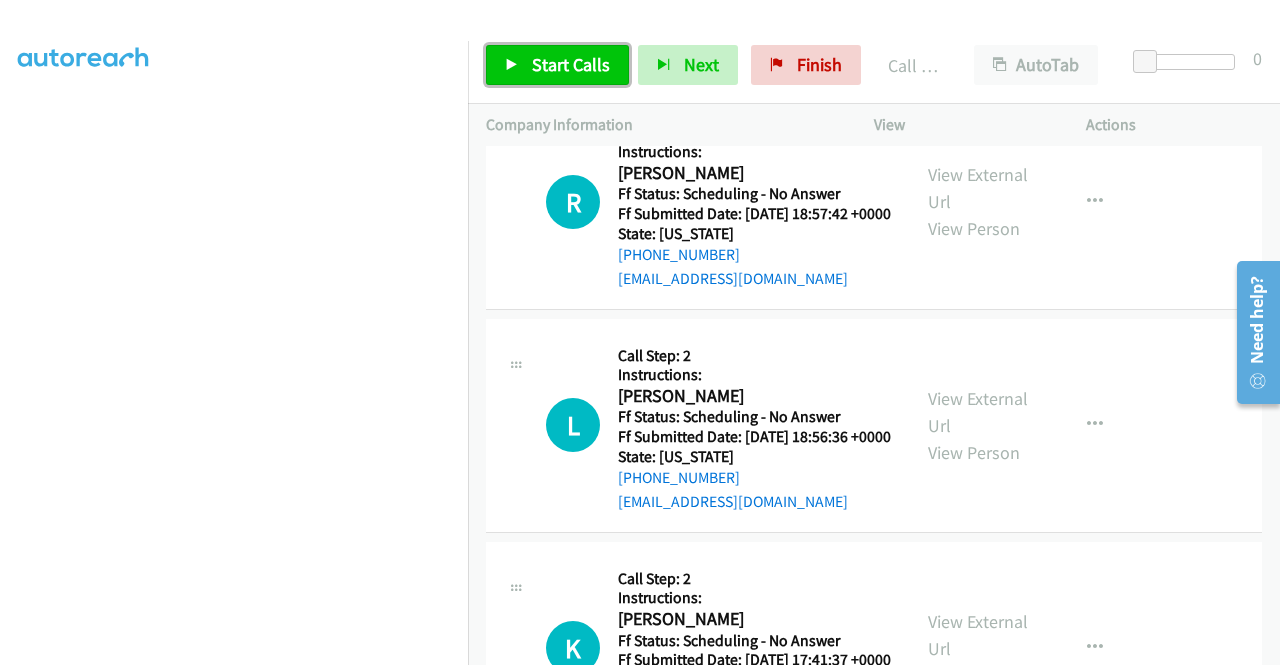 click on "Start Calls" at bounding box center [571, 64] 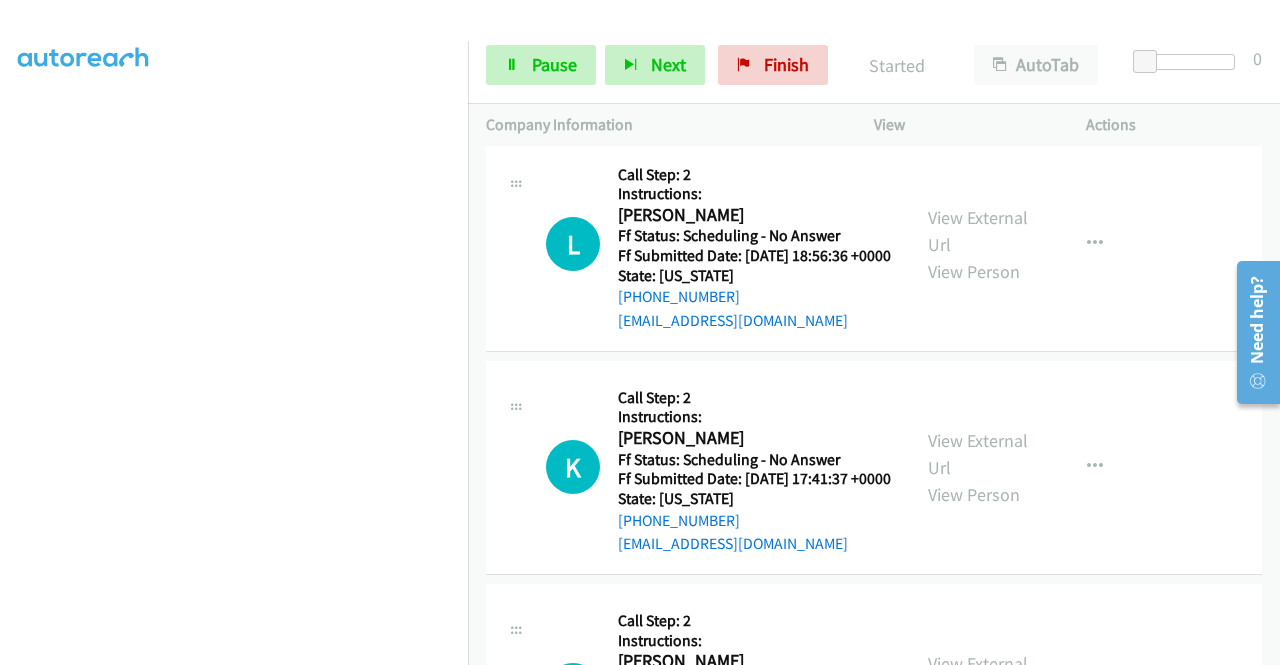 scroll, scrollTop: 11810, scrollLeft: 0, axis: vertical 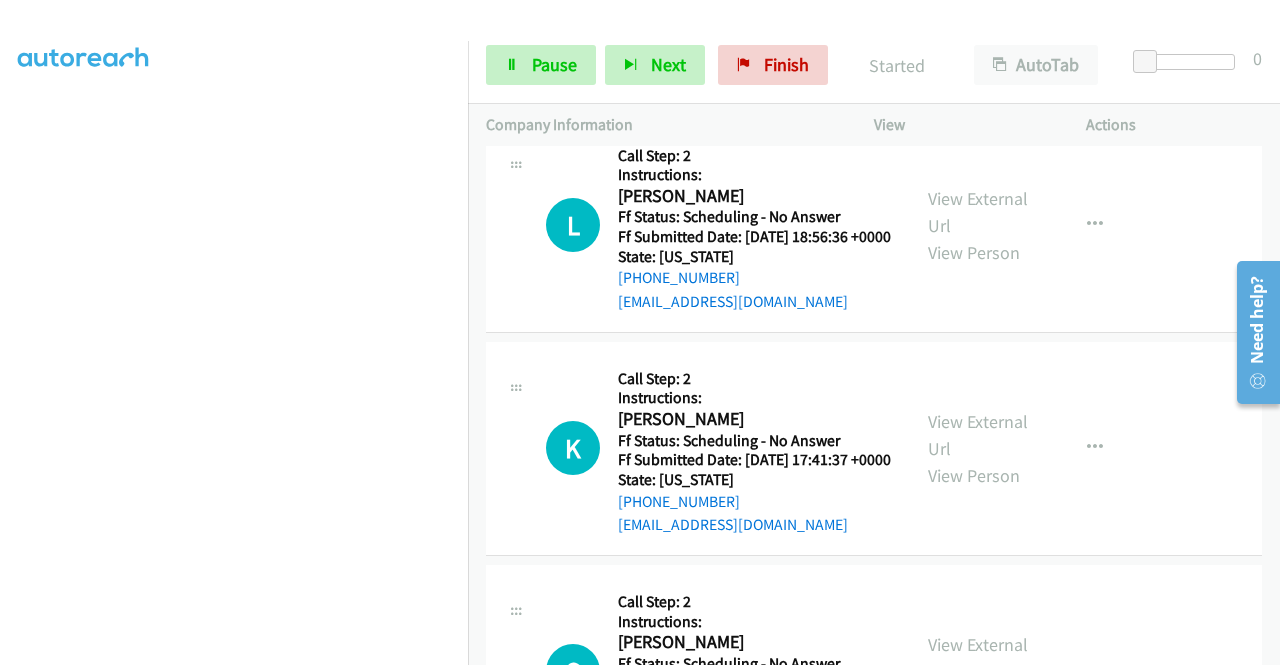 click on "View External Url" at bounding box center [978, -12] 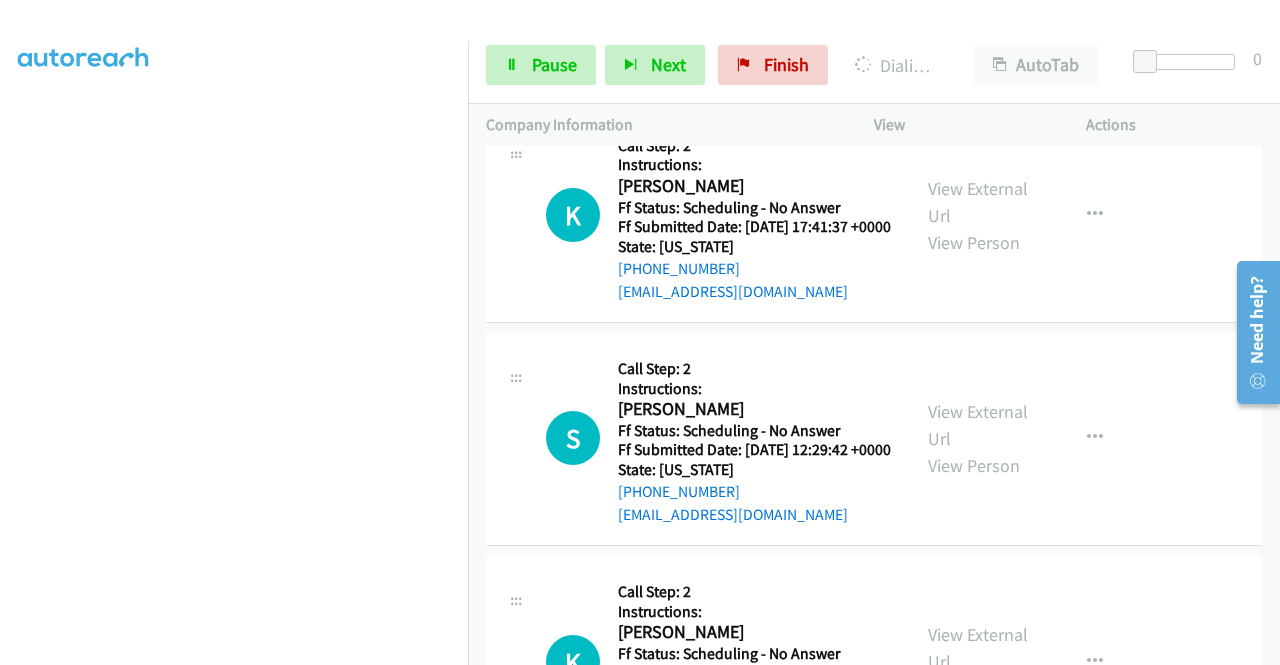 scroll, scrollTop: 12110, scrollLeft: 0, axis: vertical 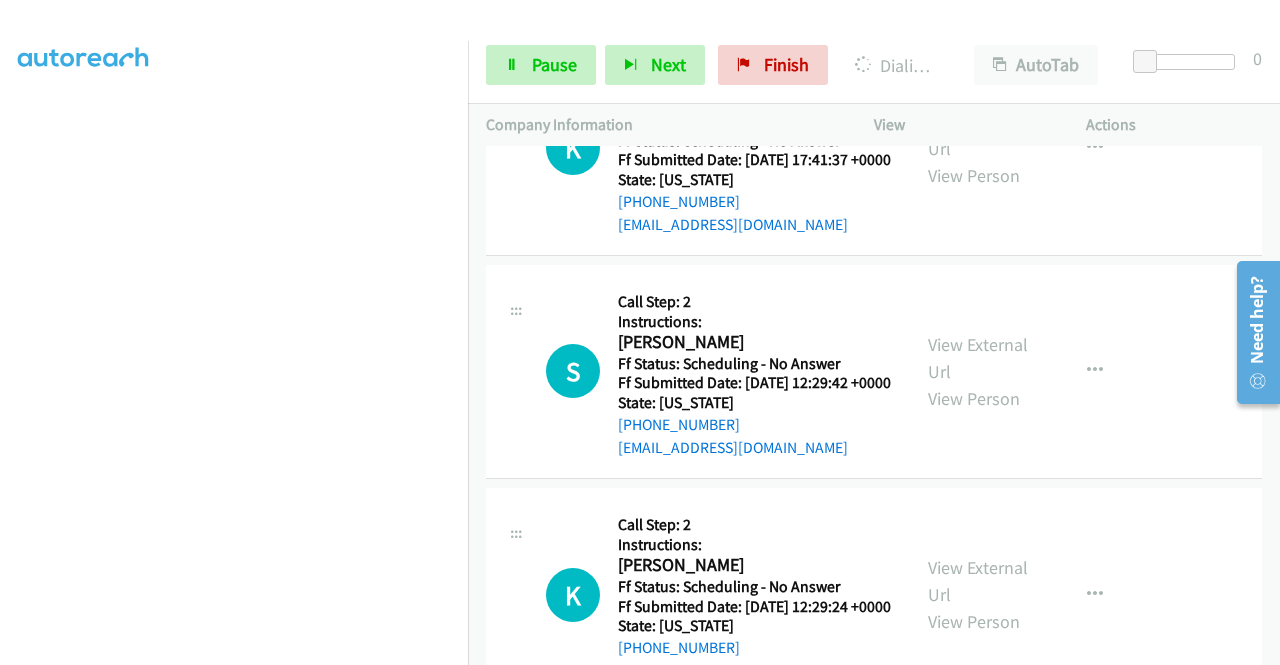 click on "View External Url" at bounding box center (978, -88) 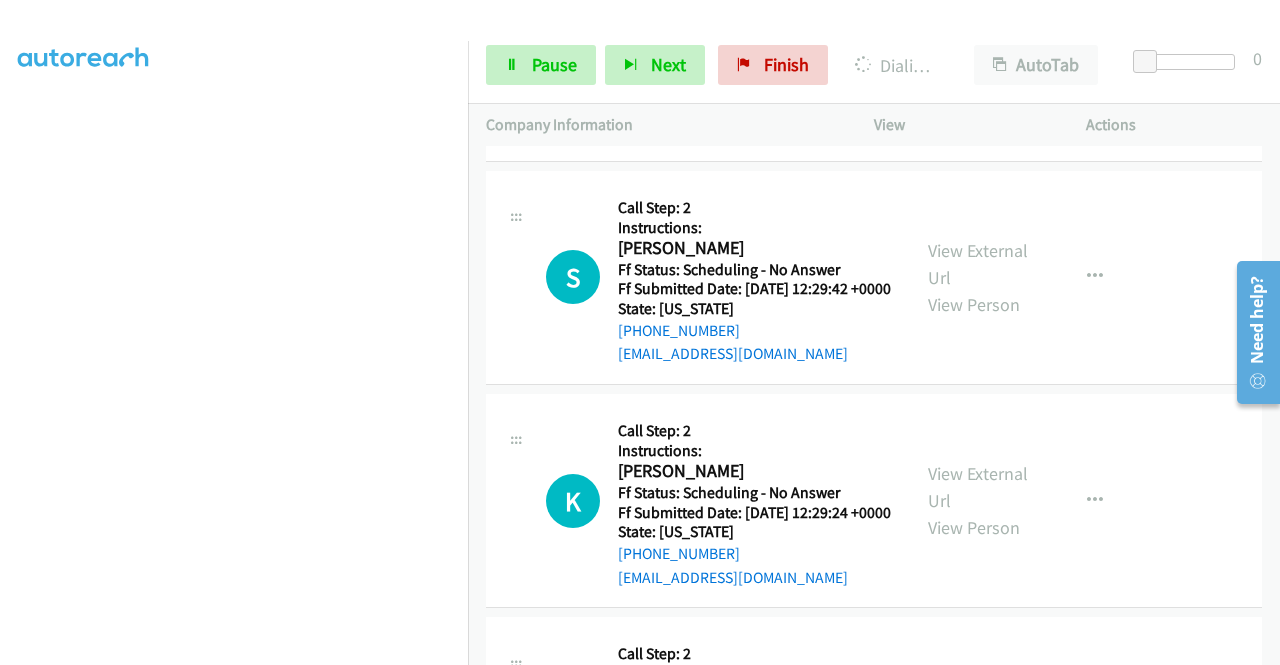 scroll, scrollTop: 12410, scrollLeft: 0, axis: vertical 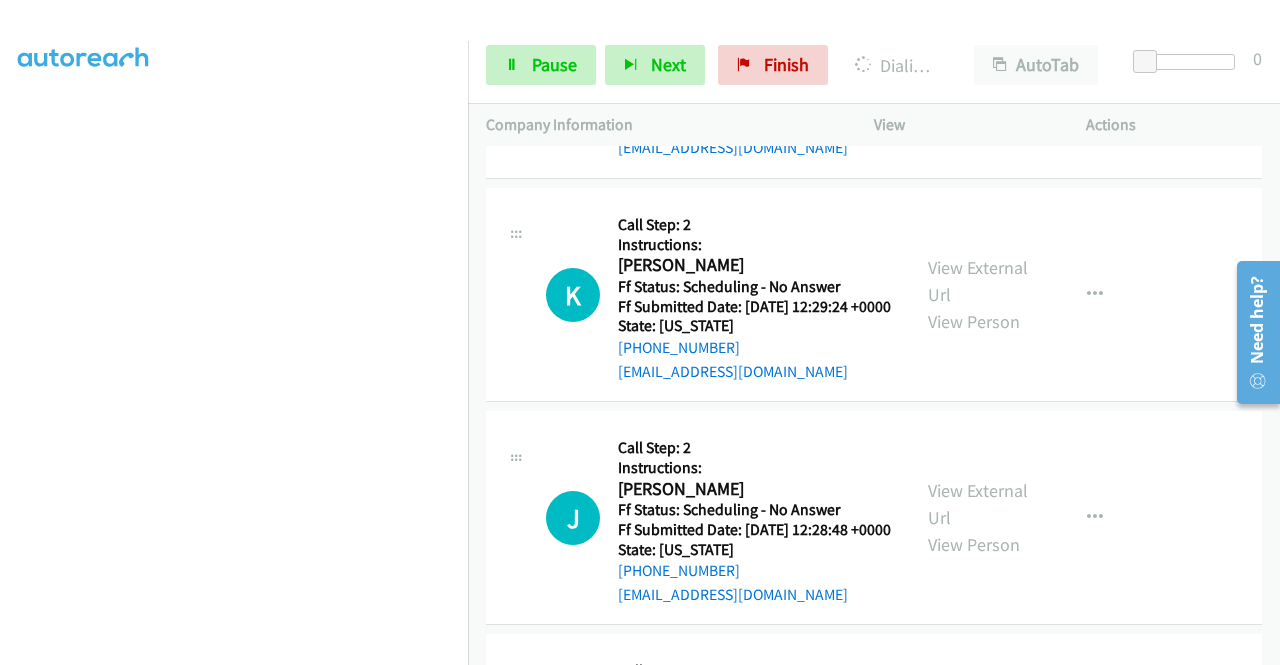 click on "View External Url" at bounding box center [978, -165] 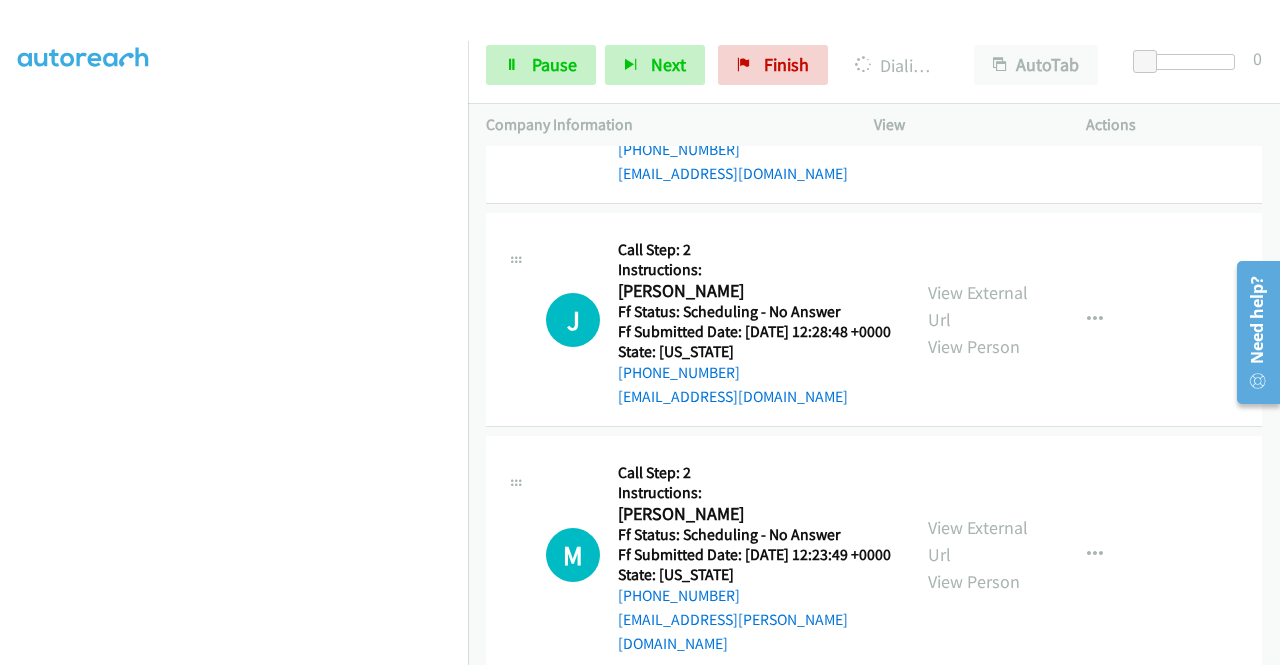scroll, scrollTop: 12710, scrollLeft: 0, axis: vertical 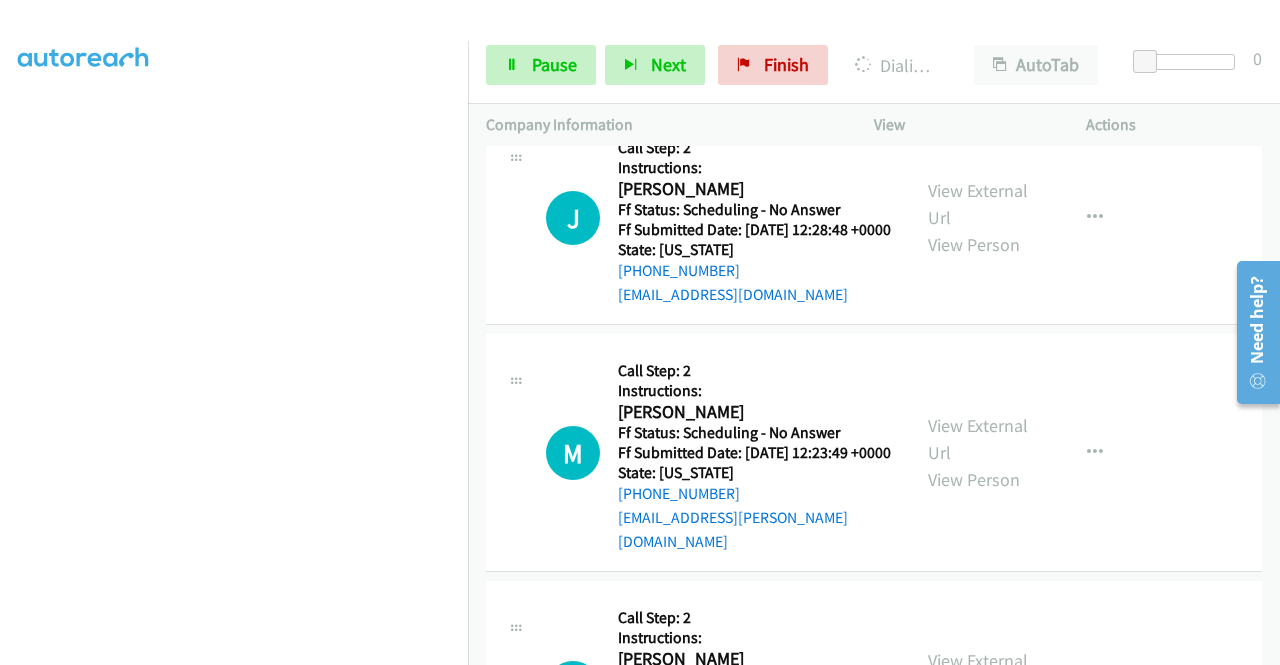 click on "View External Url" at bounding box center (978, -242) 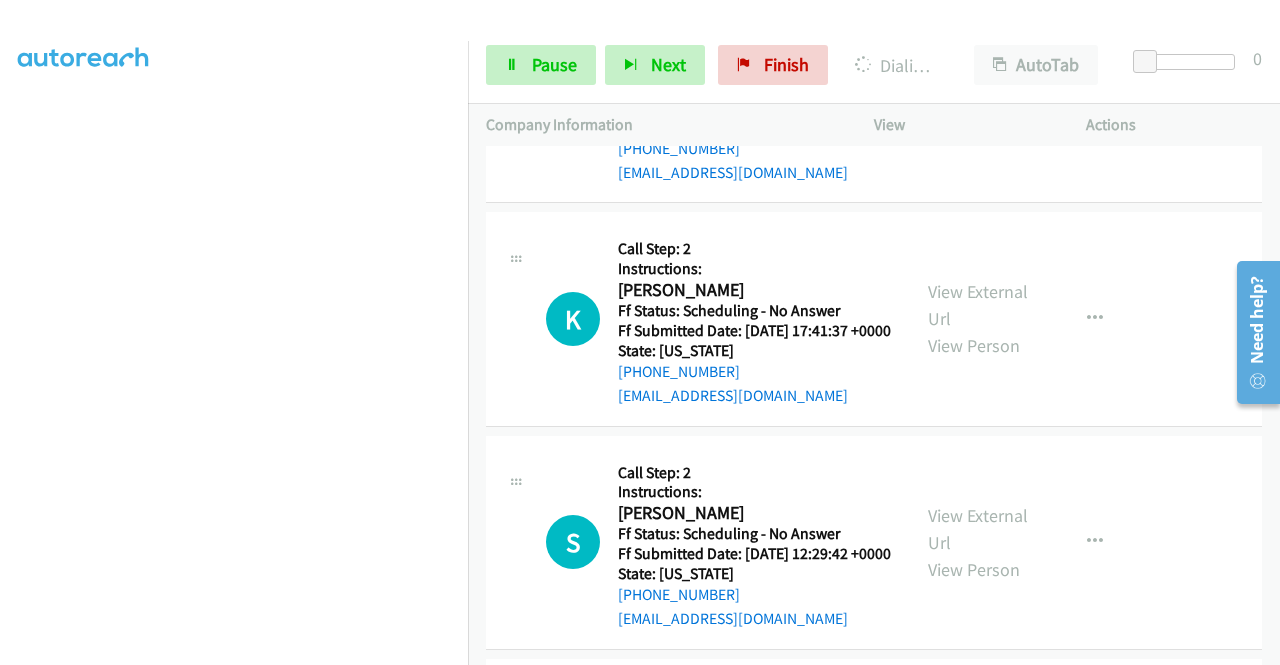 scroll, scrollTop: 11952, scrollLeft: 0, axis: vertical 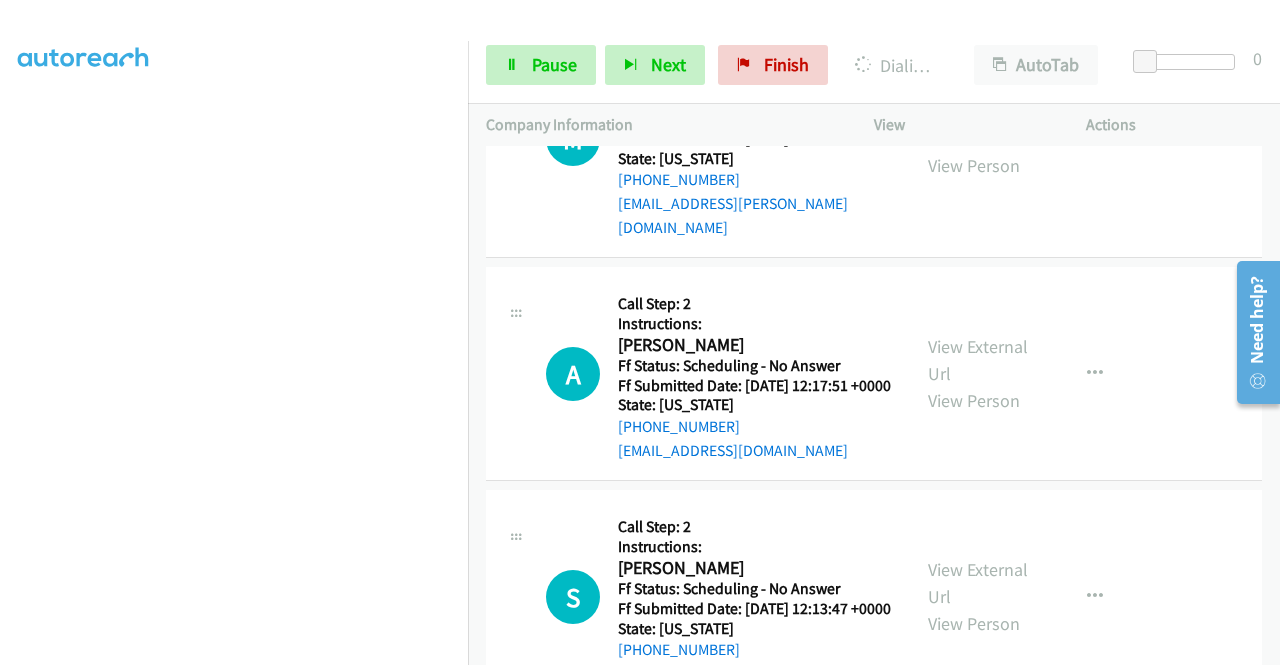 click on "View External Url" at bounding box center [978, -333] 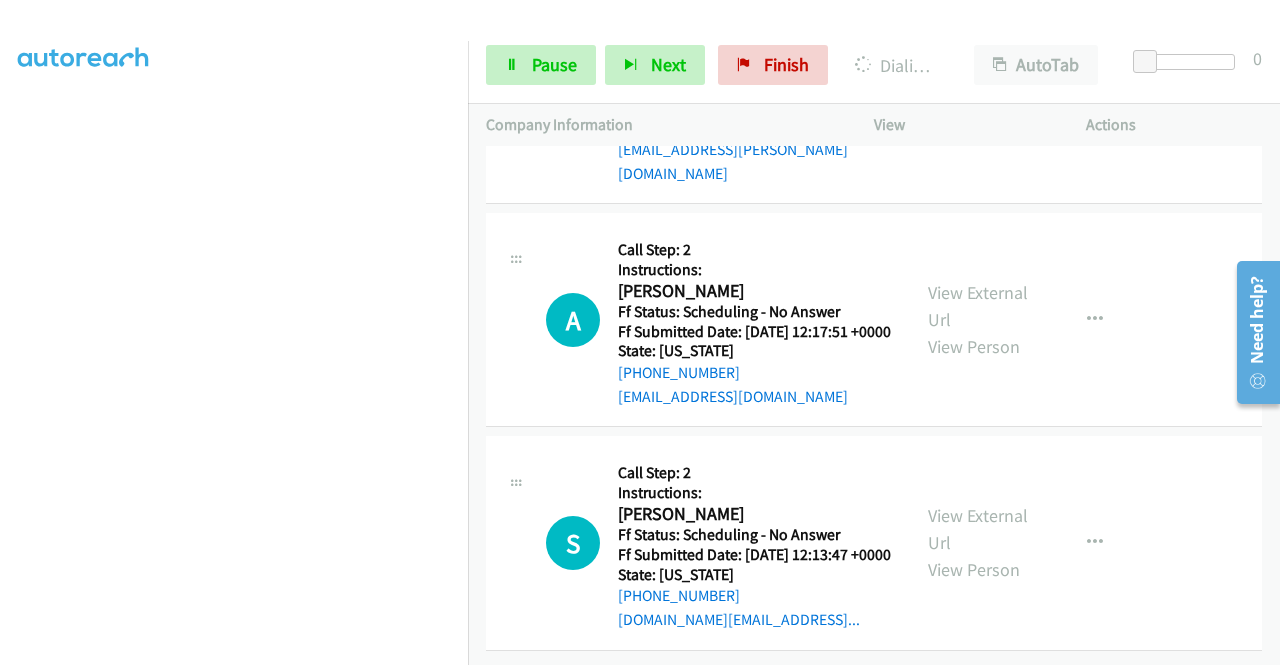 scroll, scrollTop: 13252, scrollLeft: 0, axis: vertical 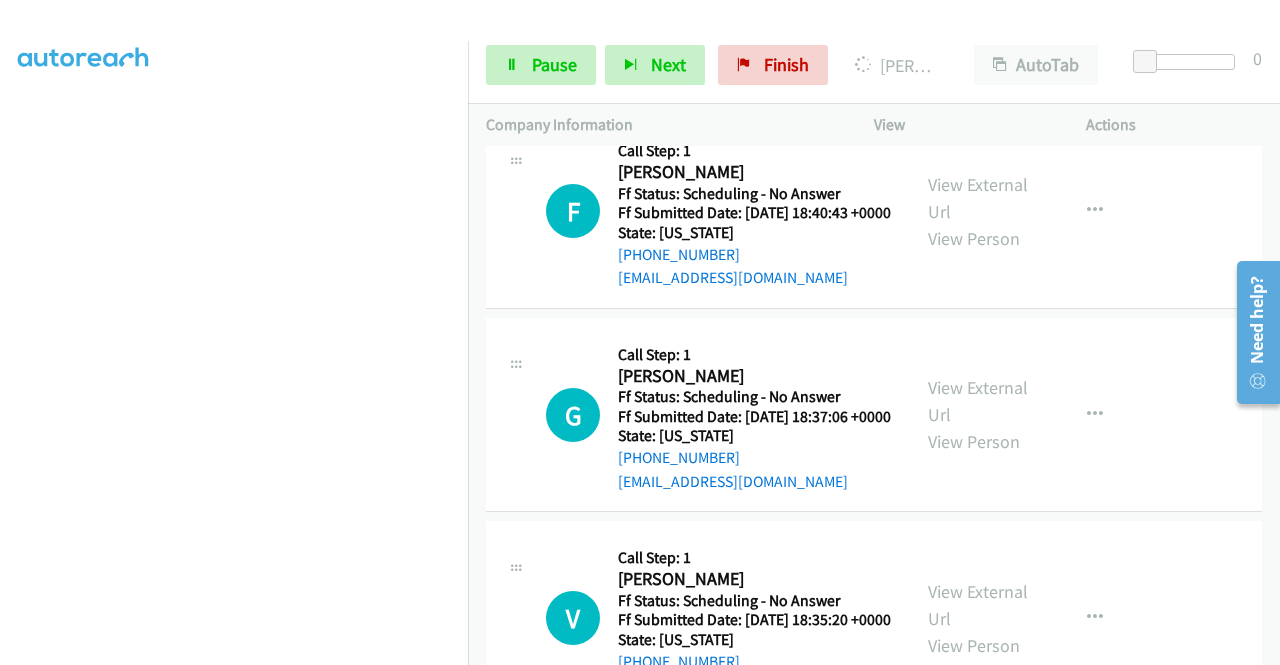 click on "View External Url" at bounding box center [978, -239] 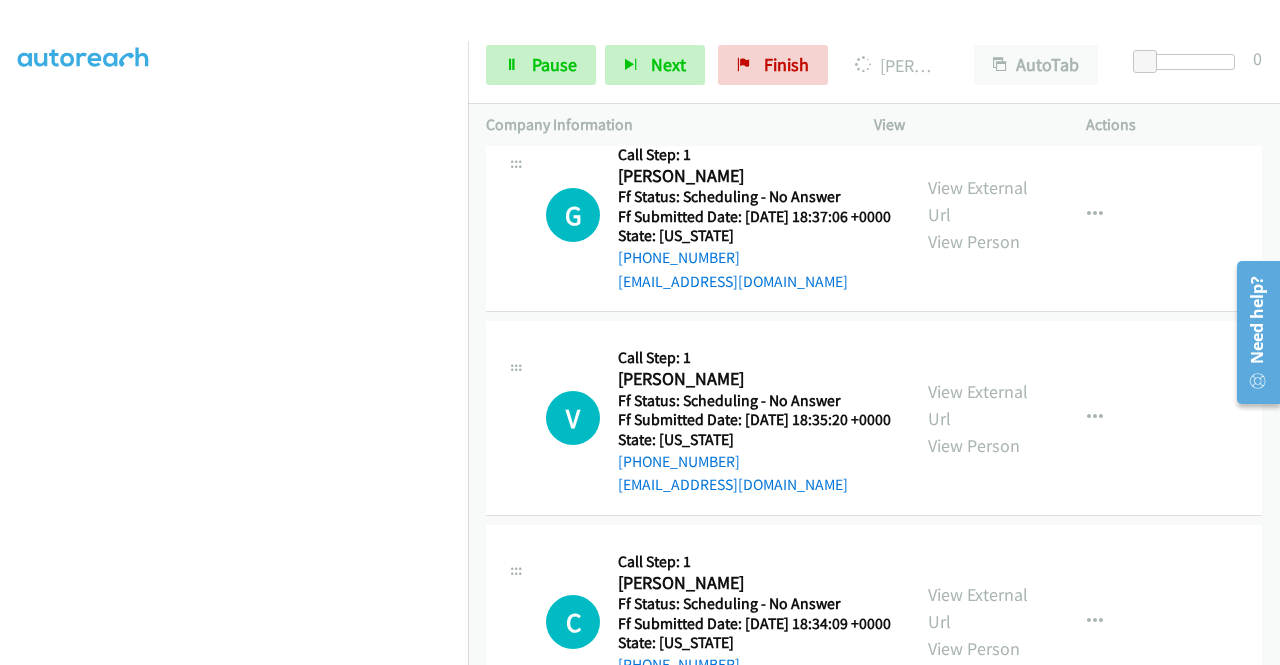 click on "View External Url" at bounding box center [978, -216] 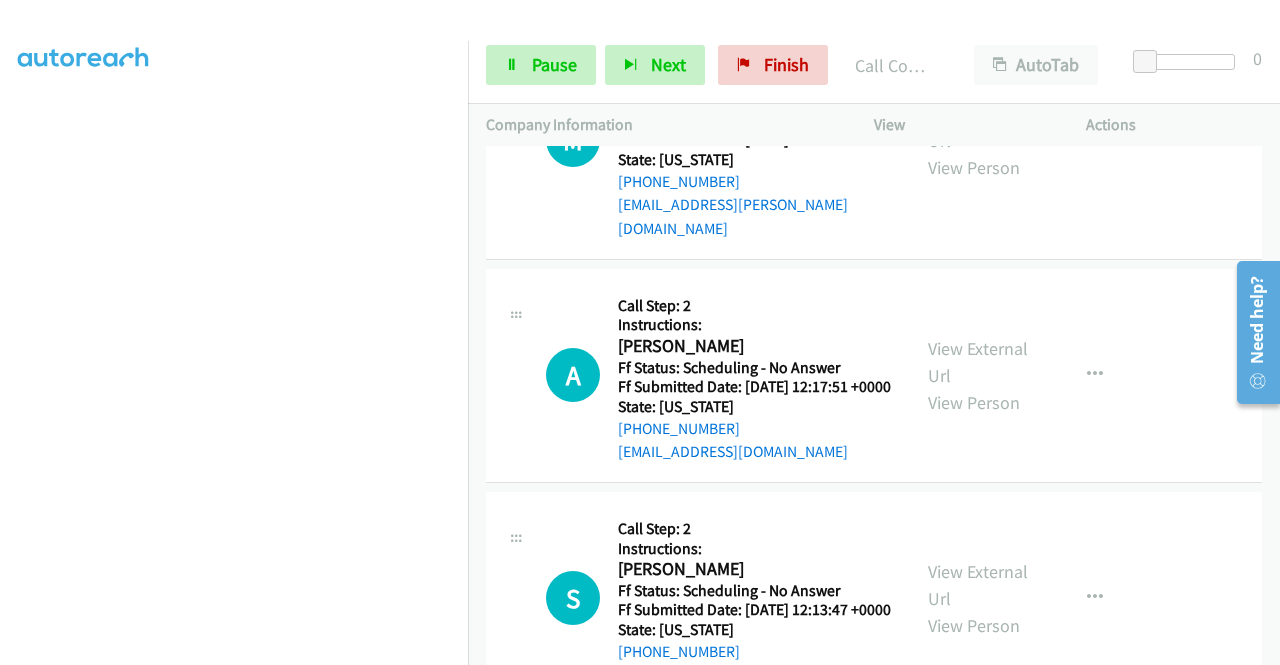 scroll, scrollTop: 13521, scrollLeft: 0, axis: vertical 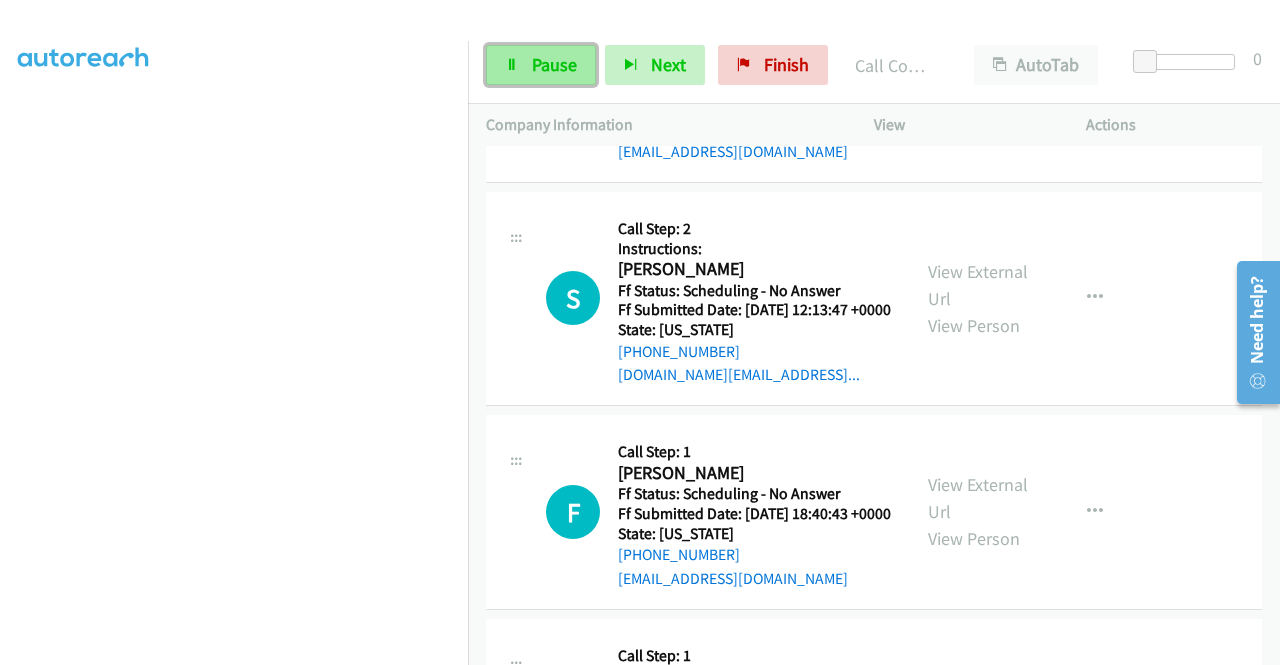 click on "Pause" at bounding box center [554, 64] 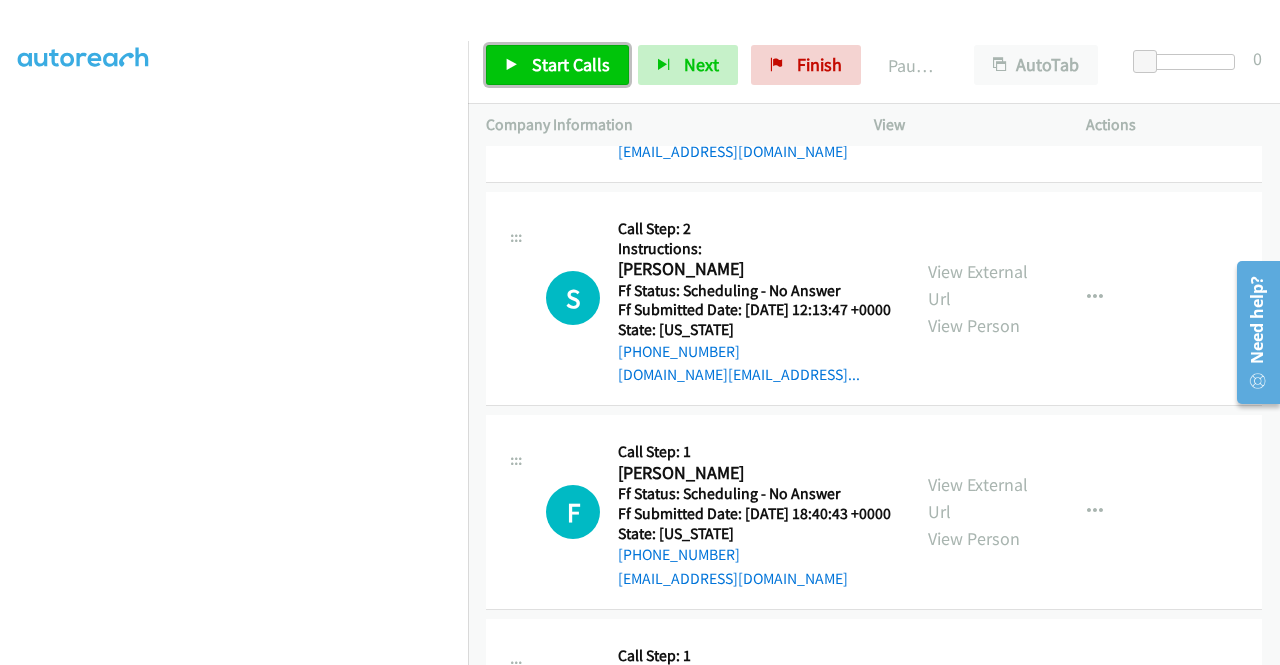 click on "Start Calls" at bounding box center (571, 64) 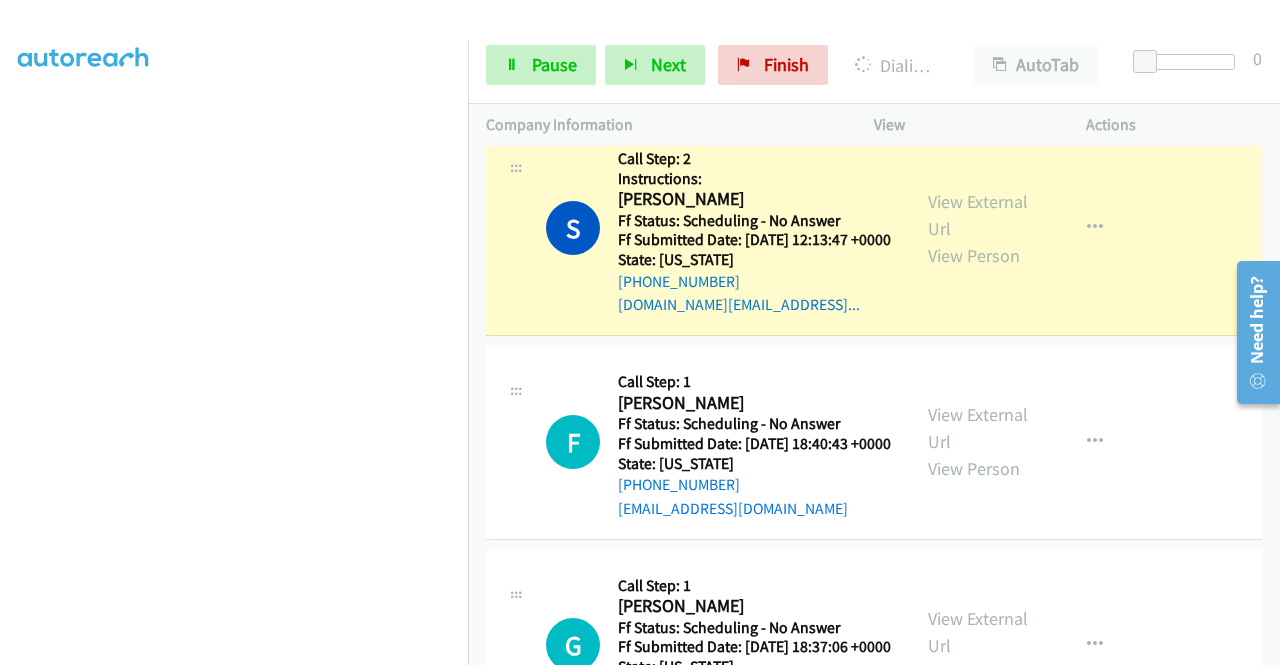 scroll, scrollTop: 13721, scrollLeft: 0, axis: vertical 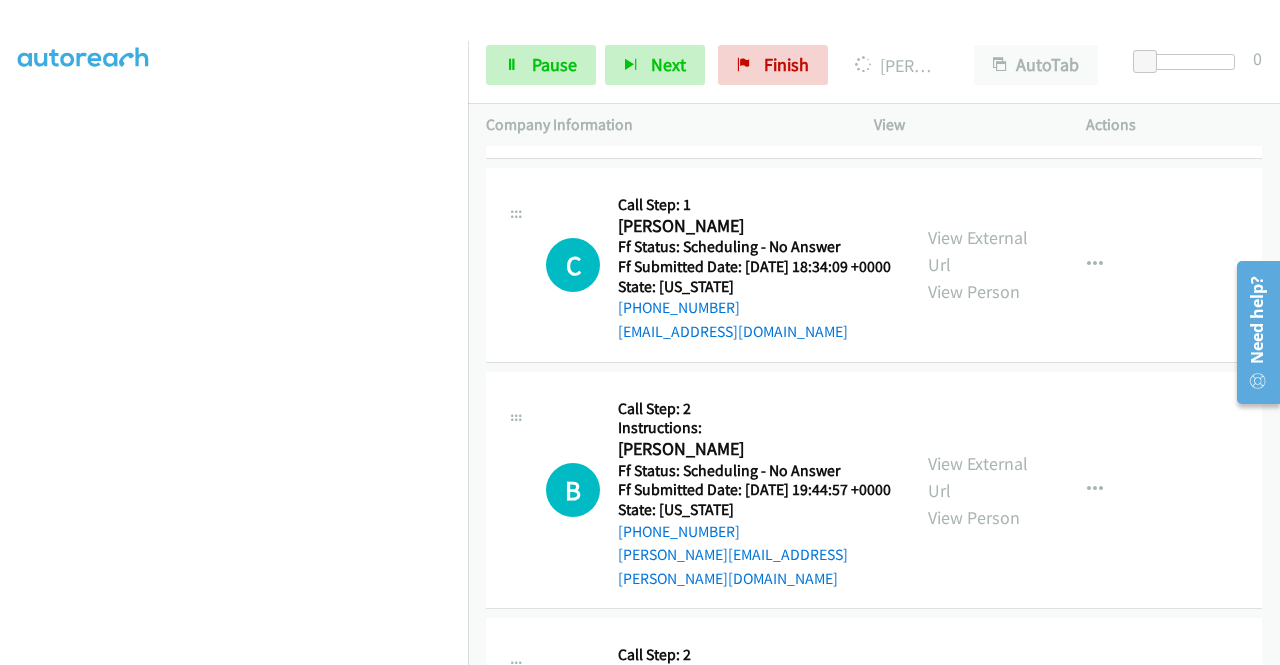 click on "View External Url" at bounding box center [978, -359] 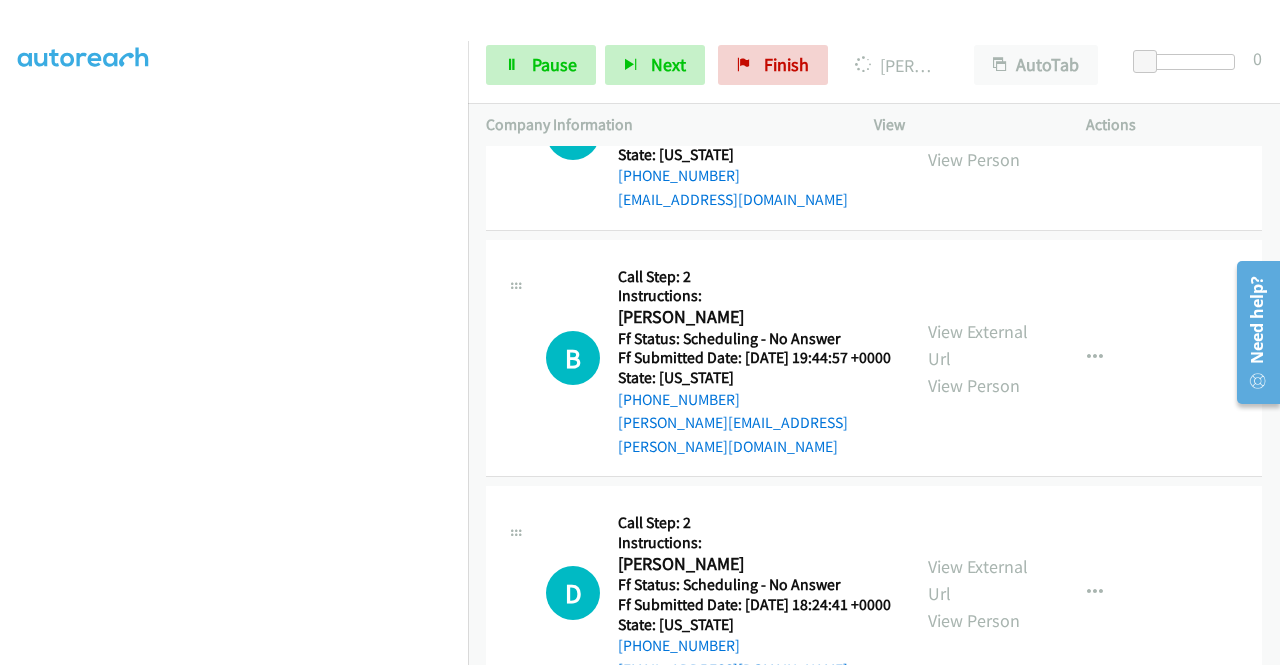 scroll, scrollTop: 14821, scrollLeft: 0, axis: vertical 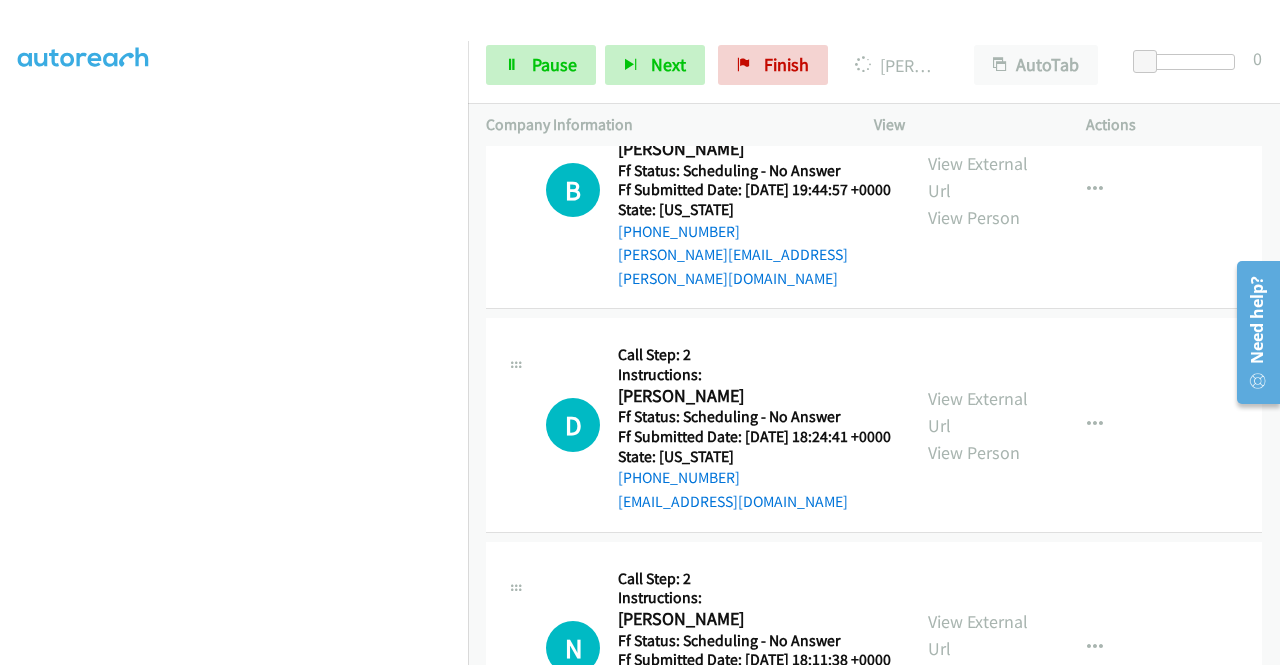 click on "View External Url" at bounding box center [978, -456] 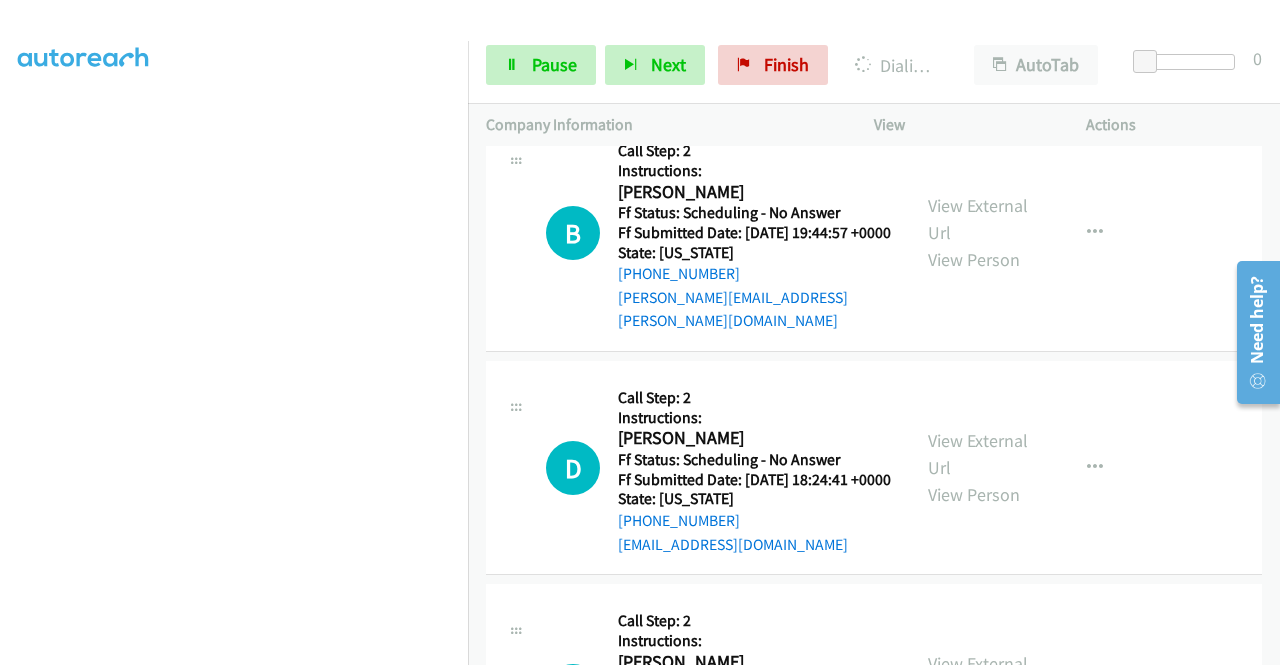 scroll, scrollTop: 15121, scrollLeft: 0, axis: vertical 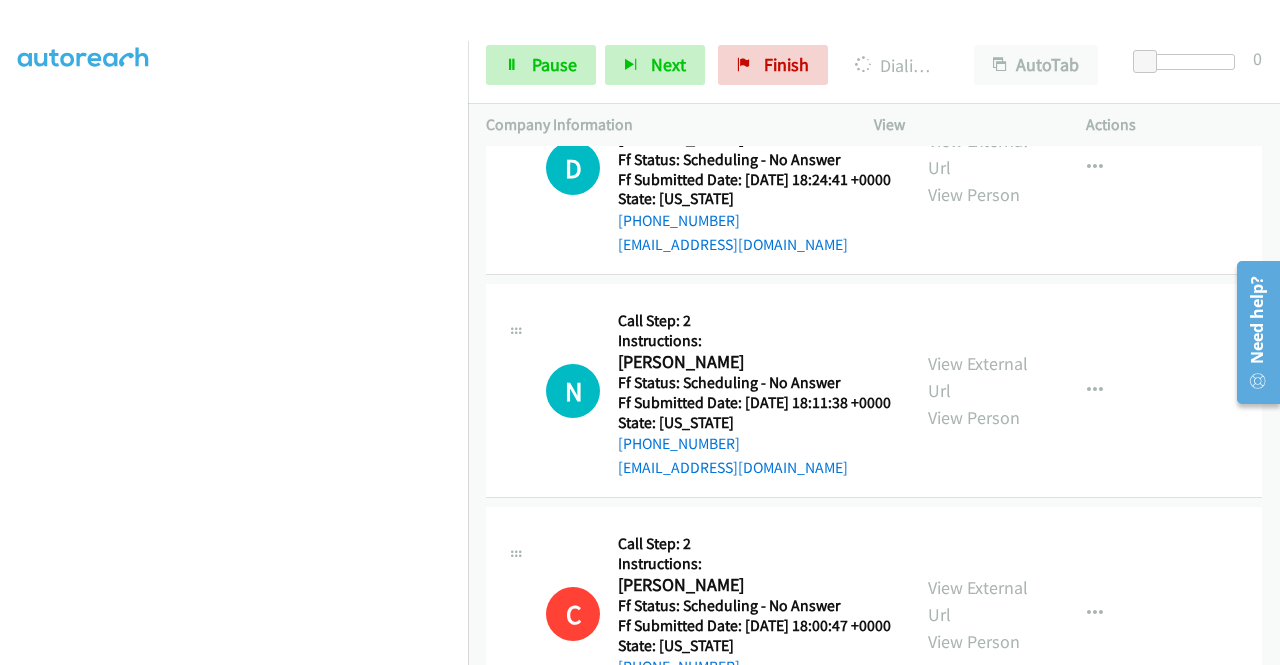 click on "View External Url" at bounding box center (978, -306) 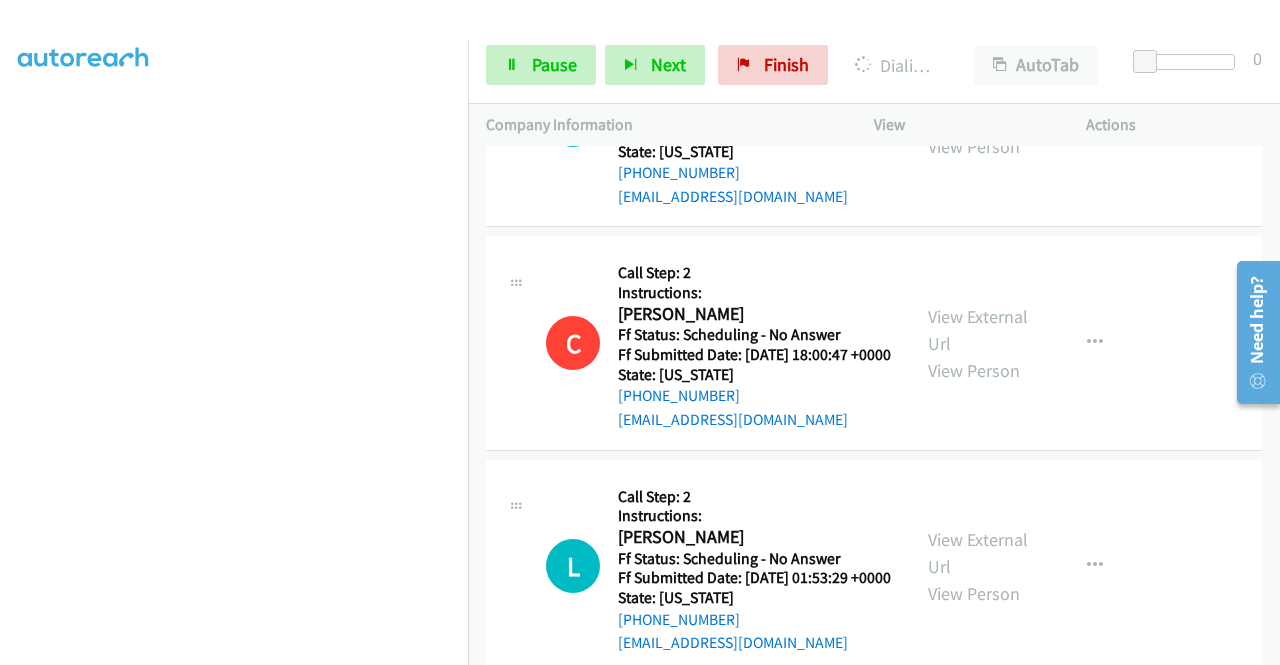 scroll, scrollTop: 15421, scrollLeft: 0, axis: vertical 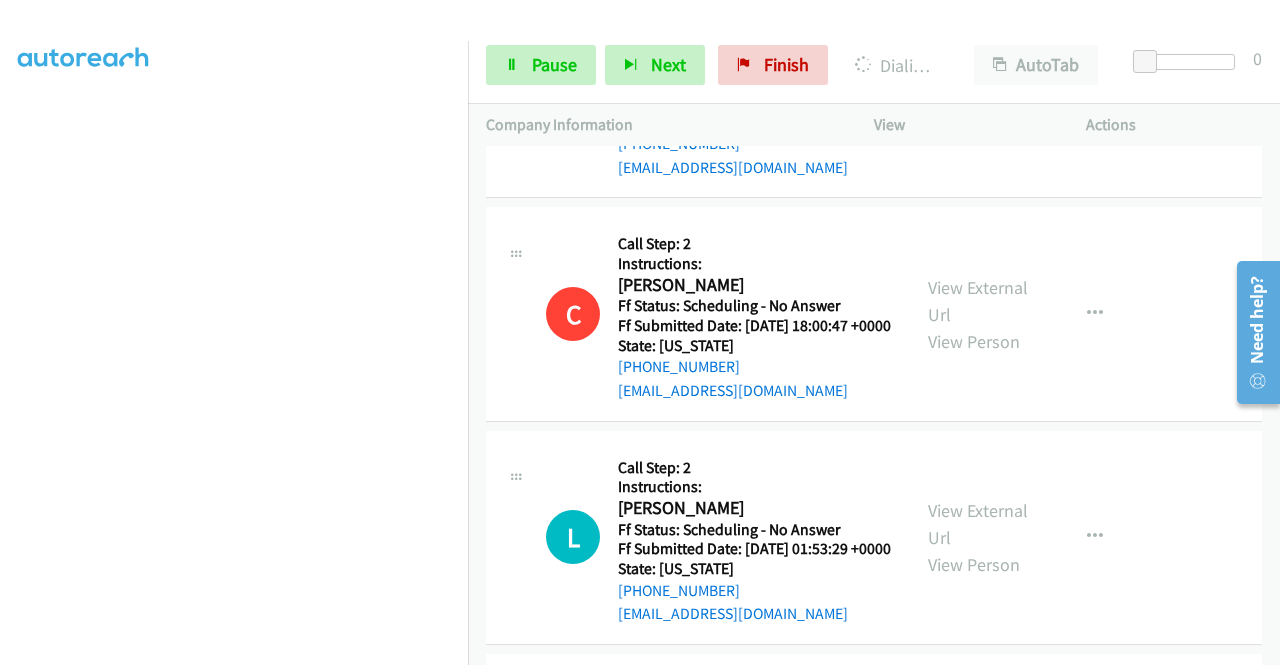 click on "View External Url" at bounding box center [978, -381] 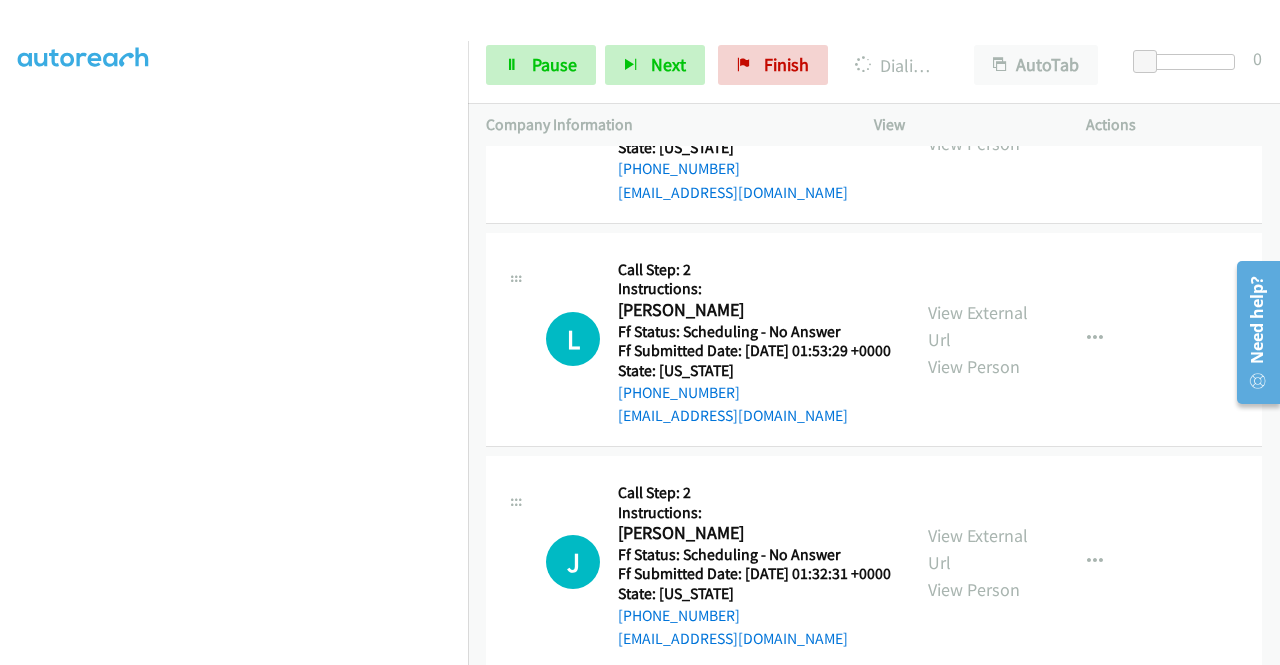 scroll, scrollTop: 15621, scrollLeft: 0, axis: vertical 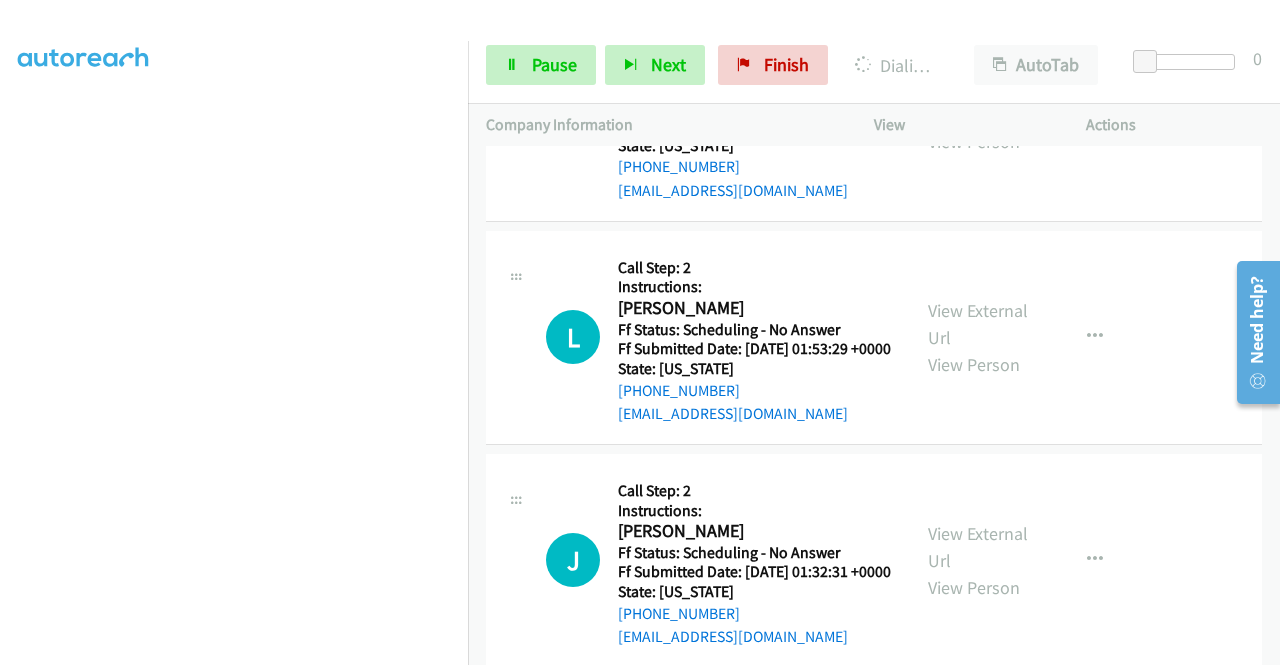 click on "View External Url" at bounding box center (978, -346) 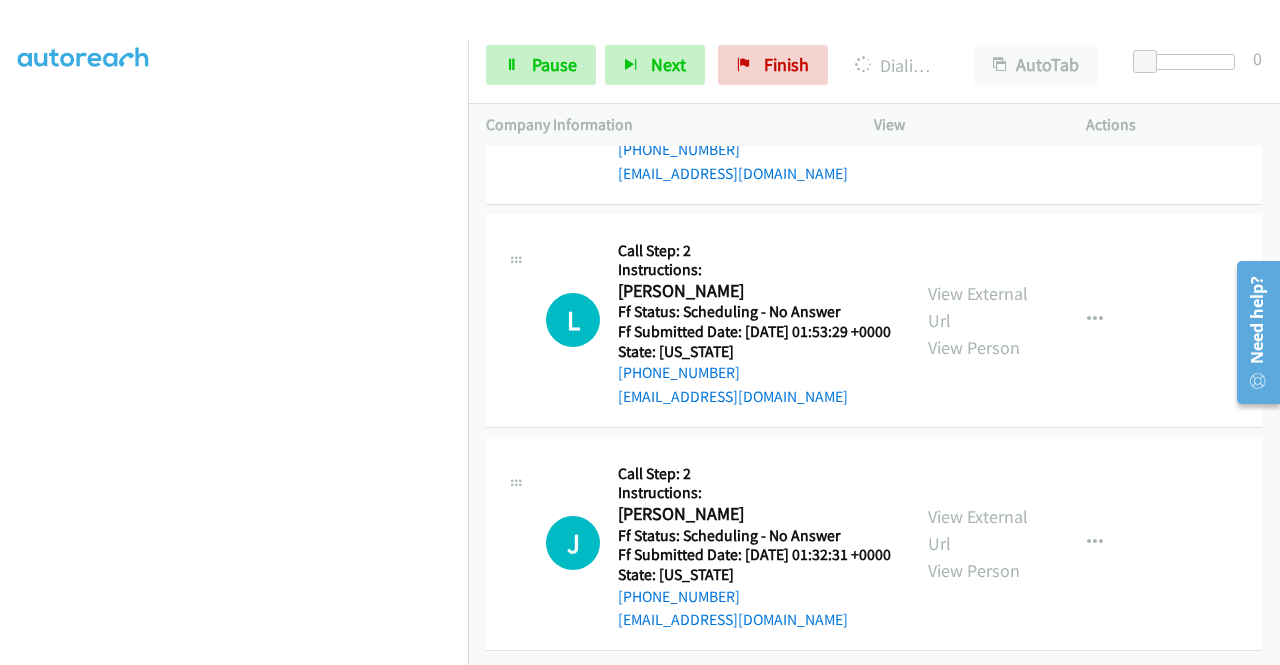scroll, scrollTop: 16005, scrollLeft: 0, axis: vertical 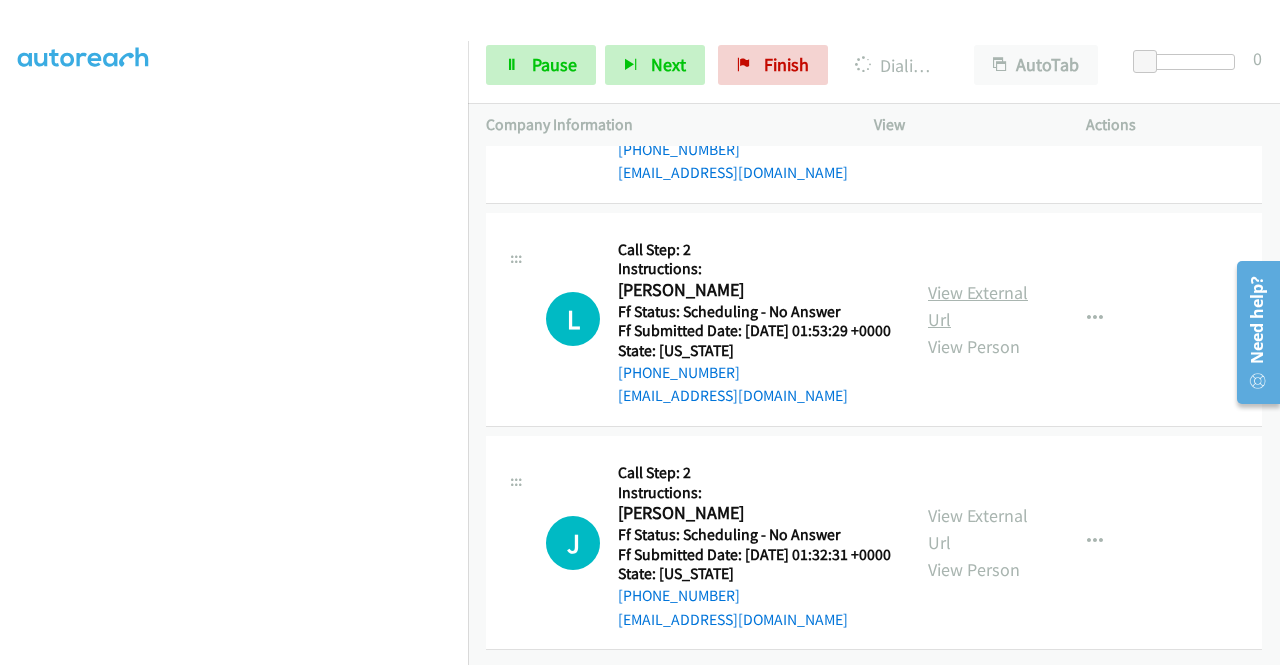 click on "View External Url" at bounding box center (978, 306) 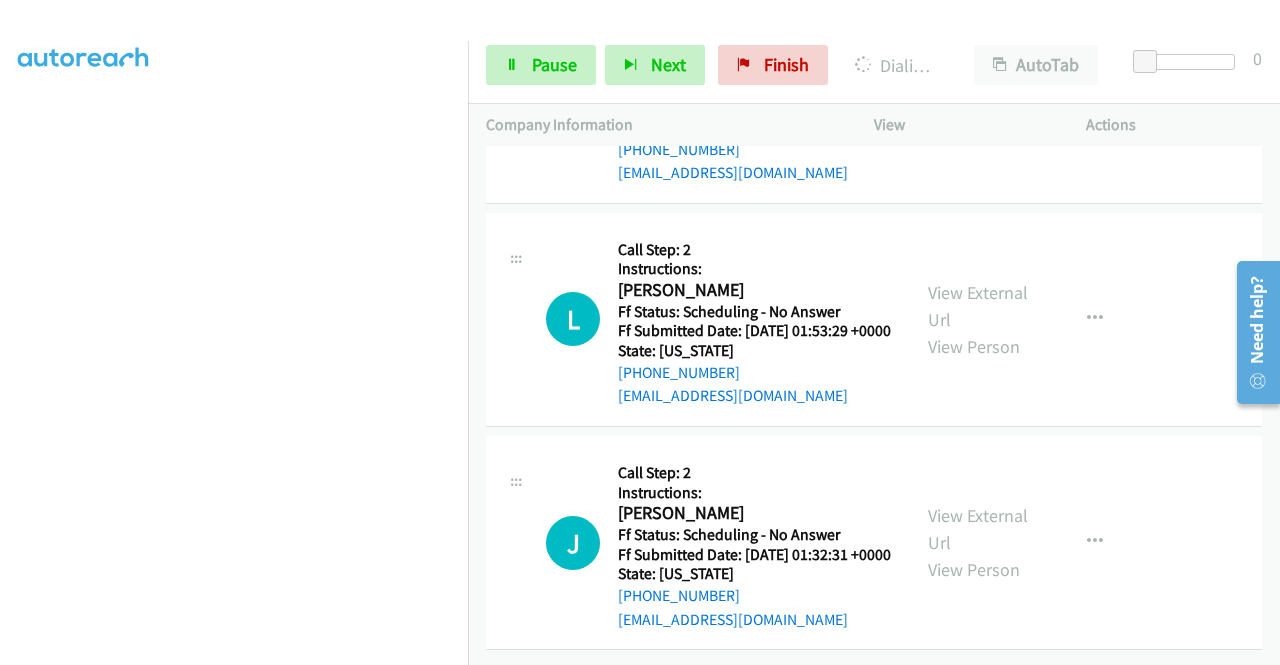 scroll, scrollTop: 16790, scrollLeft: 0, axis: vertical 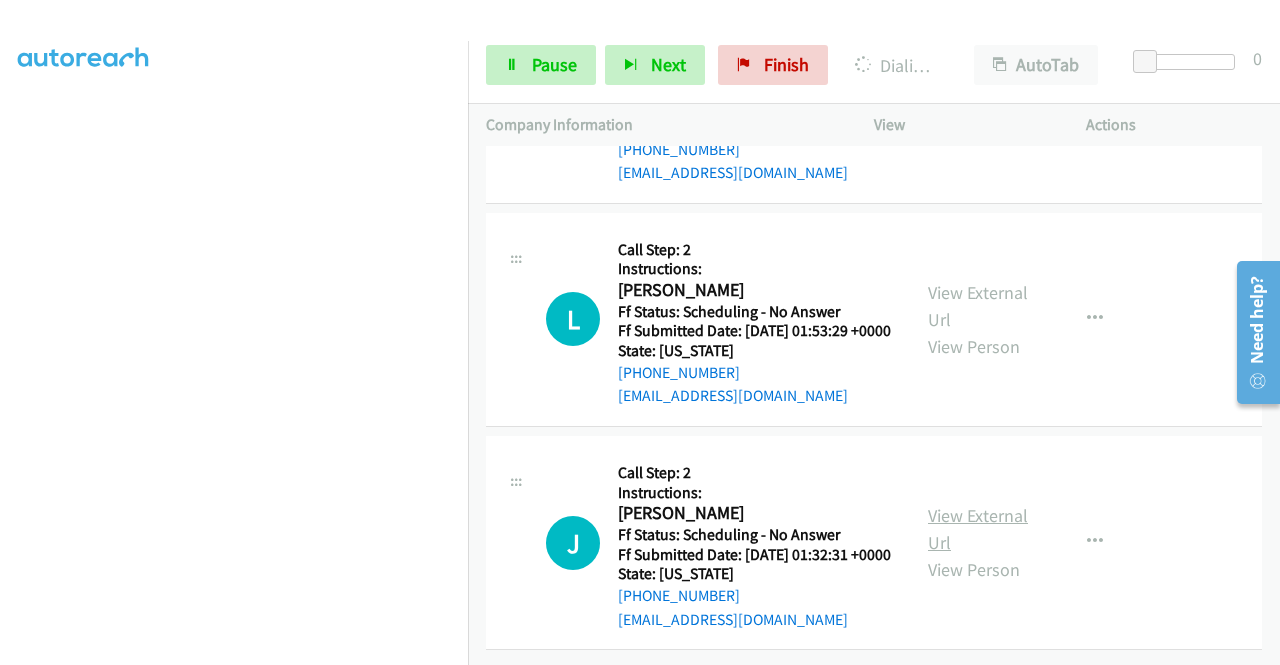 click on "View External Url" at bounding box center (978, 529) 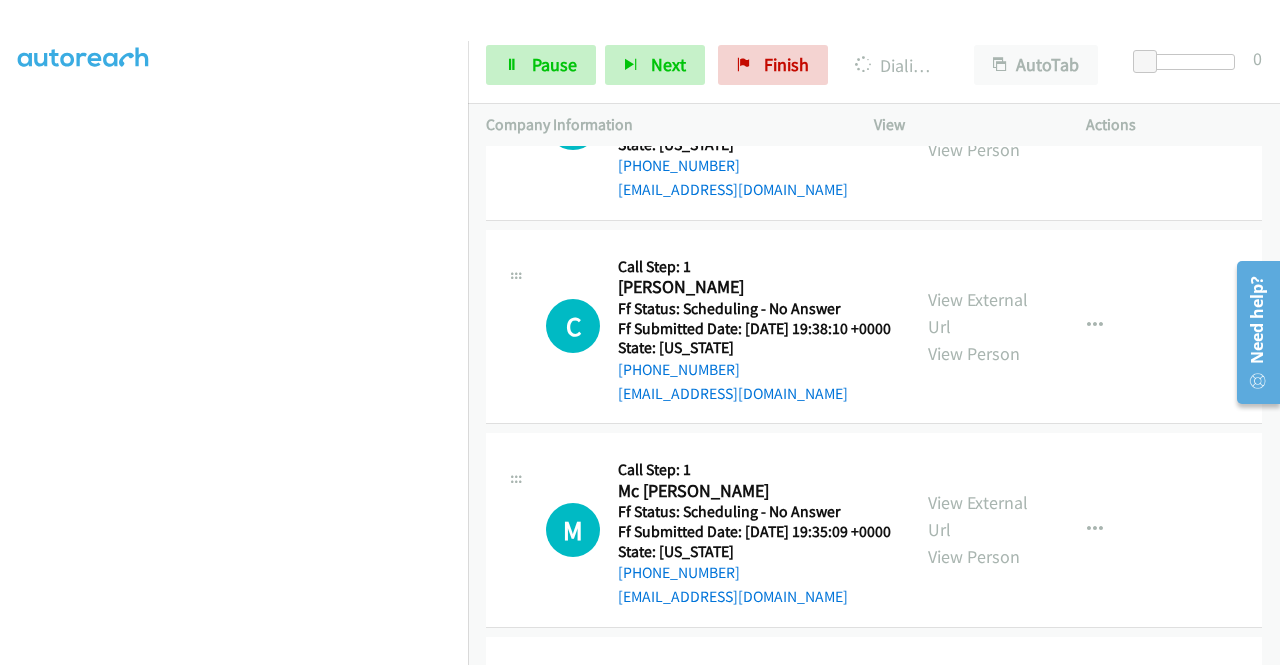 scroll, scrollTop: 16990, scrollLeft: 0, axis: vertical 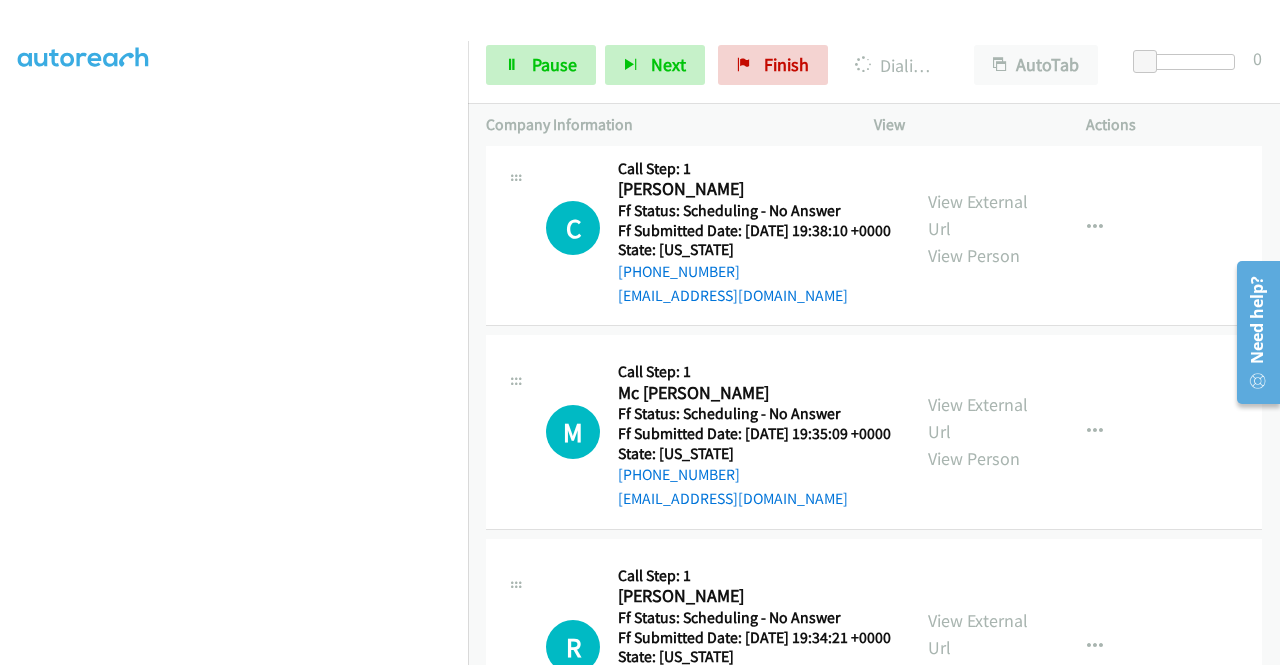 click on "View External Url" at bounding box center (978, -396) 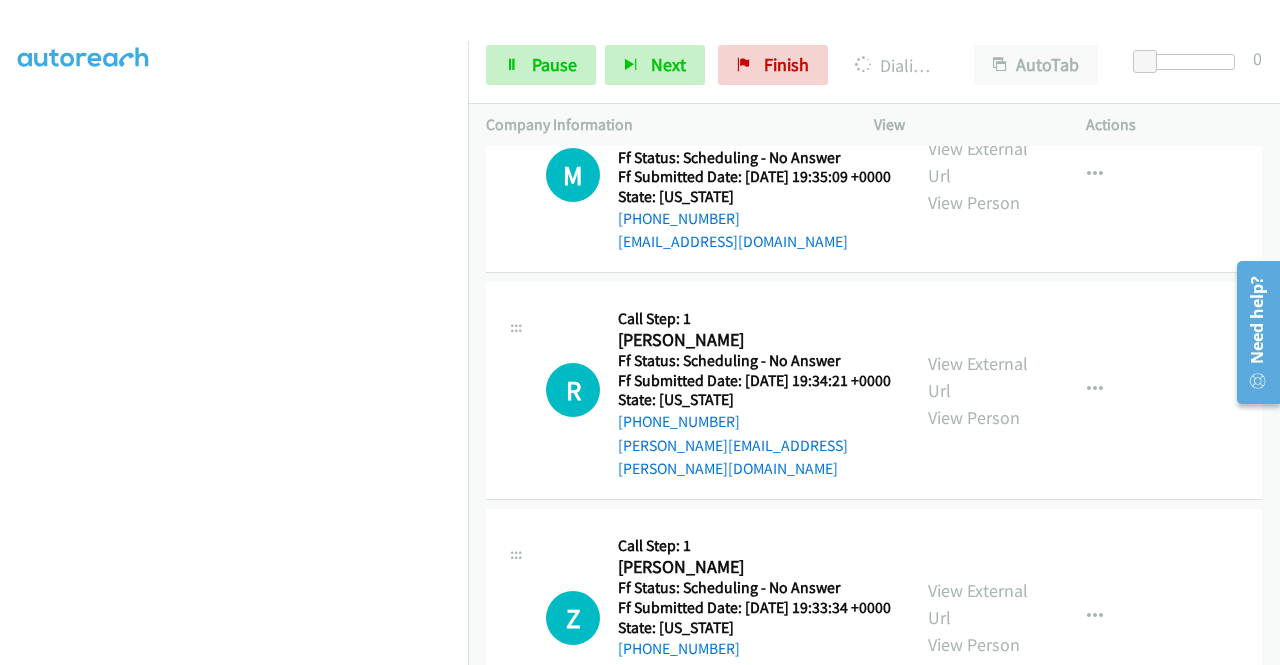scroll, scrollTop: 17432, scrollLeft: 0, axis: vertical 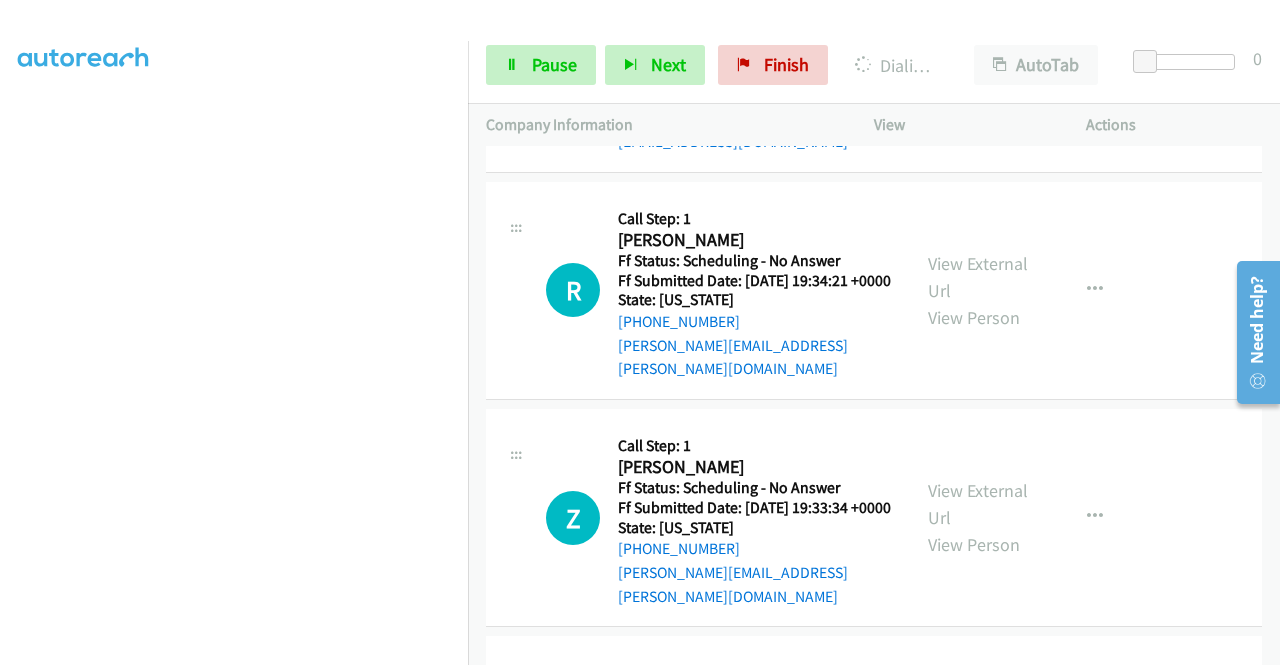 click on "View External Url" at bounding box center [978, -549] 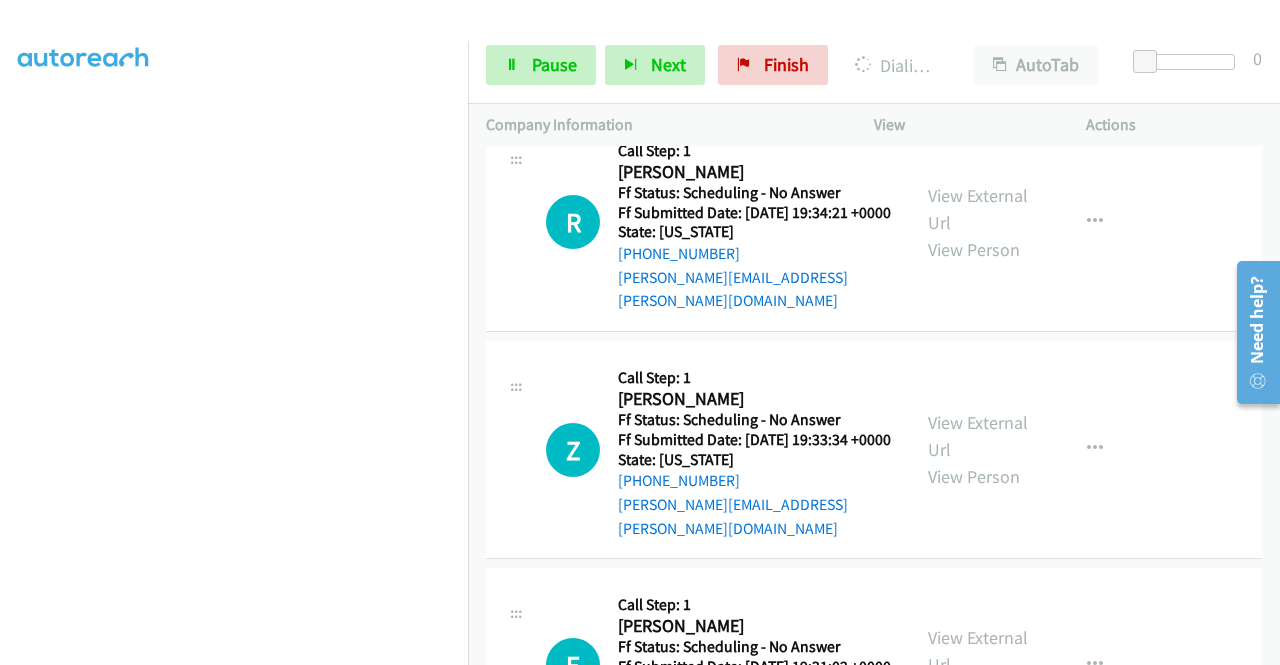 scroll, scrollTop: 17532, scrollLeft: 0, axis: vertical 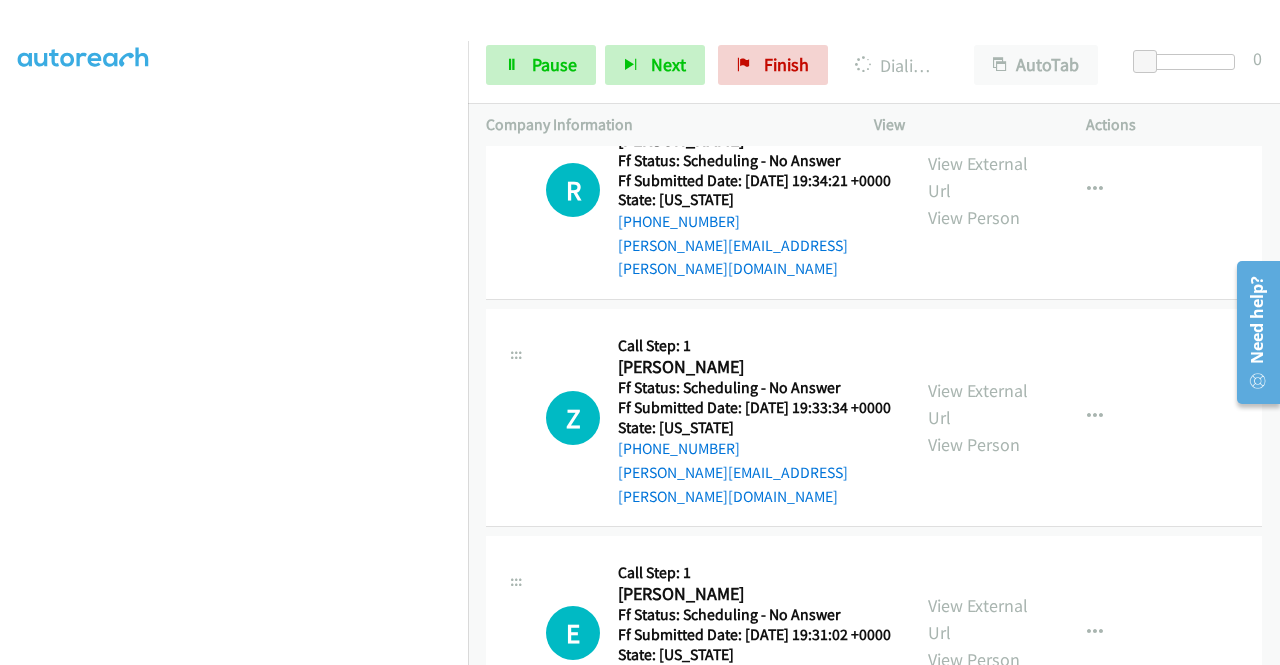 click on "View External Url" at bounding box center [978, -445] 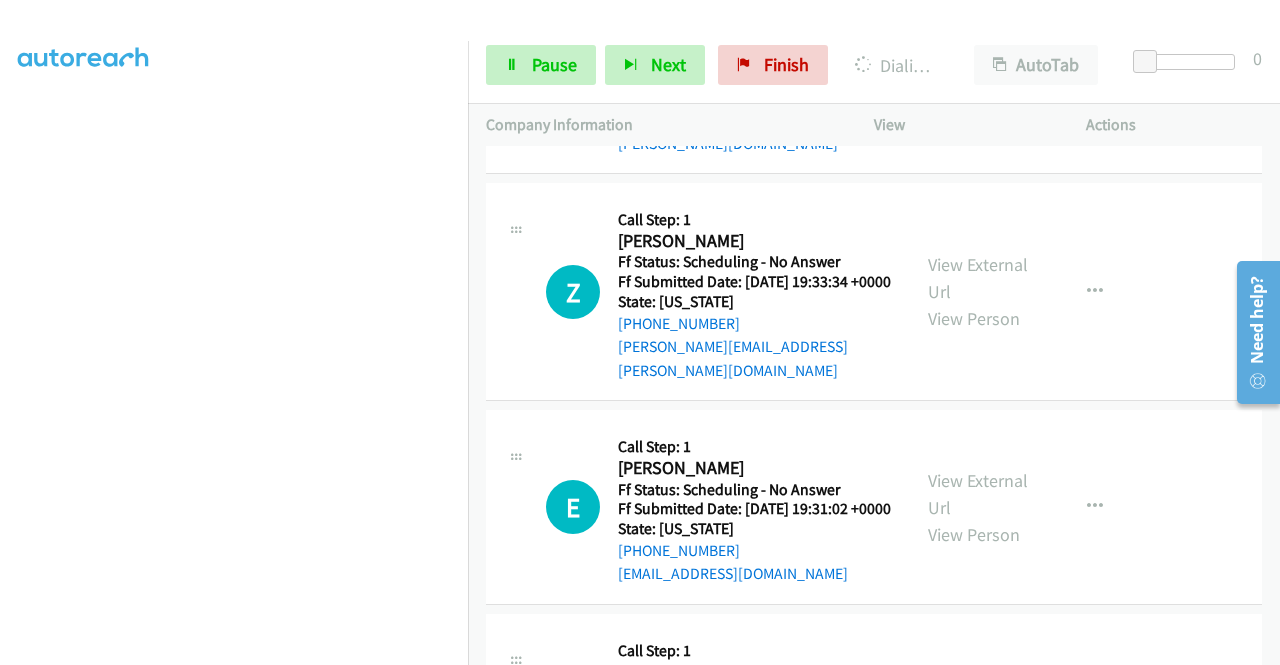 scroll, scrollTop: 17774, scrollLeft: 0, axis: vertical 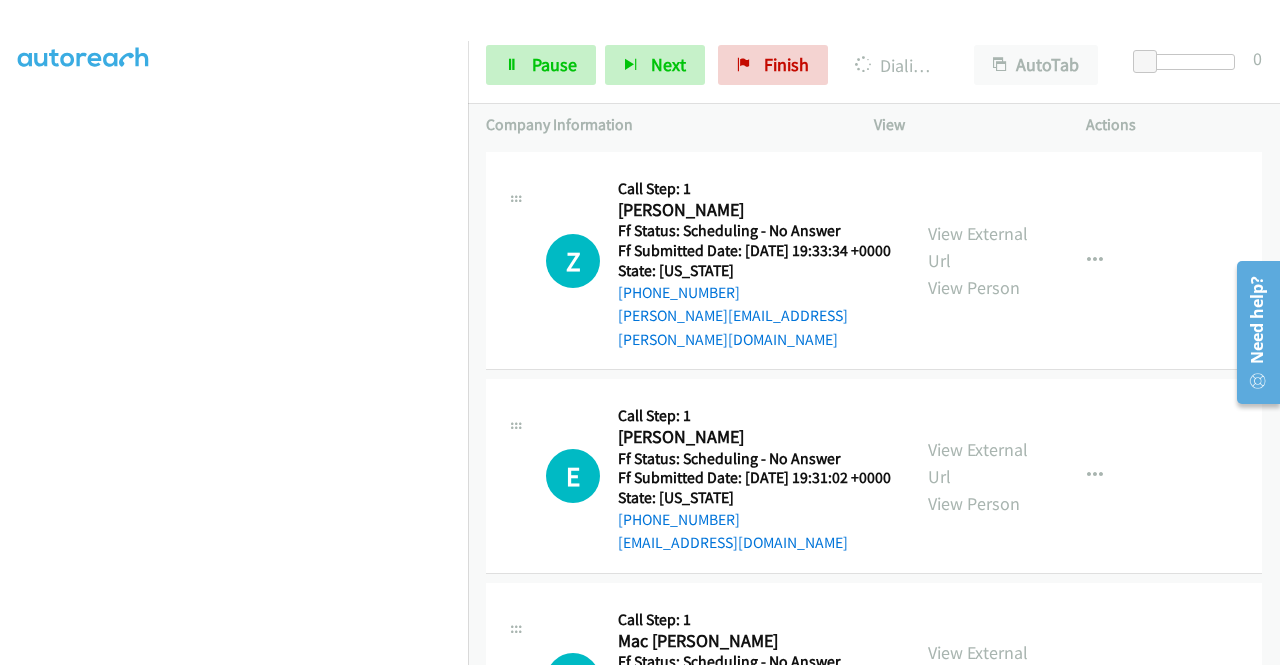 click on "View External Url" at bounding box center [978, -399] 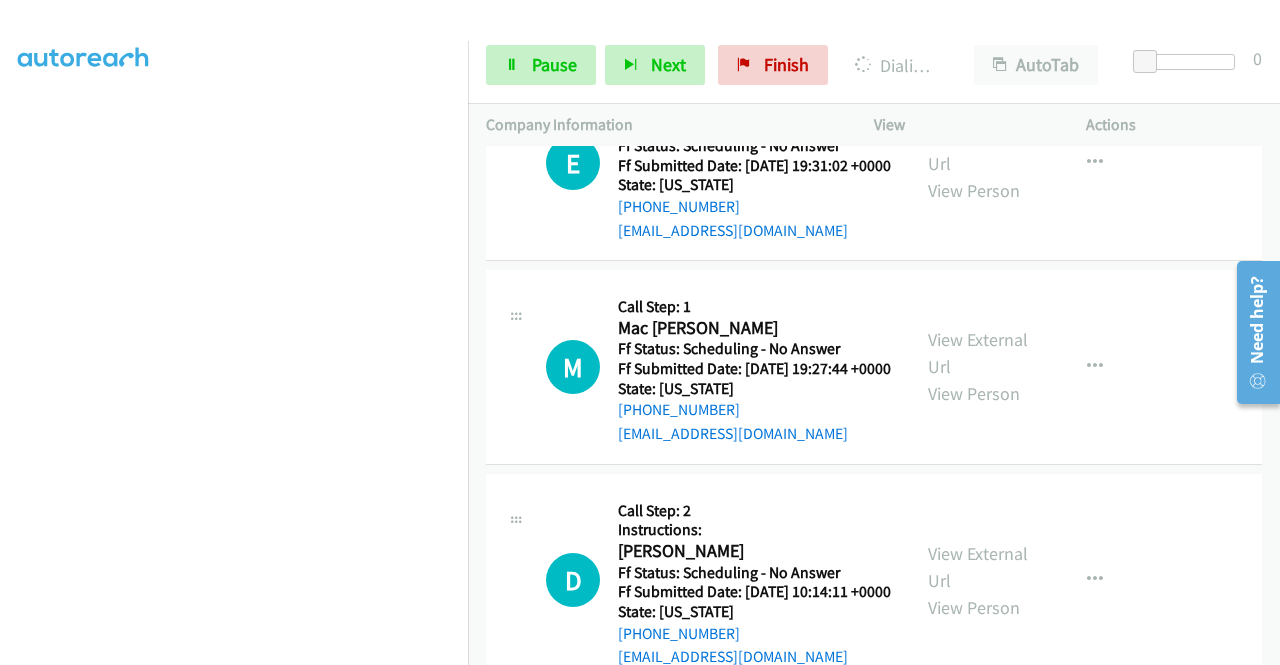 scroll, scrollTop: 18174, scrollLeft: 0, axis: vertical 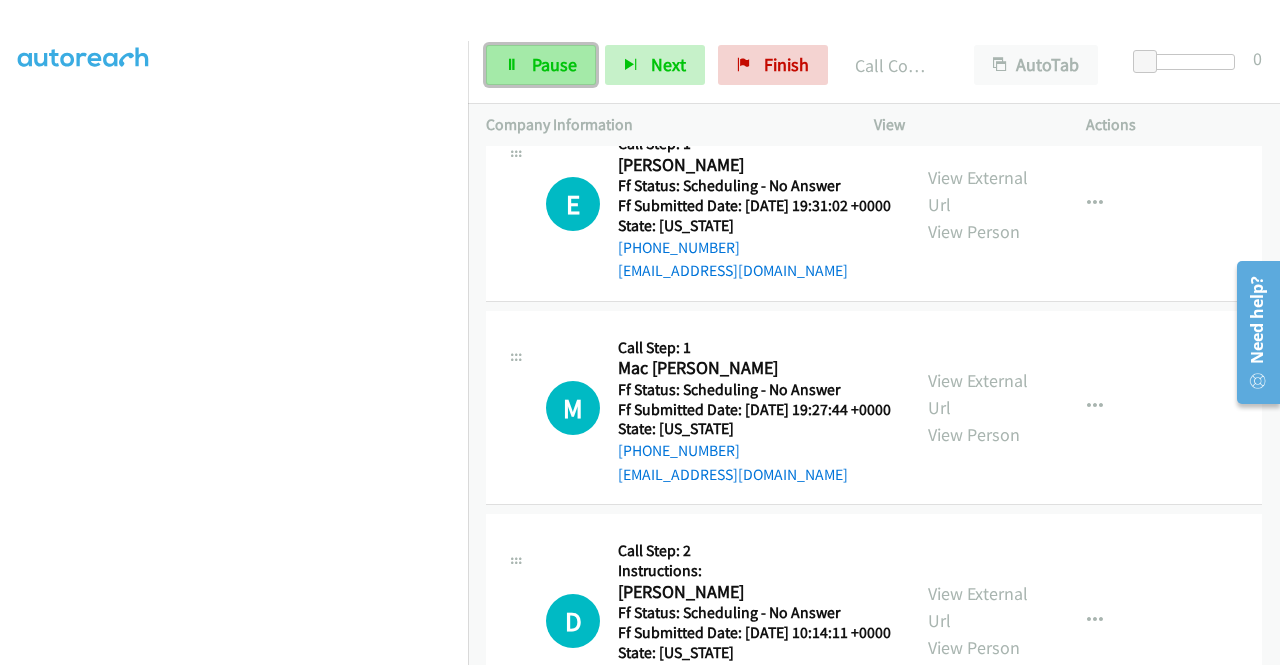 click on "Pause" at bounding box center (554, 64) 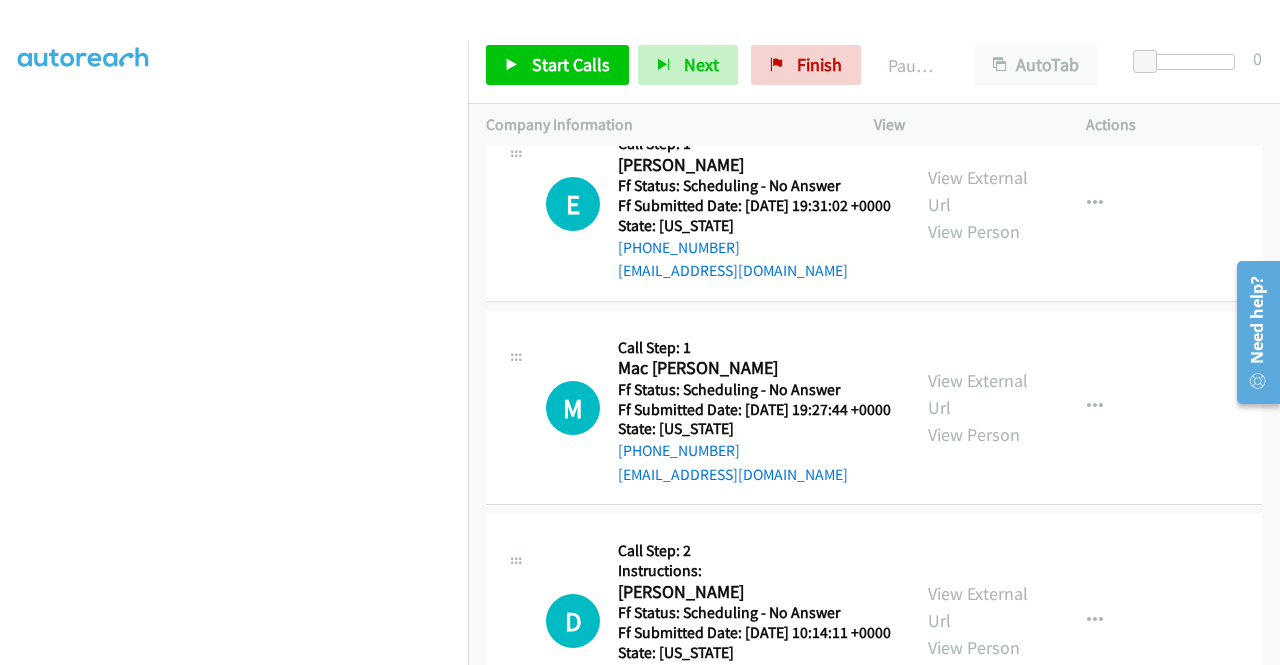 click on "View External Url" at bounding box center (978, -467) 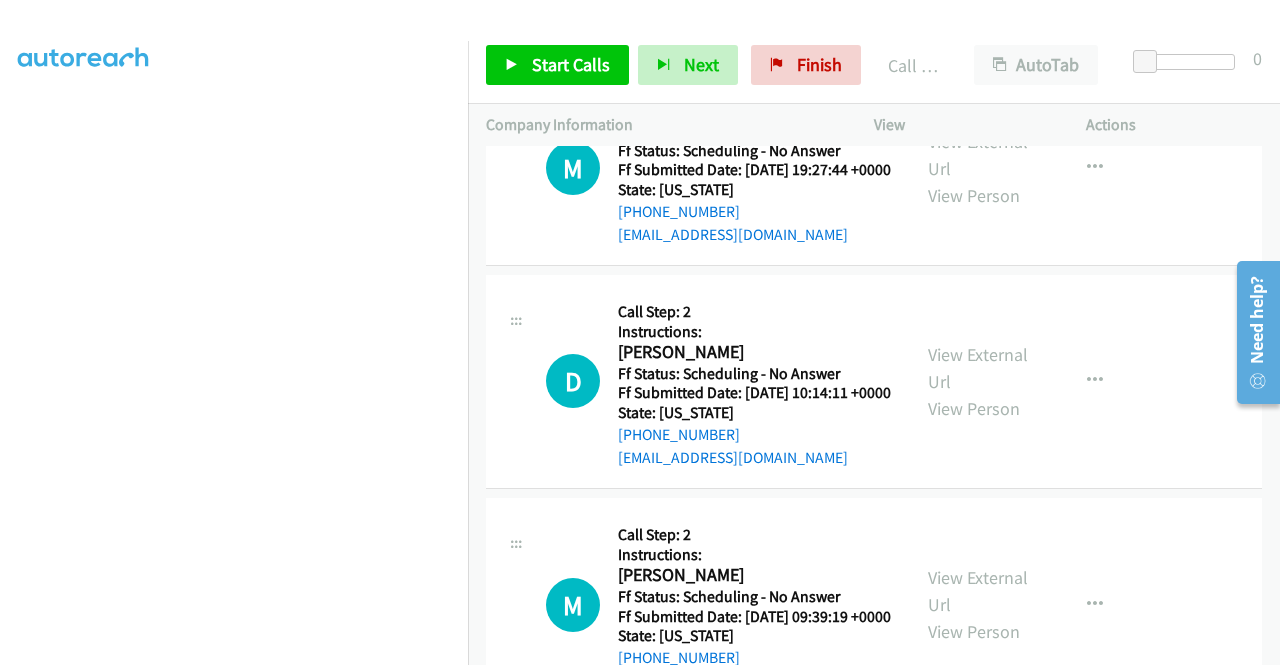 scroll, scrollTop: 18474, scrollLeft: 0, axis: vertical 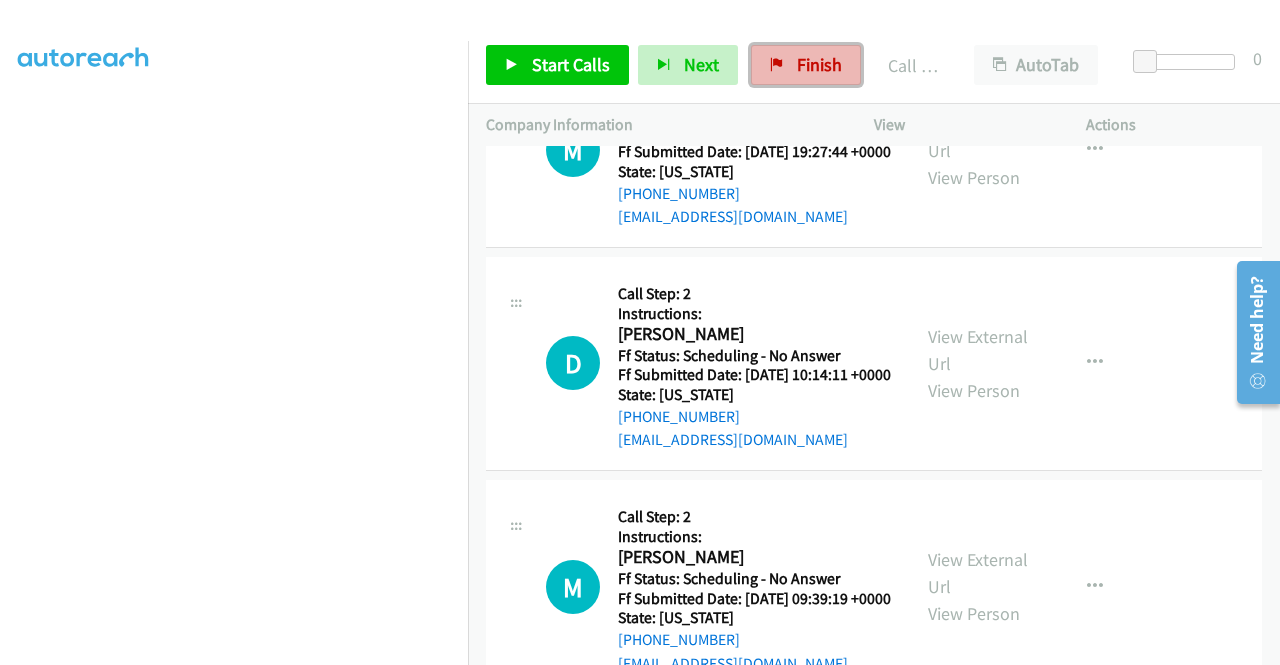 click on "Finish" at bounding box center [819, 64] 